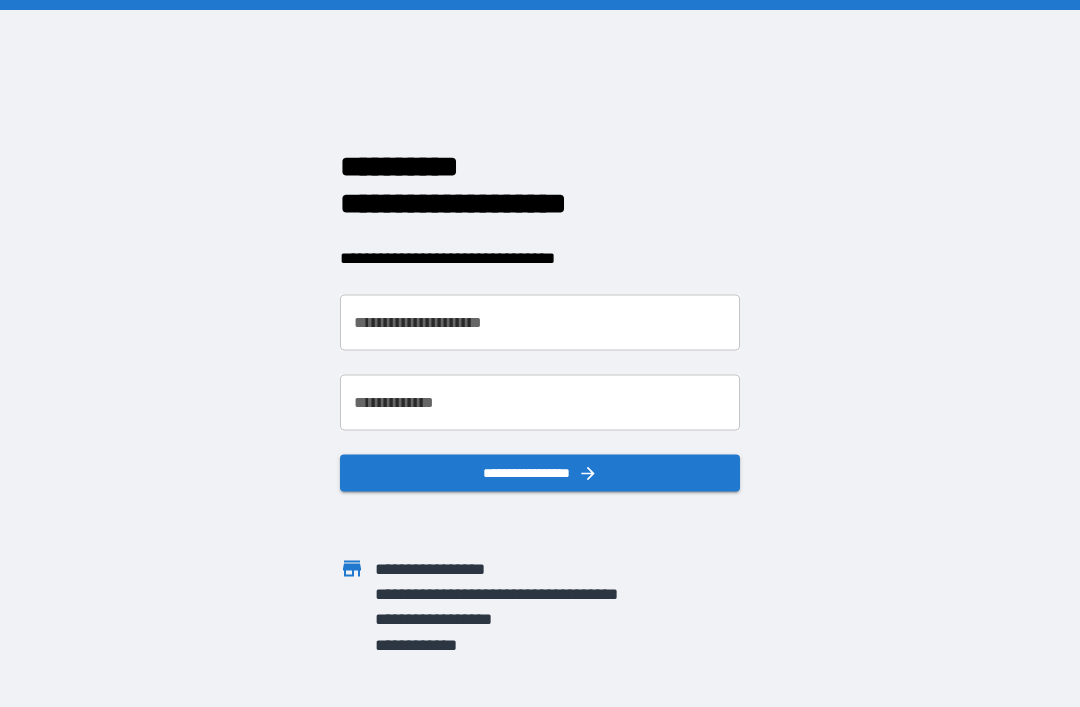 scroll, scrollTop: 0, scrollLeft: 0, axis: both 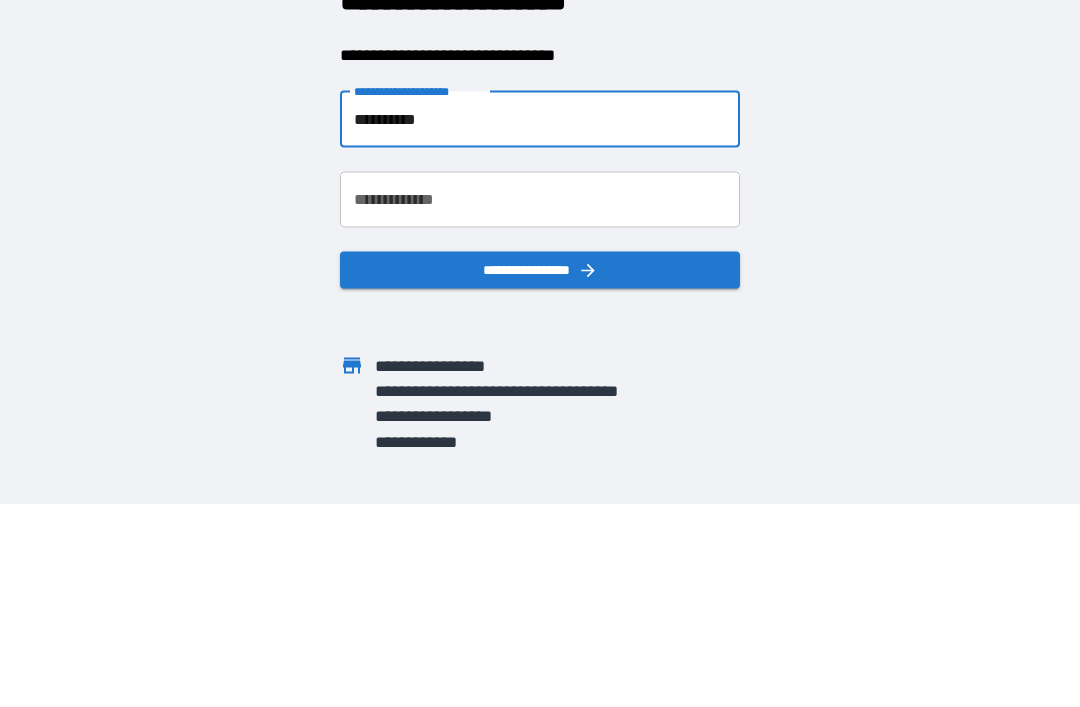 type on "**********" 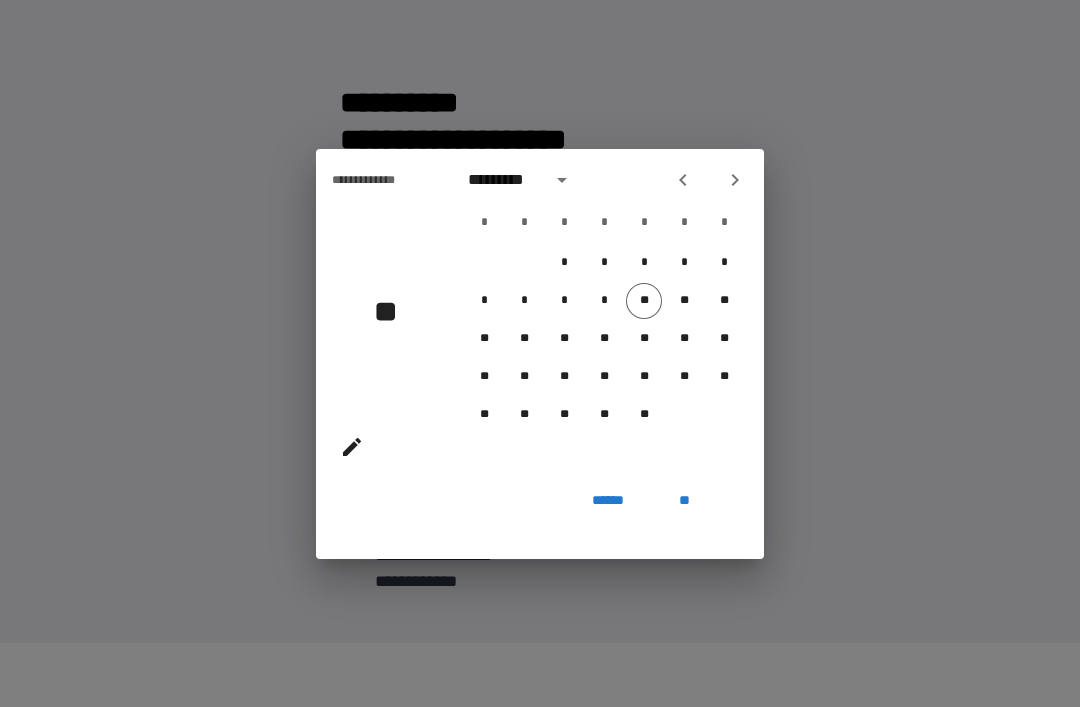 click 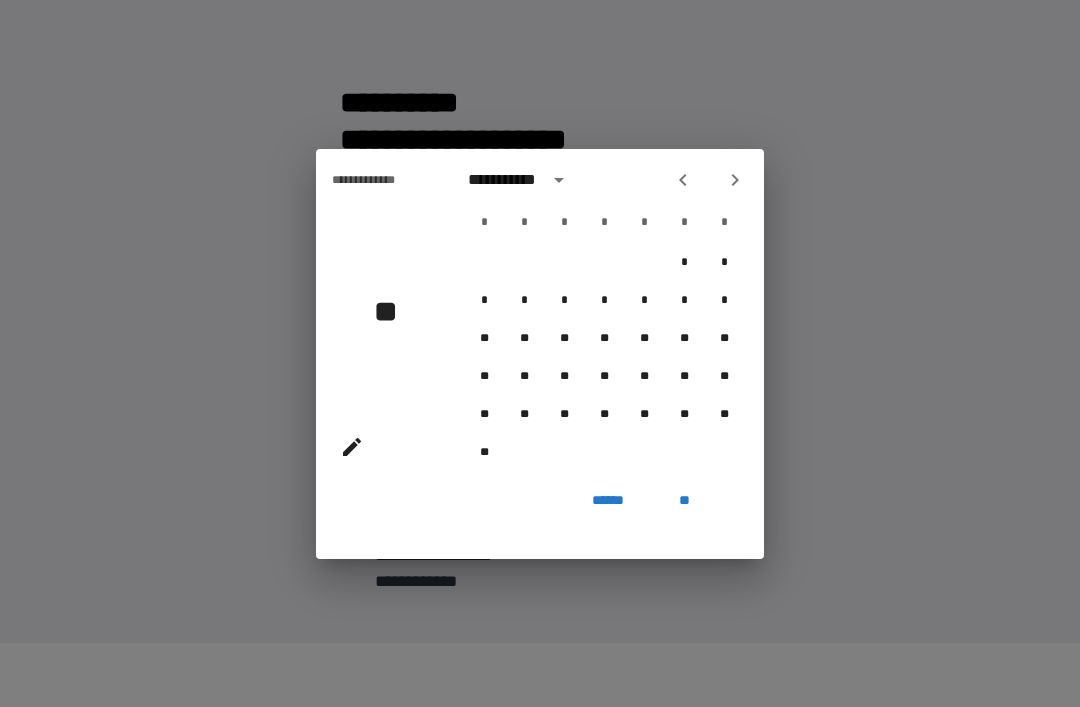 click 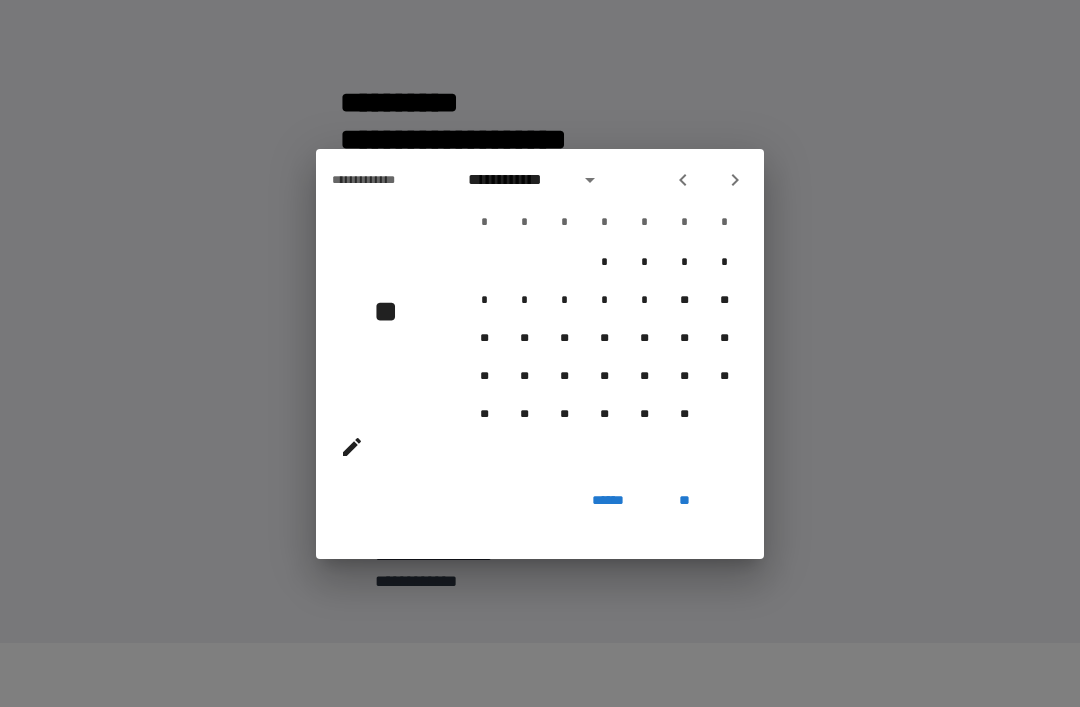click at bounding box center (352, 447) 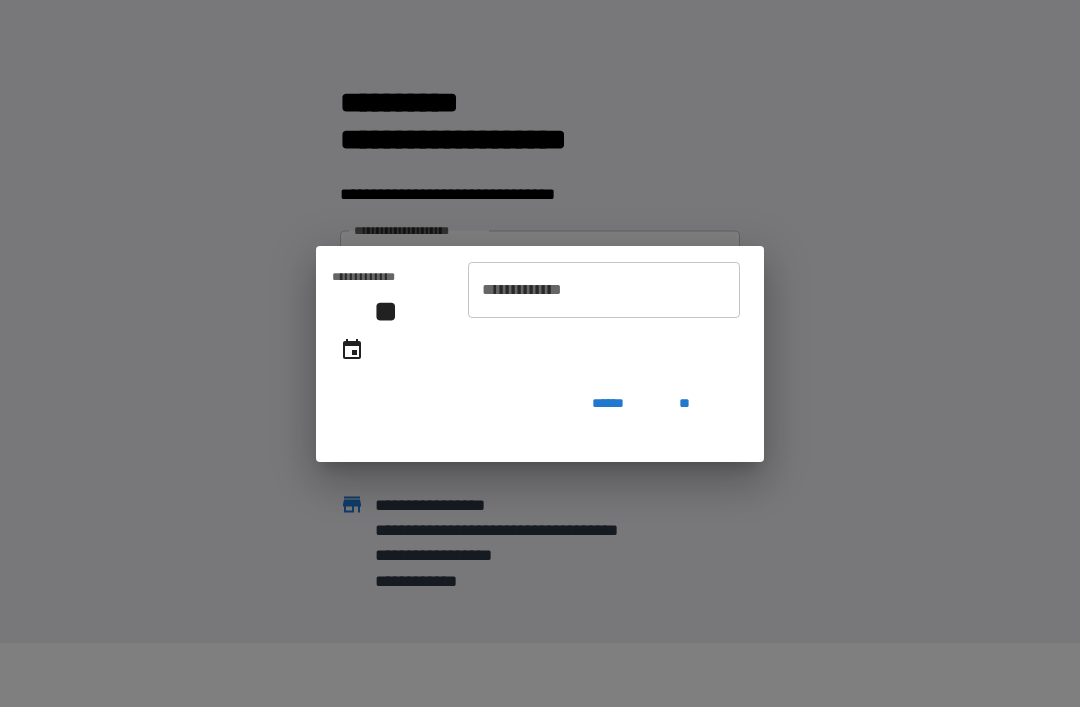 click on "**********" at bounding box center (604, 290) 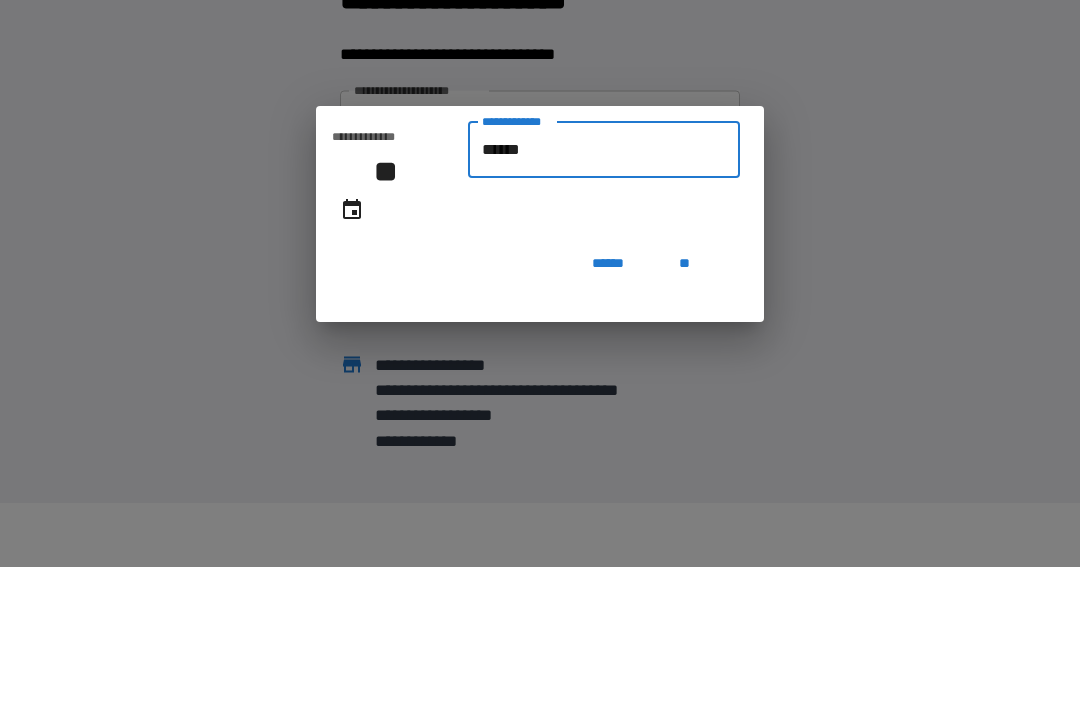 type on "*******" 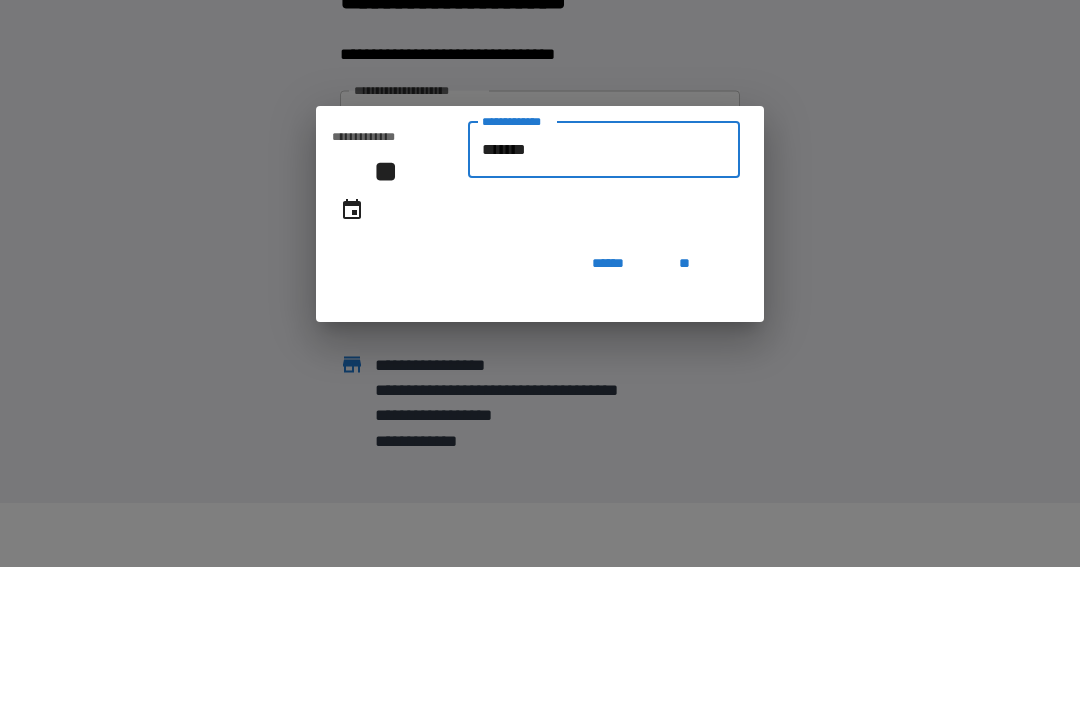 type on "**********" 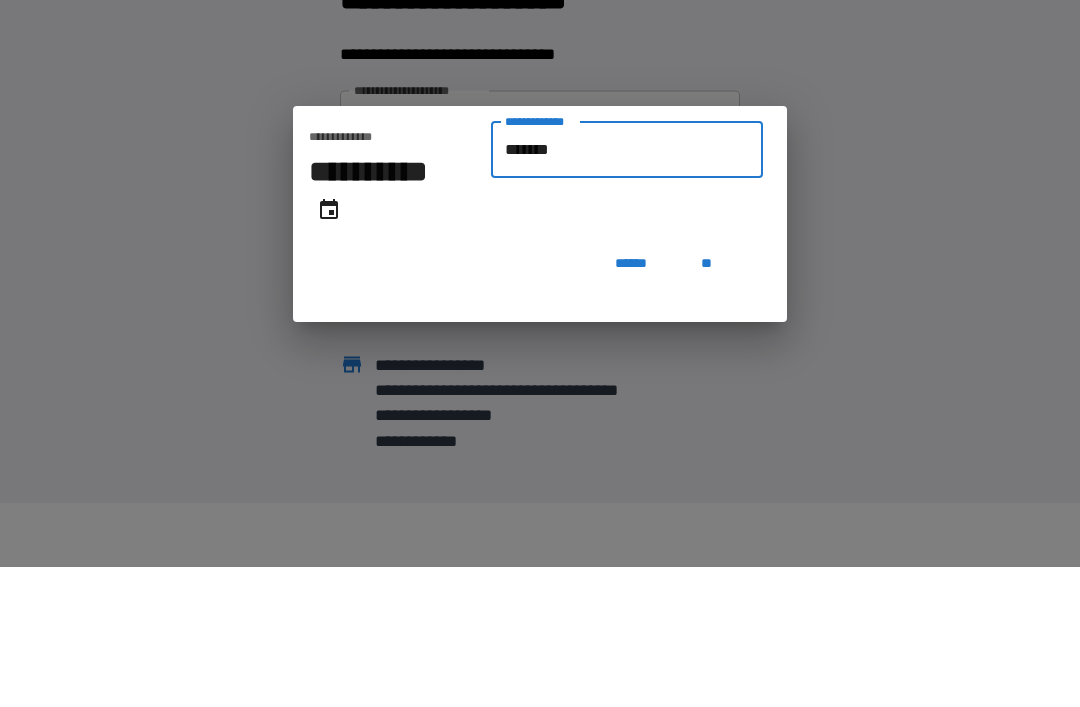 type on "********" 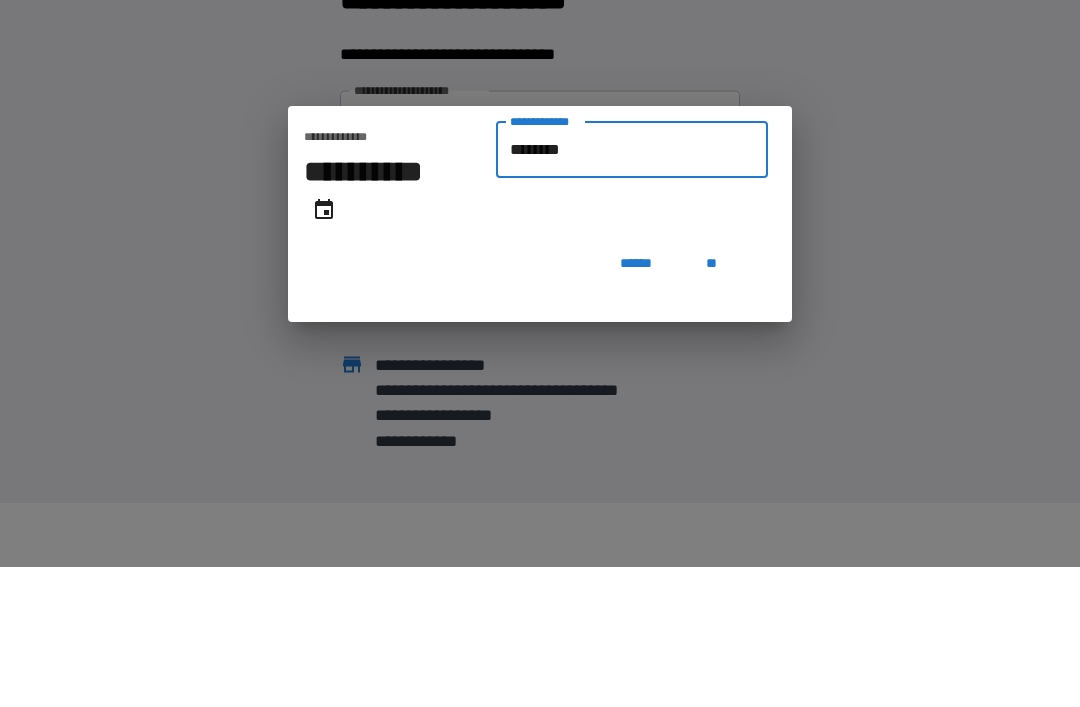 type on "**********" 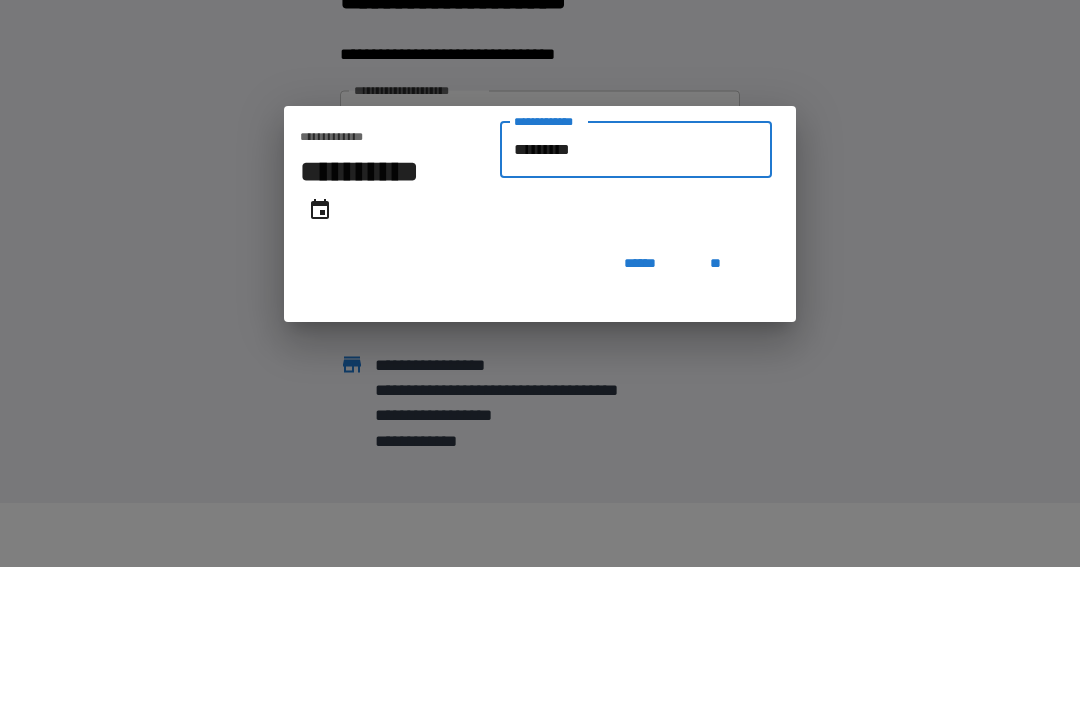 type on "**********" 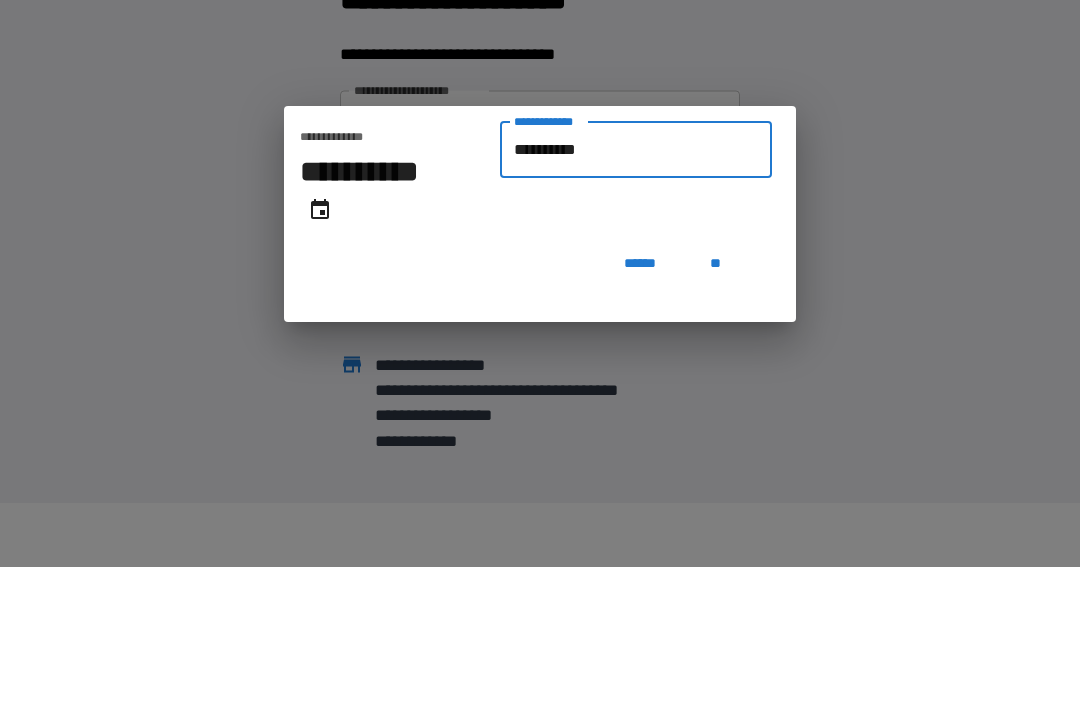 type on "**********" 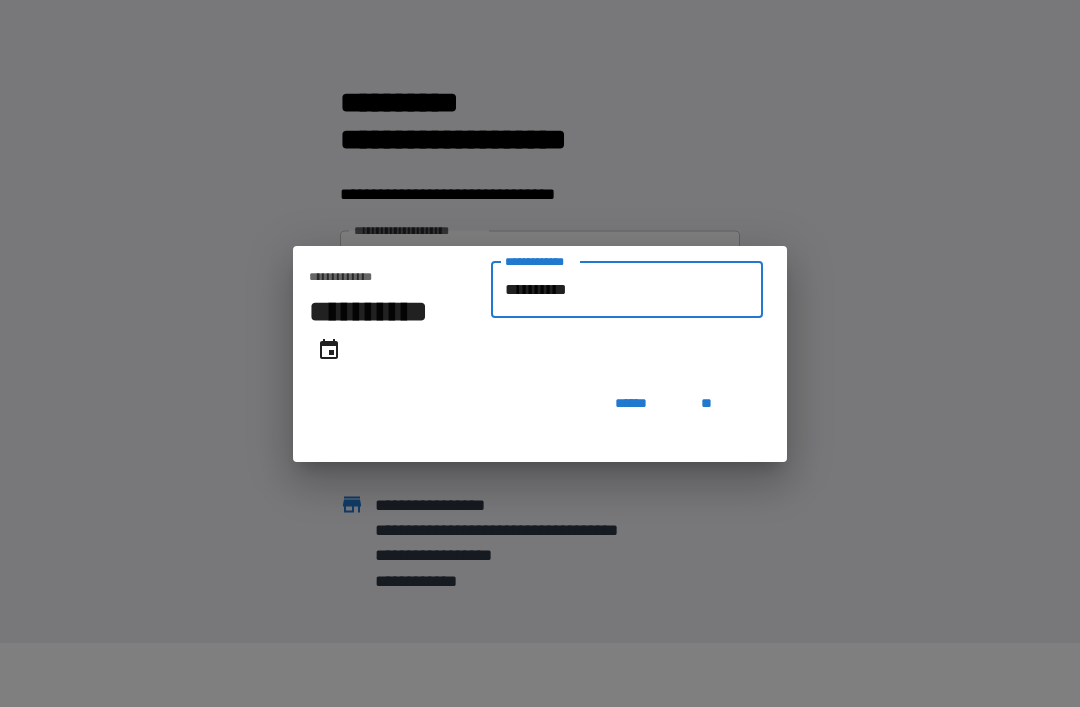 type on "**********" 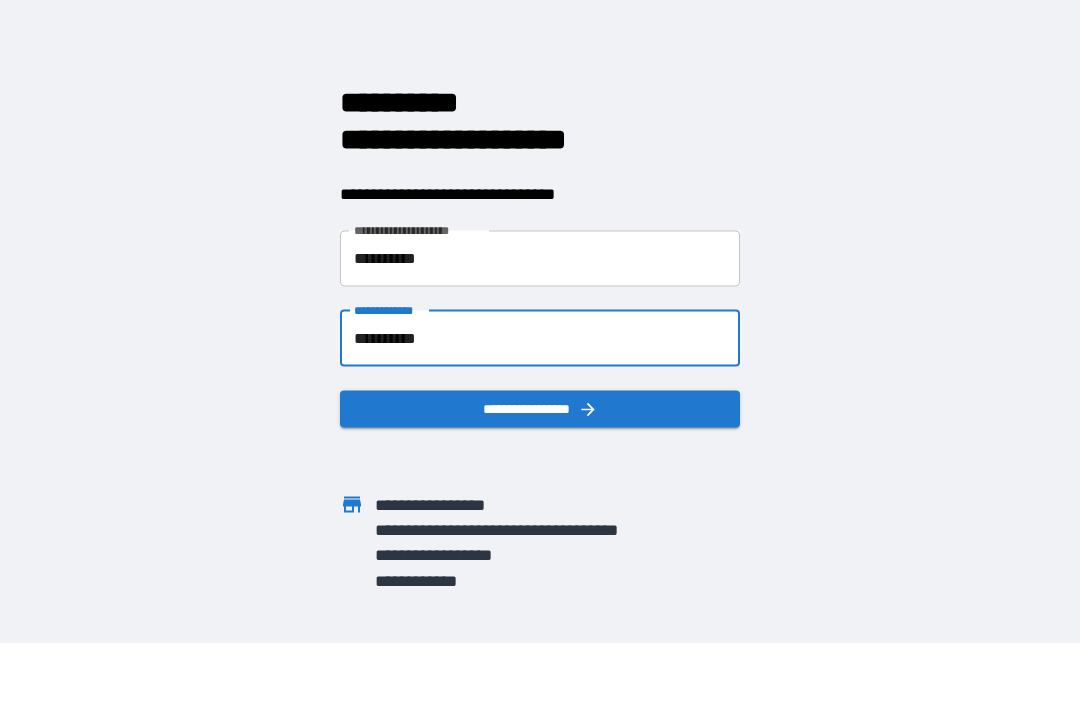 click on "**********" at bounding box center (540, 408) 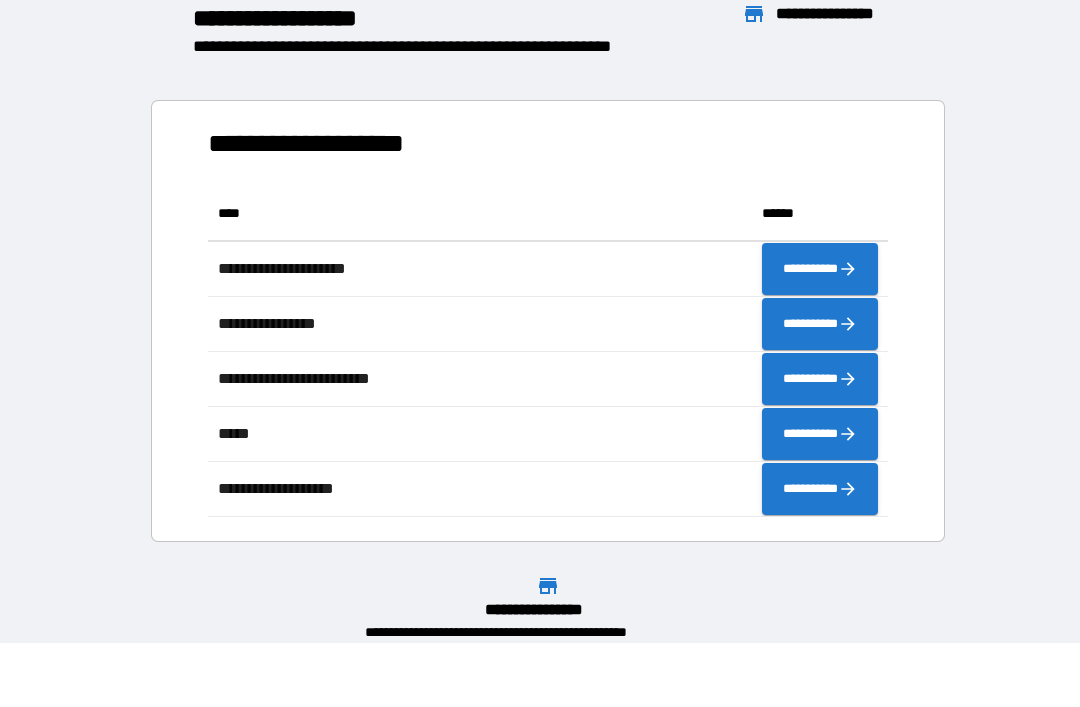 scroll, scrollTop: 1, scrollLeft: 1, axis: both 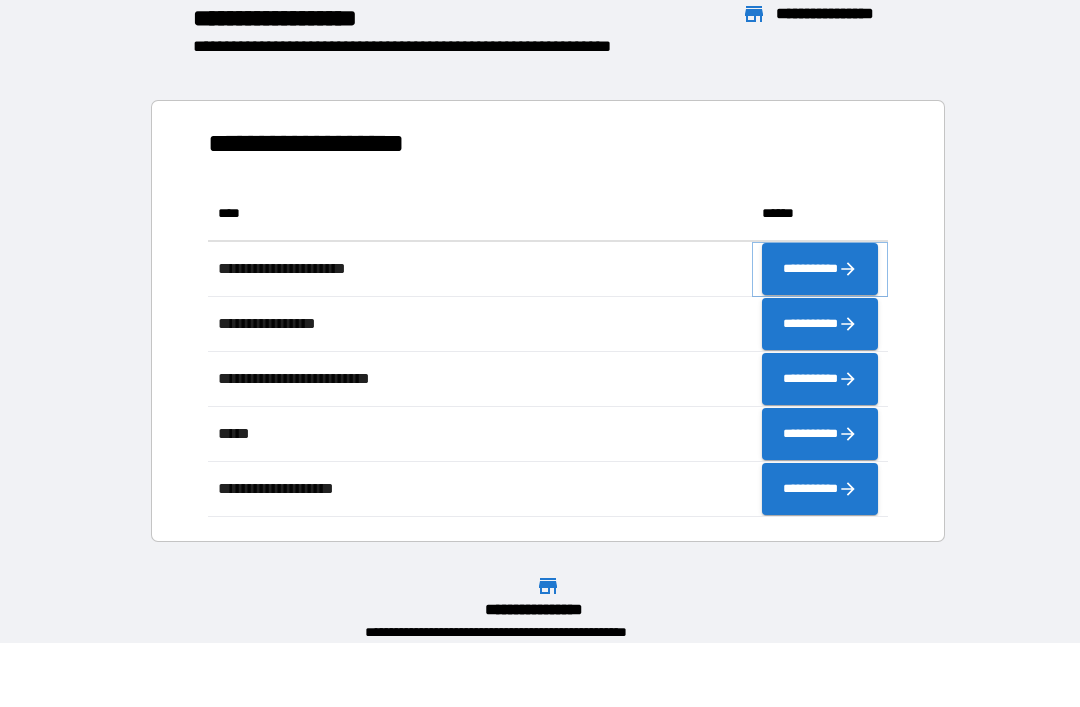 click on "**********" at bounding box center [820, 269] 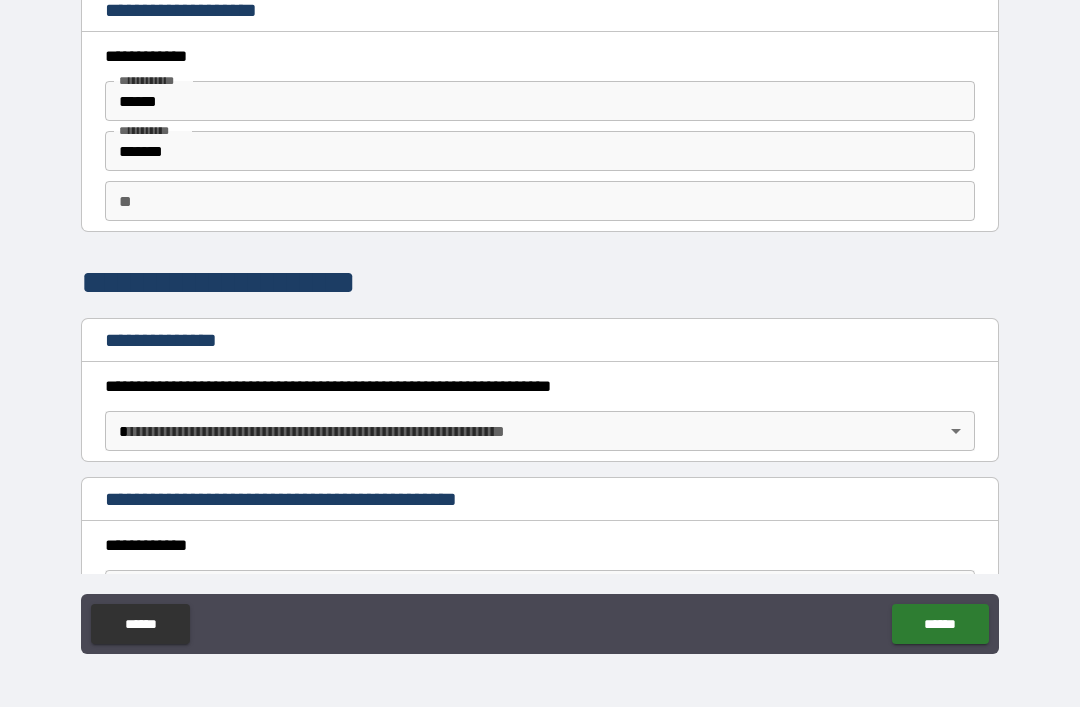 click on "**********" at bounding box center (540, 321) 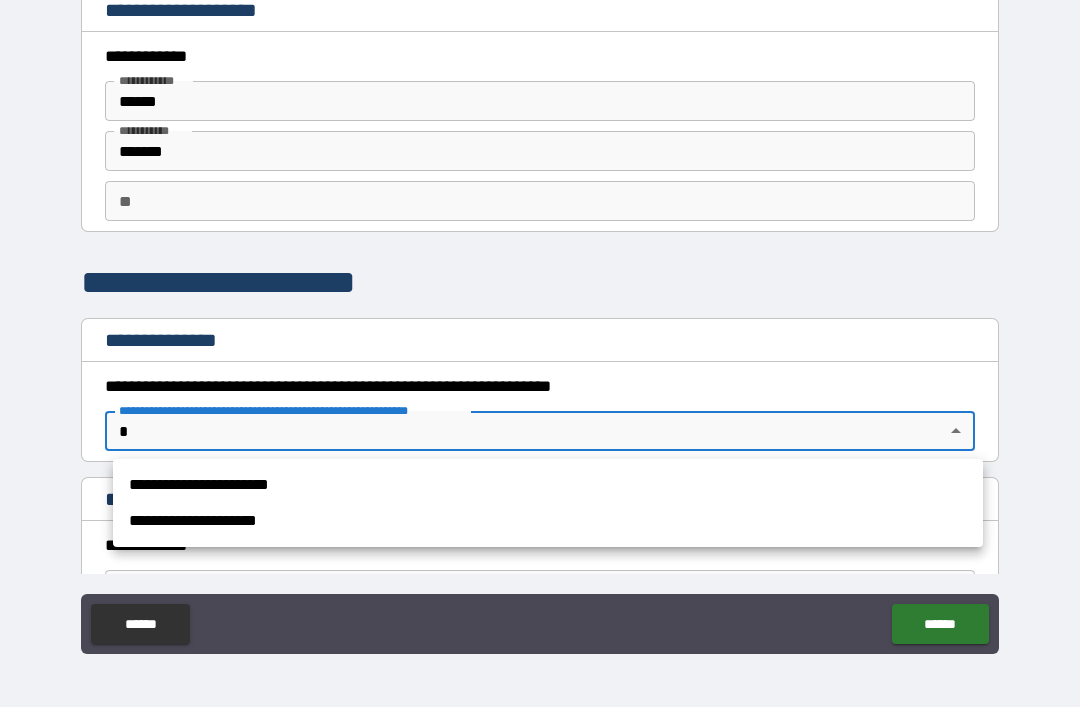 click on "**********" at bounding box center (548, 485) 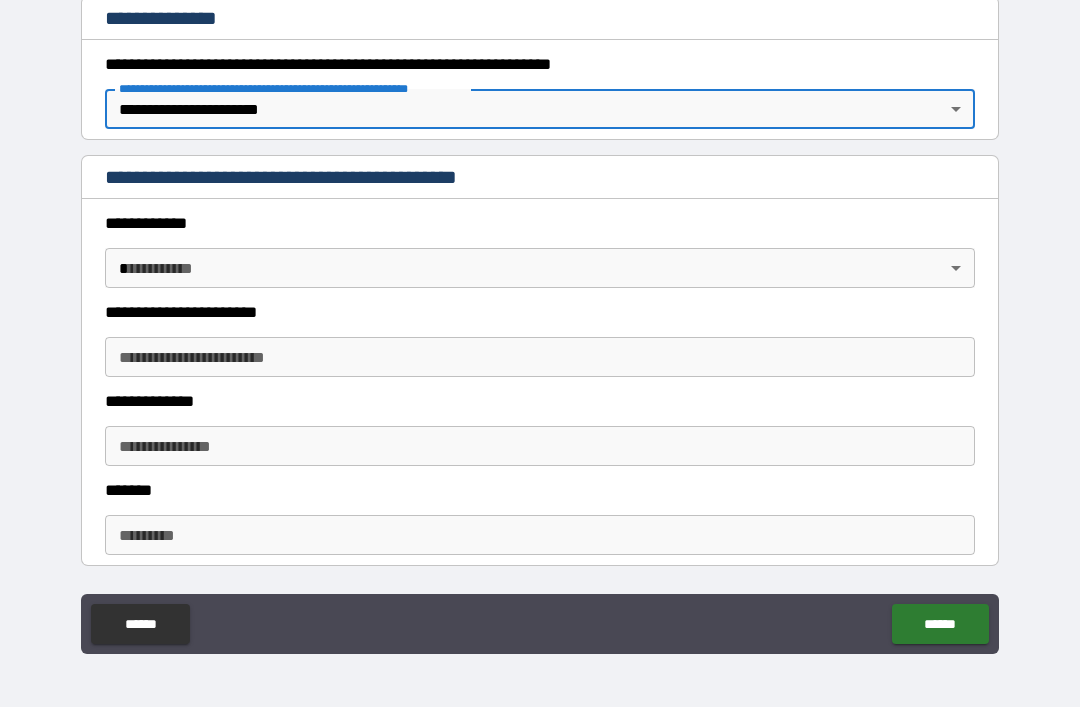 scroll, scrollTop: 327, scrollLeft: 0, axis: vertical 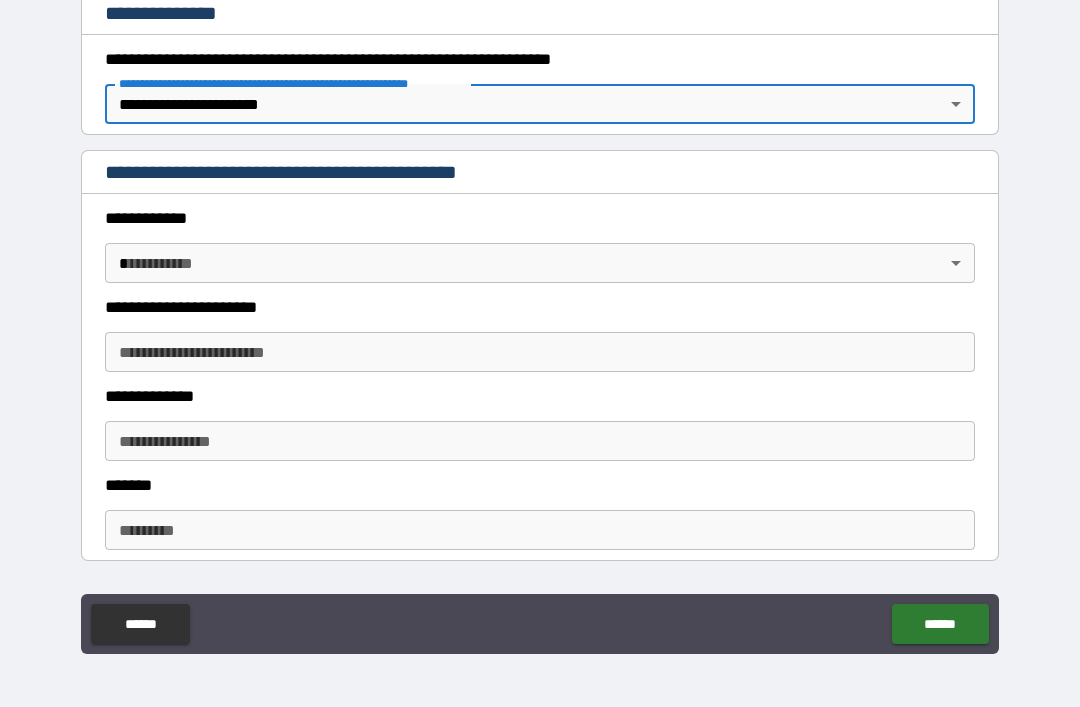 click on "**********" at bounding box center [540, 321] 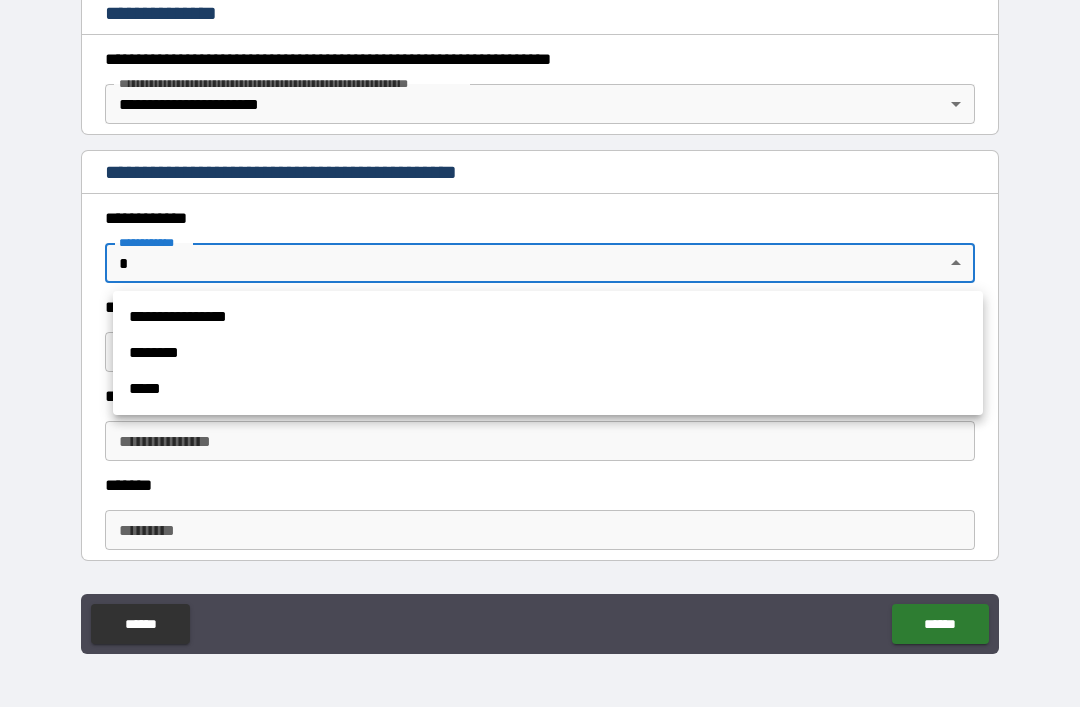 click on "**********" at bounding box center (548, 317) 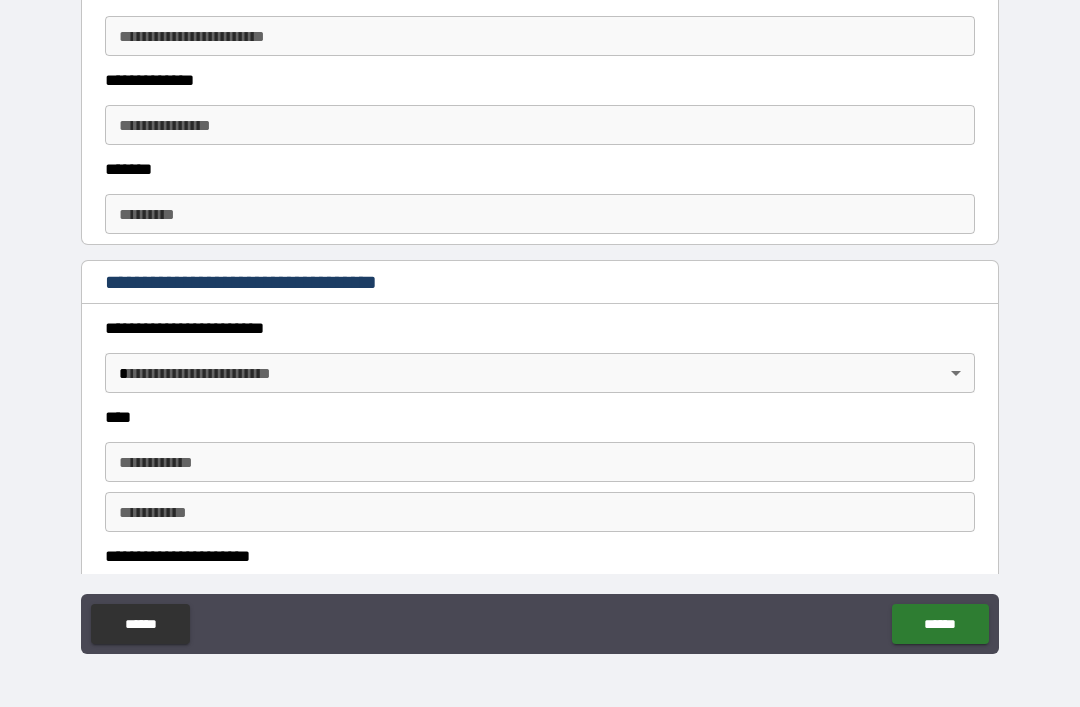 scroll, scrollTop: 662, scrollLeft: 0, axis: vertical 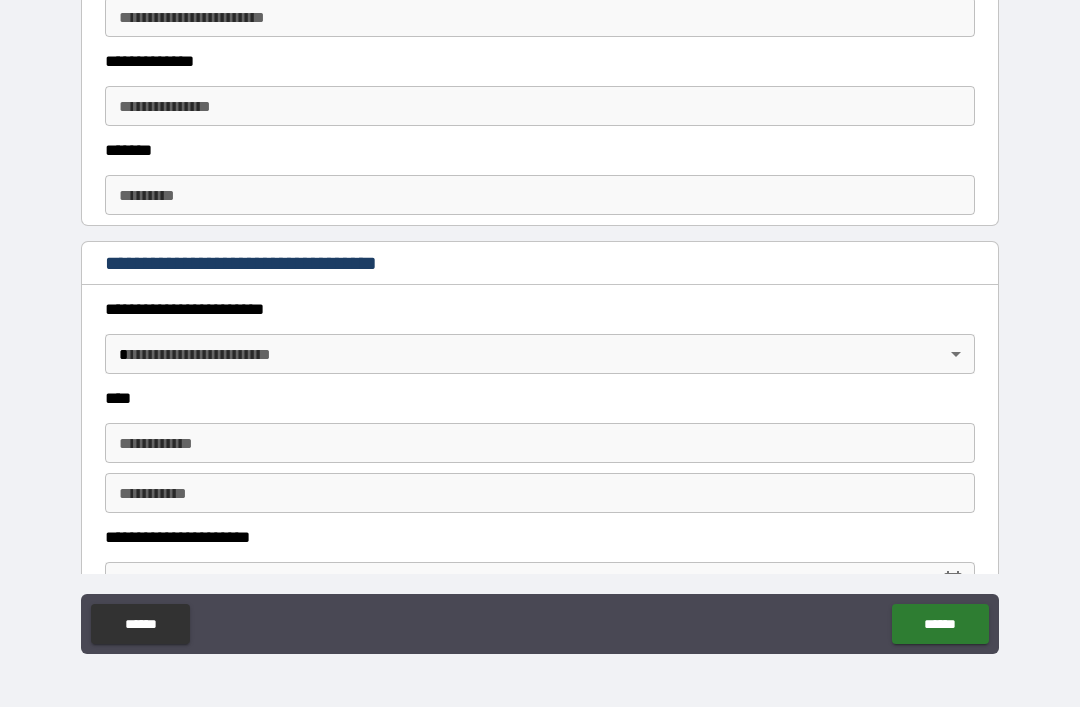 click on "**********" at bounding box center (540, 321) 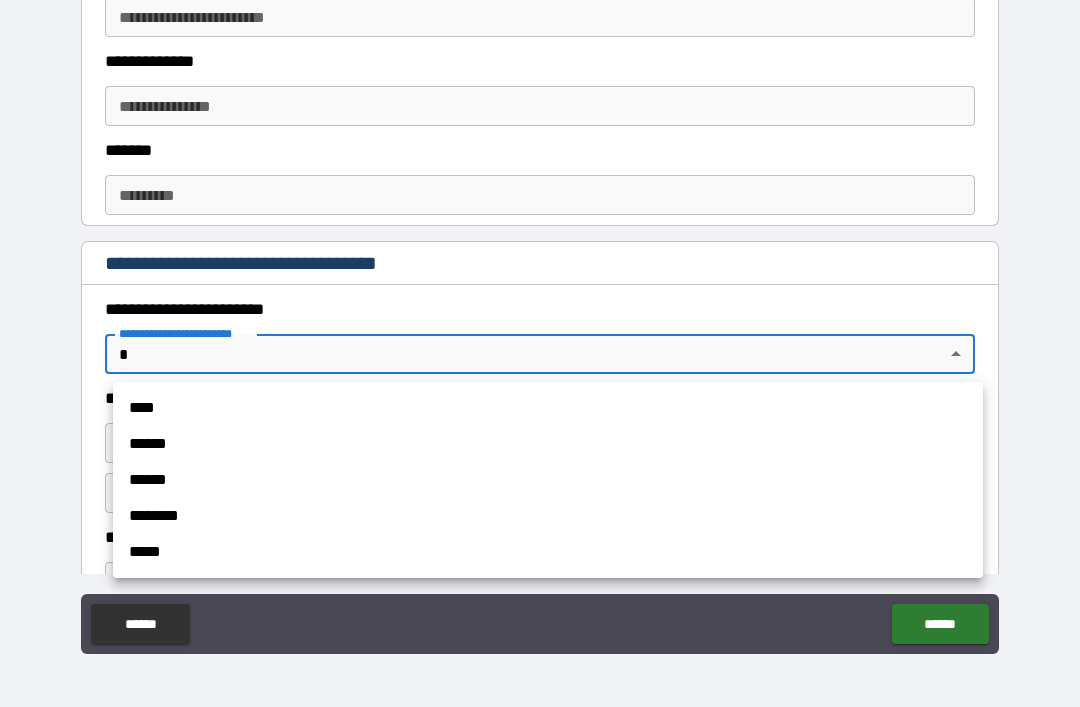 click on "****" at bounding box center [548, 408] 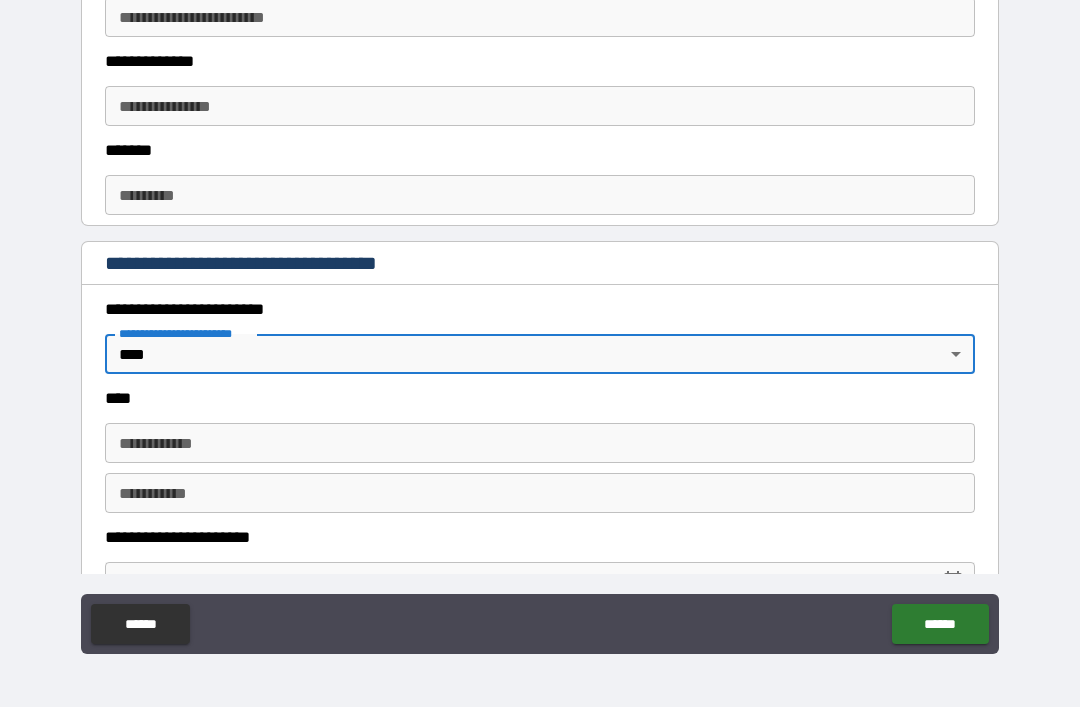 type on "*" 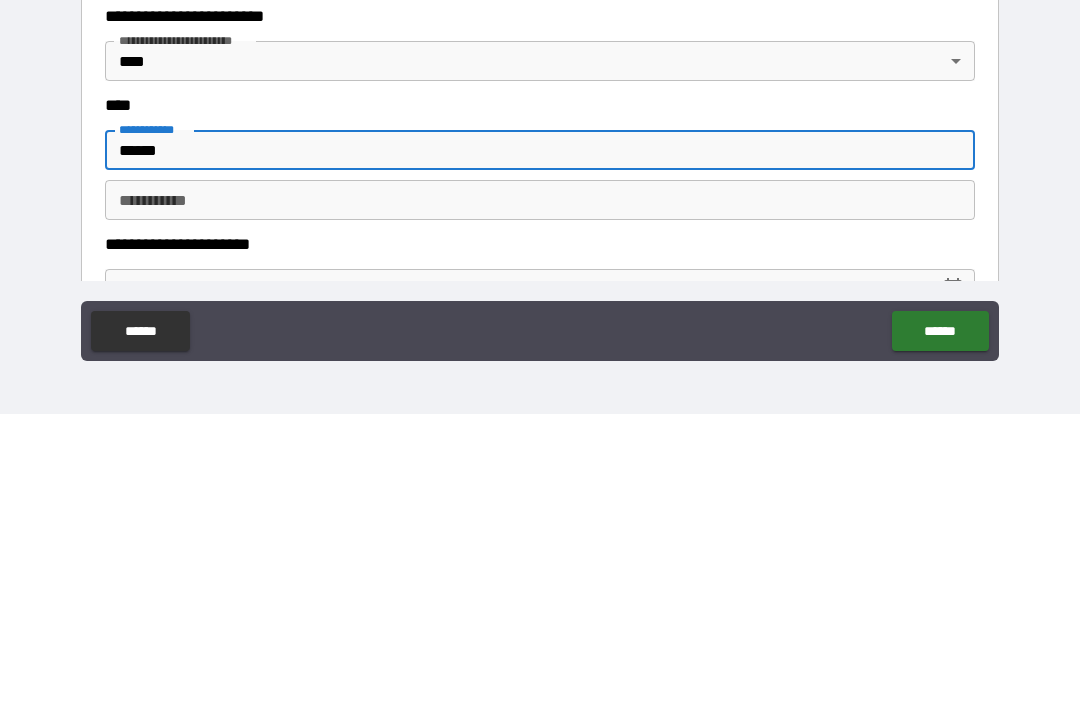 scroll, scrollTop: 661, scrollLeft: 0, axis: vertical 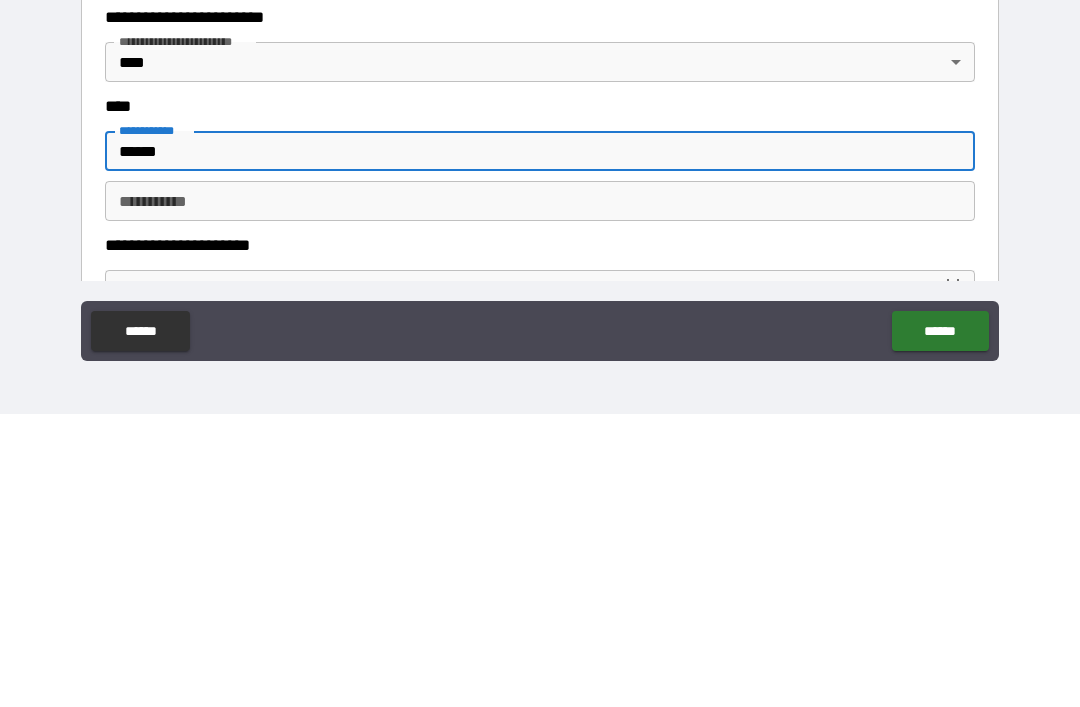 type on "******" 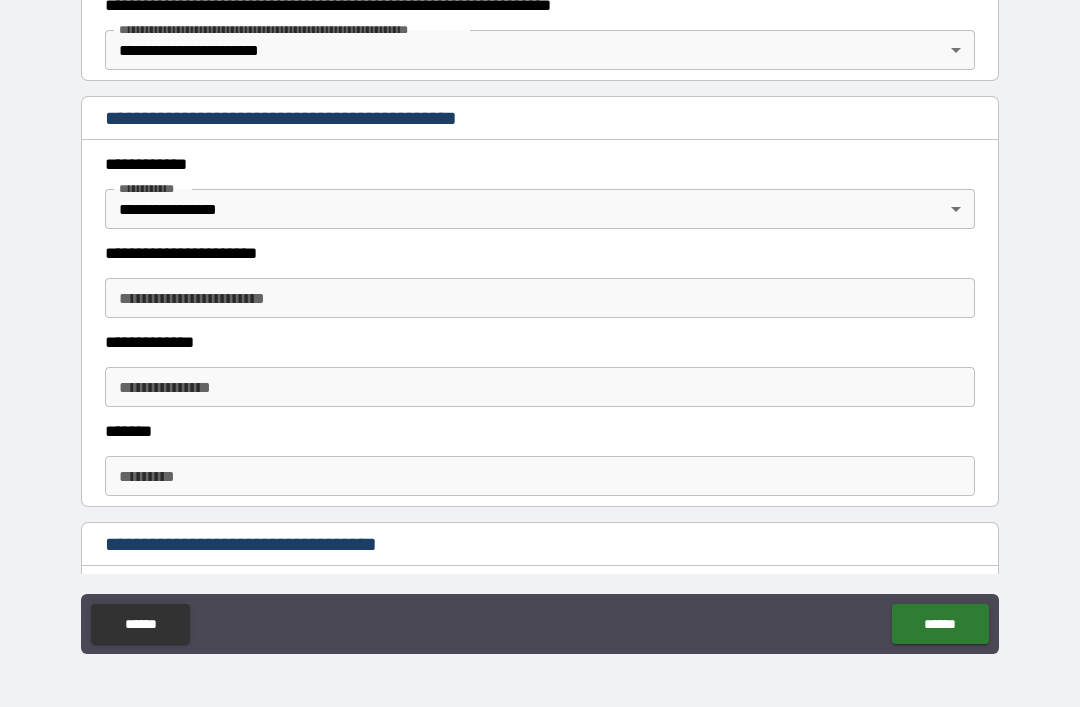 scroll, scrollTop: 380, scrollLeft: 0, axis: vertical 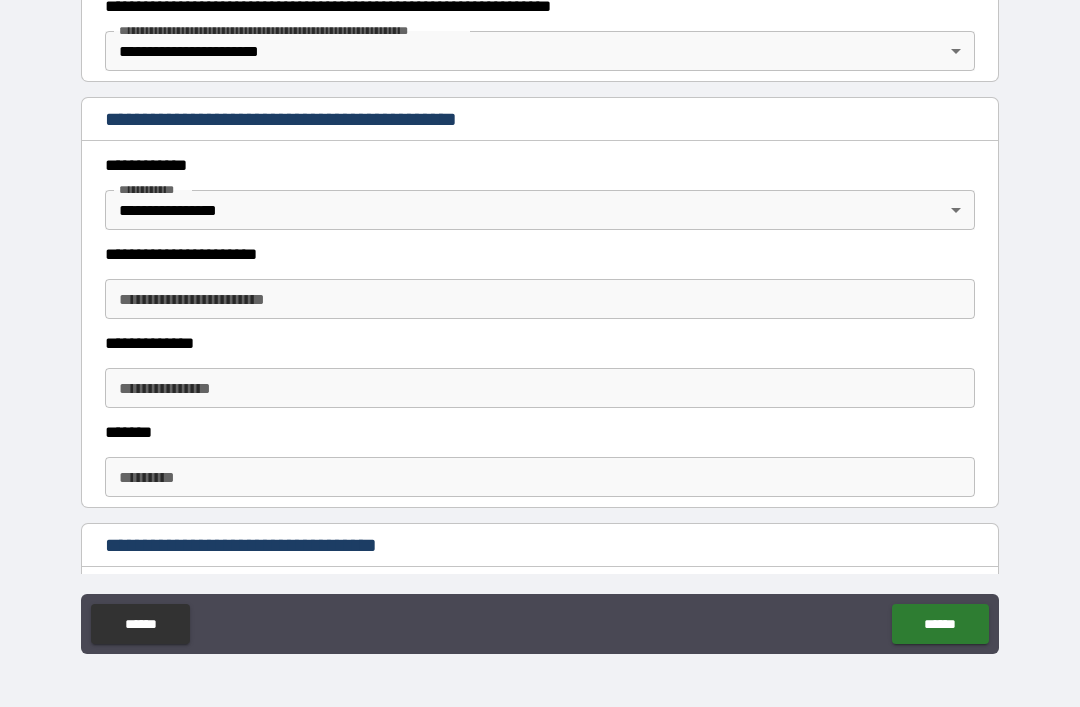 type on "*******" 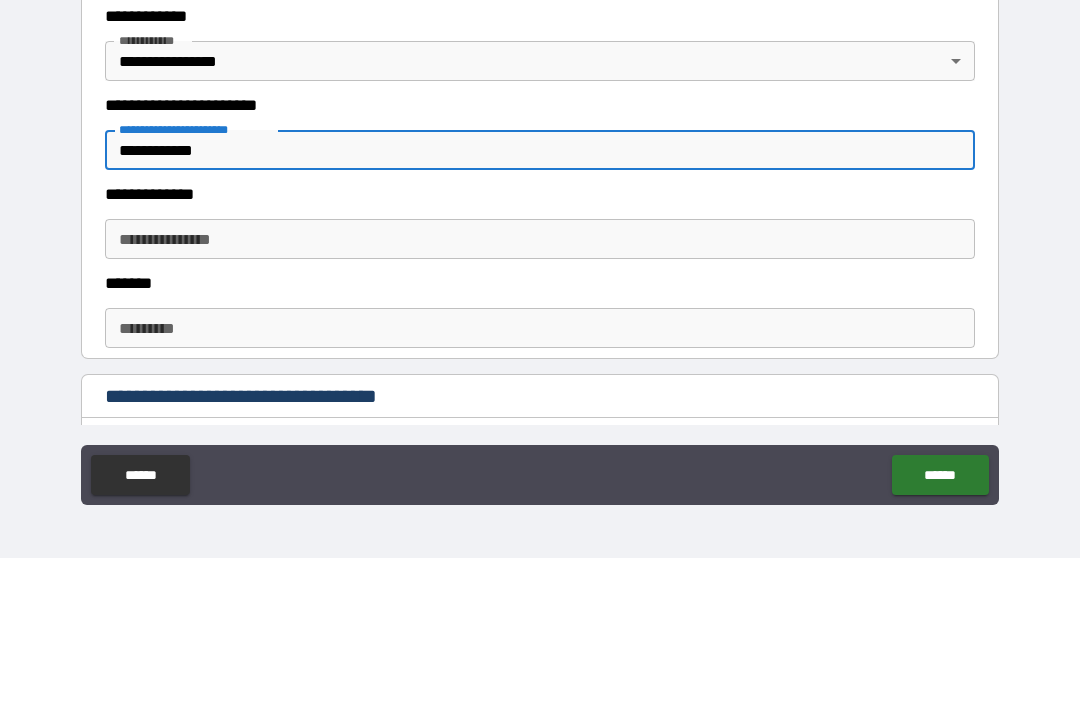 type on "**********" 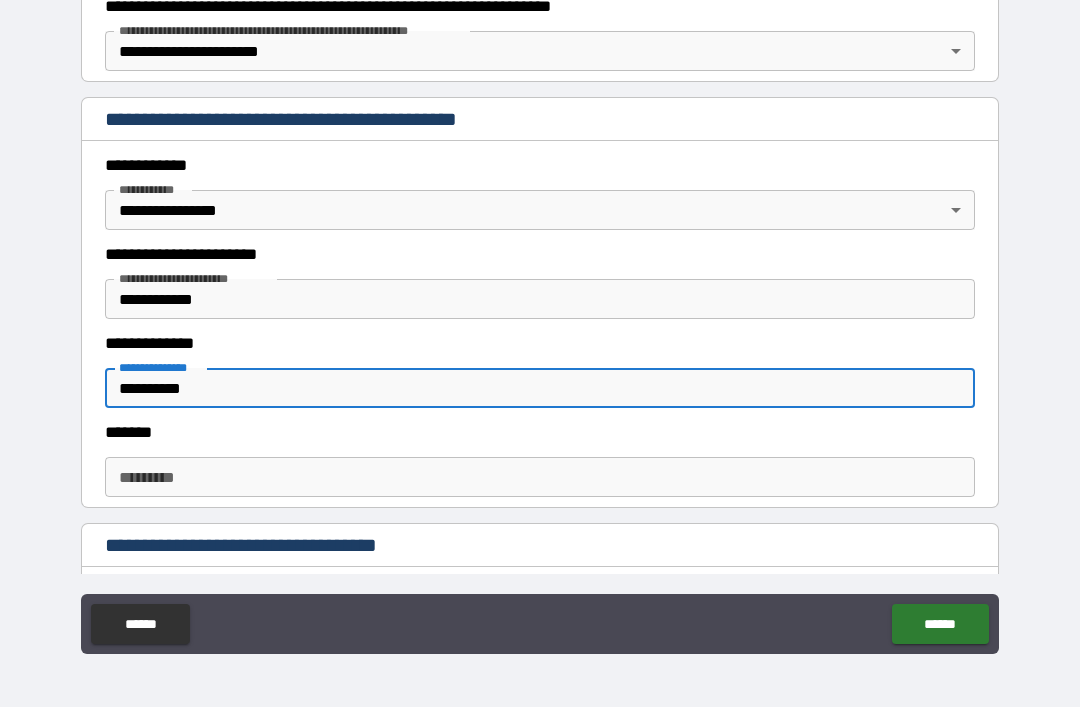 type on "**********" 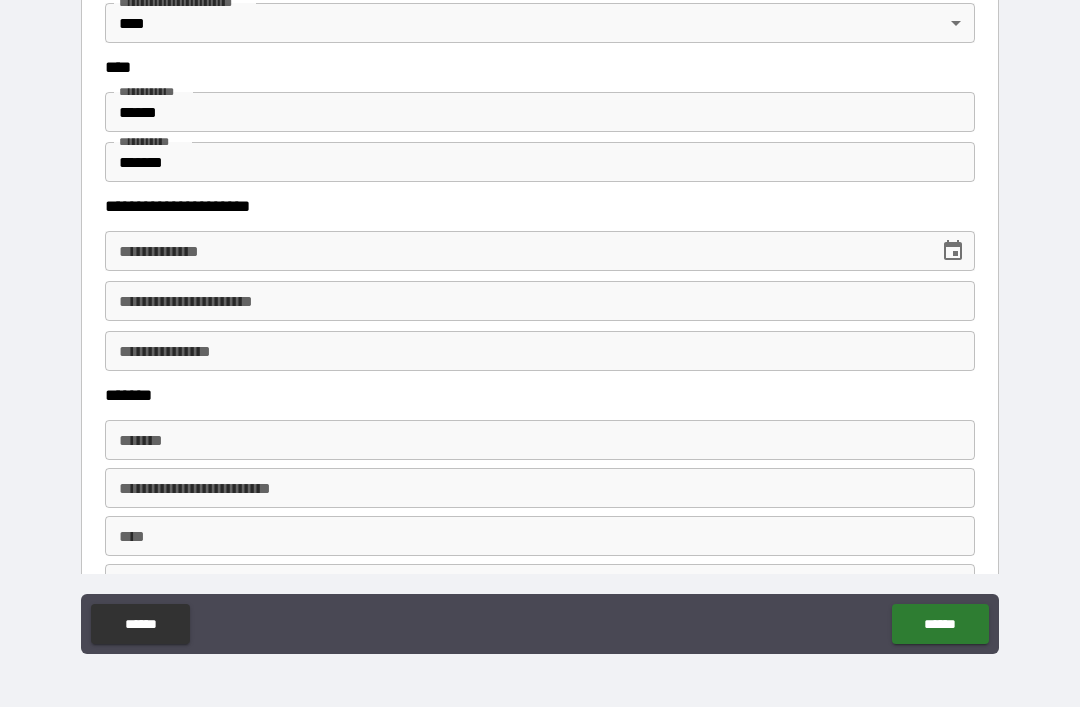 scroll, scrollTop: 1001, scrollLeft: 0, axis: vertical 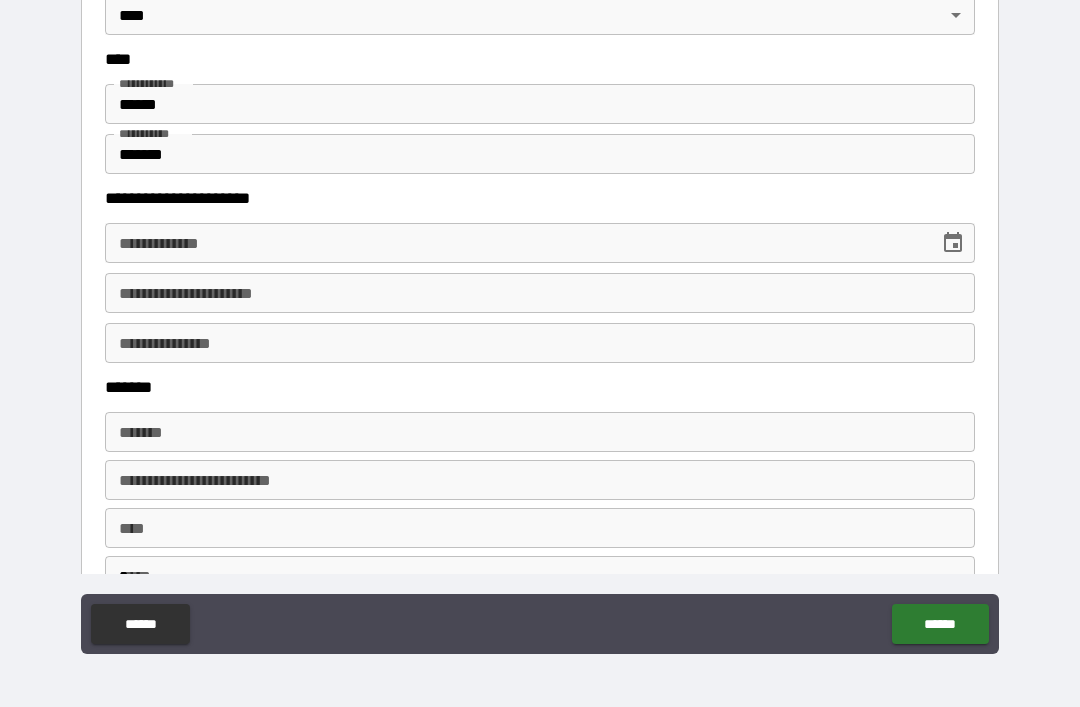 click 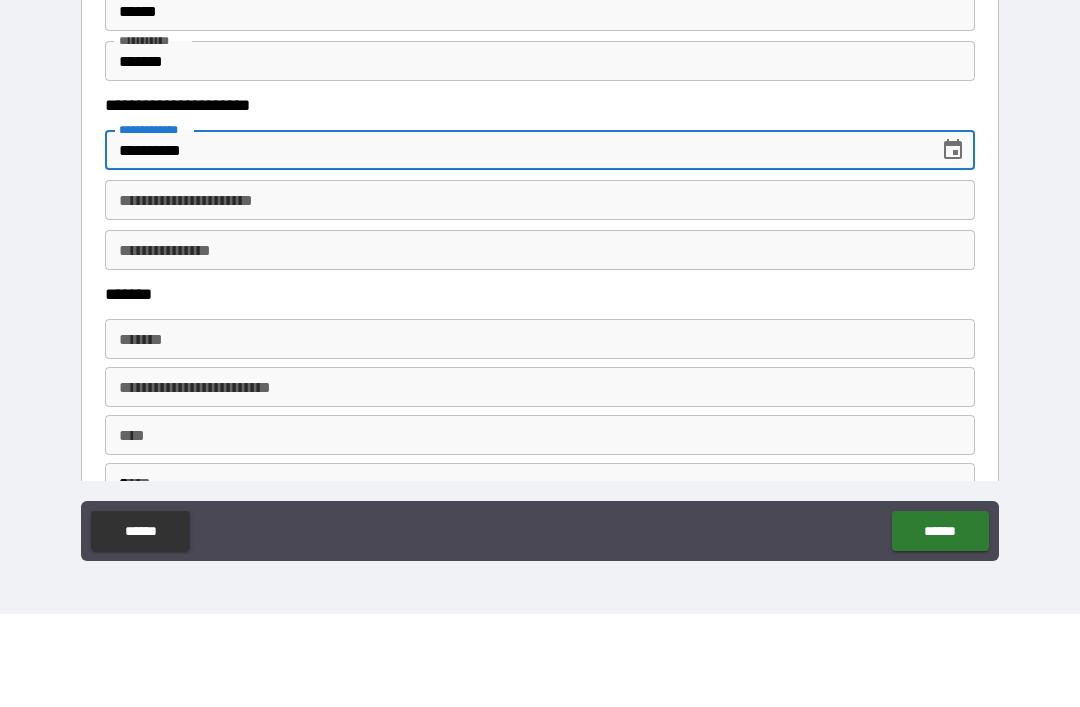 type on "**********" 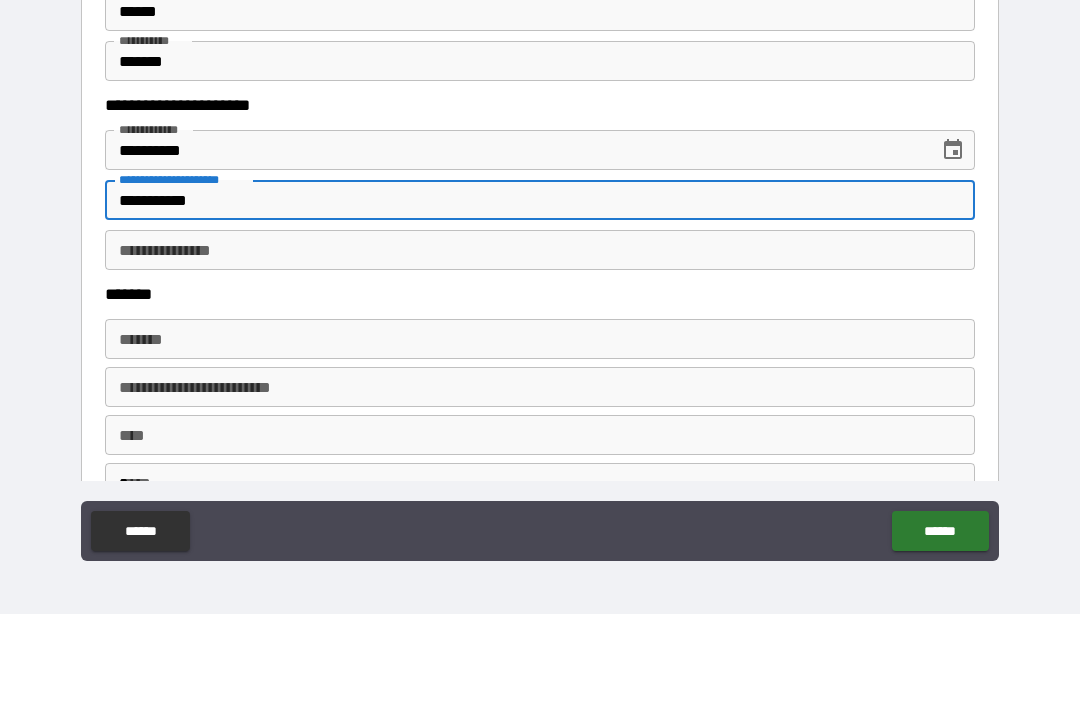 type on "**********" 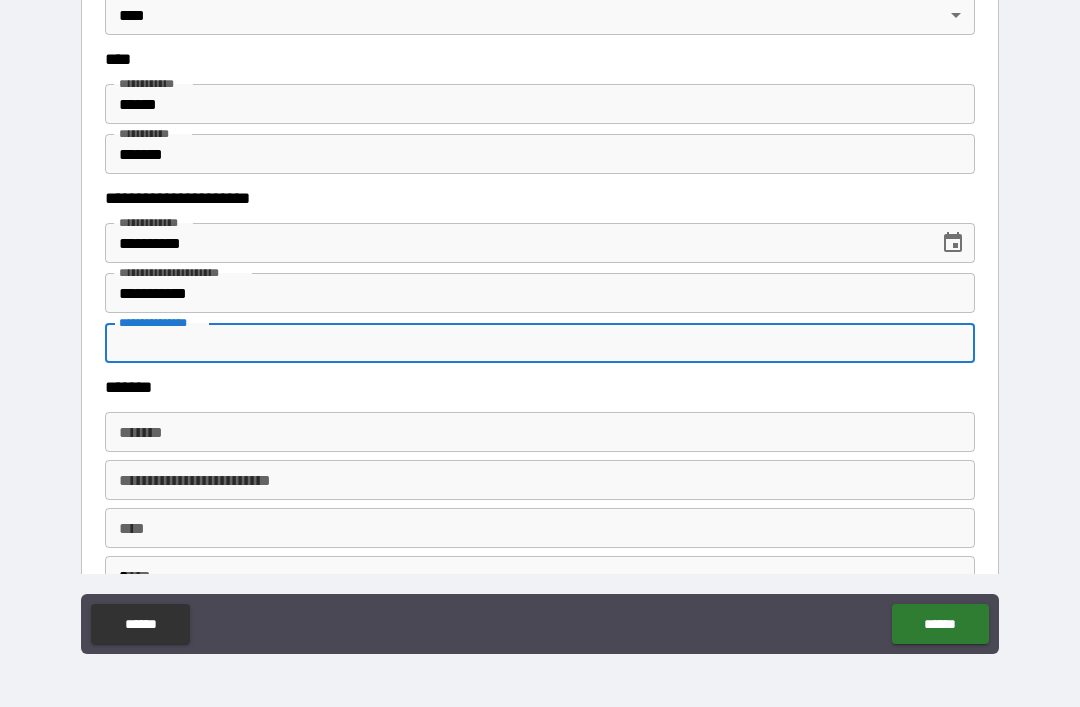 click on "*******" at bounding box center (540, 432) 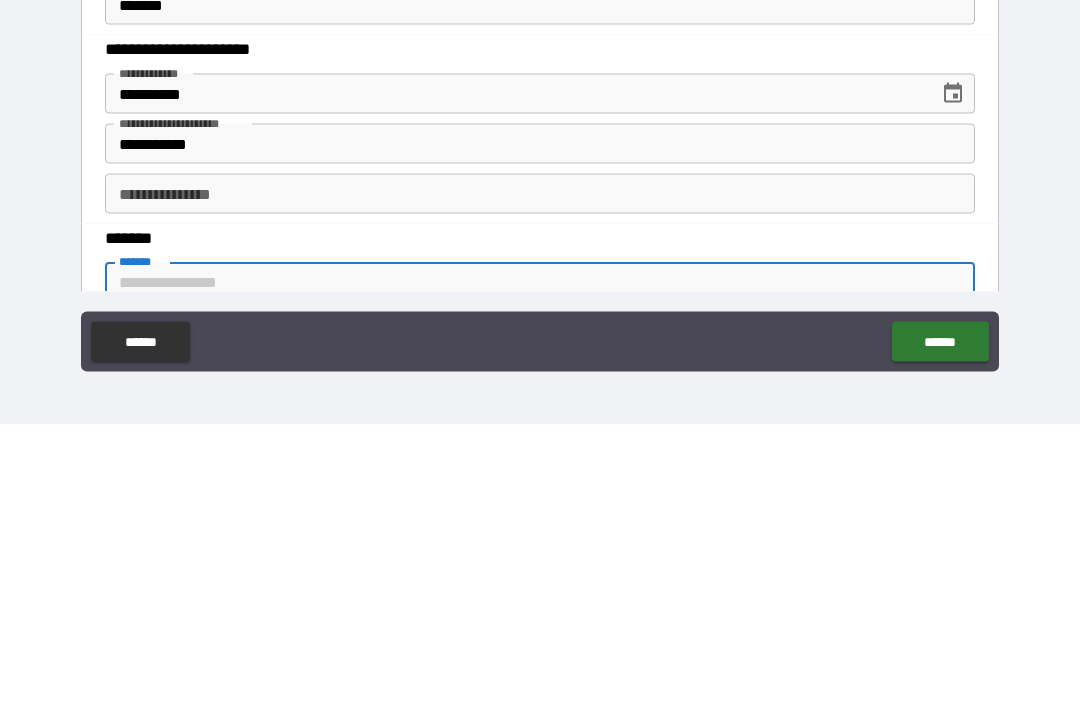 scroll, scrollTop: 861, scrollLeft: 0, axis: vertical 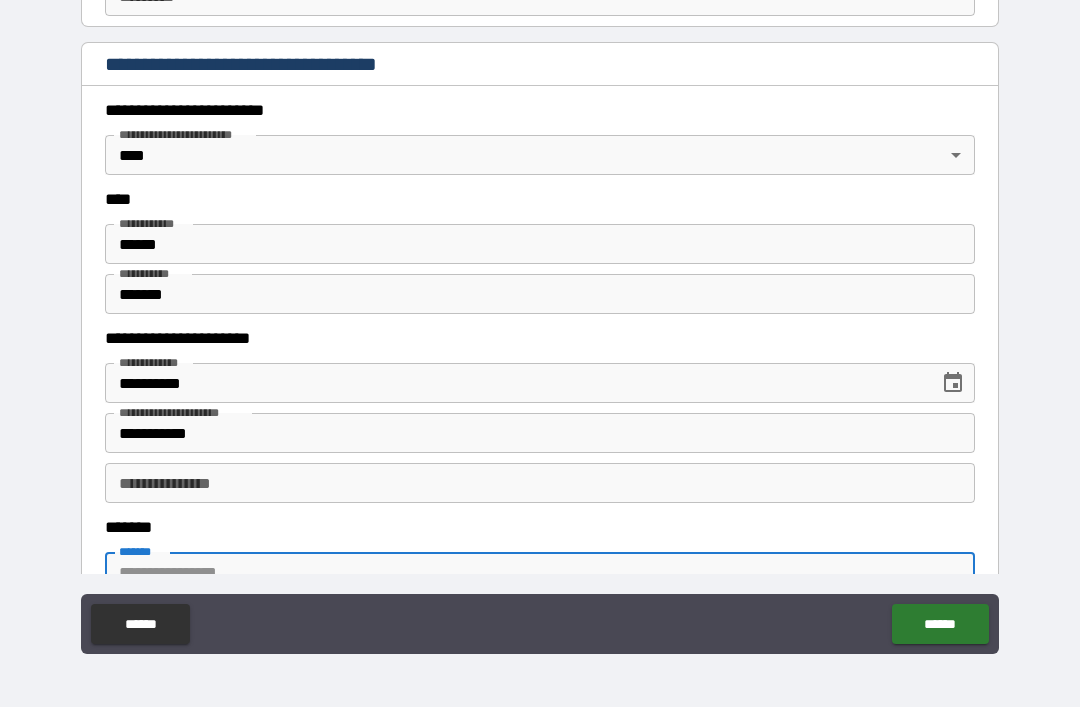 click on "**********" at bounding box center [540, 433] 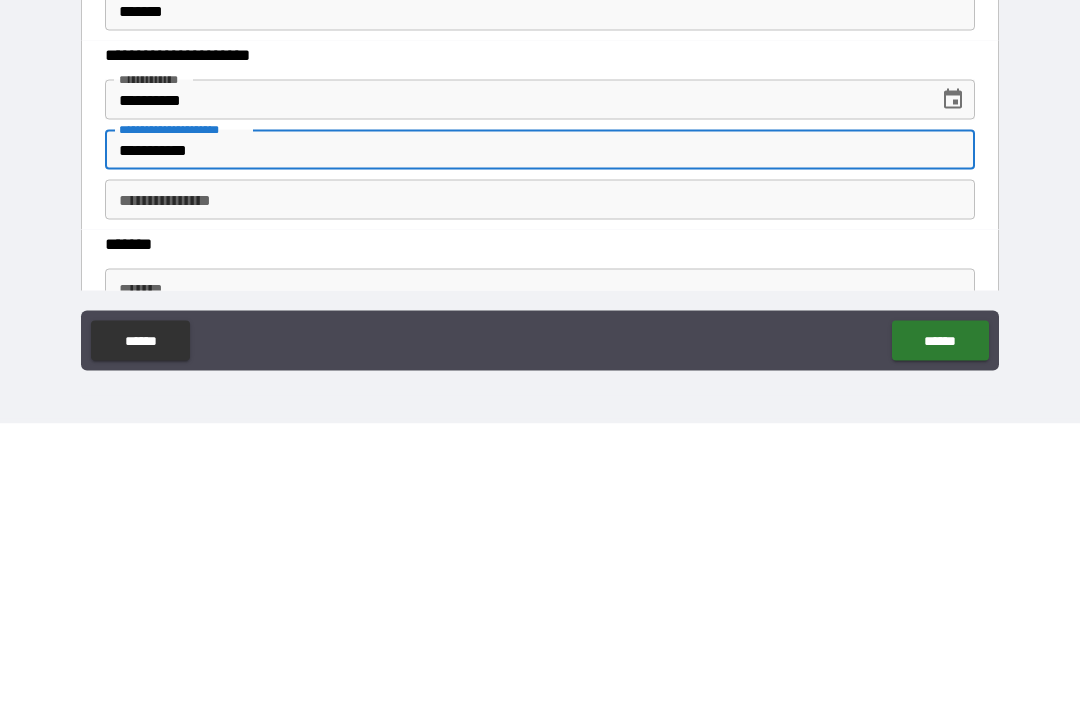 click on "**********" at bounding box center [540, 433] 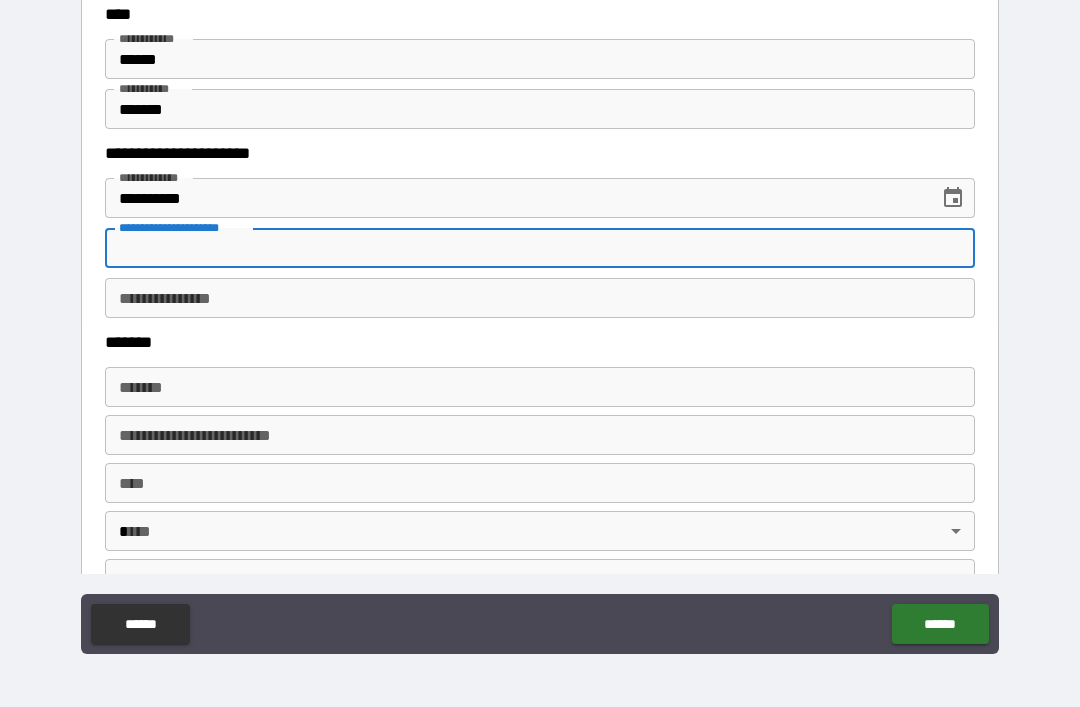 scroll, scrollTop: 1042, scrollLeft: 0, axis: vertical 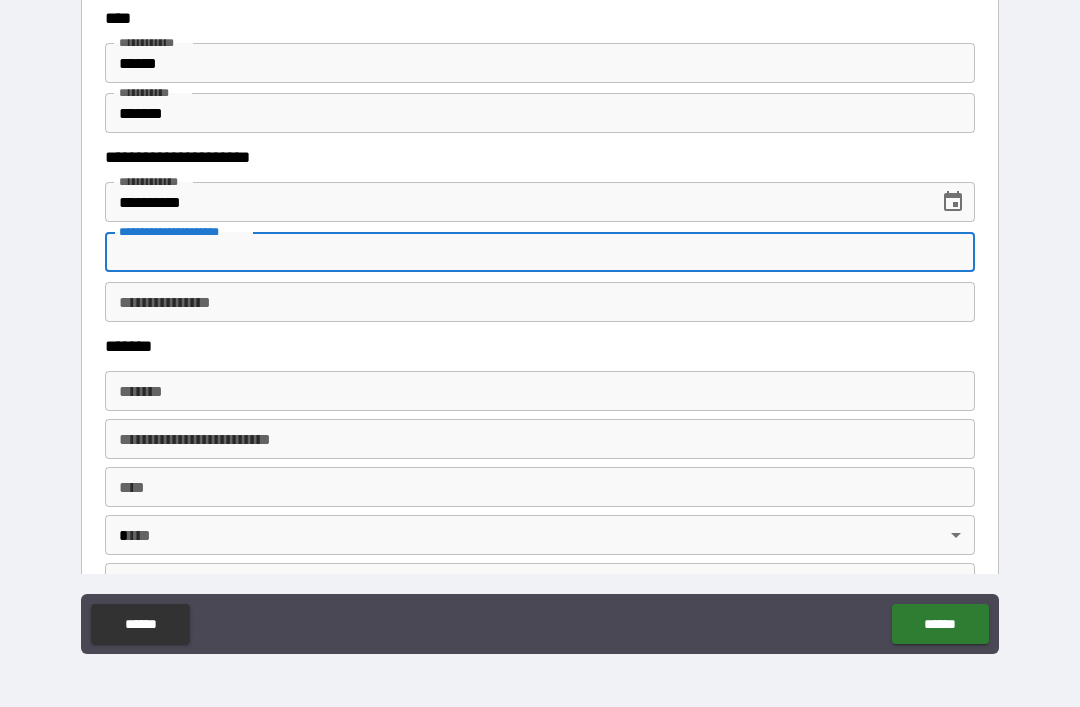 type 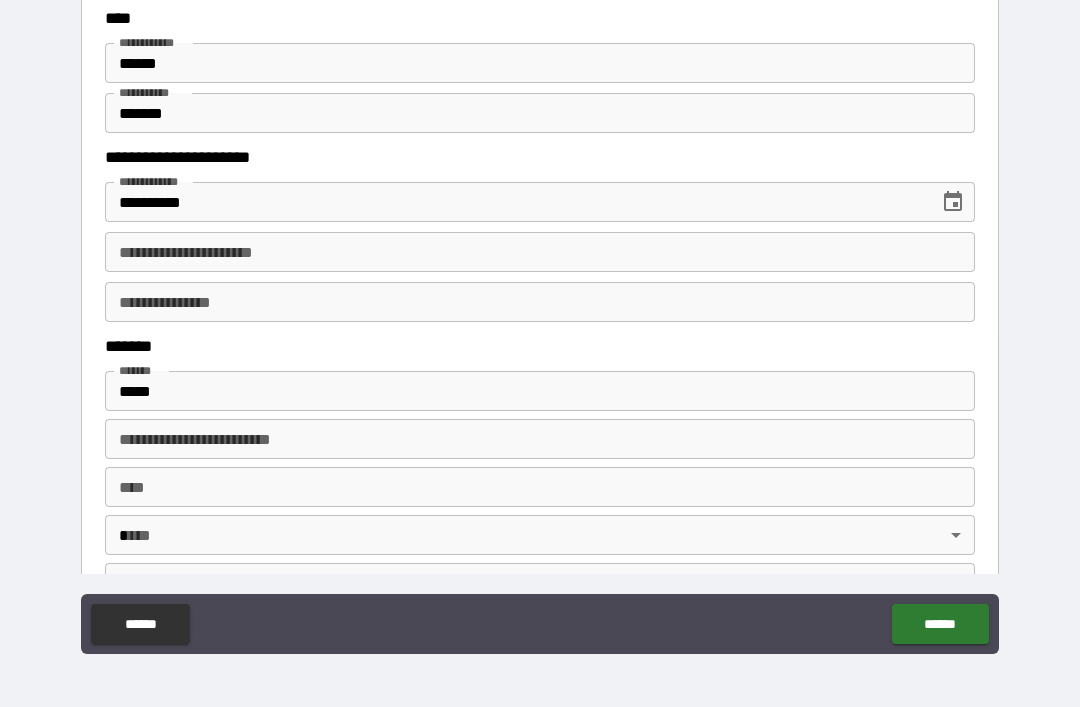 type on "**********" 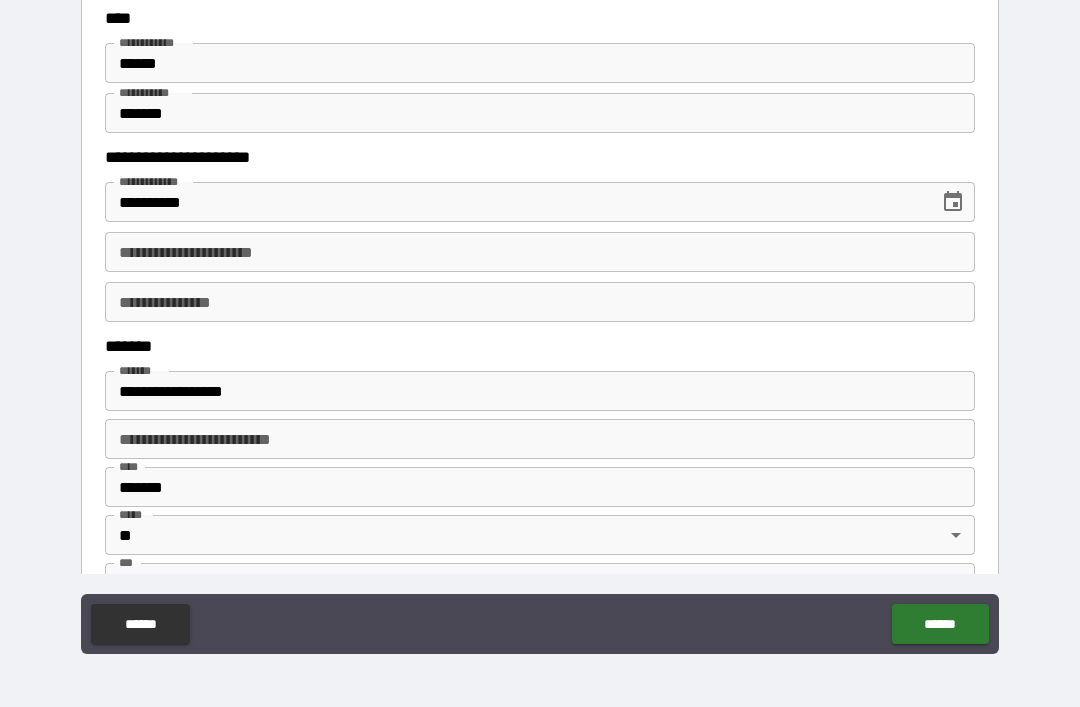 click on "**********" at bounding box center (540, 439) 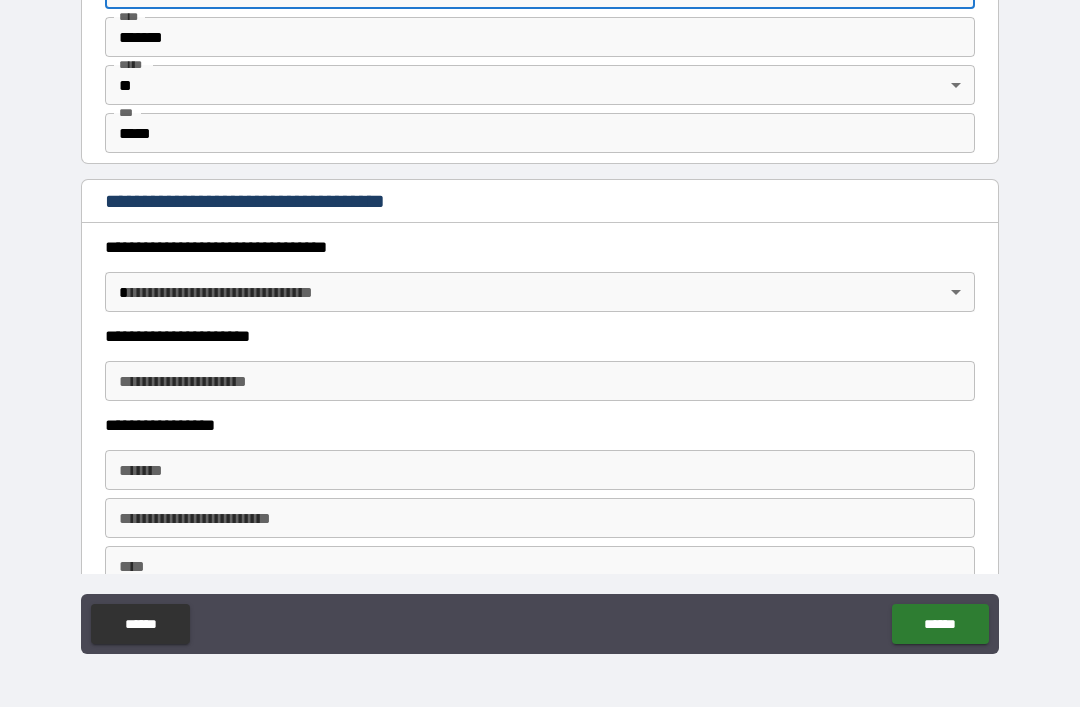 scroll, scrollTop: 1493, scrollLeft: 0, axis: vertical 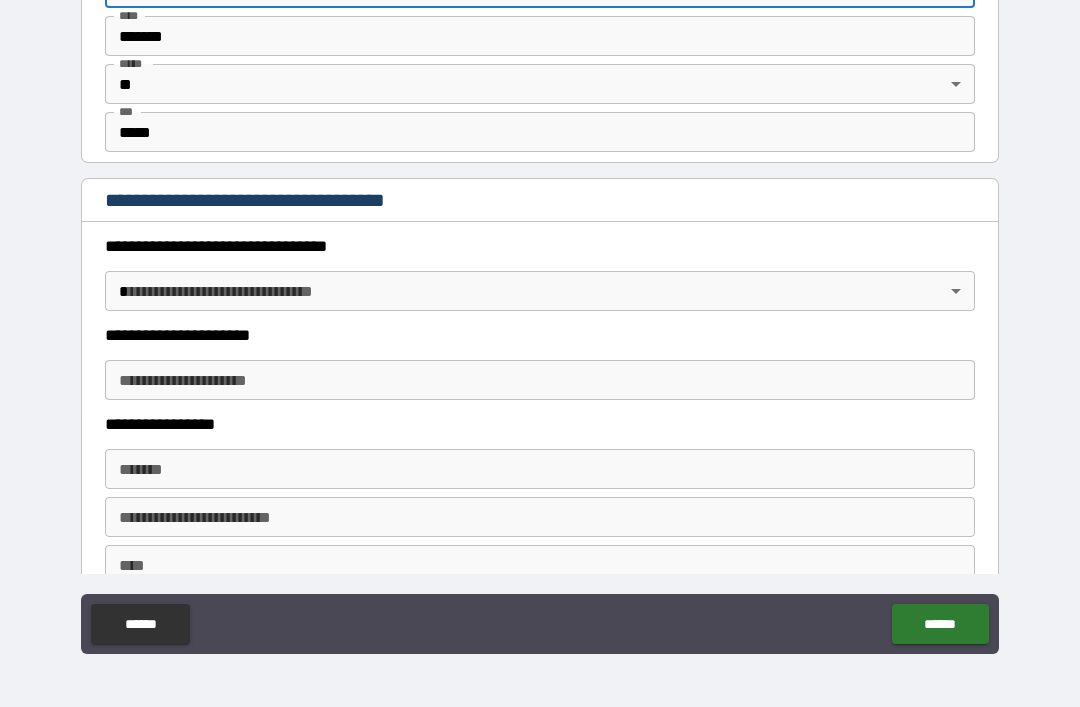 type on "**" 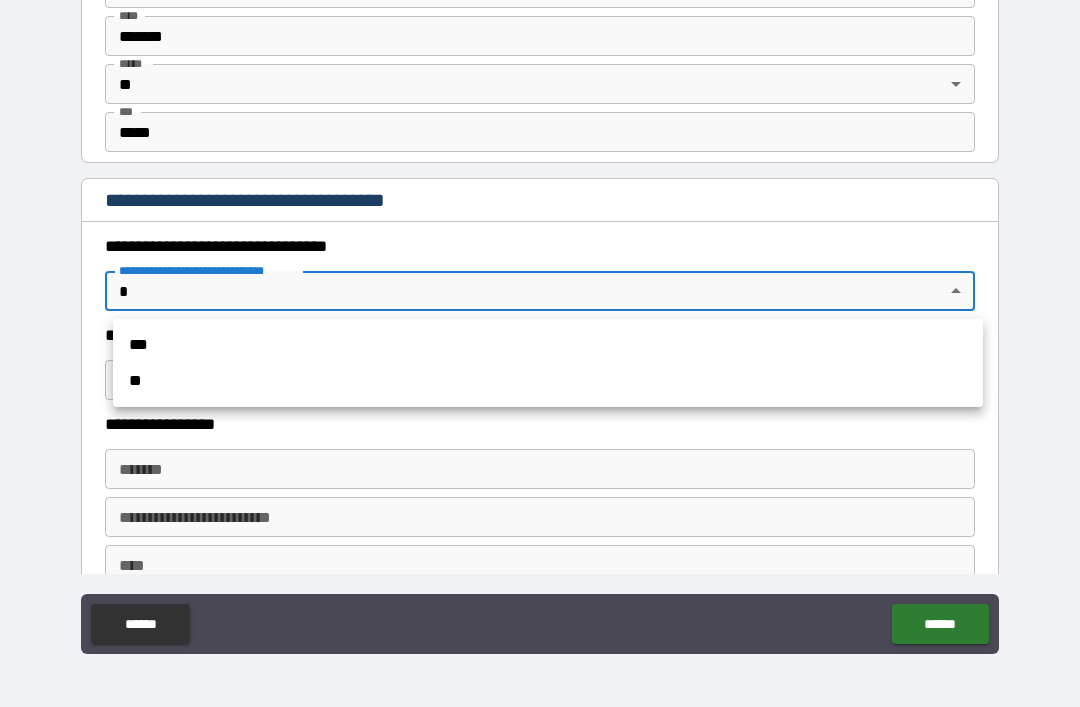 click on "**" at bounding box center (548, 381) 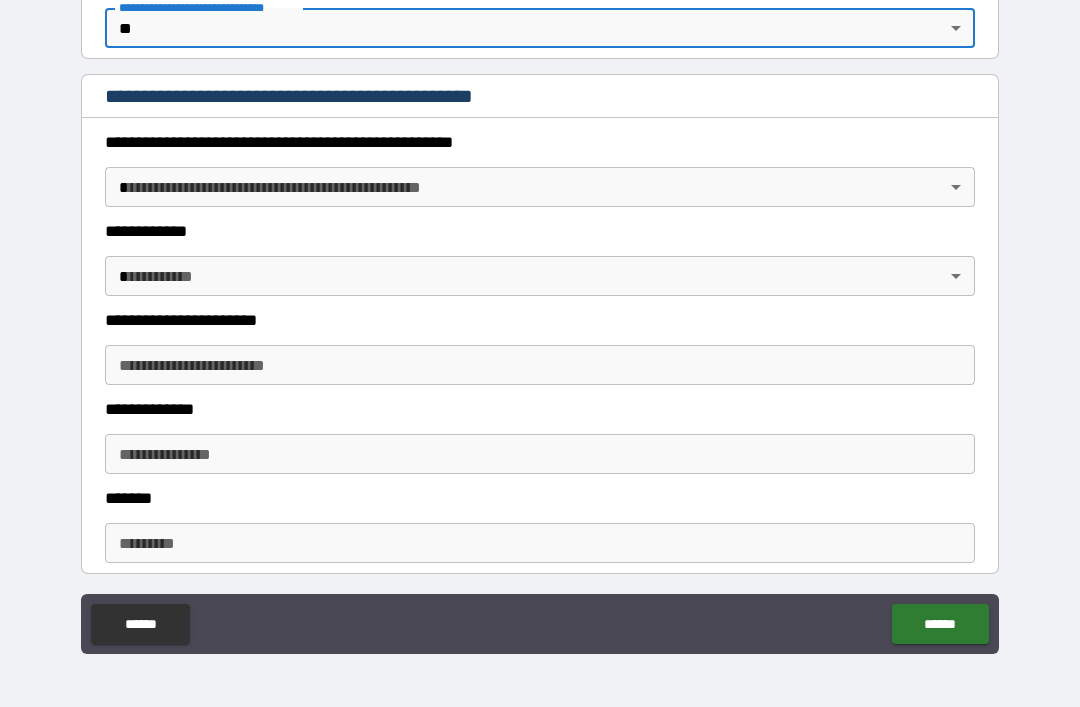 scroll, scrollTop: 1761, scrollLeft: 0, axis: vertical 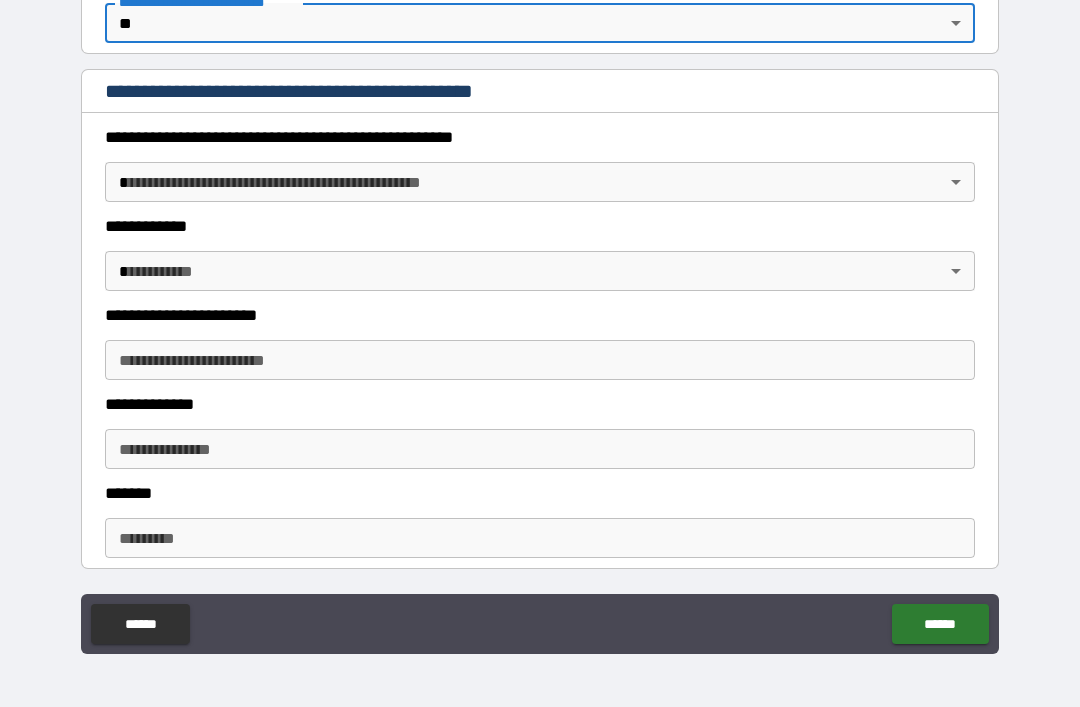 click on "**********" at bounding box center [540, 321] 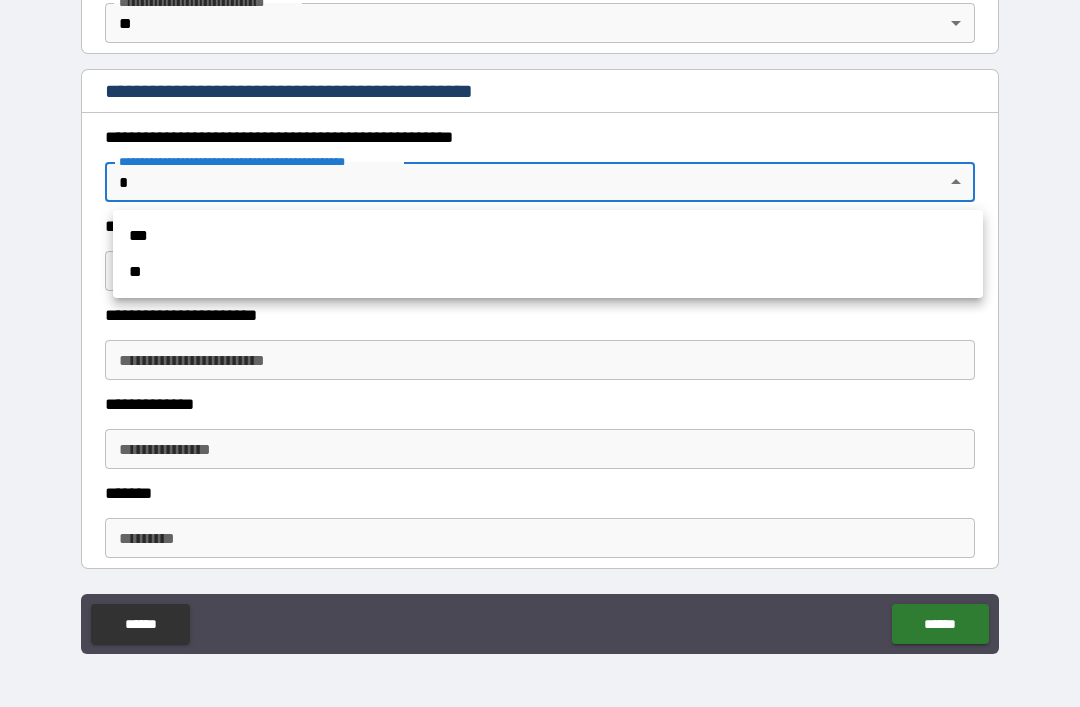 click on "**" at bounding box center [548, 272] 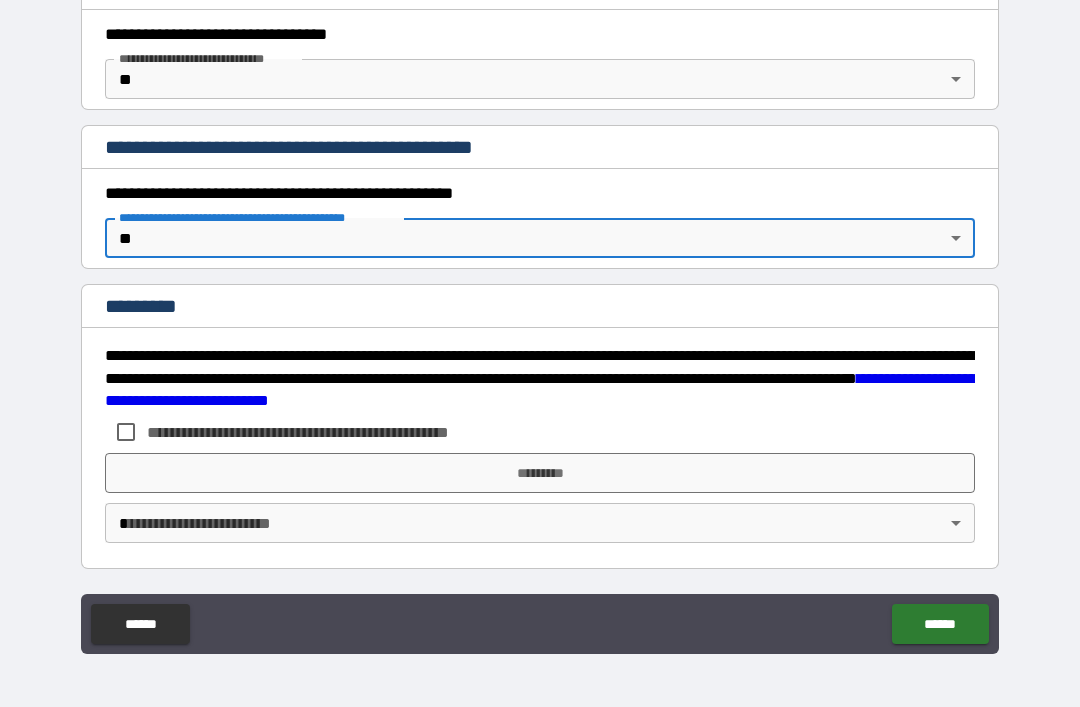 scroll, scrollTop: 1705, scrollLeft: 0, axis: vertical 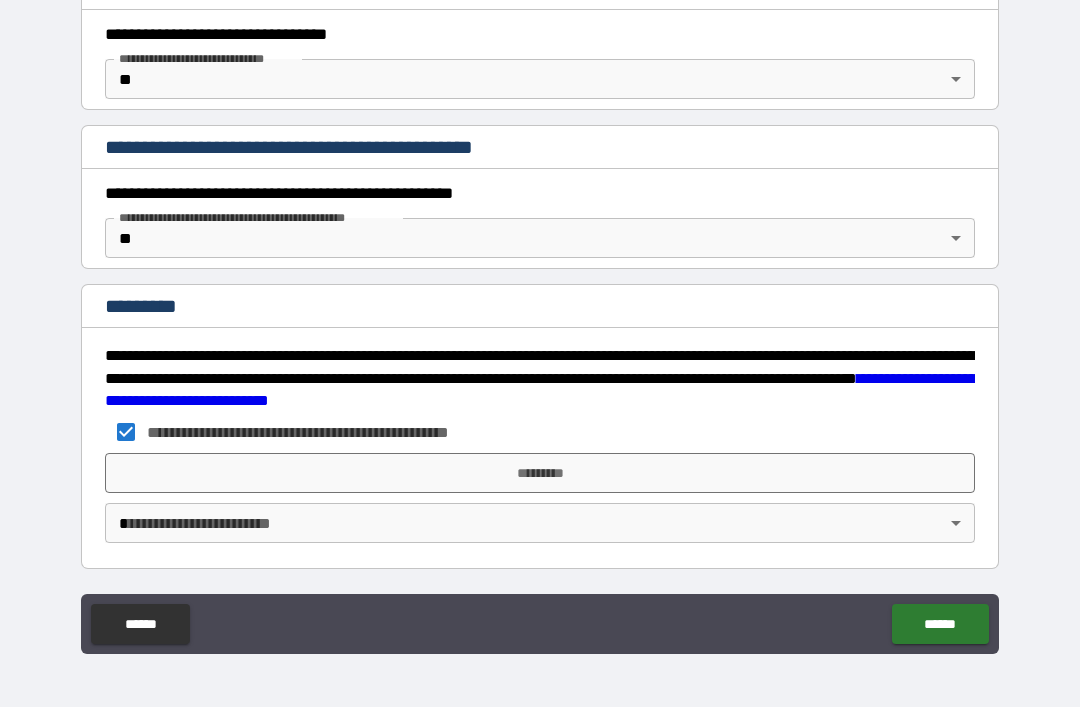 click on "**********" at bounding box center (540, 321) 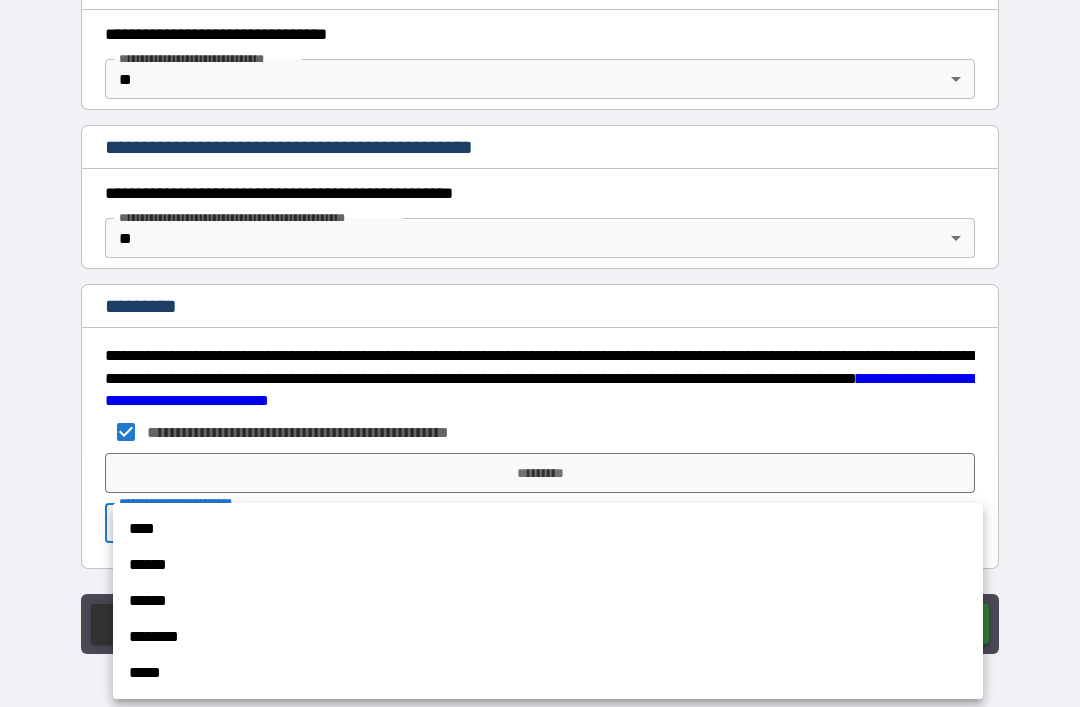 click on "****" at bounding box center (548, 529) 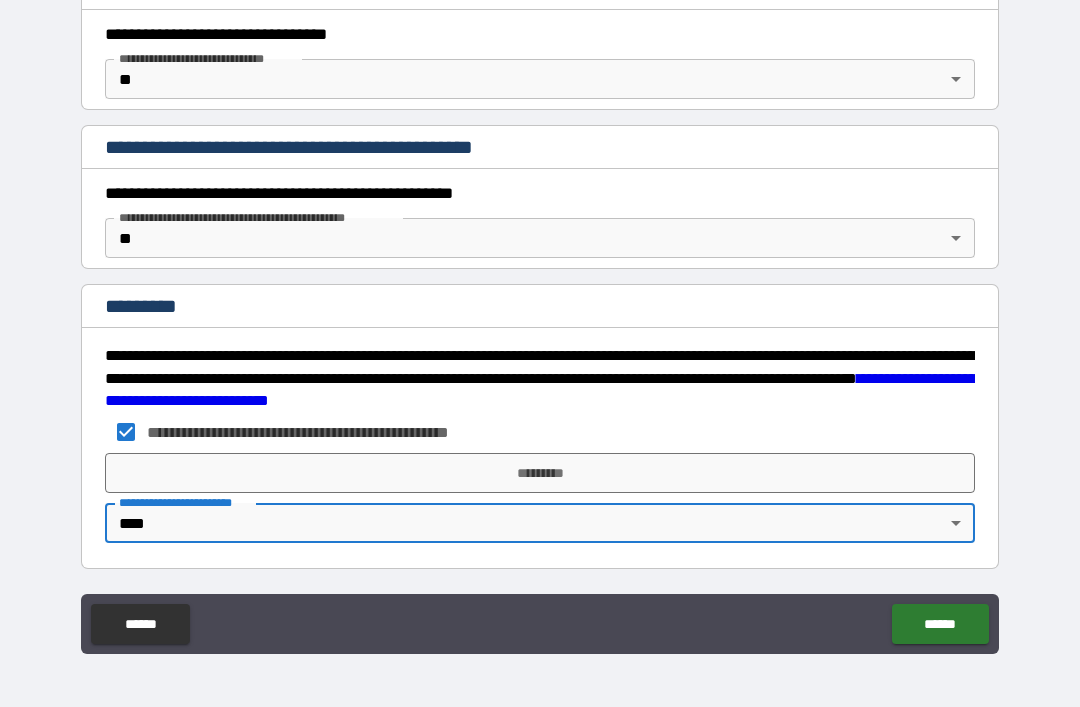 type on "*" 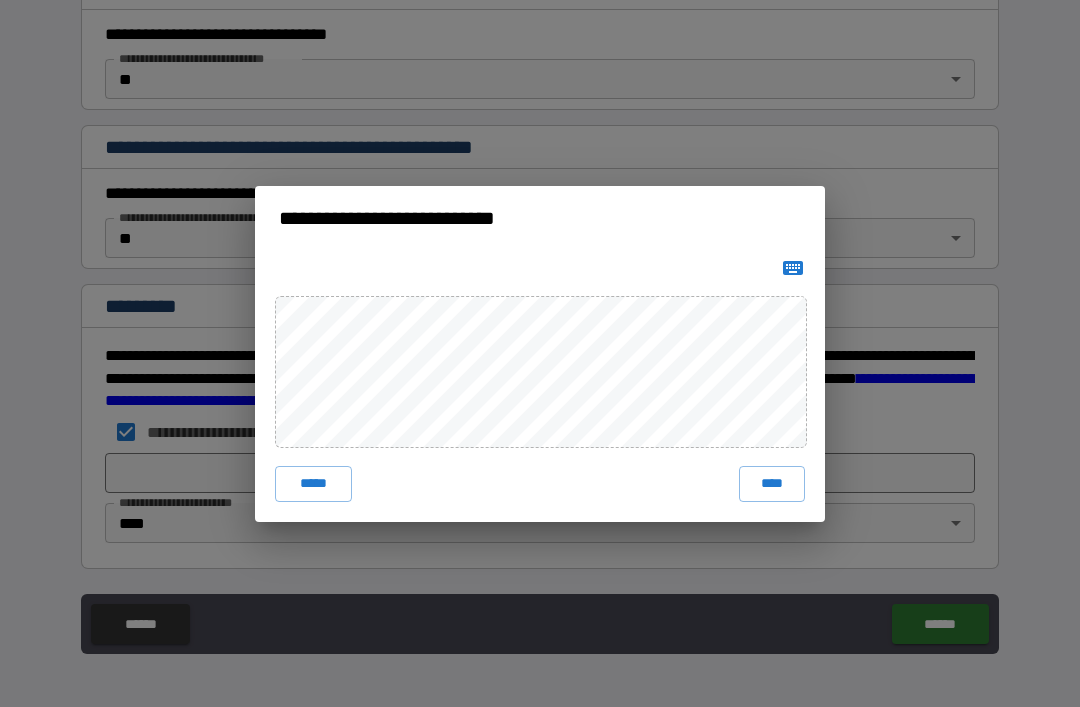 click on "*****" at bounding box center (313, 484) 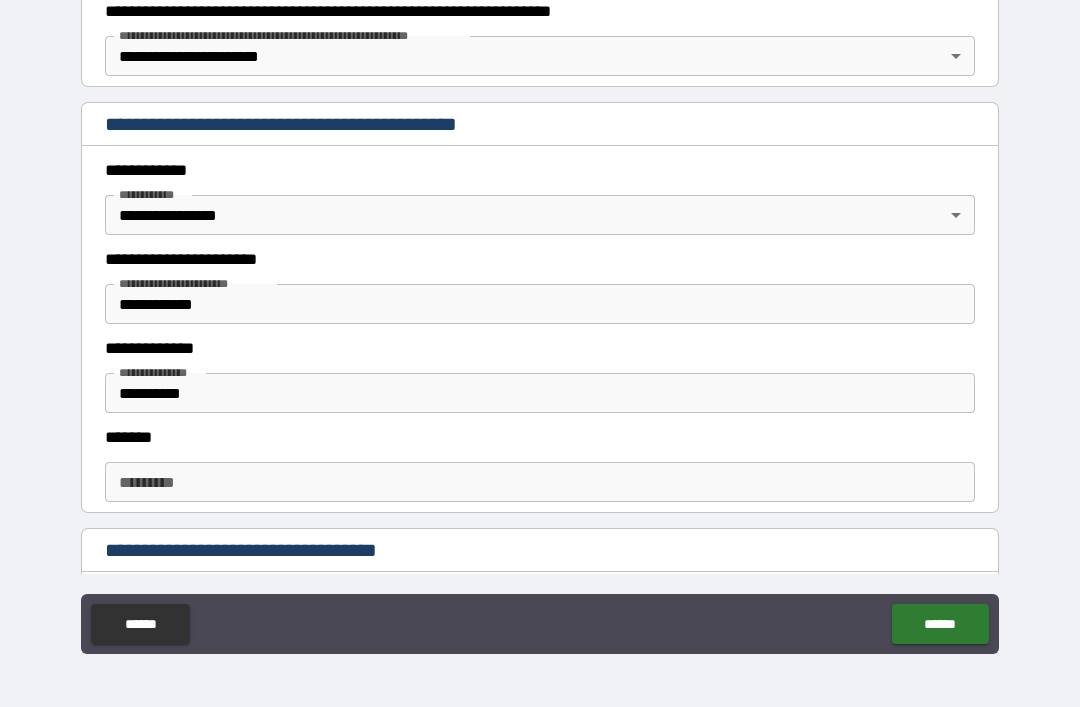 scroll, scrollTop: 380, scrollLeft: 0, axis: vertical 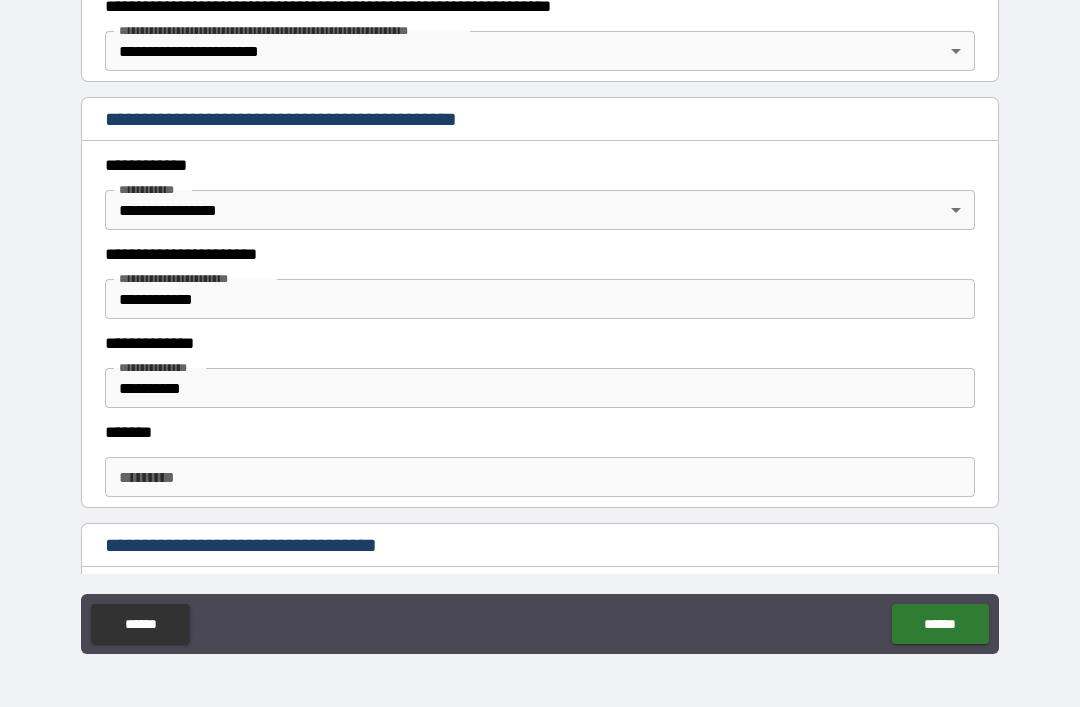 click on "**********" at bounding box center [540, 321] 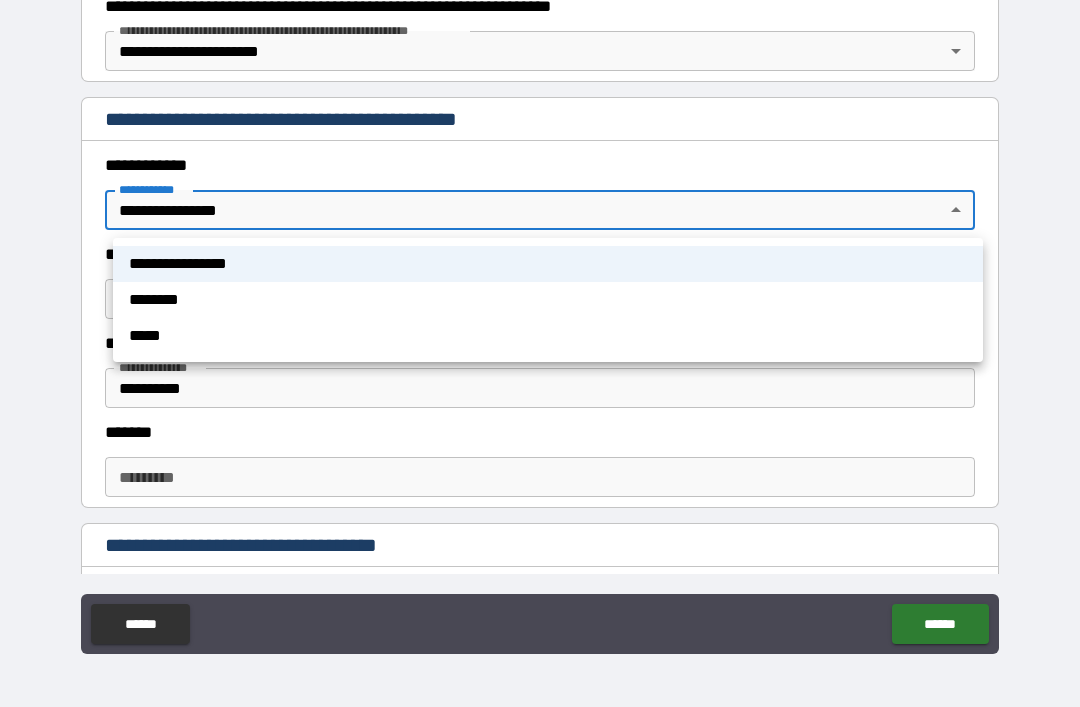 click at bounding box center [540, 353] 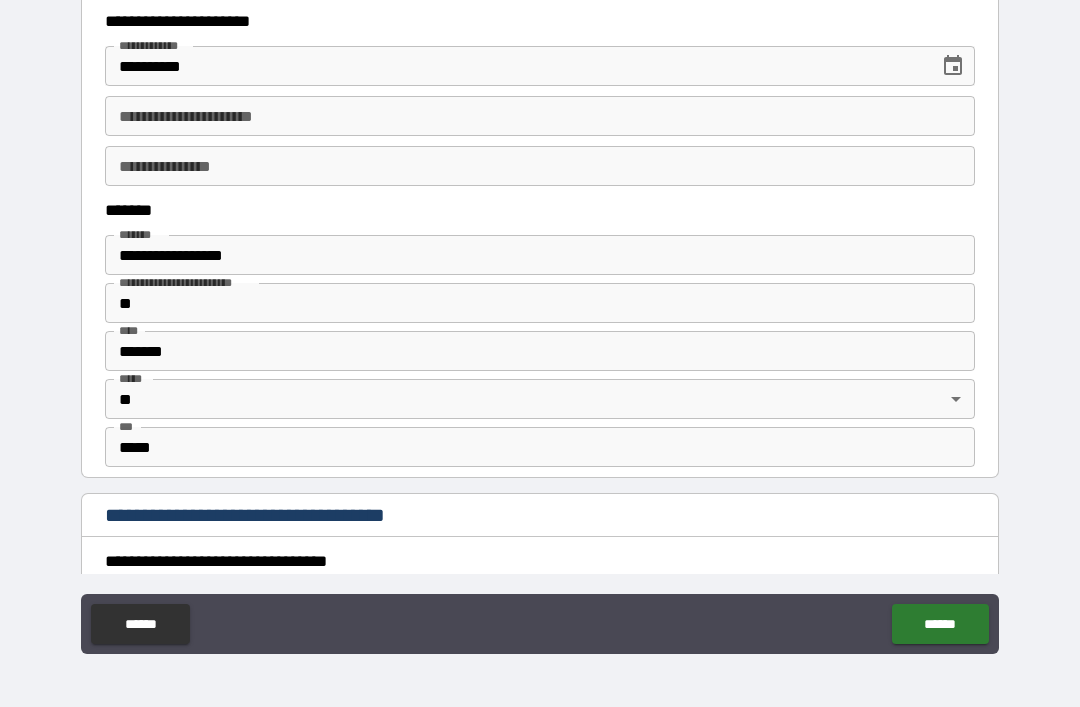 scroll, scrollTop: 1180, scrollLeft: 0, axis: vertical 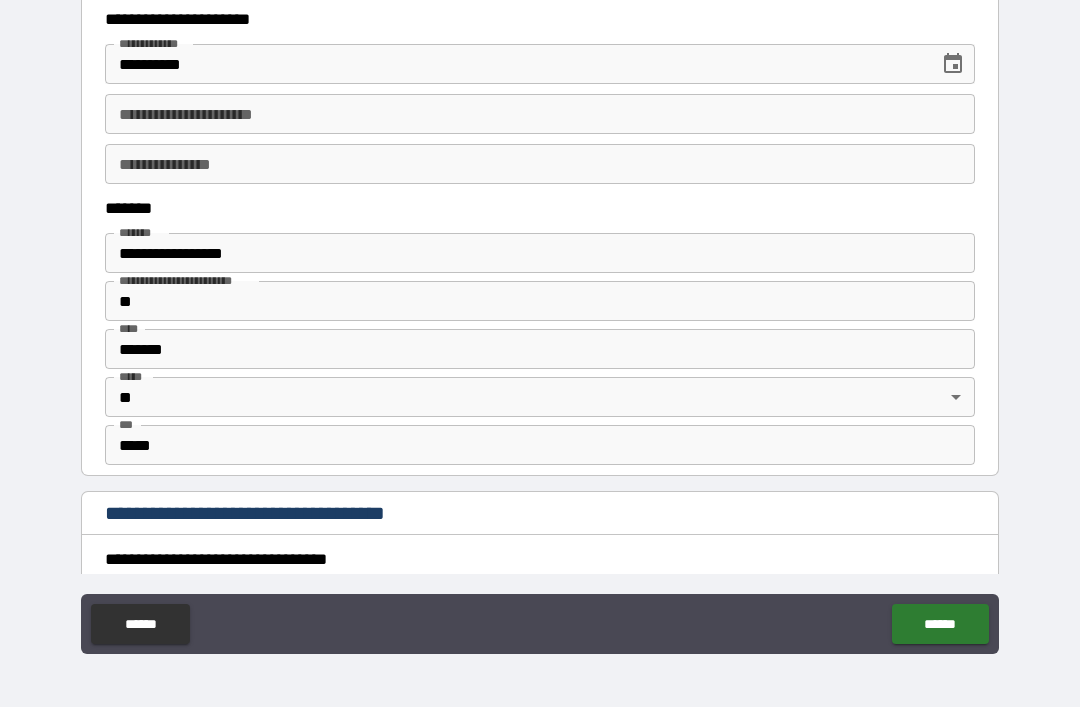 click on "******" at bounding box center [940, 624] 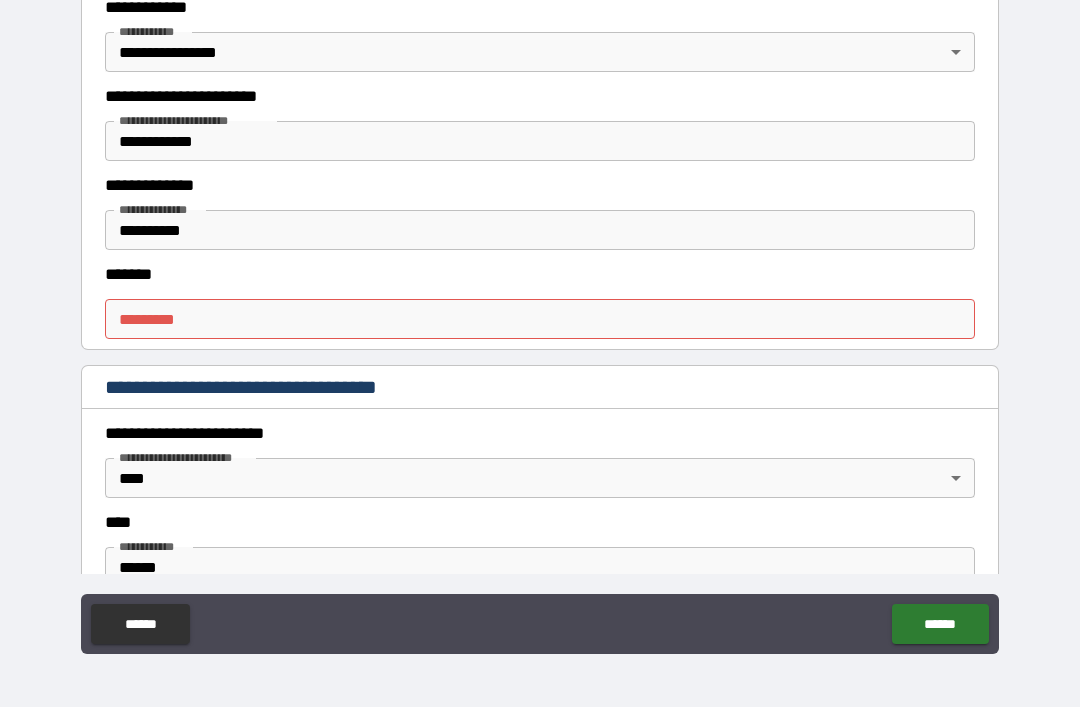 scroll, scrollTop: 578, scrollLeft: 0, axis: vertical 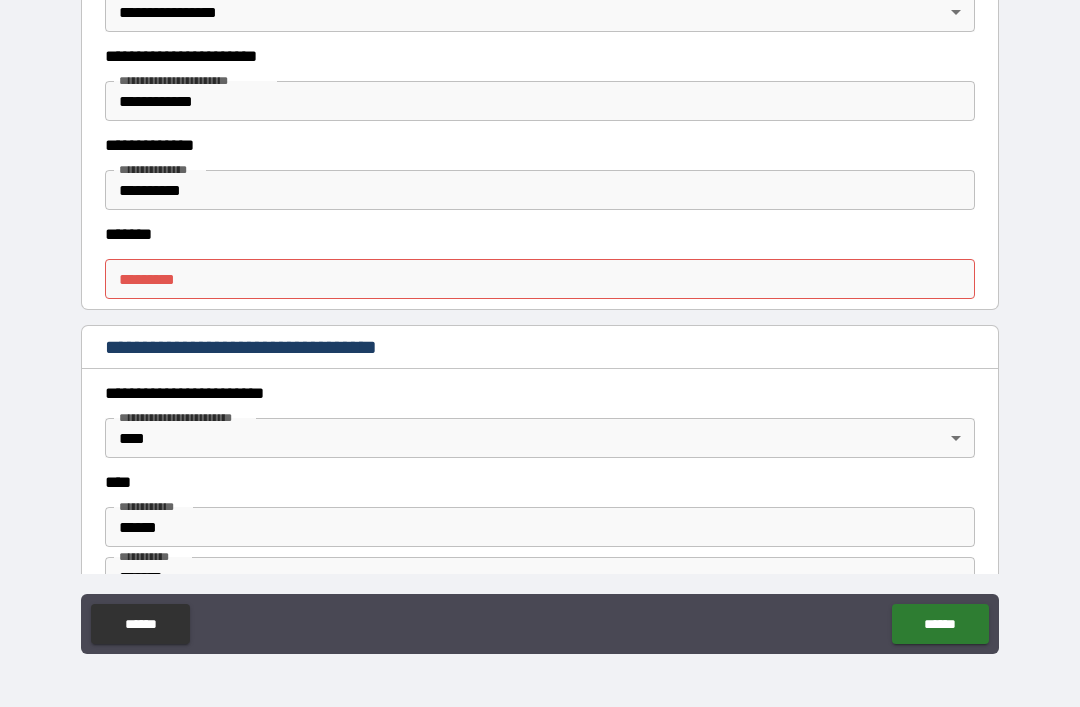 click on "*******   *" at bounding box center (540, 279) 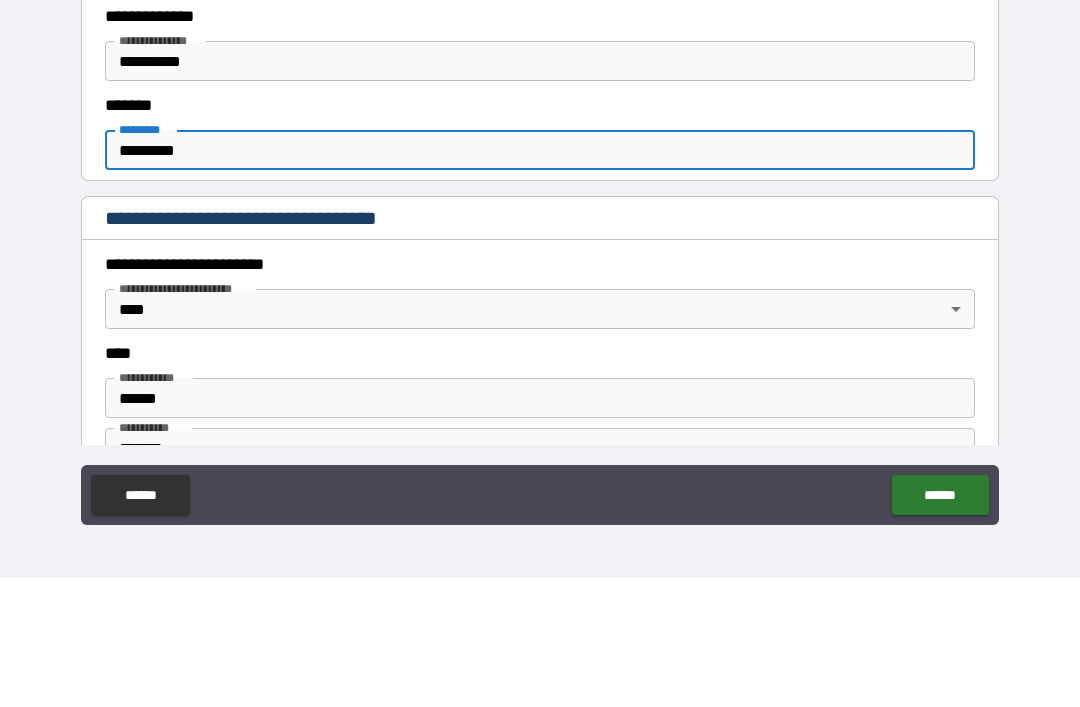 type on "**********" 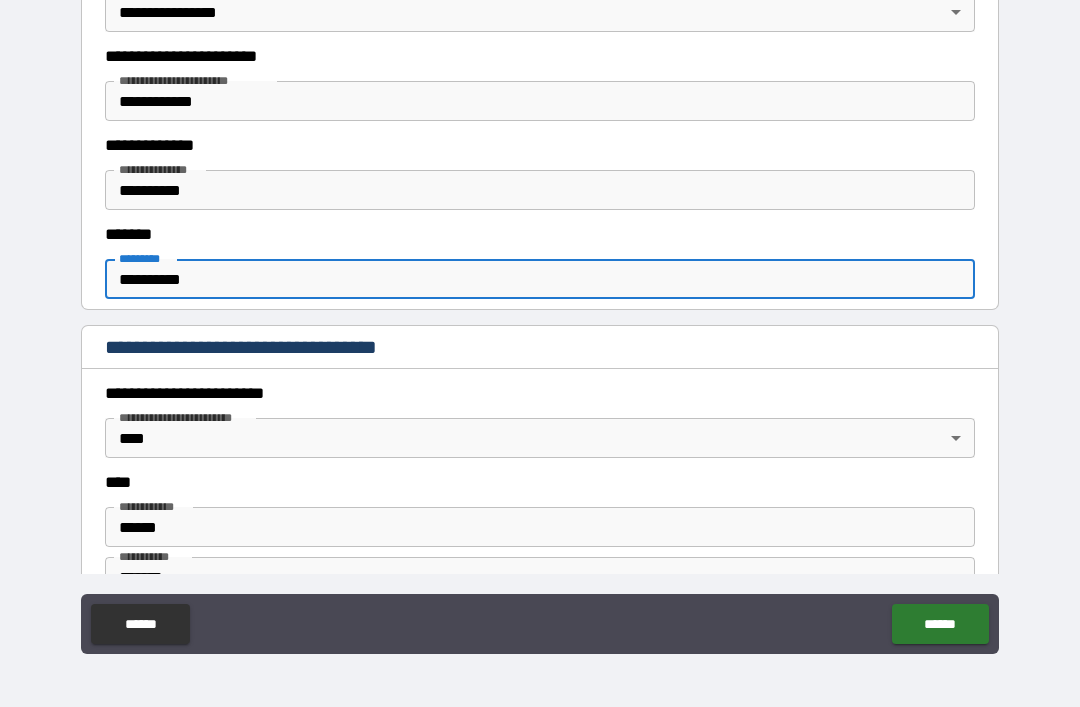 click on "******" at bounding box center (940, 624) 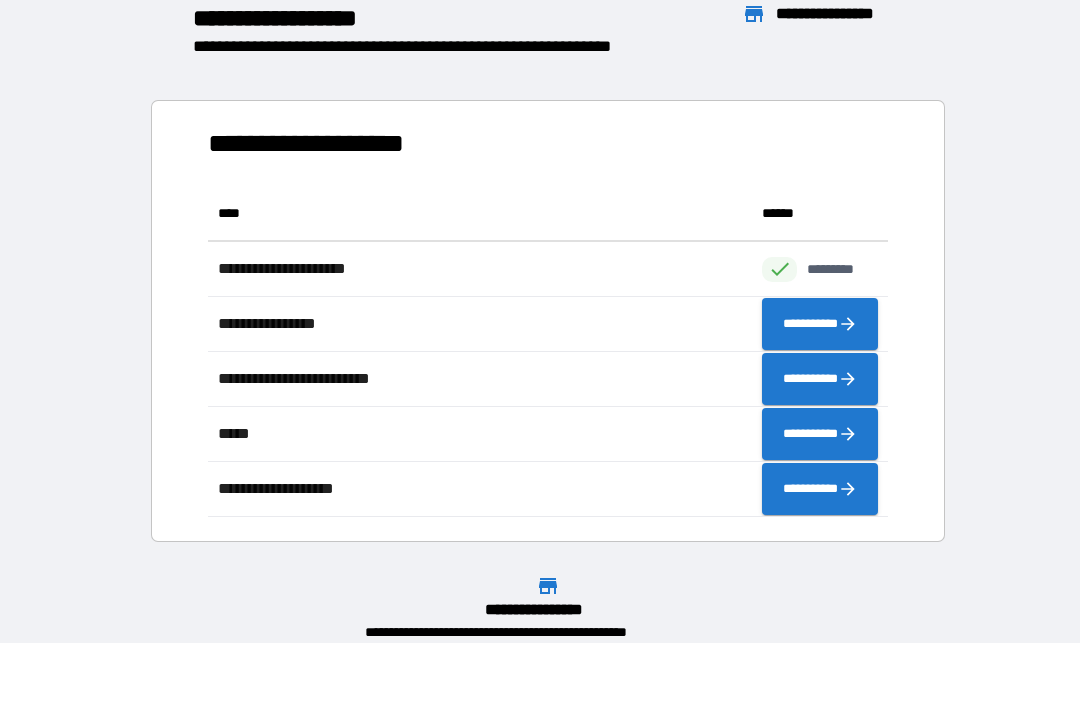 scroll, scrollTop: 1, scrollLeft: 1, axis: both 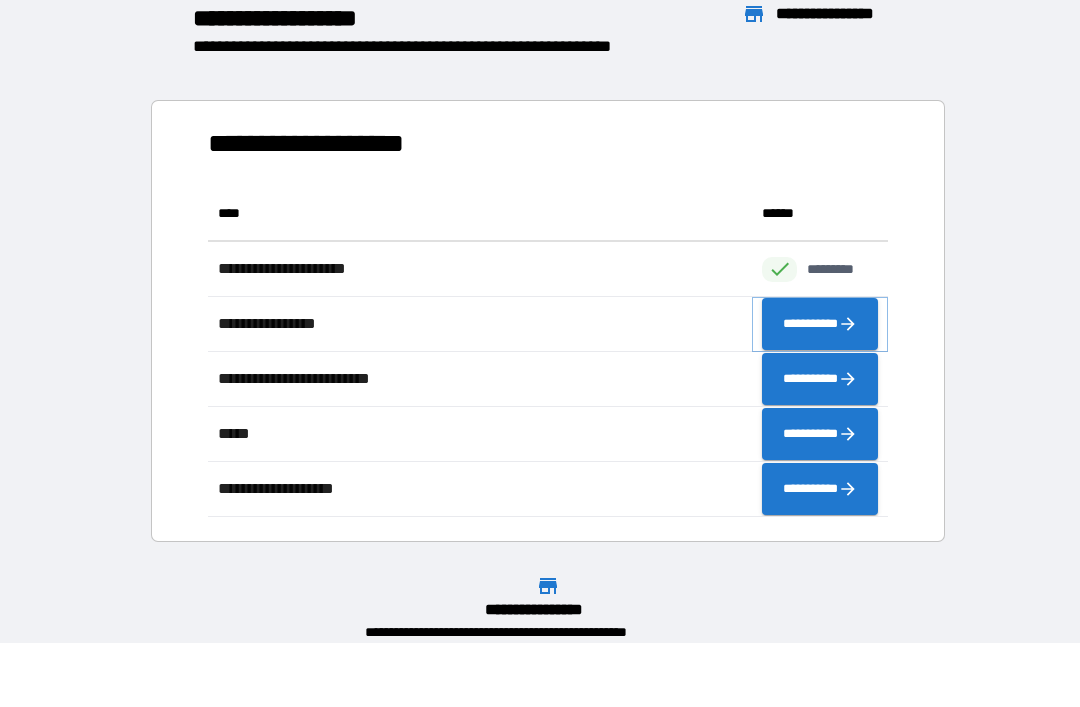click on "**********" at bounding box center (820, 324) 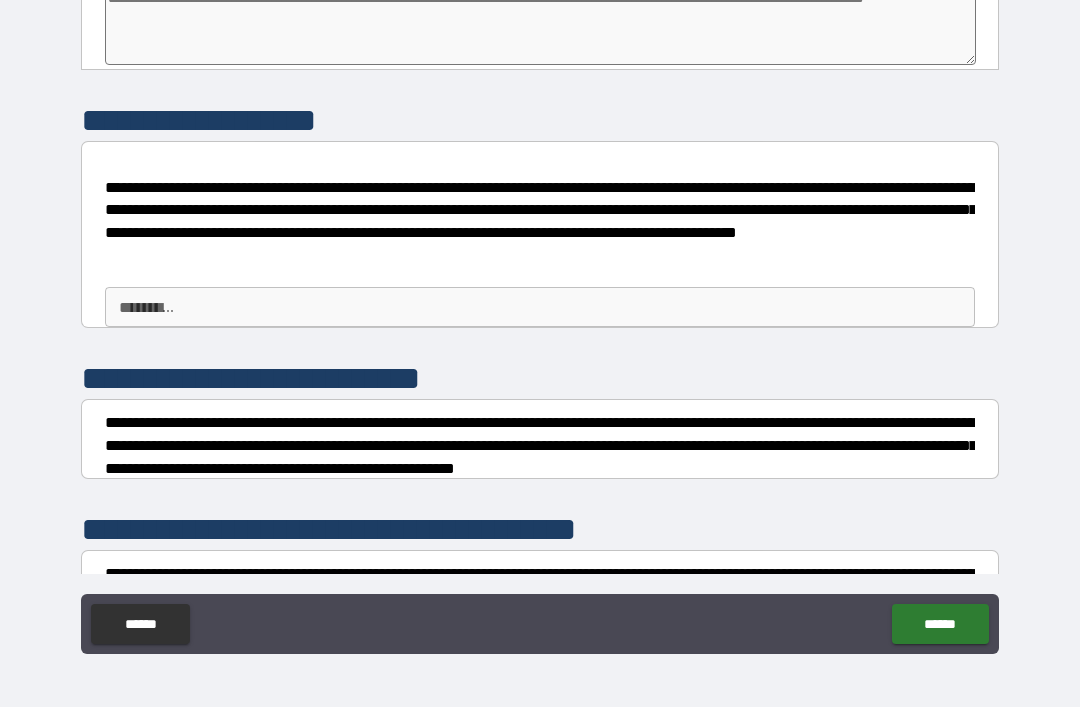 scroll, scrollTop: 0, scrollLeft: 0, axis: both 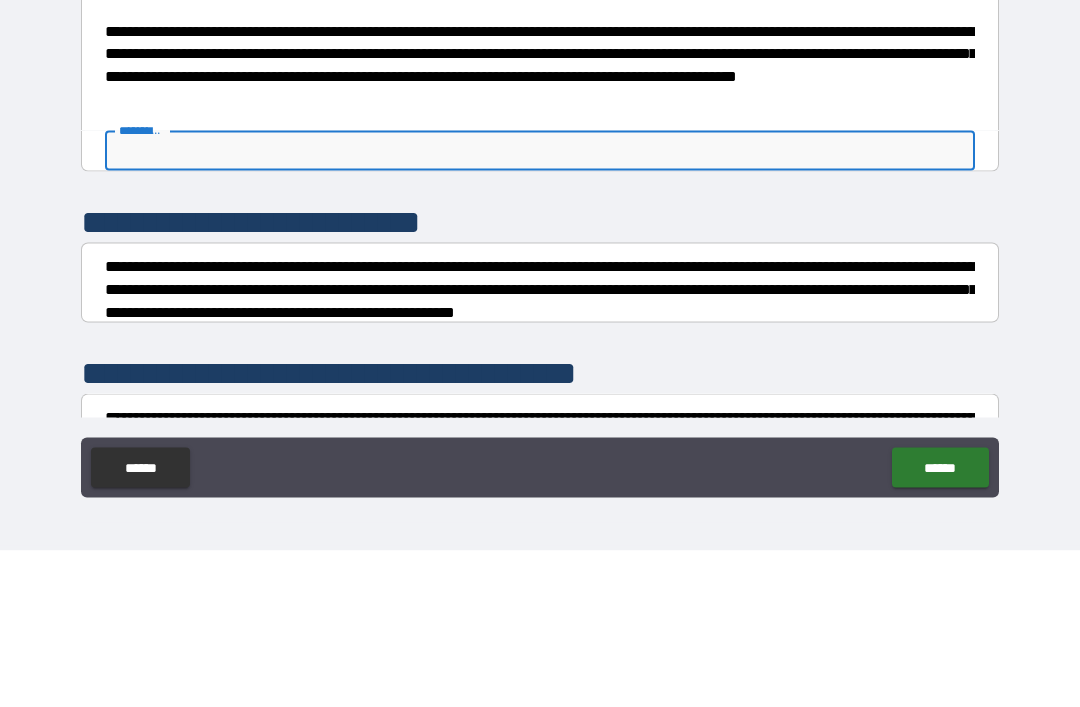 type on "*" 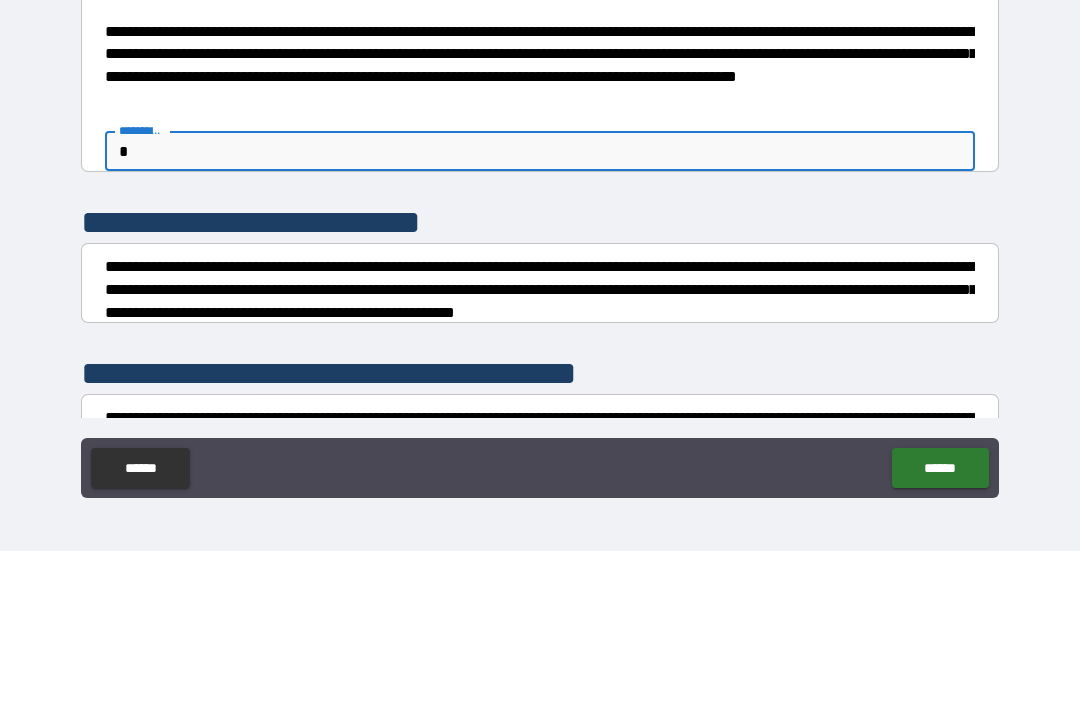 type on "*" 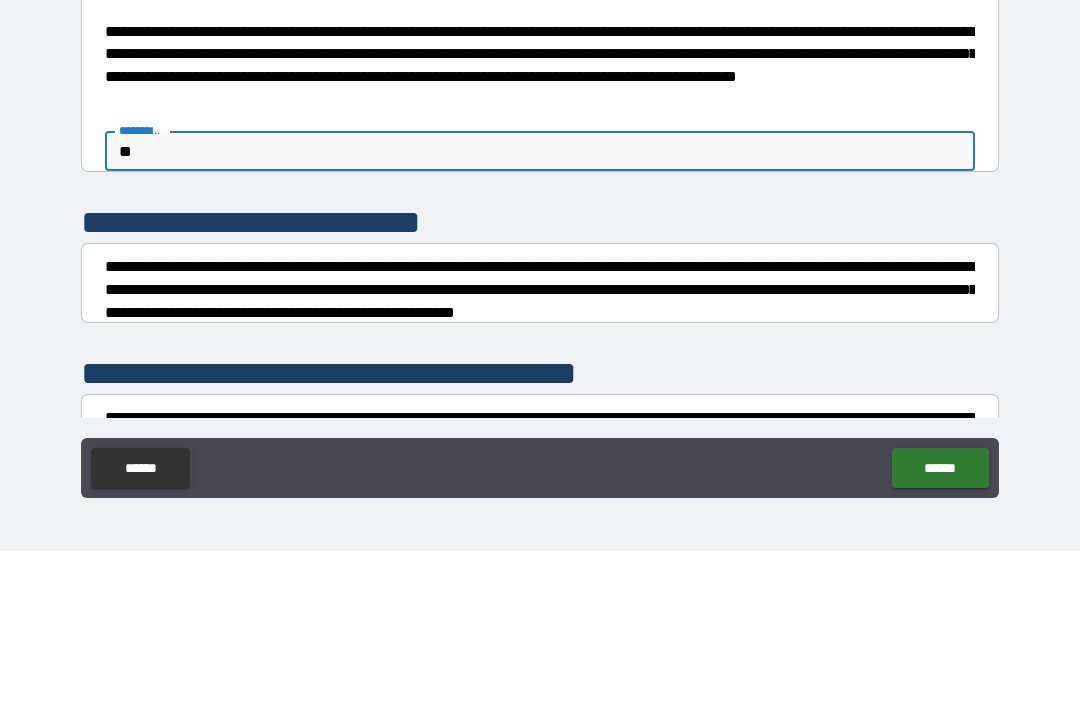 type on "*" 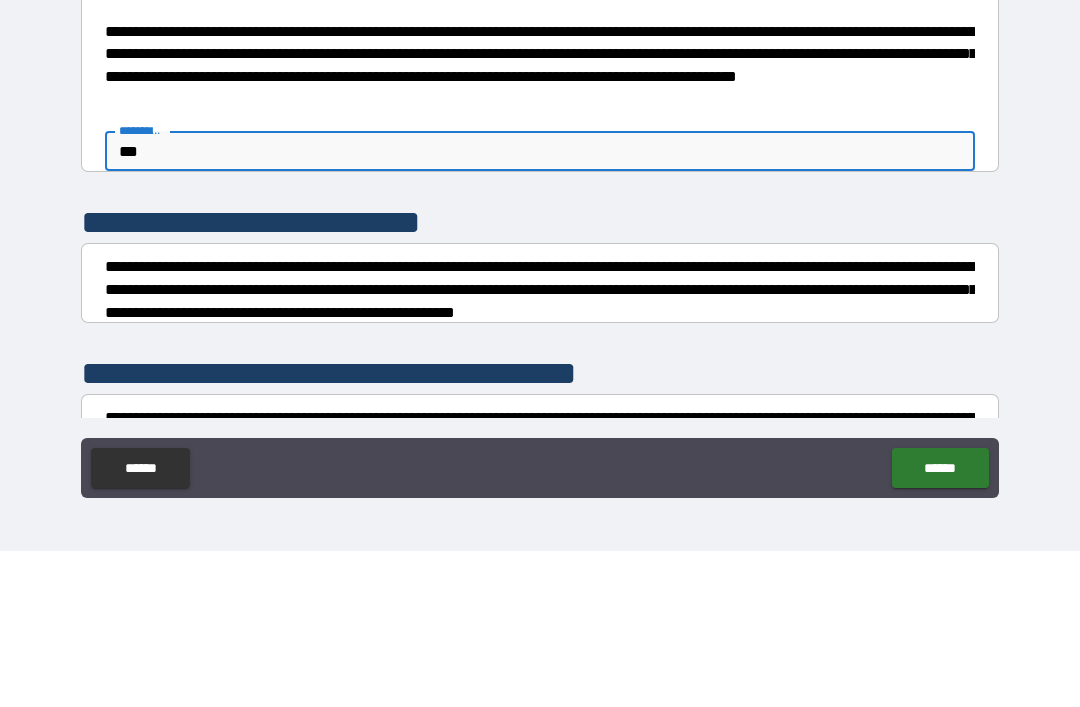 type on "*" 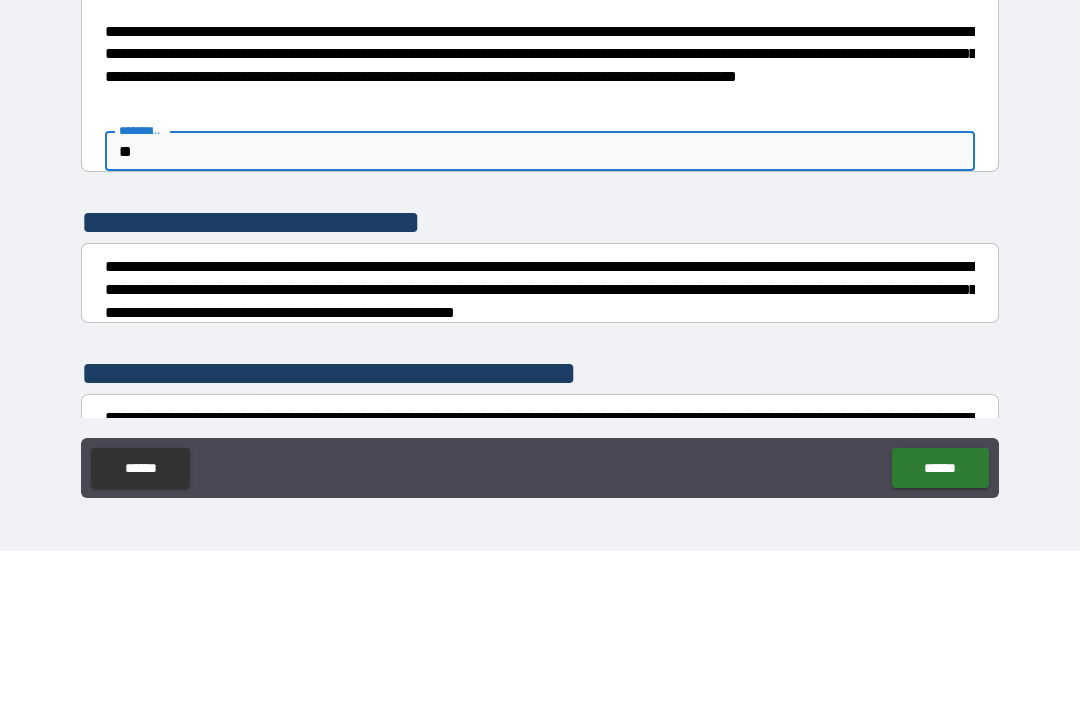 type on "*" 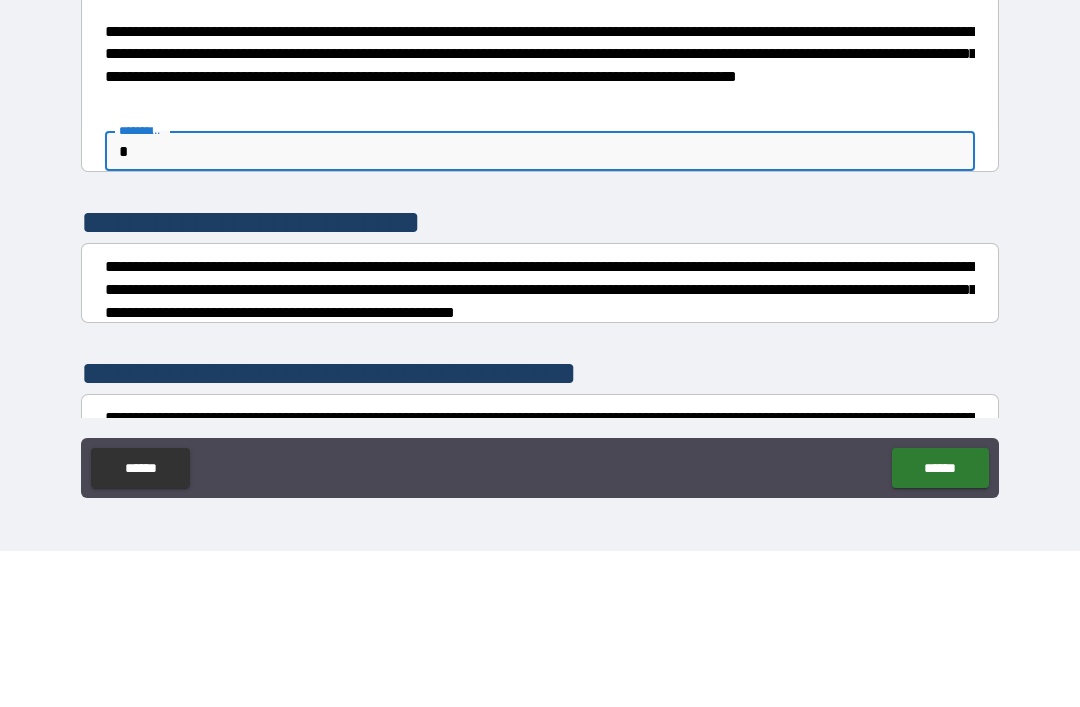 type on "*" 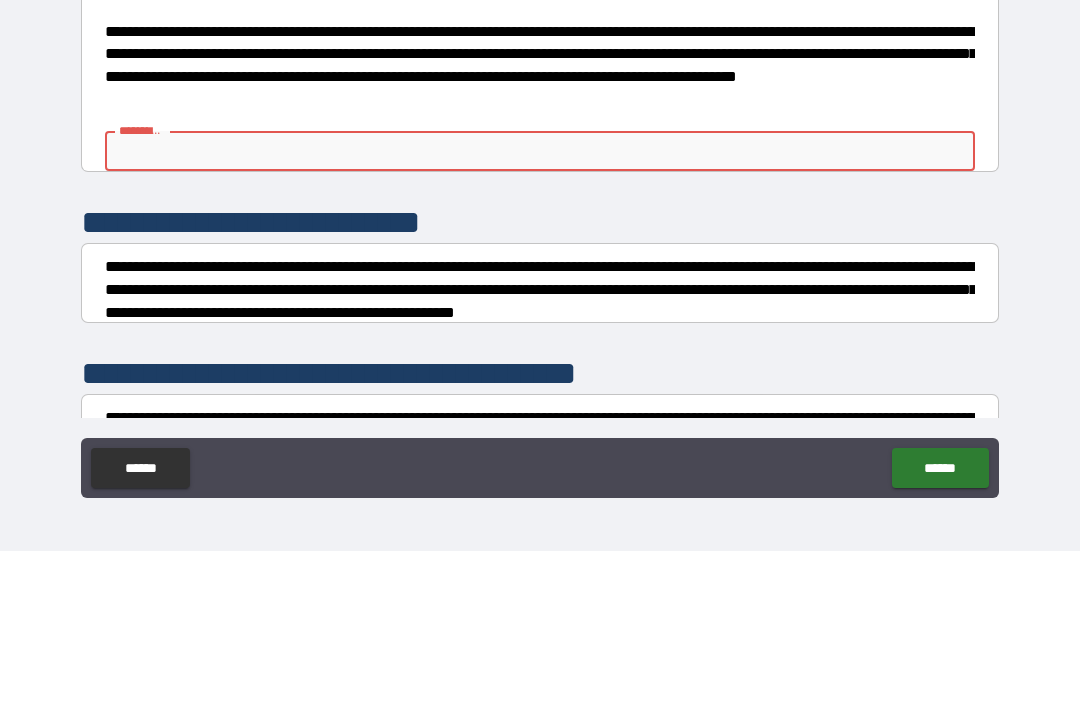 type on "*" 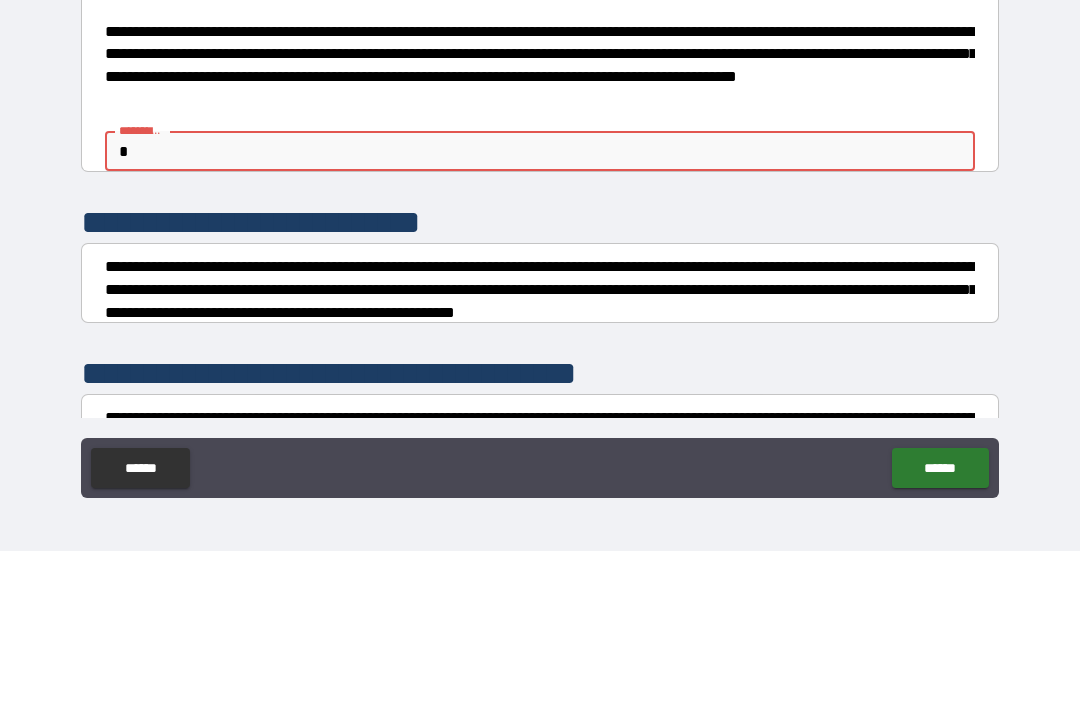 type on "*" 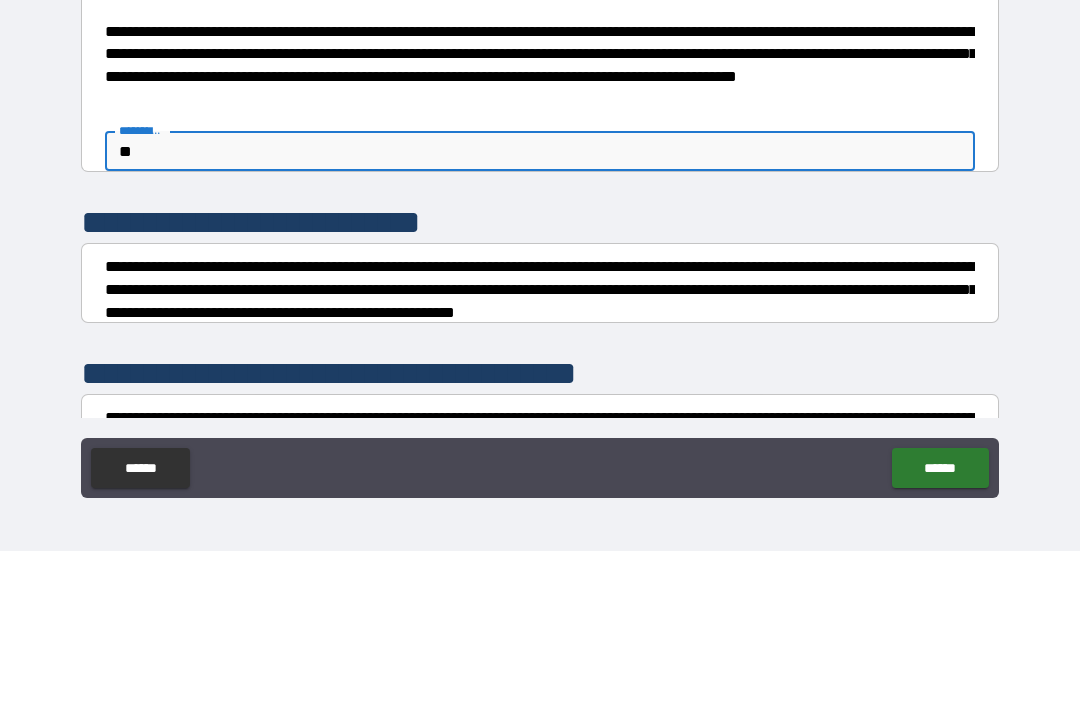 type on "*" 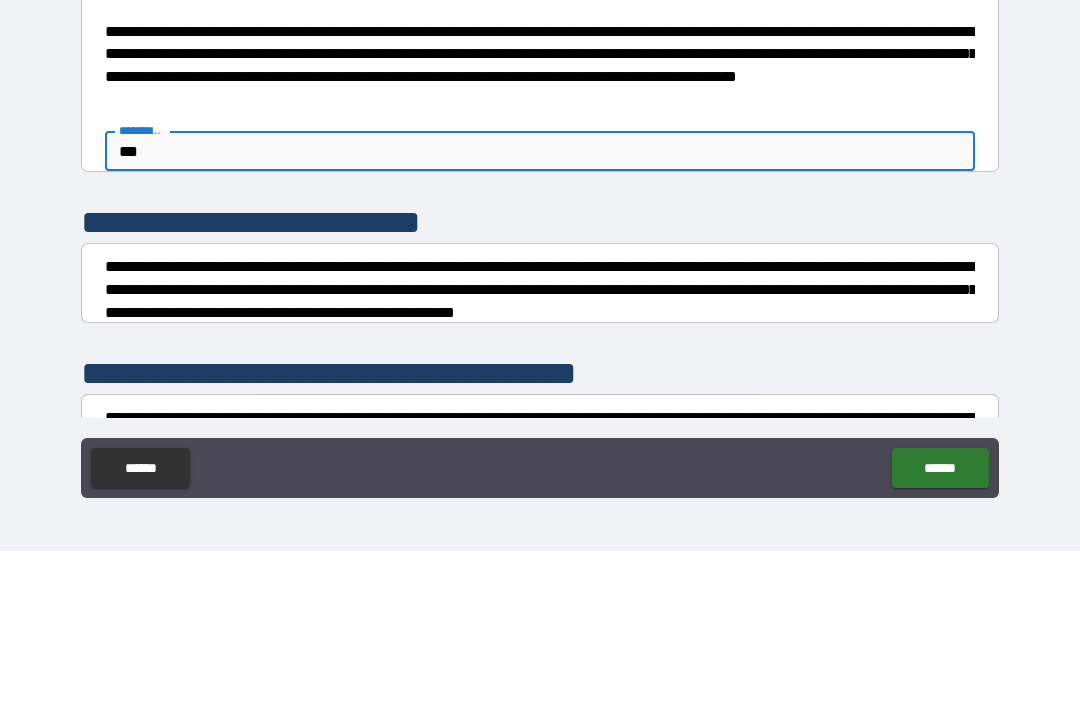 type on "*" 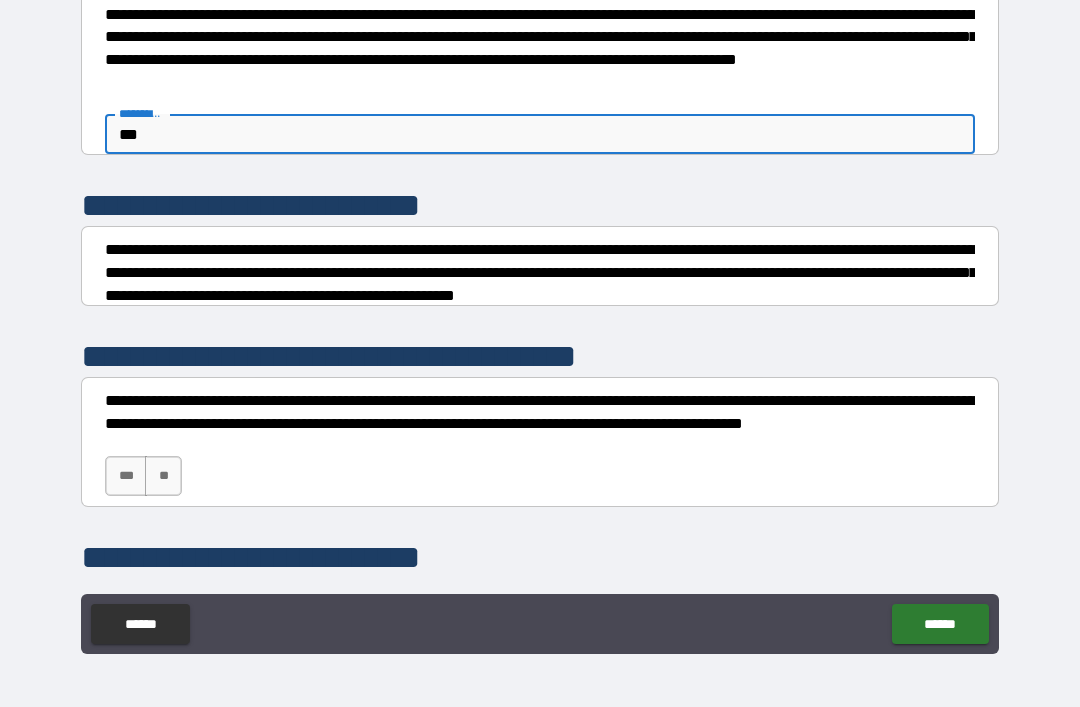 scroll, scrollTop: 177, scrollLeft: 0, axis: vertical 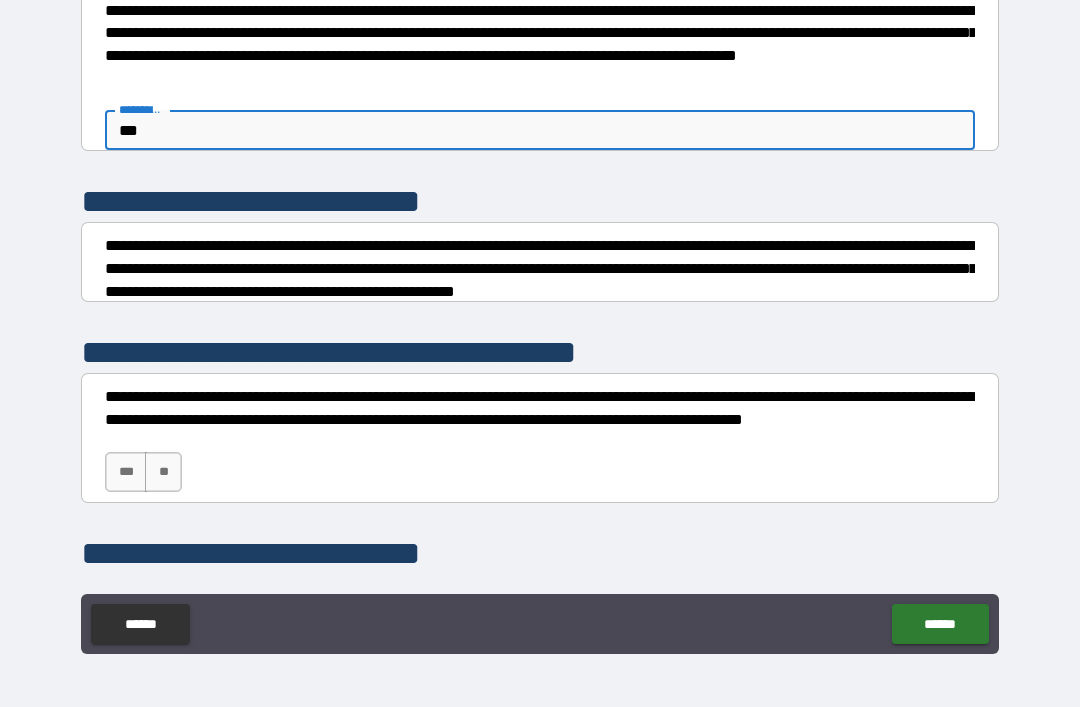 type on "***" 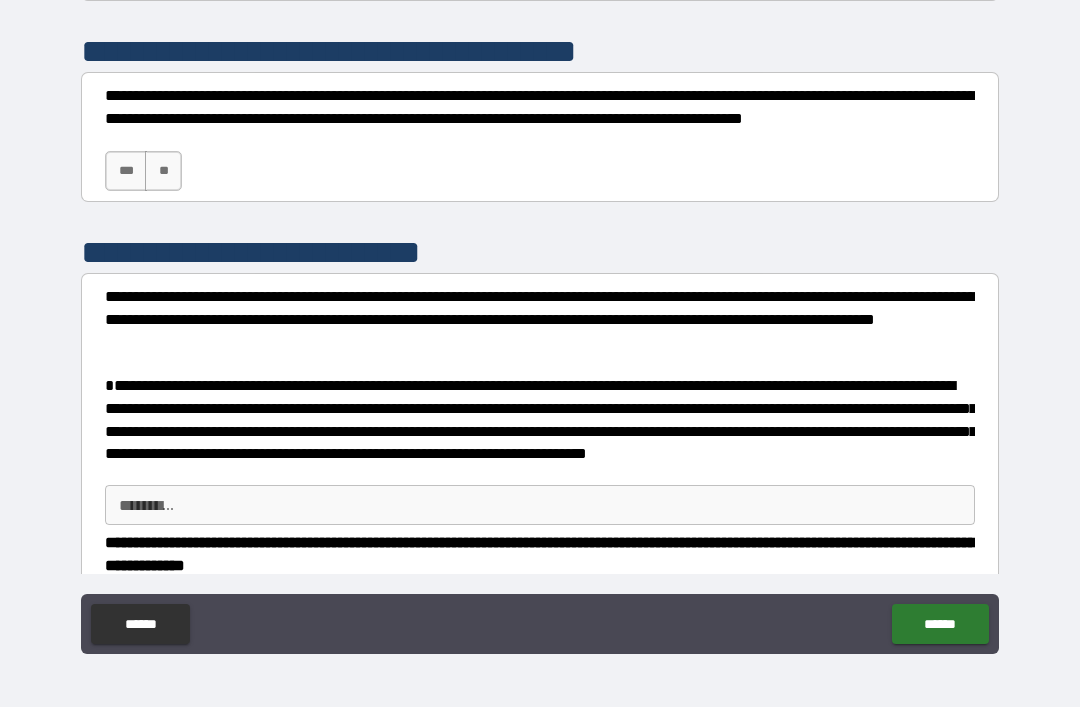scroll, scrollTop: 479, scrollLeft: 0, axis: vertical 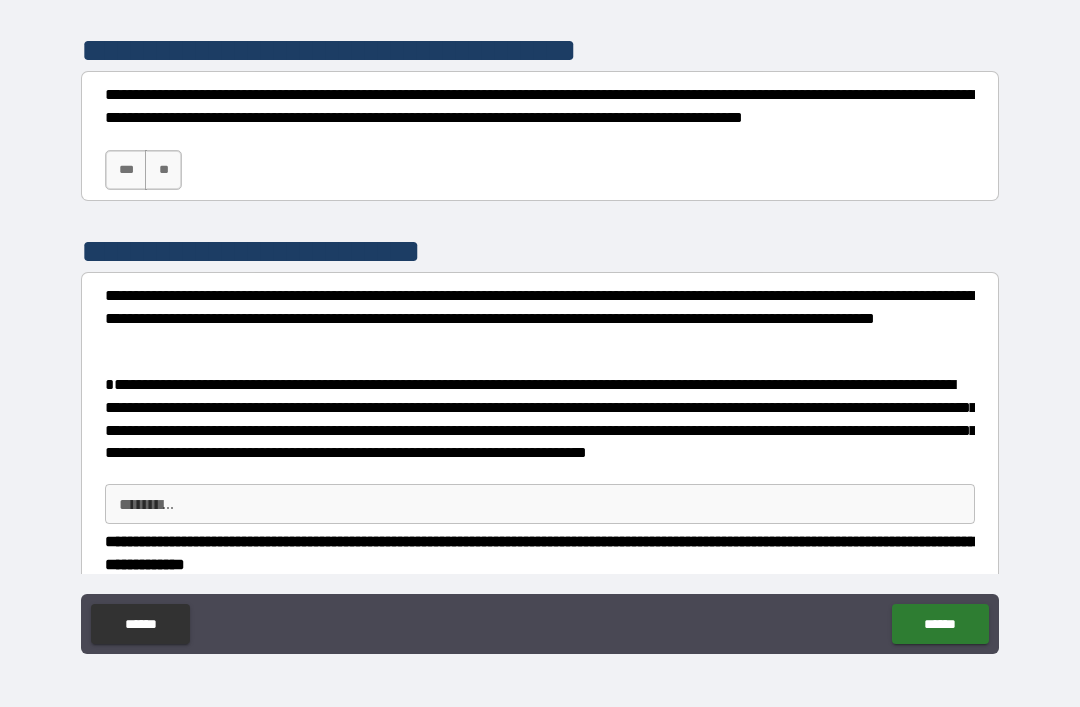 click on "**" at bounding box center [163, 170] 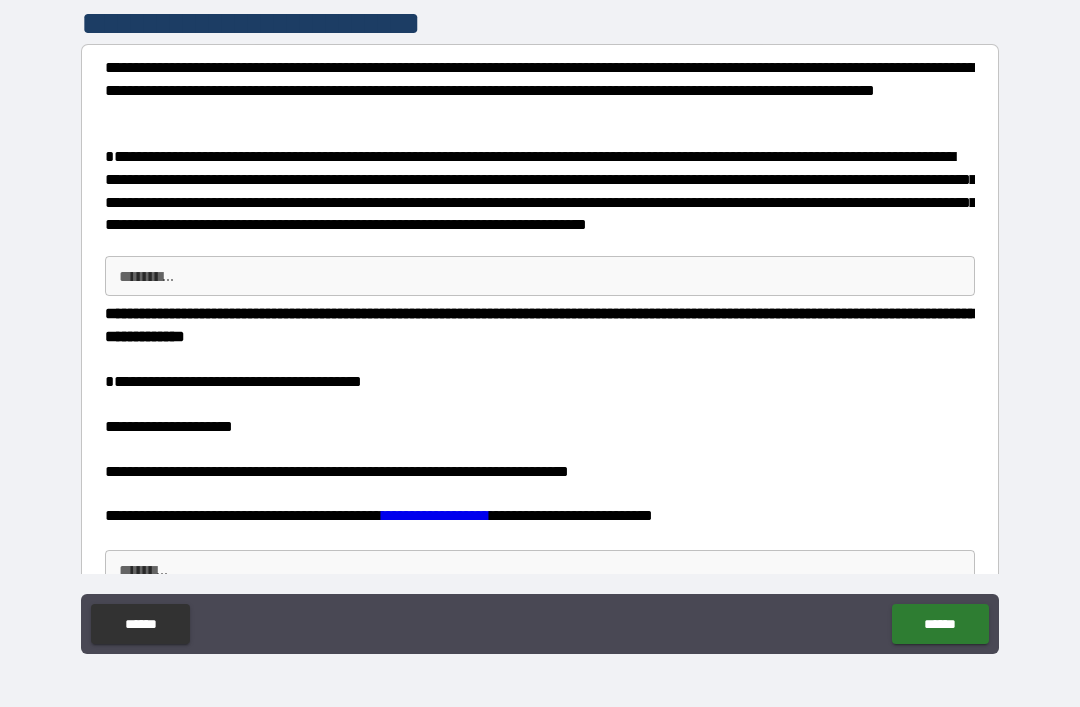 scroll, scrollTop: 690, scrollLeft: 0, axis: vertical 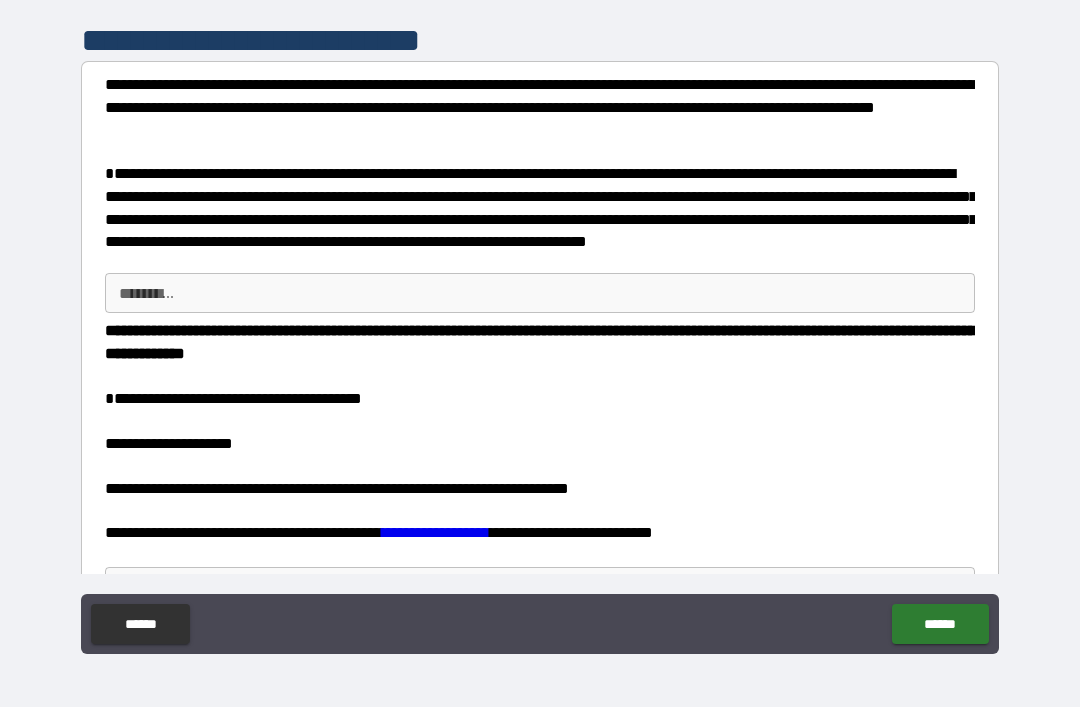 click on "********   *" at bounding box center (540, 293) 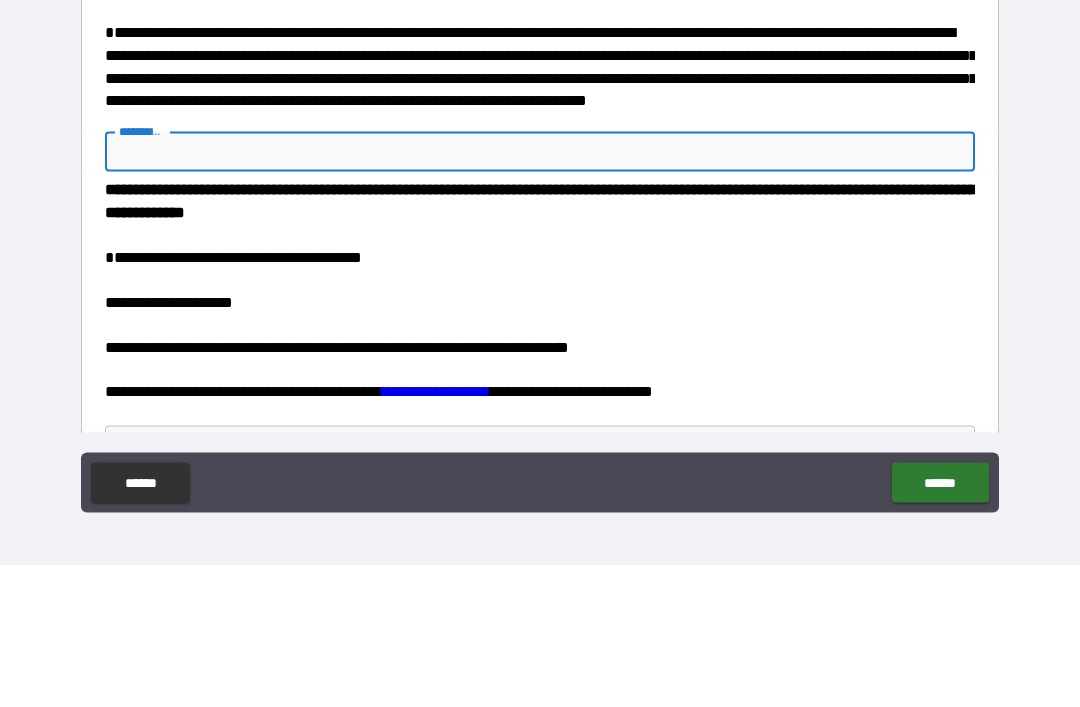 paste on "***" 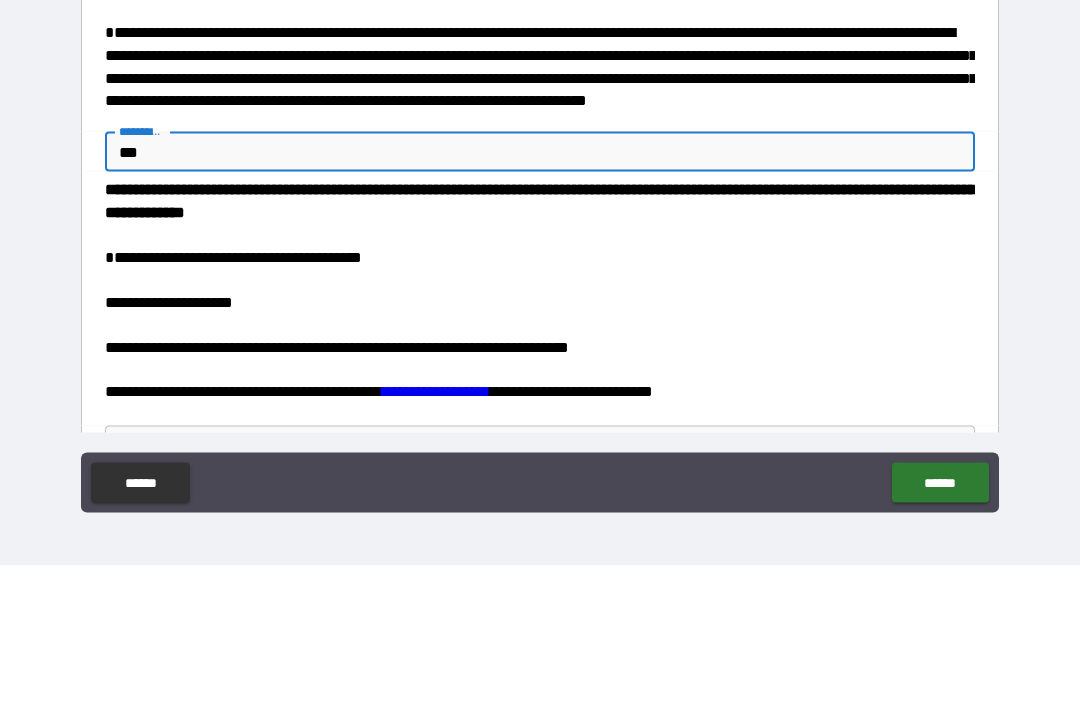 type on "*" 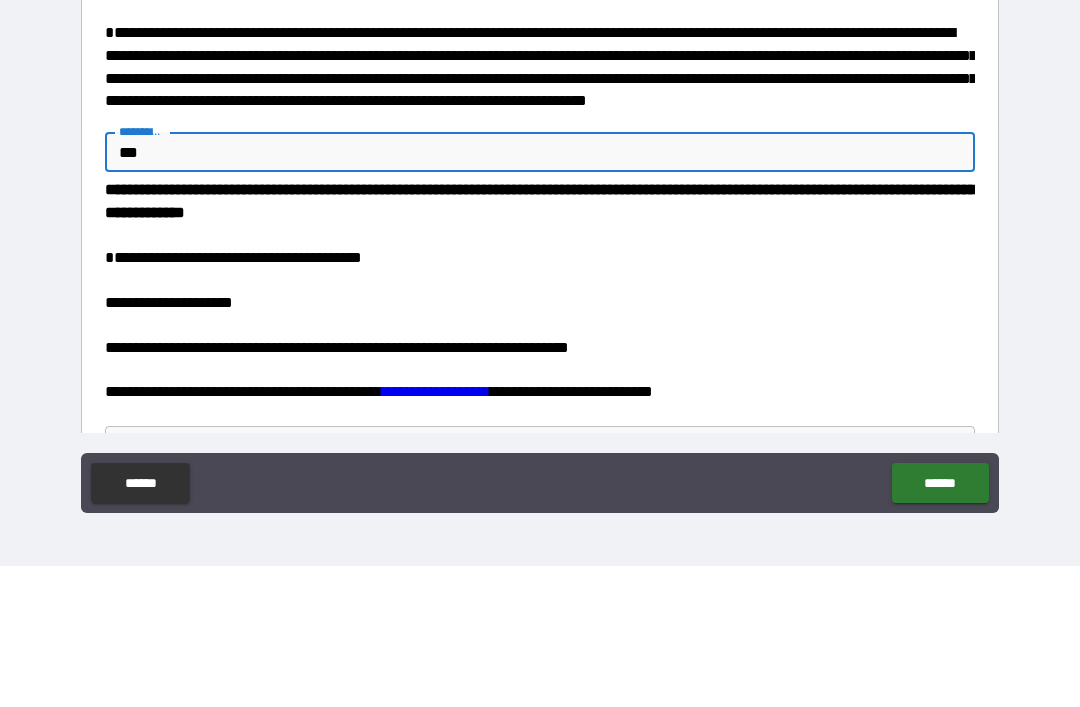 type on "*" 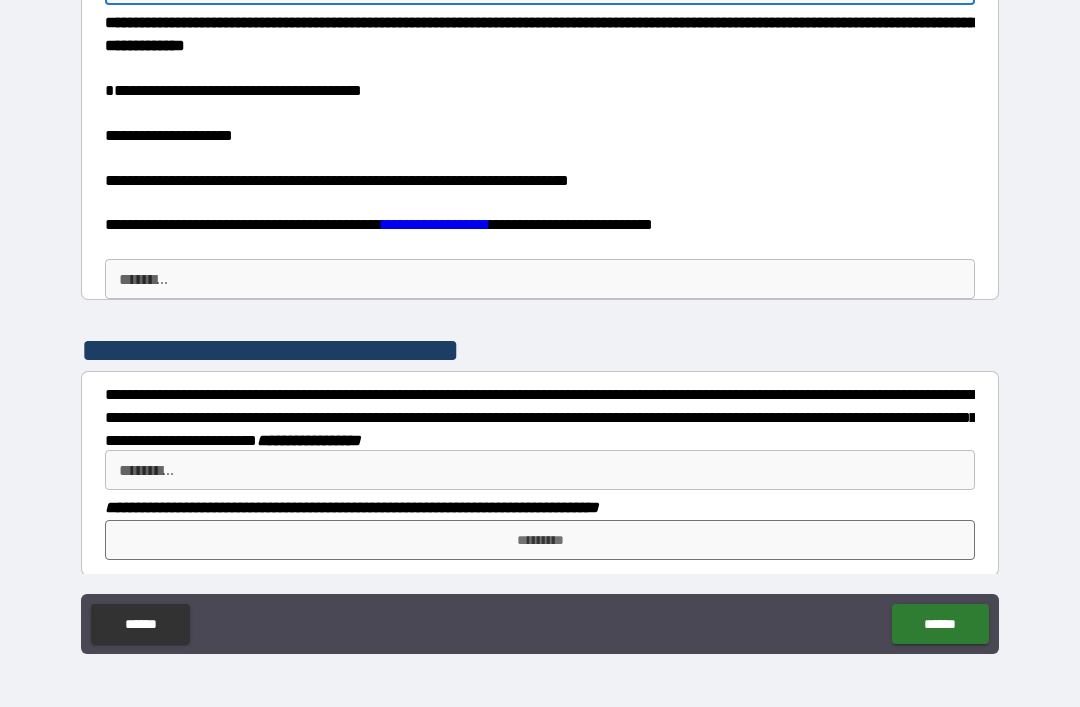 scroll, scrollTop: 997, scrollLeft: 0, axis: vertical 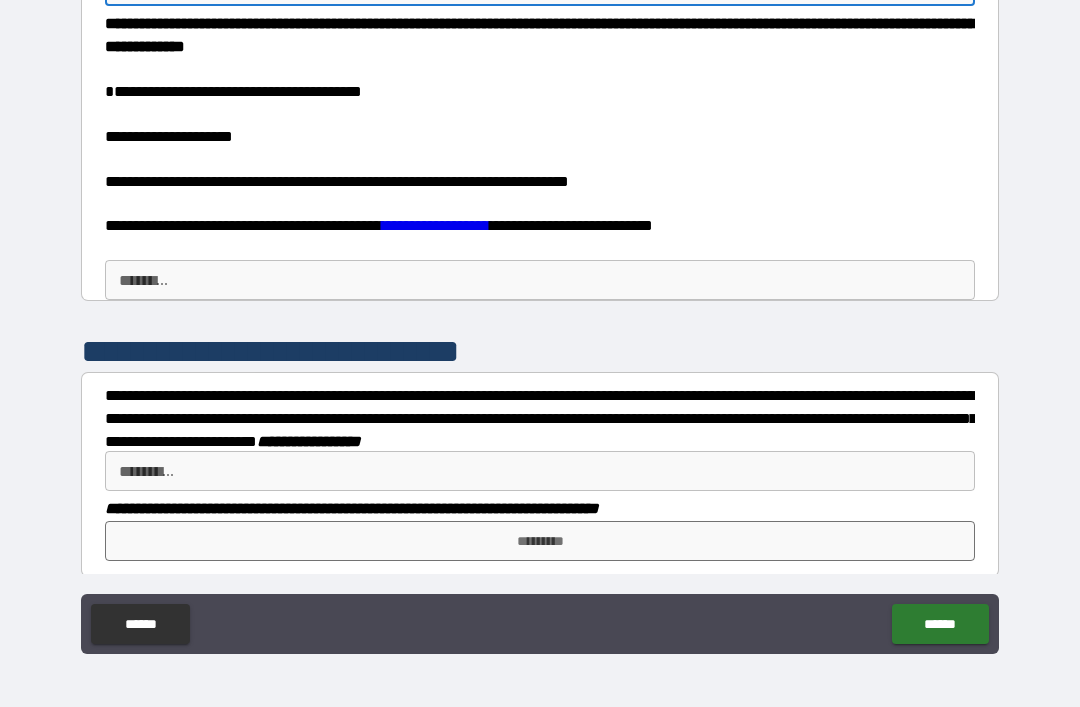 type on "***" 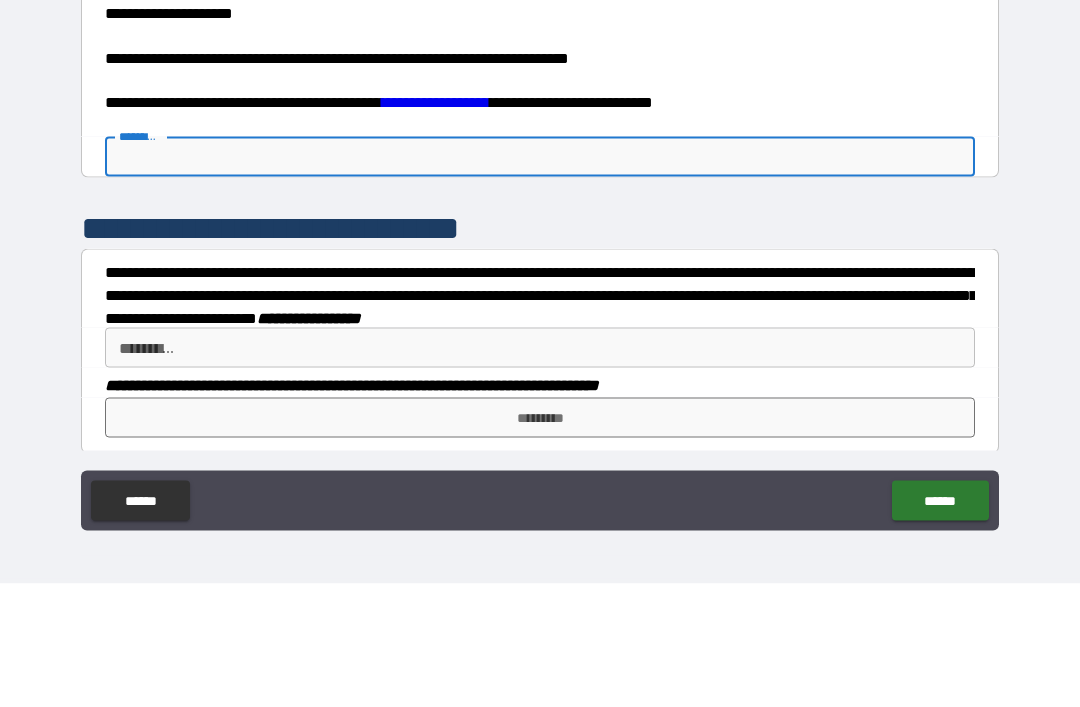 click on "*******   *" at bounding box center (540, 280) 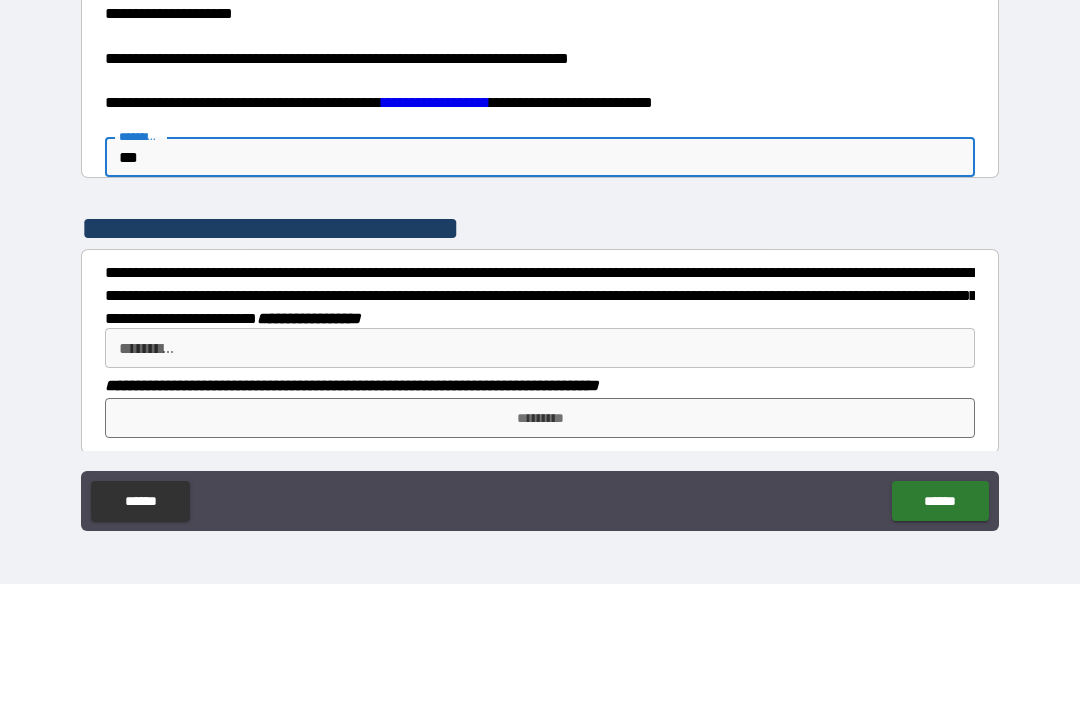 type on "*" 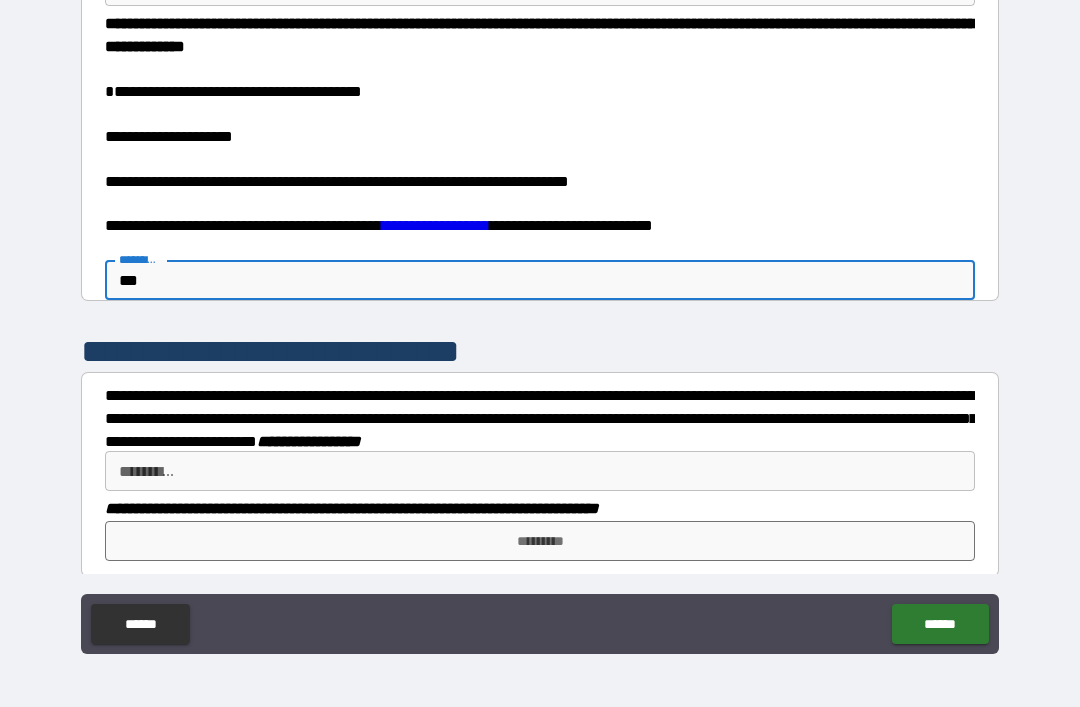 type on "***" 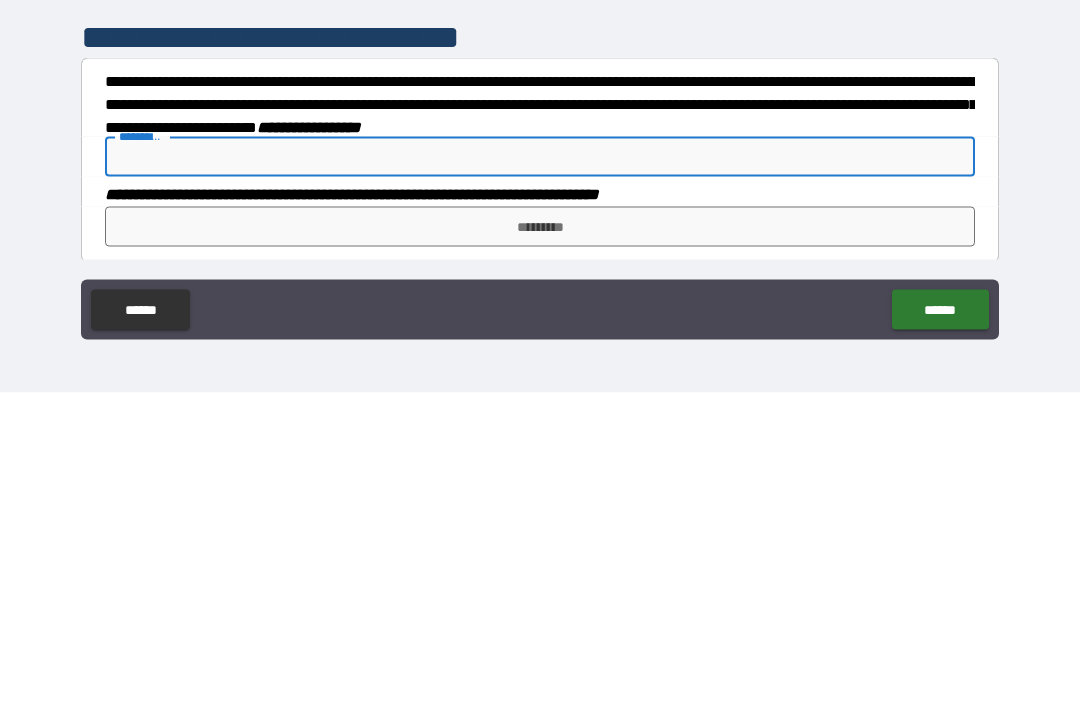 click on "********   *" at bounding box center [540, 471] 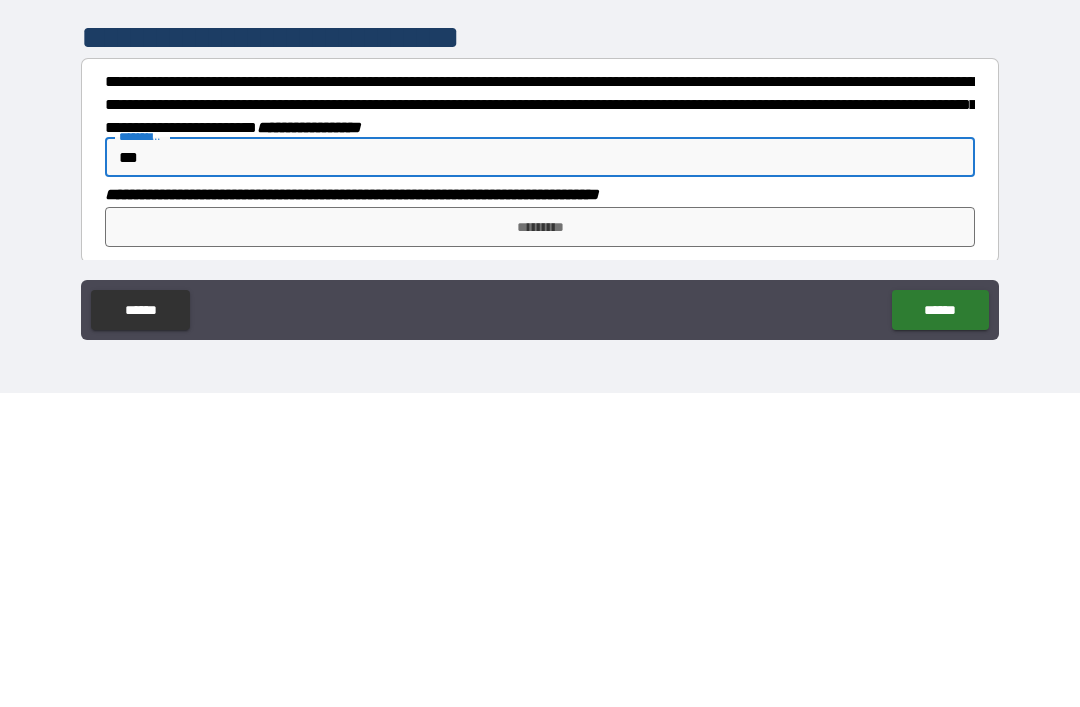 type on "*" 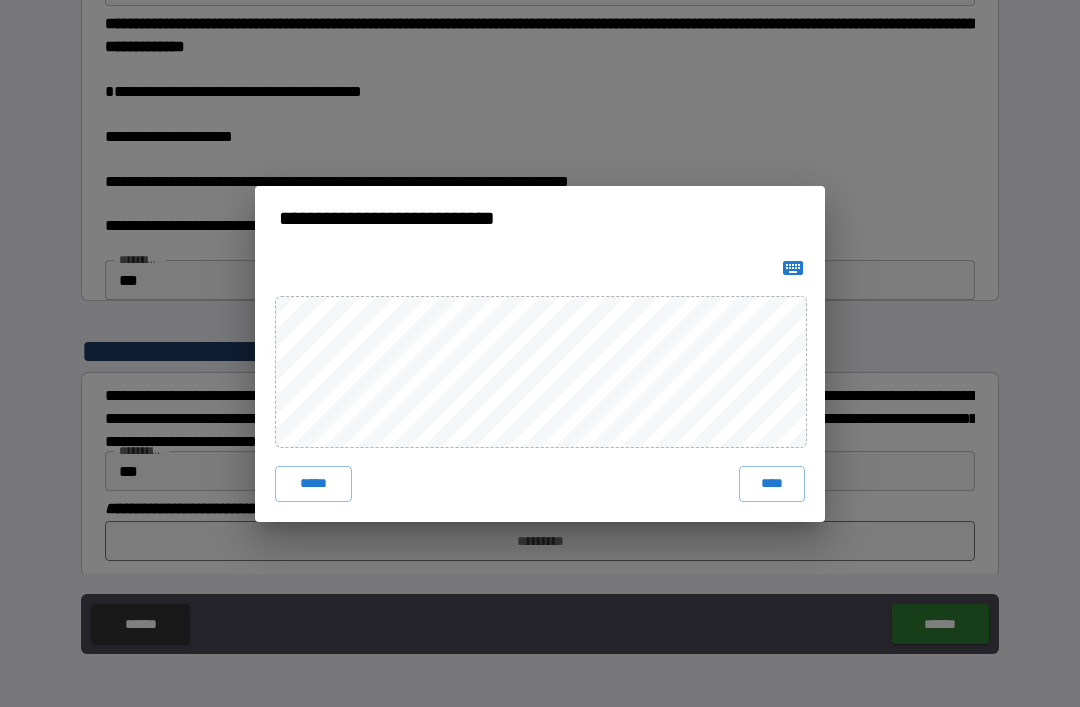 click on "*****" at bounding box center [313, 484] 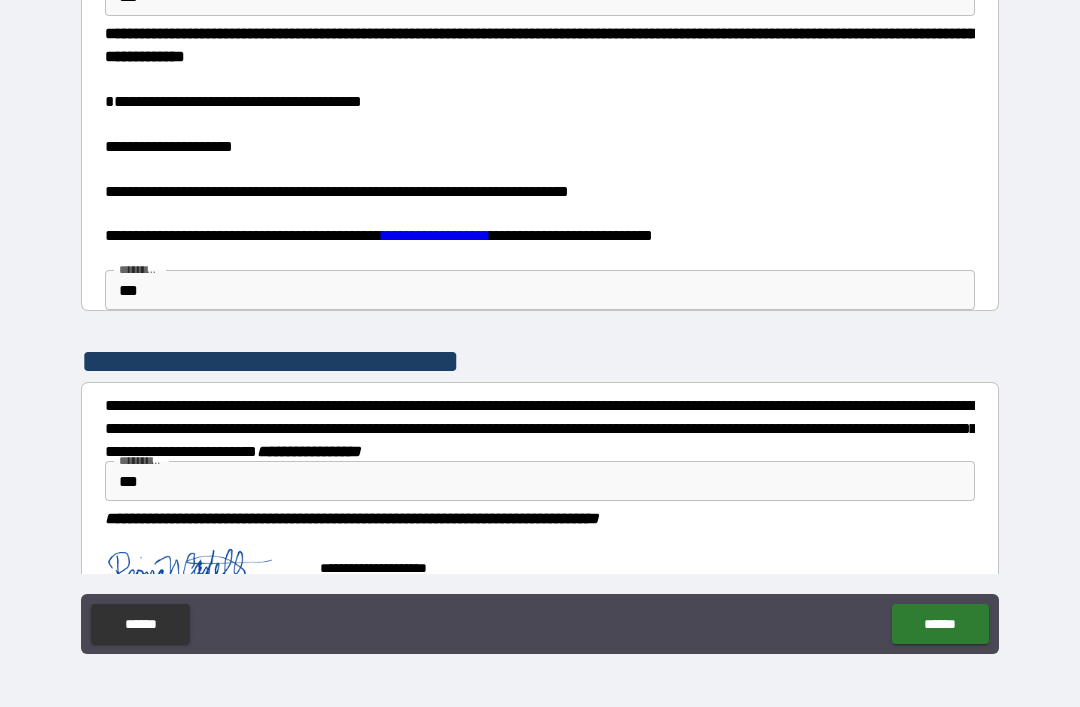 type on "*" 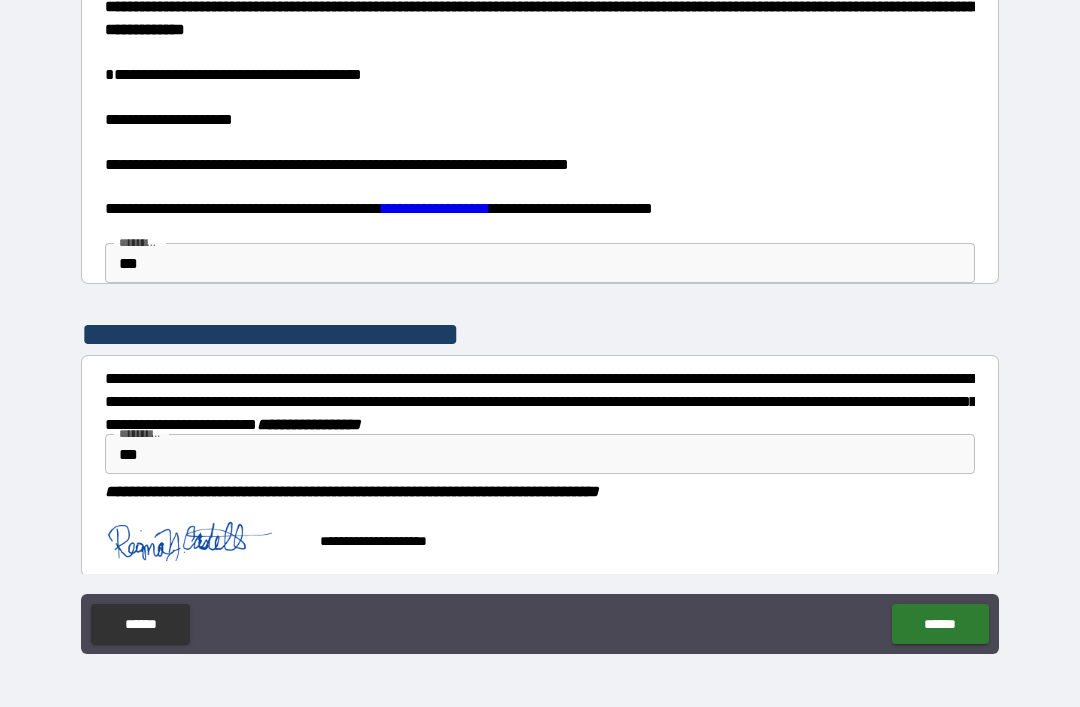 scroll, scrollTop: 1014, scrollLeft: 0, axis: vertical 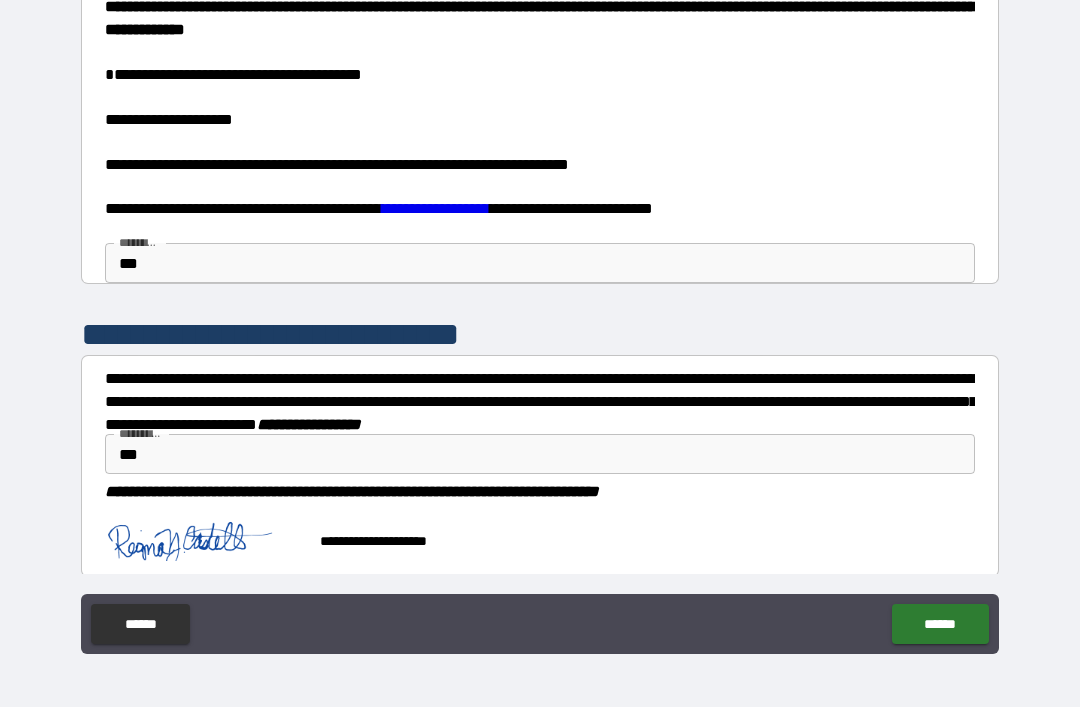click on "******" at bounding box center (940, 624) 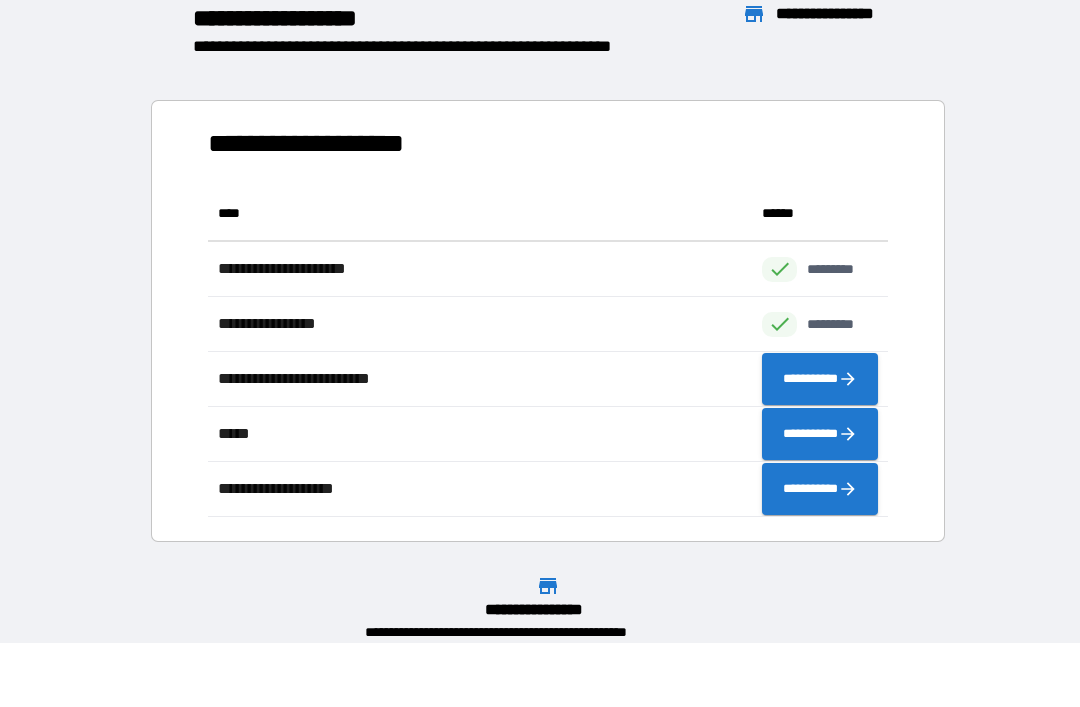 scroll, scrollTop: 1, scrollLeft: 1, axis: both 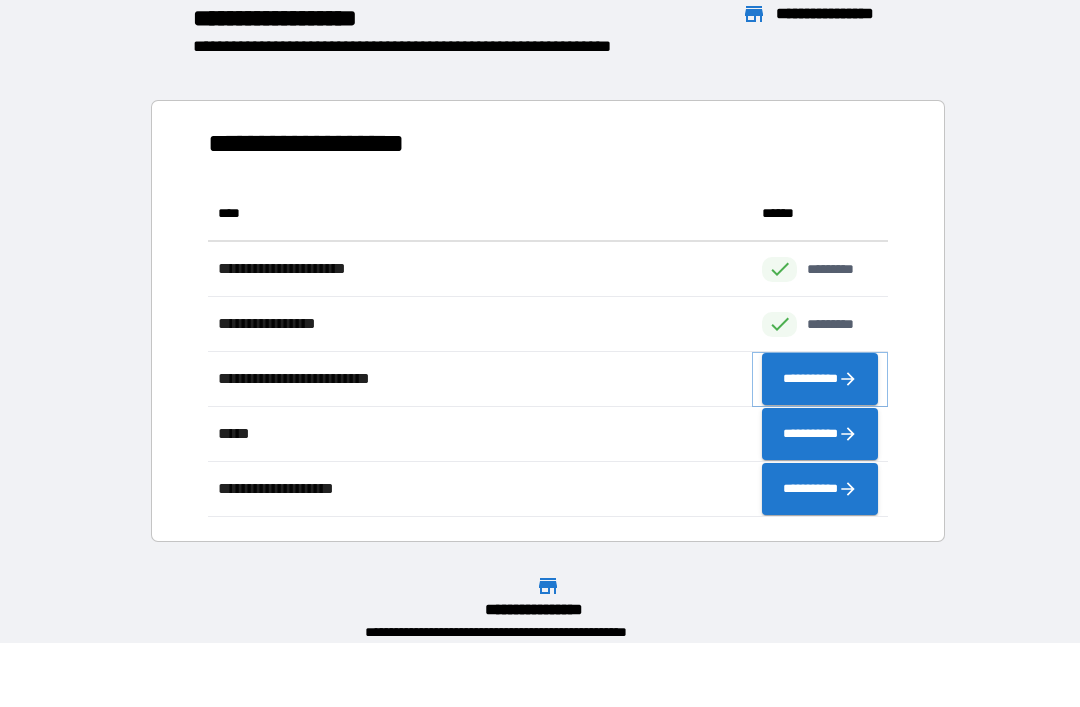 click on "**********" at bounding box center [820, 379] 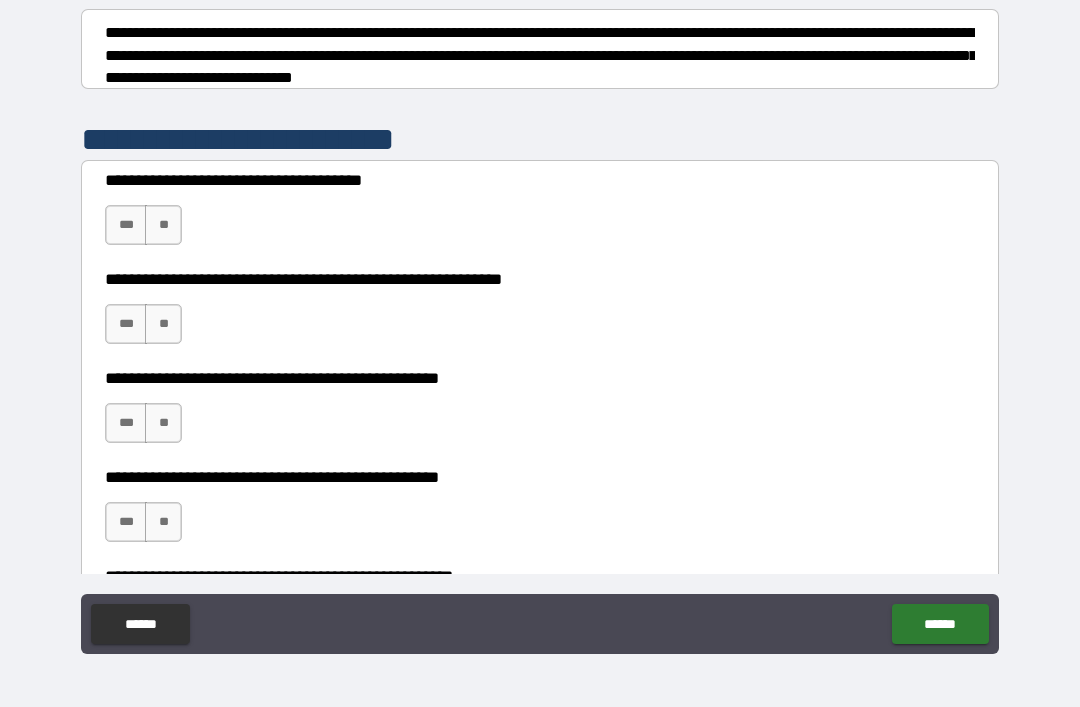 scroll, scrollTop: 300, scrollLeft: 0, axis: vertical 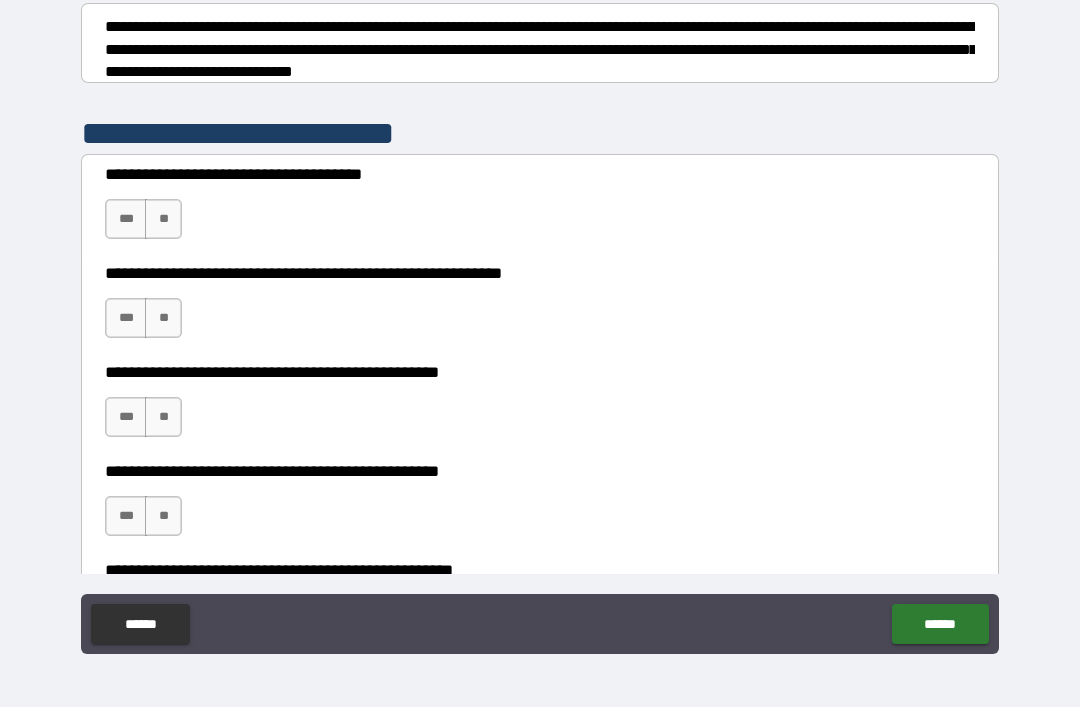 click on "***" at bounding box center (126, 219) 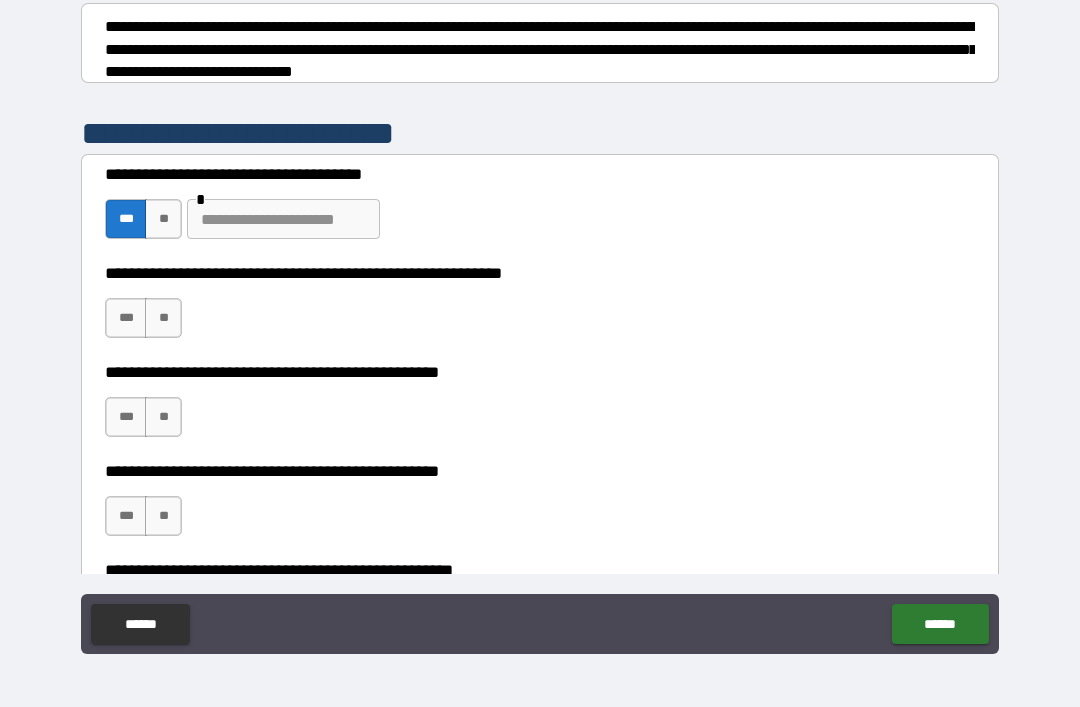 click at bounding box center [283, 219] 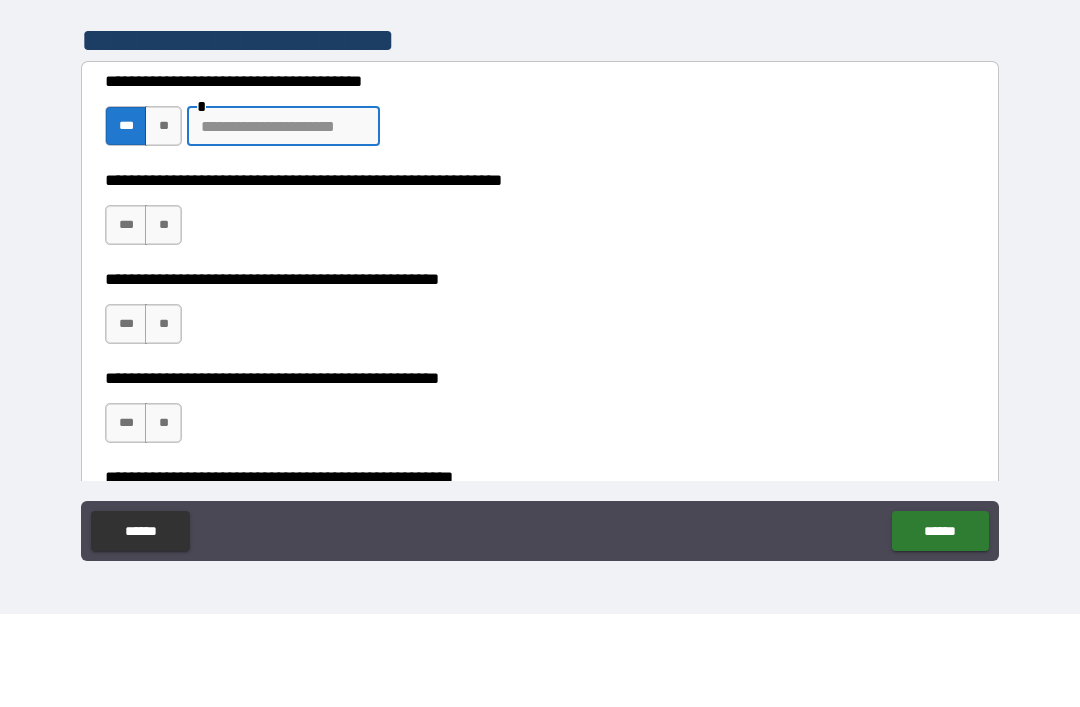 click on "***" at bounding box center (126, 318) 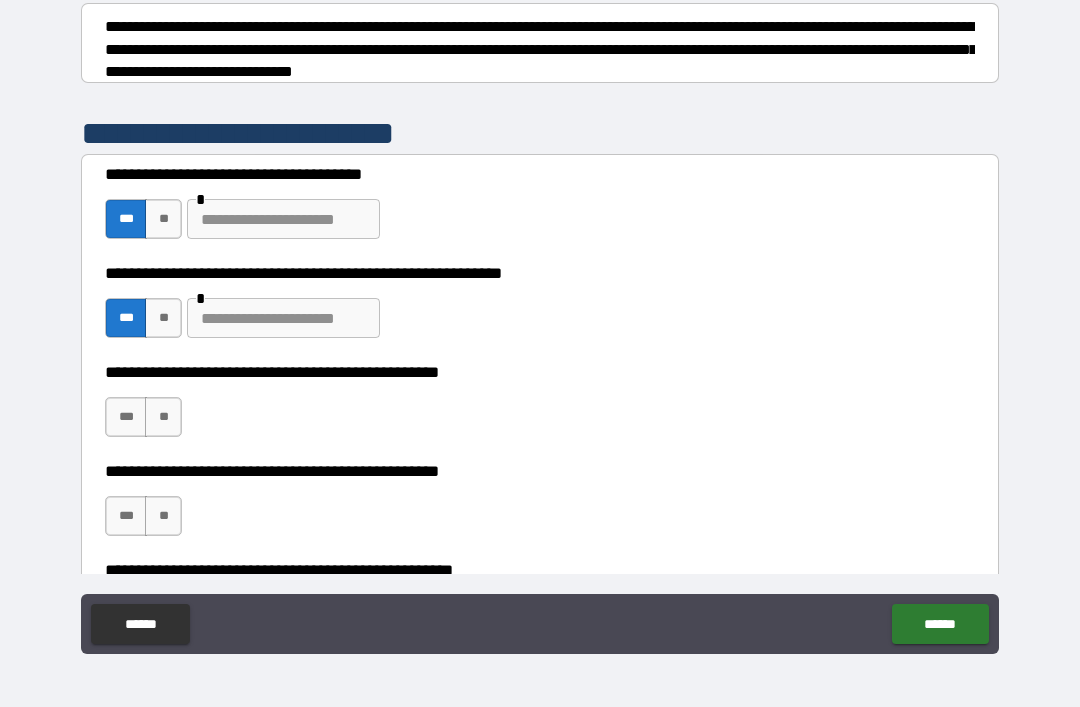 click on "***" at bounding box center (126, 417) 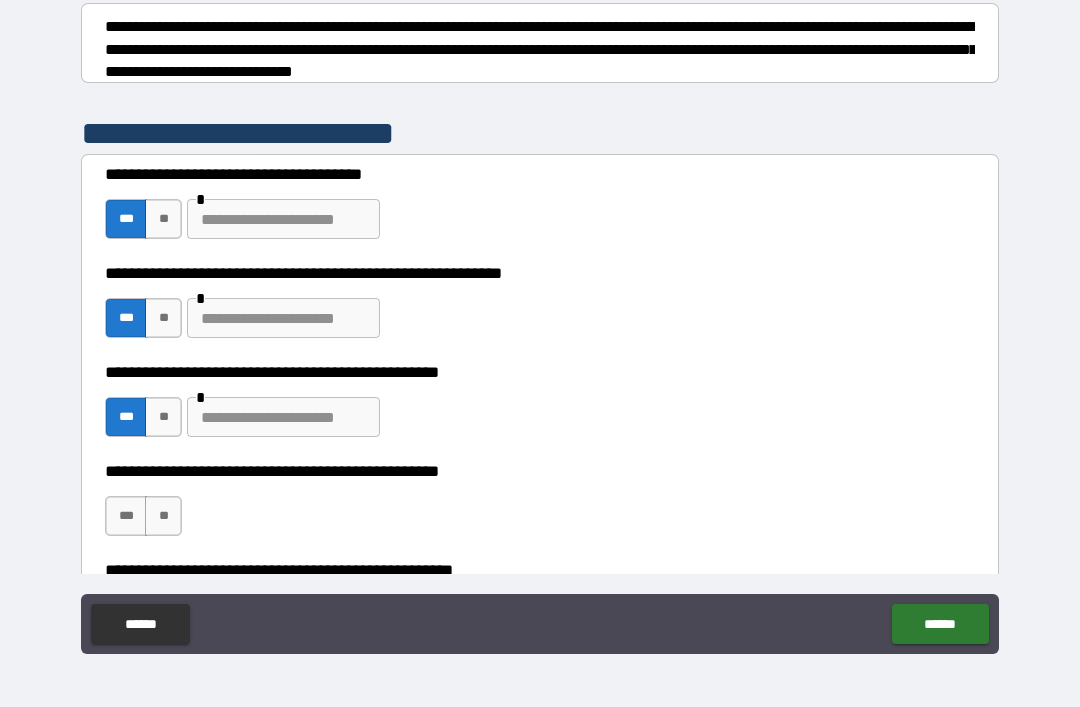 click on "***" at bounding box center [126, 516] 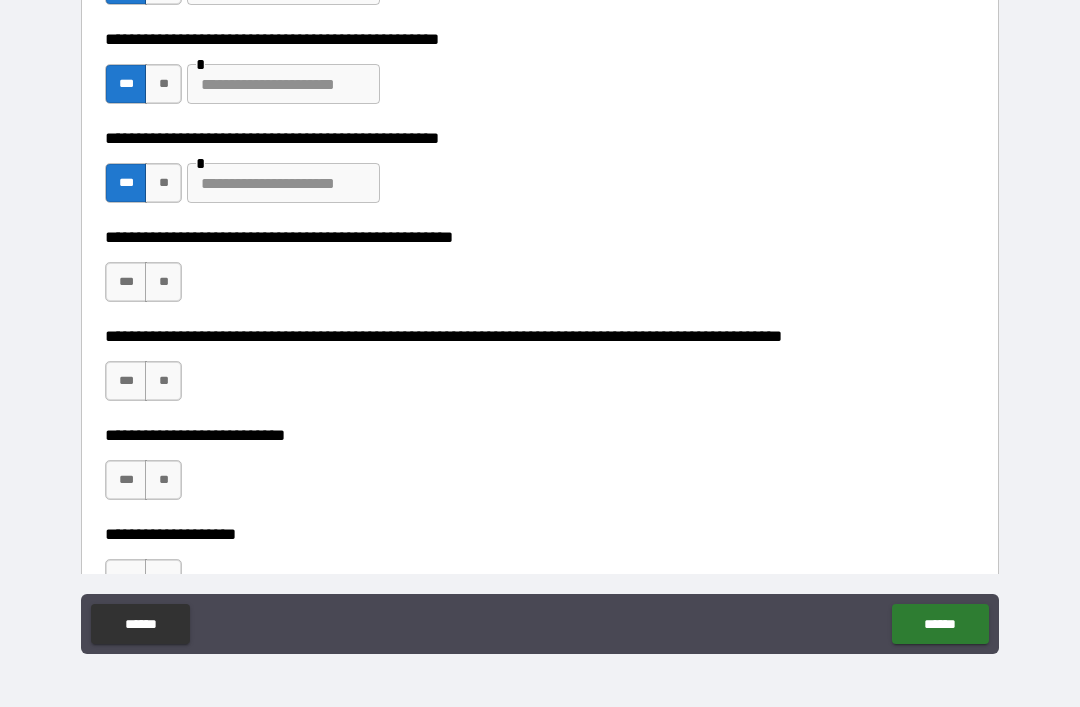 scroll, scrollTop: 645, scrollLeft: 0, axis: vertical 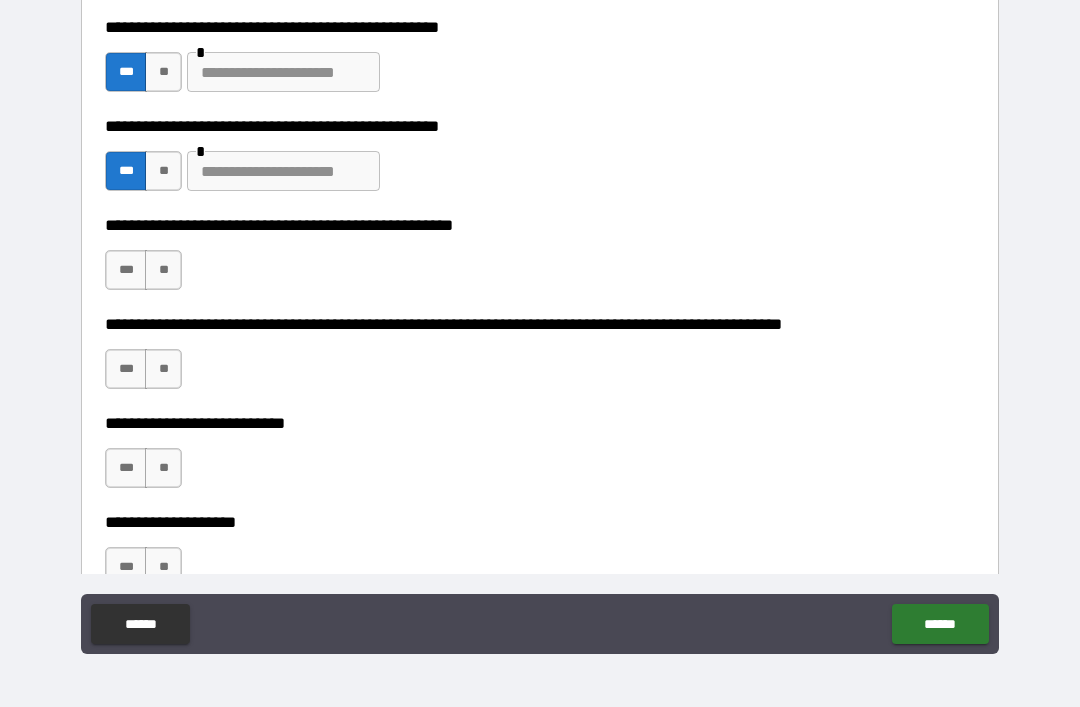 click on "**" at bounding box center [163, 270] 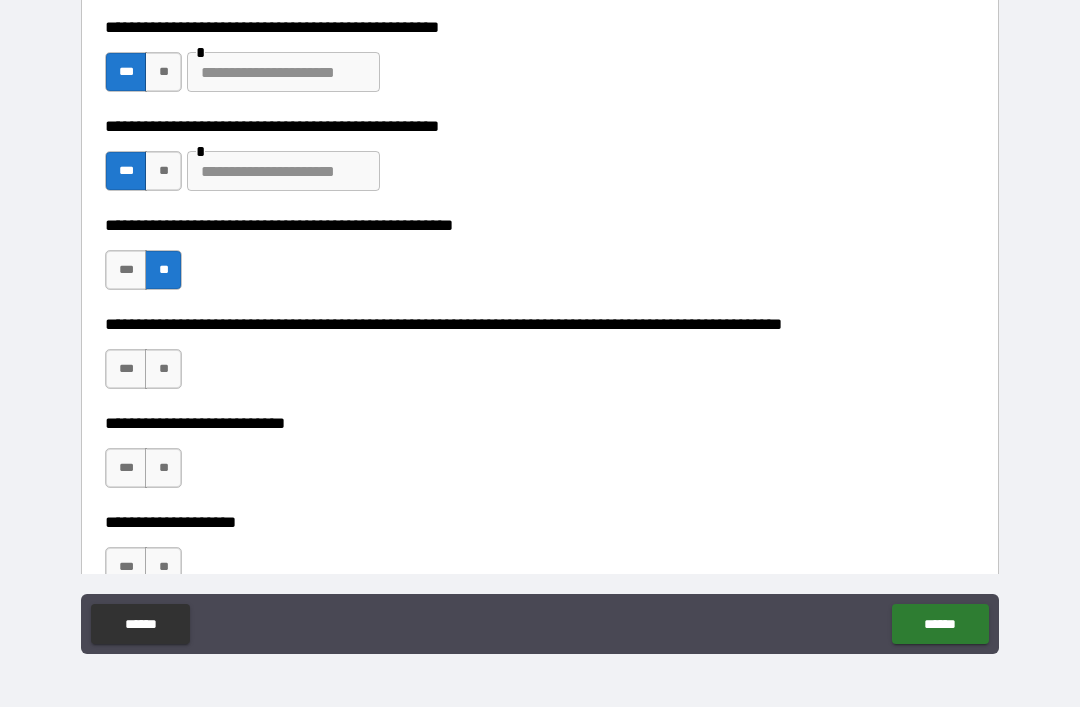 click on "**" at bounding box center (163, 369) 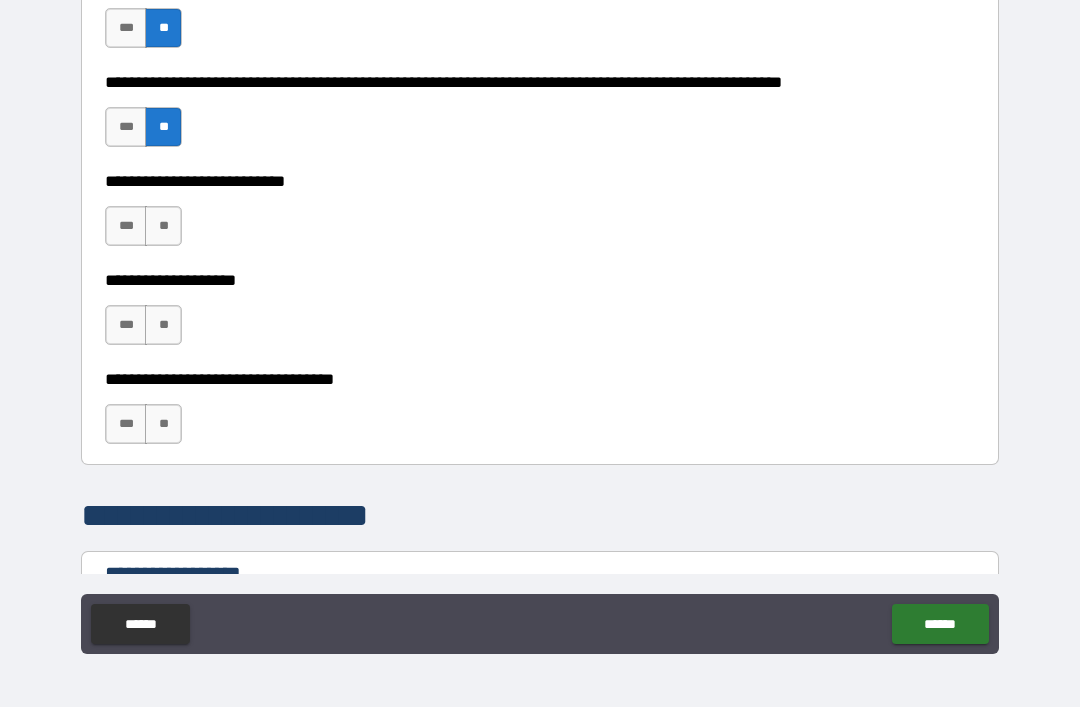 scroll, scrollTop: 892, scrollLeft: 0, axis: vertical 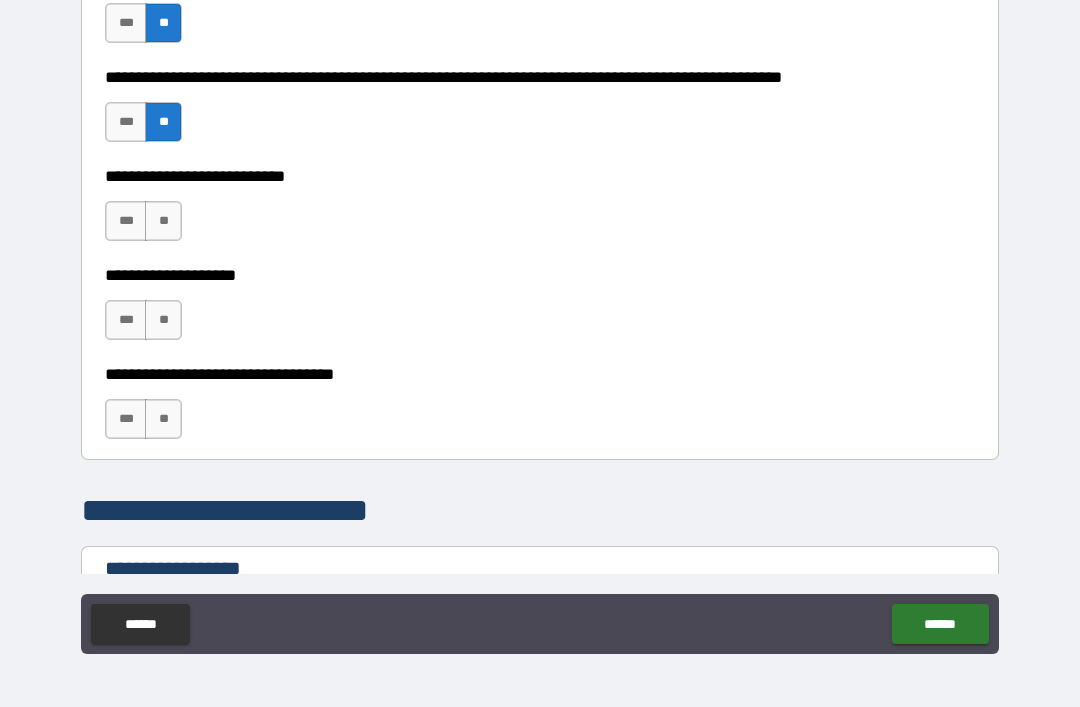 click on "**" at bounding box center (163, 221) 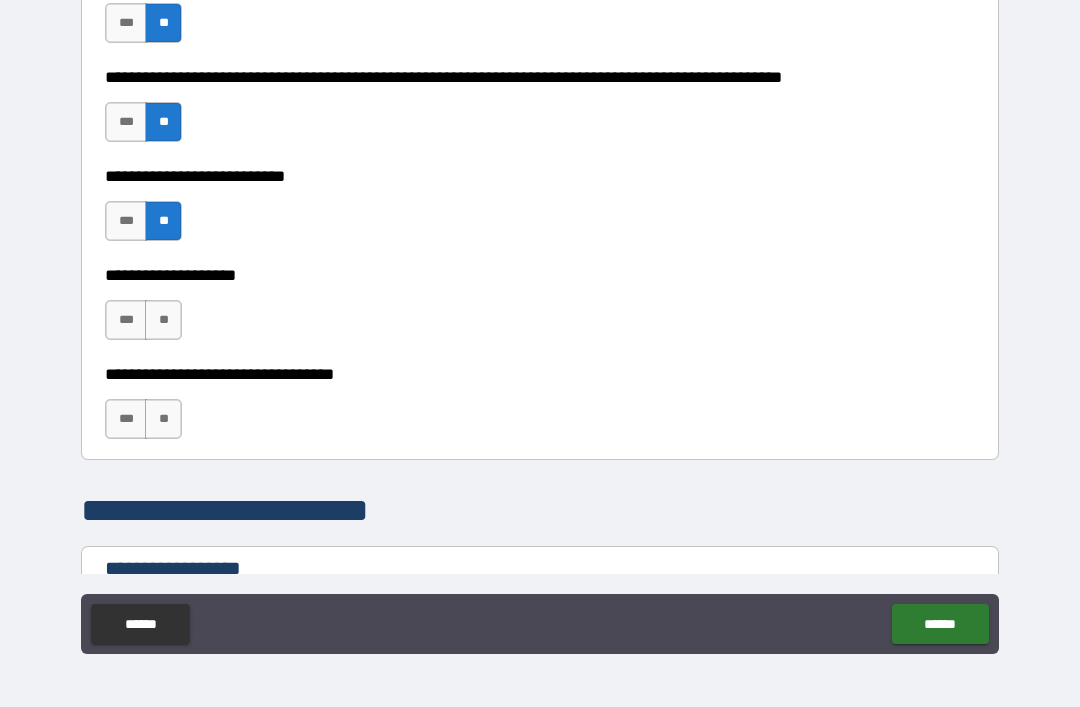 click on "**" at bounding box center (163, 320) 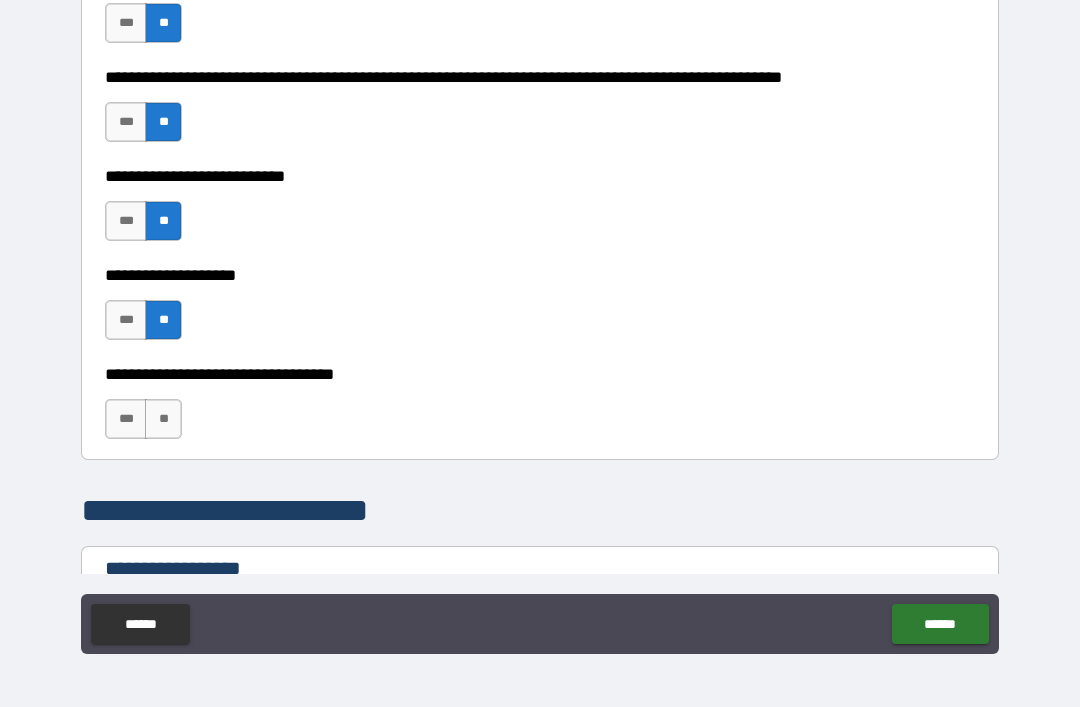 click on "**" at bounding box center [163, 419] 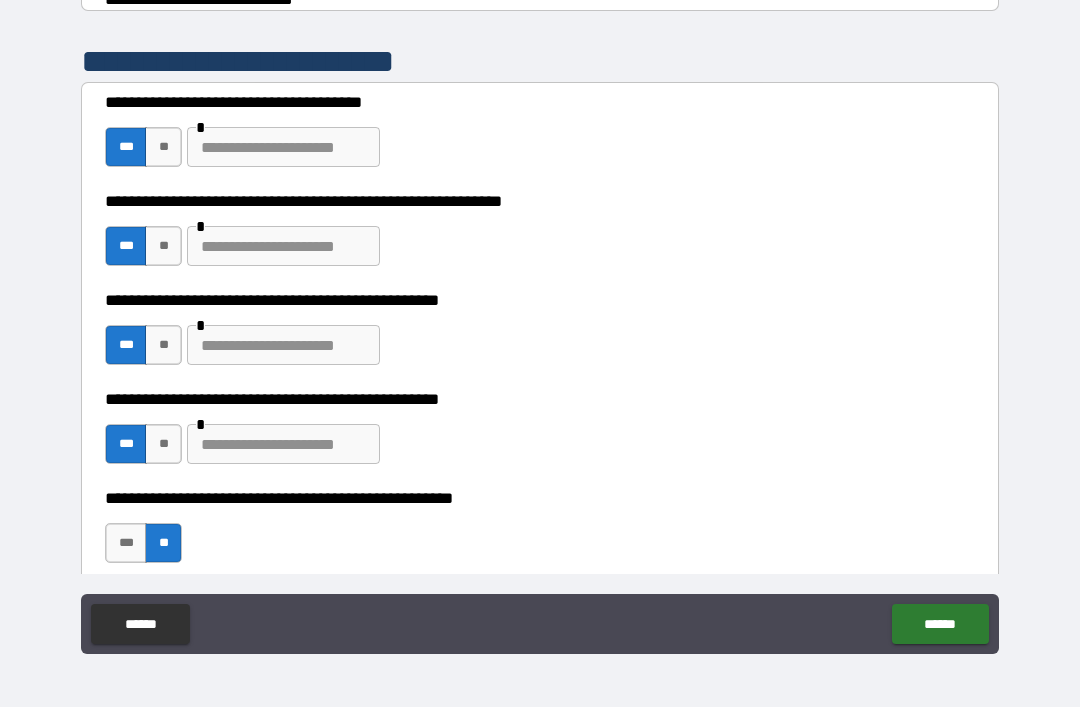 scroll, scrollTop: 377, scrollLeft: 0, axis: vertical 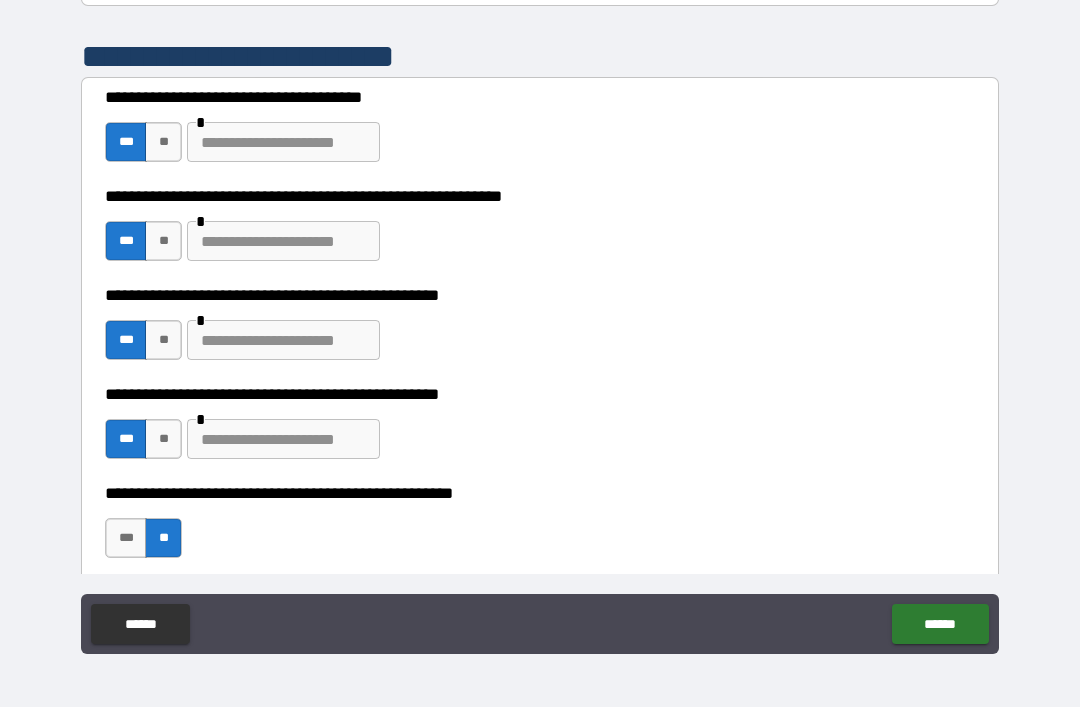 click at bounding box center (283, 142) 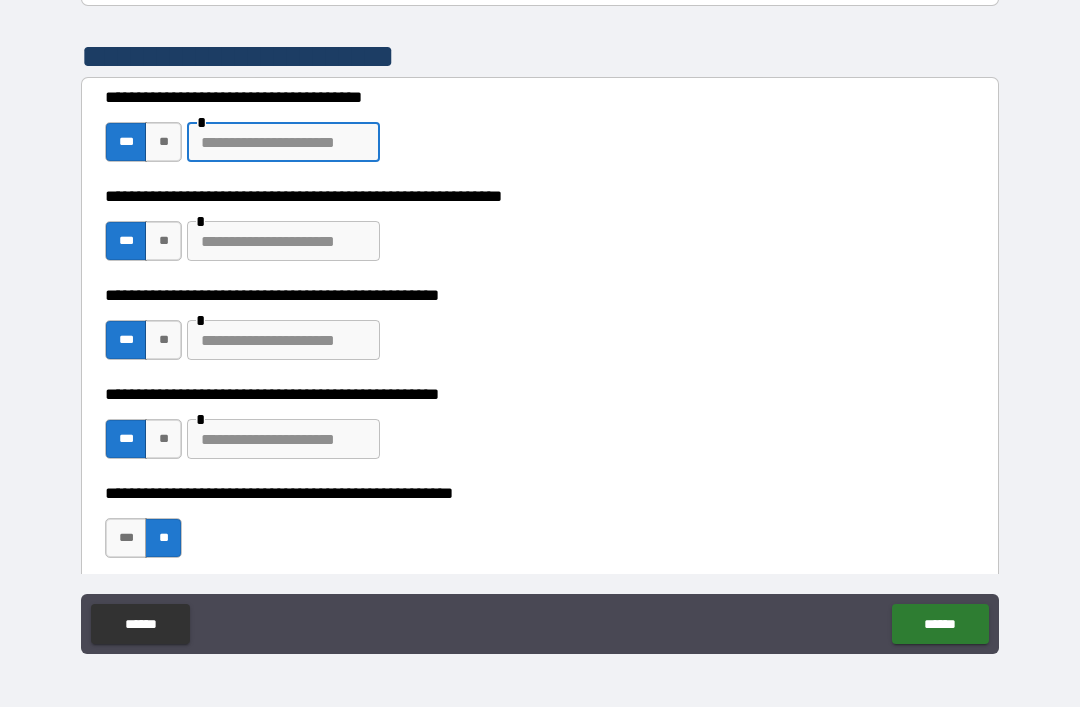 click at bounding box center (283, 241) 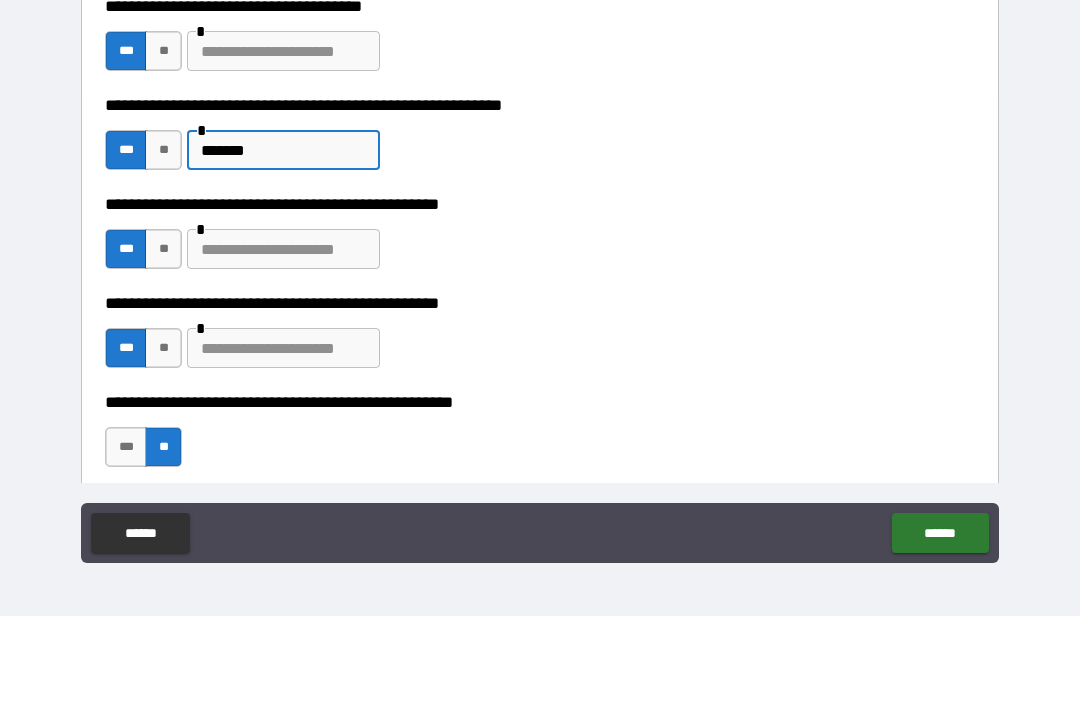 click on "*******" at bounding box center [283, 241] 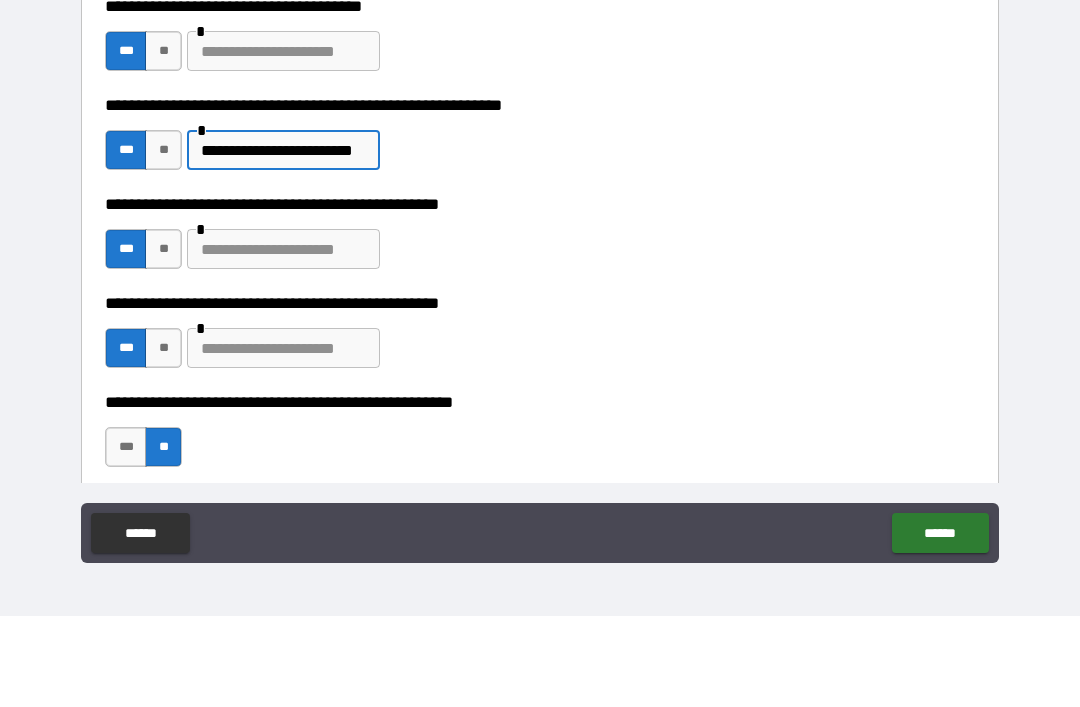 click on "**********" at bounding box center (283, 241) 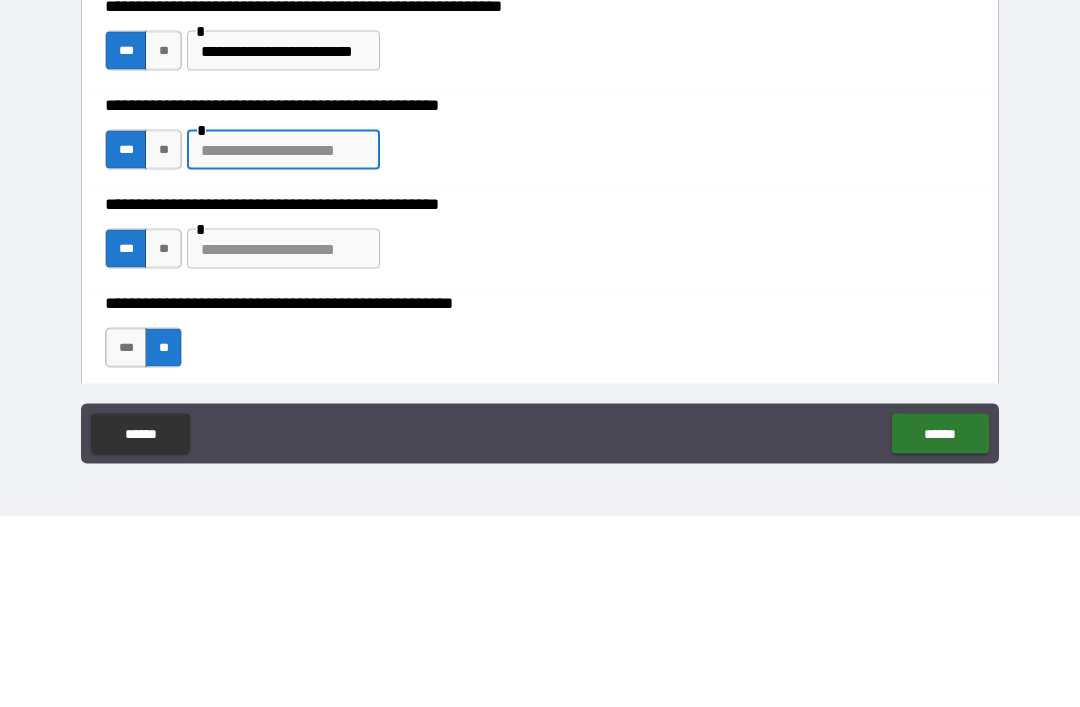 click at bounding box center [283, 340] 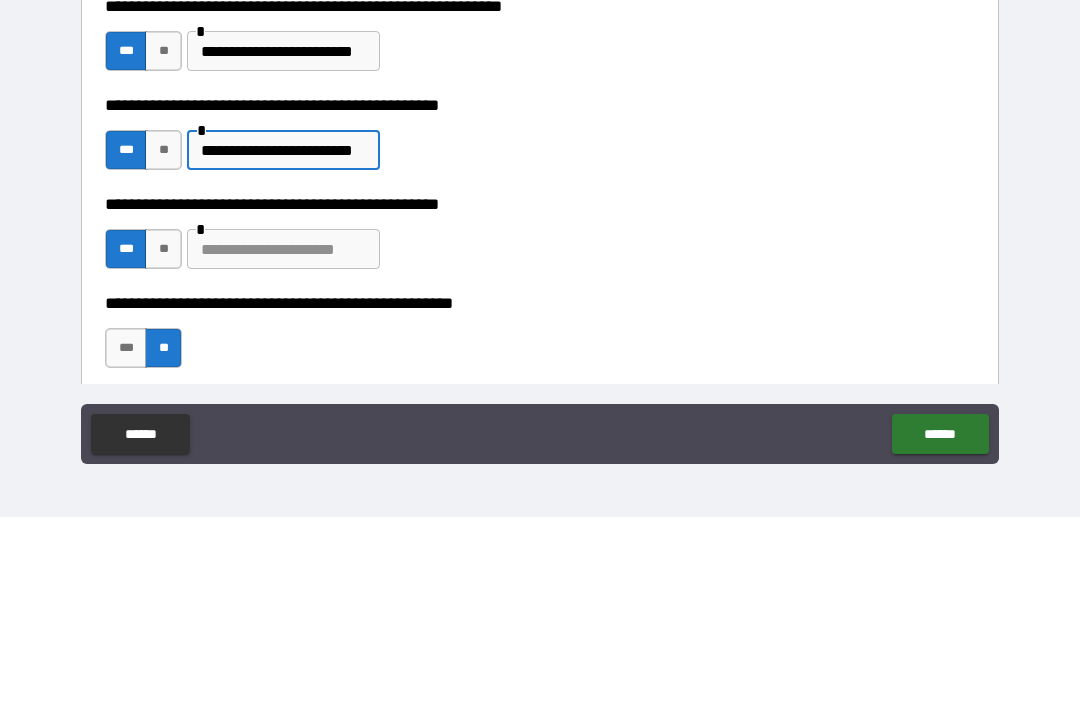 click on "**********" at bounding box center [283, 340] 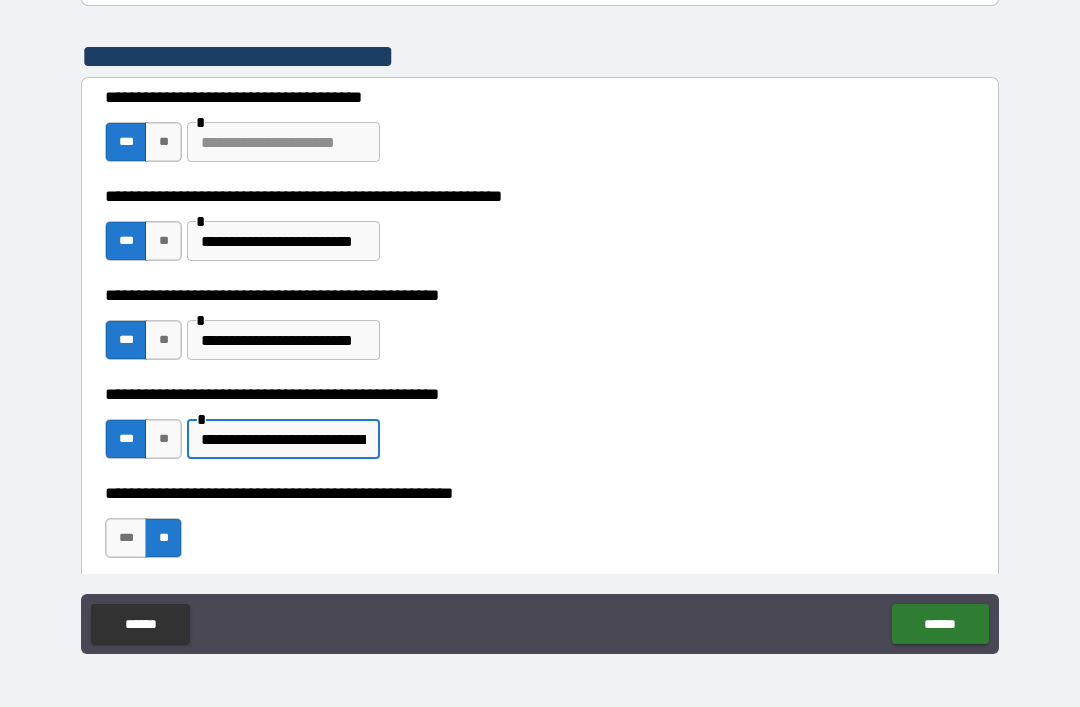 type on "**********" 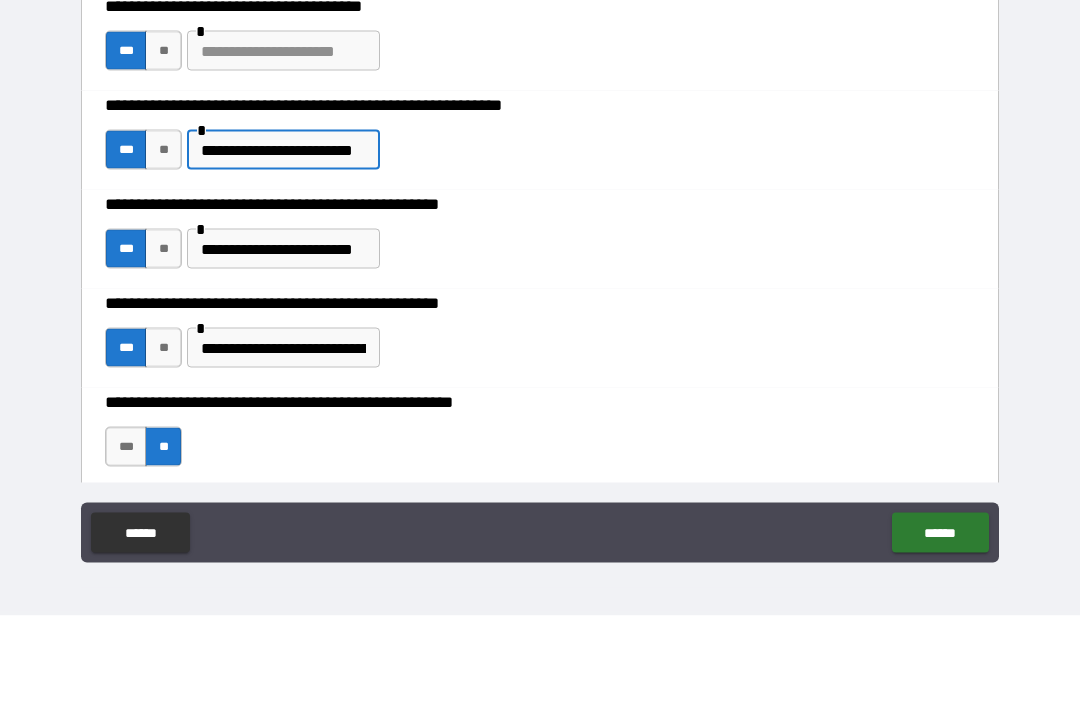 click on "**********" at bounding box center (283, 241) 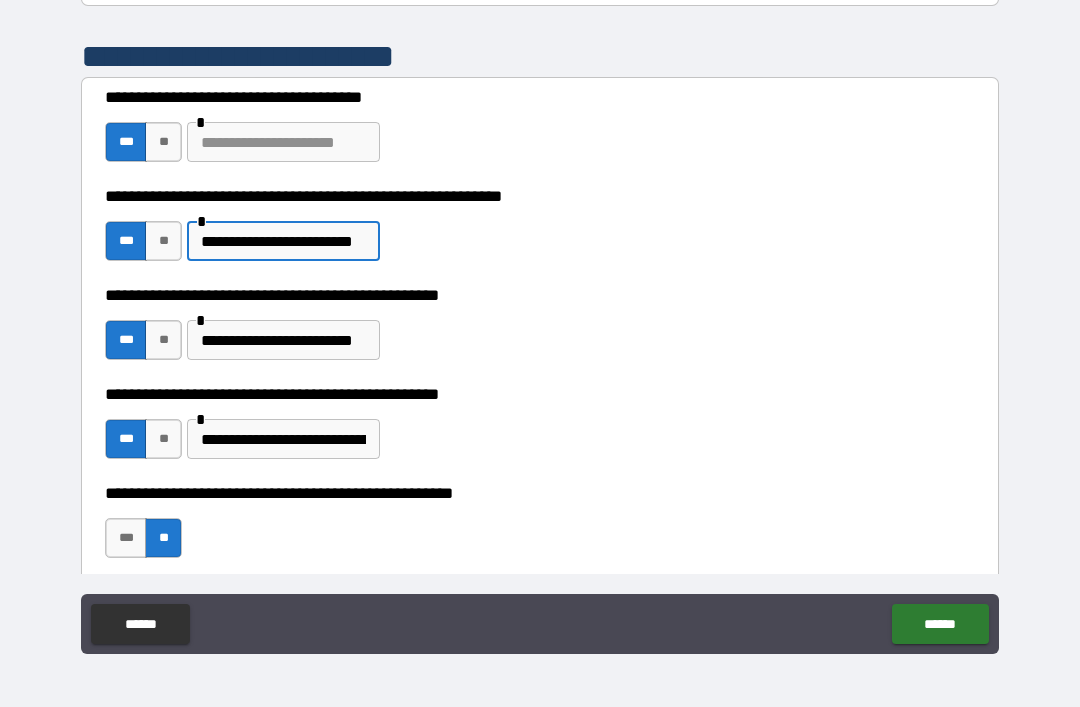 click on "**********" at bounding box center (540, 330) 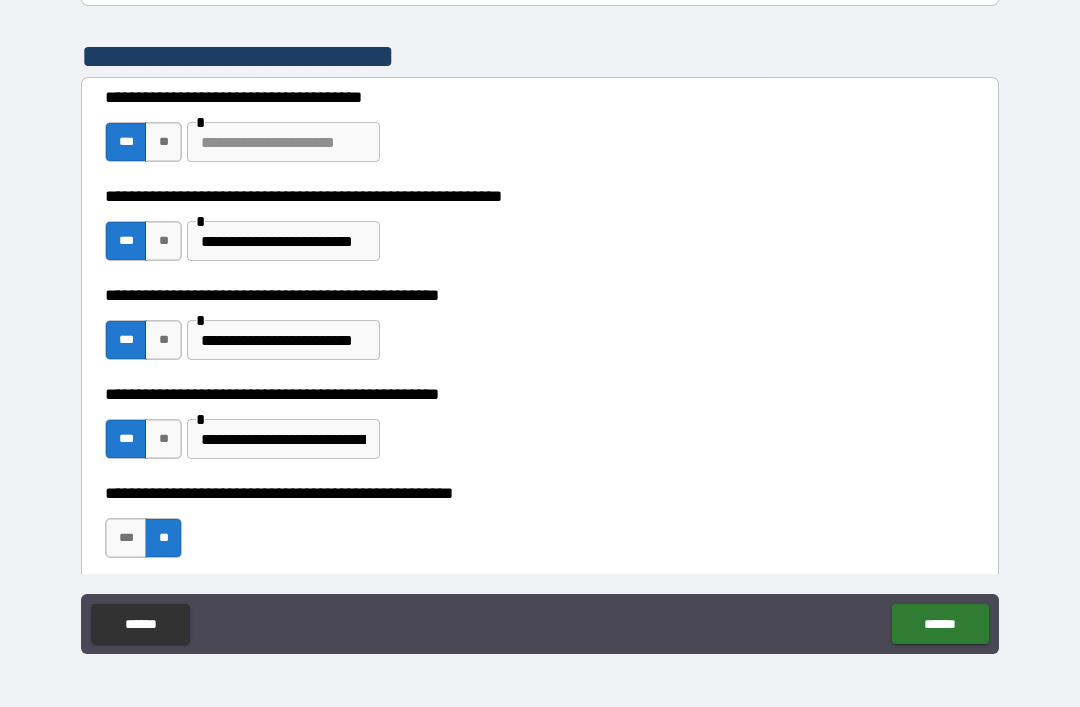 click on "**********" at bounding box center (283, 241) 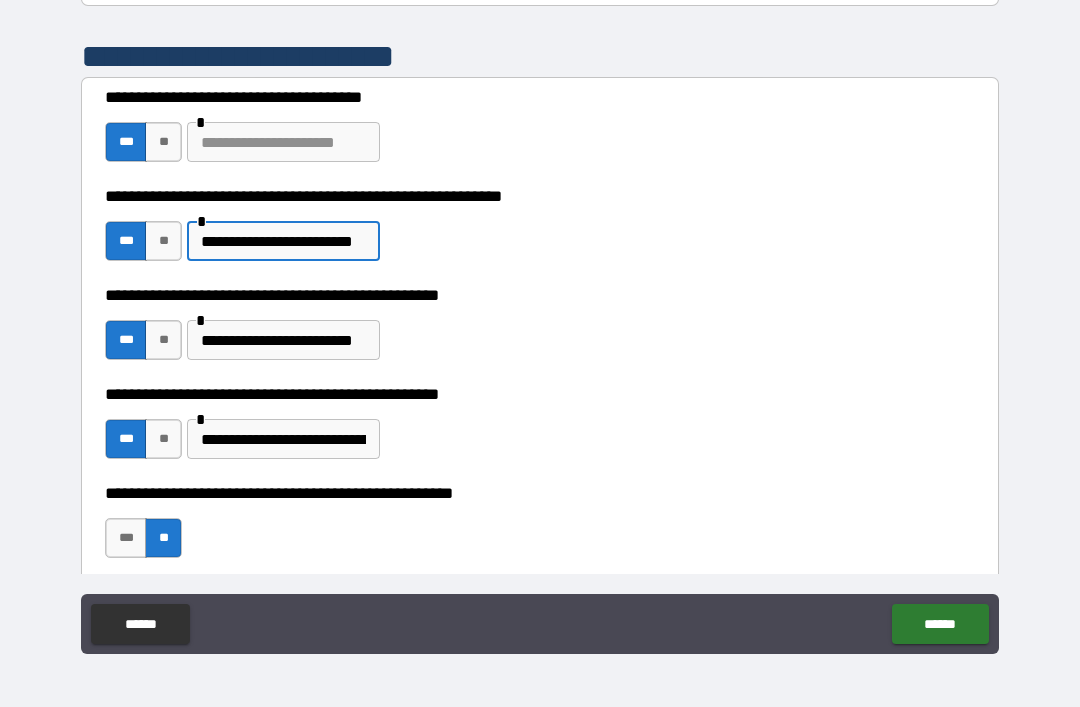 click on "**********" at bounding box center (283, 241) 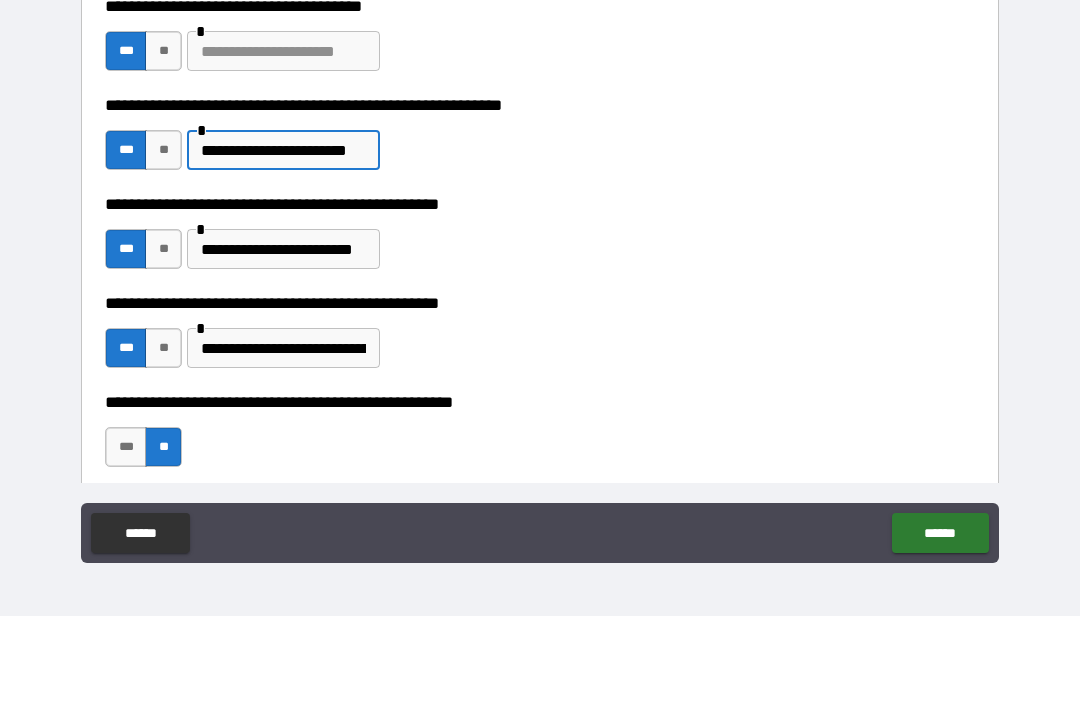 click on "**********" at bounding box center [283, 241] 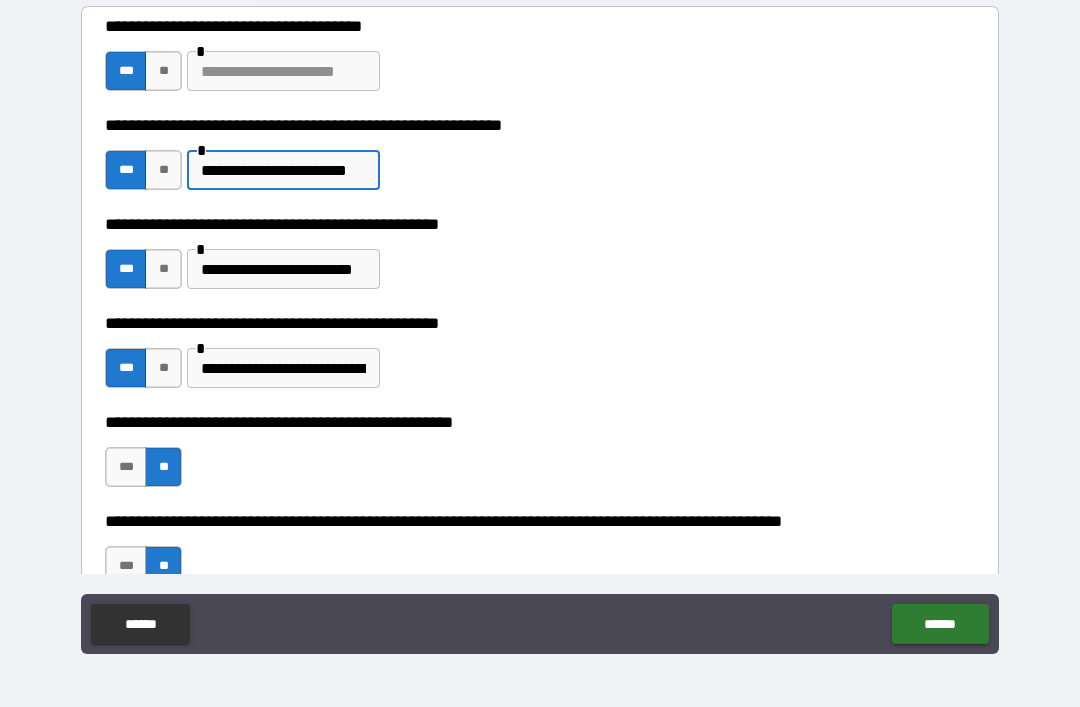 scroll, scrollTop: 450, scrollLeft: 0, axis: vertical 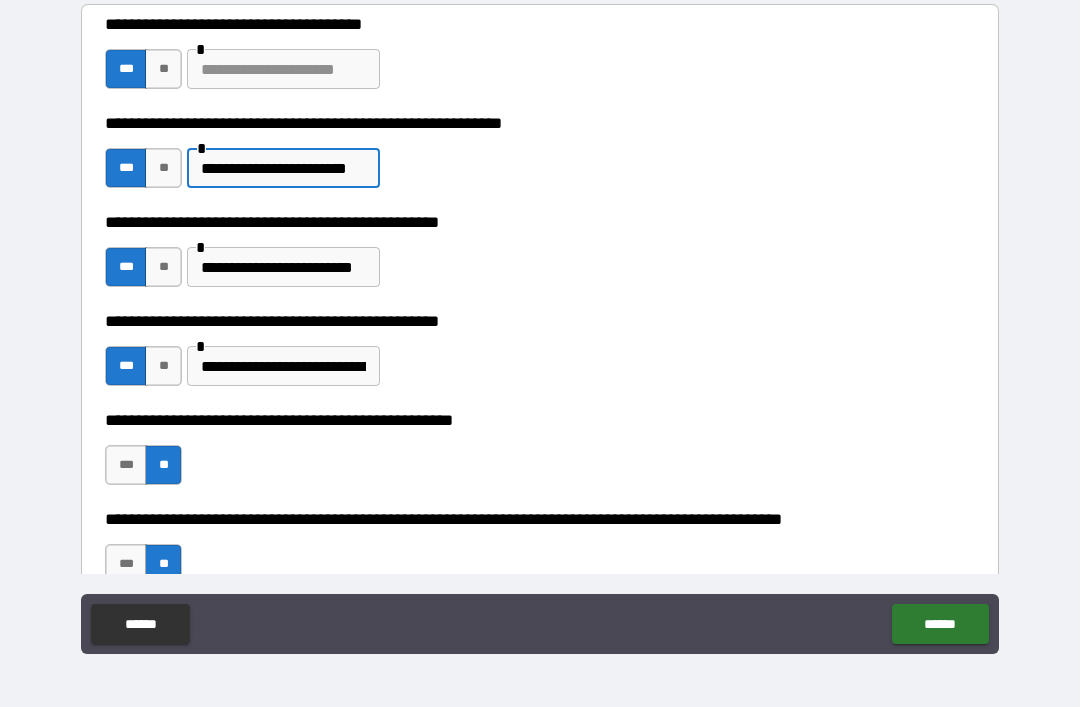 click on "**********" at bounding box center [283, 168] 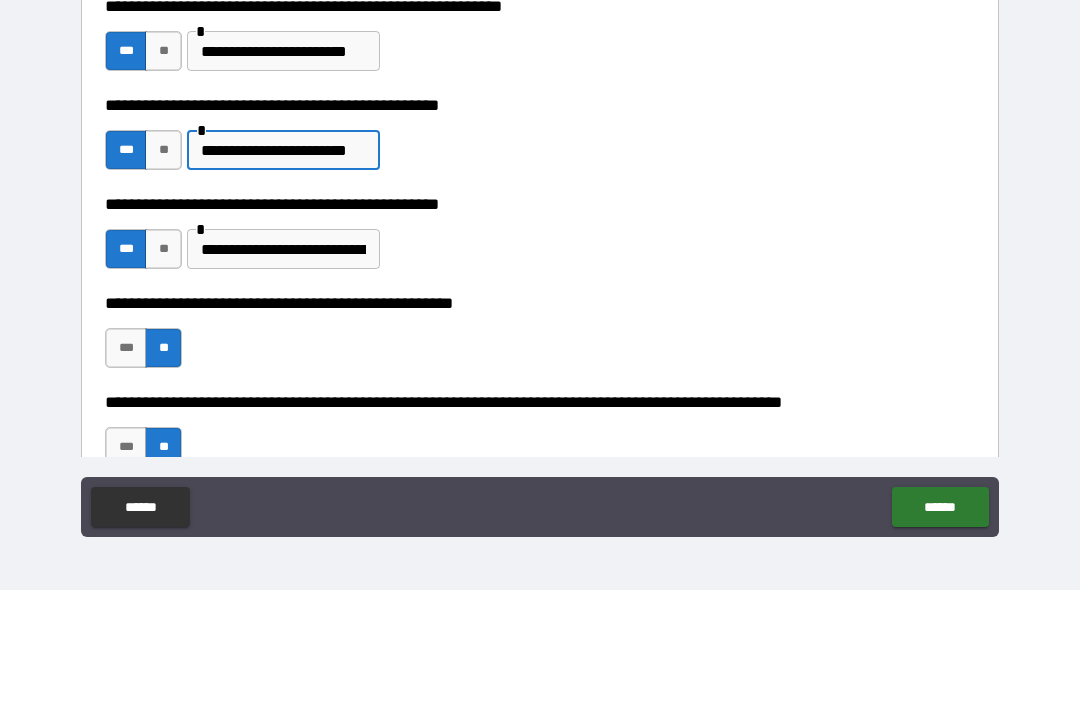 type on "**********" 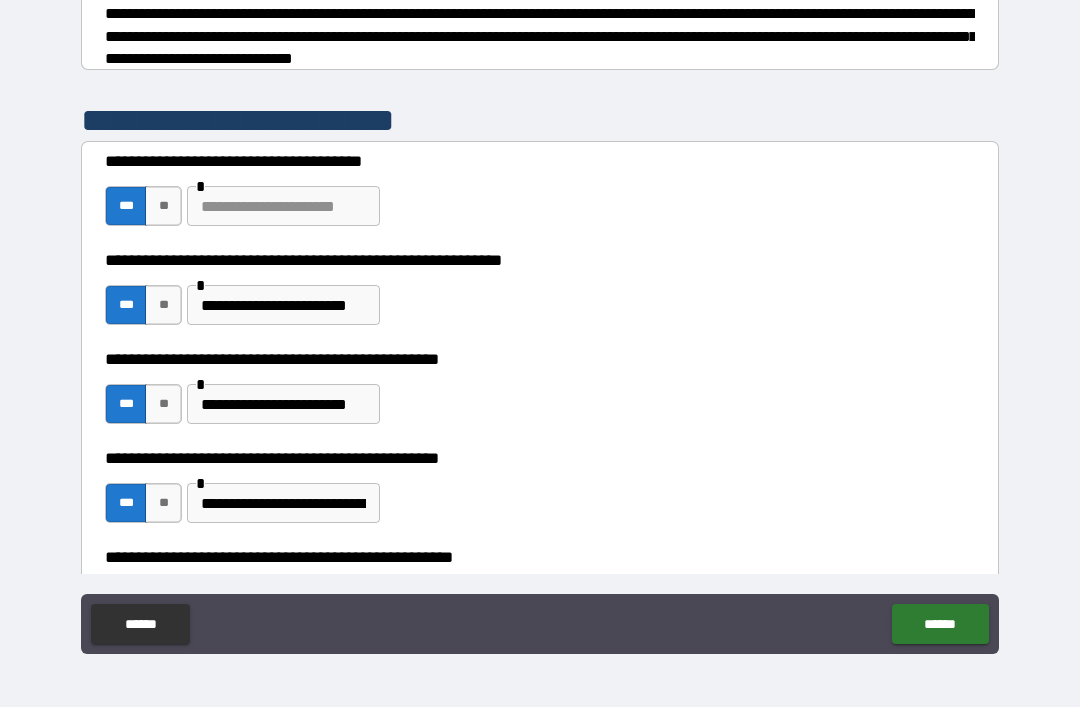 scroll, scrollTop: 311, scrollLeft: 0, axis: vertical 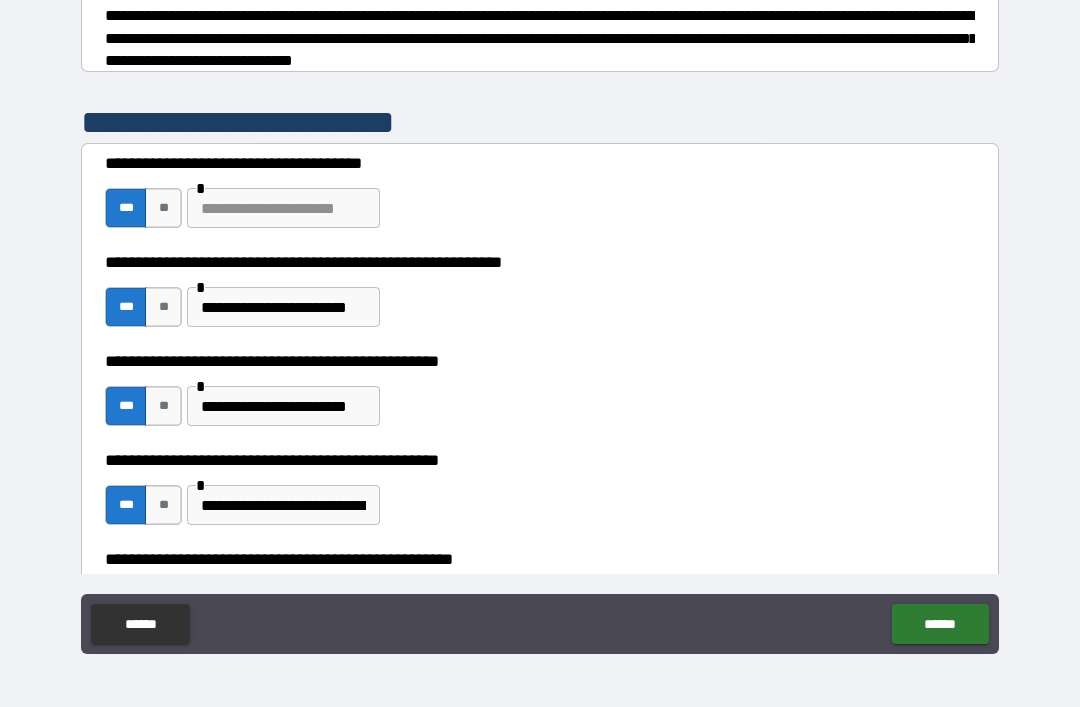 click at bounding box center [283, 208] 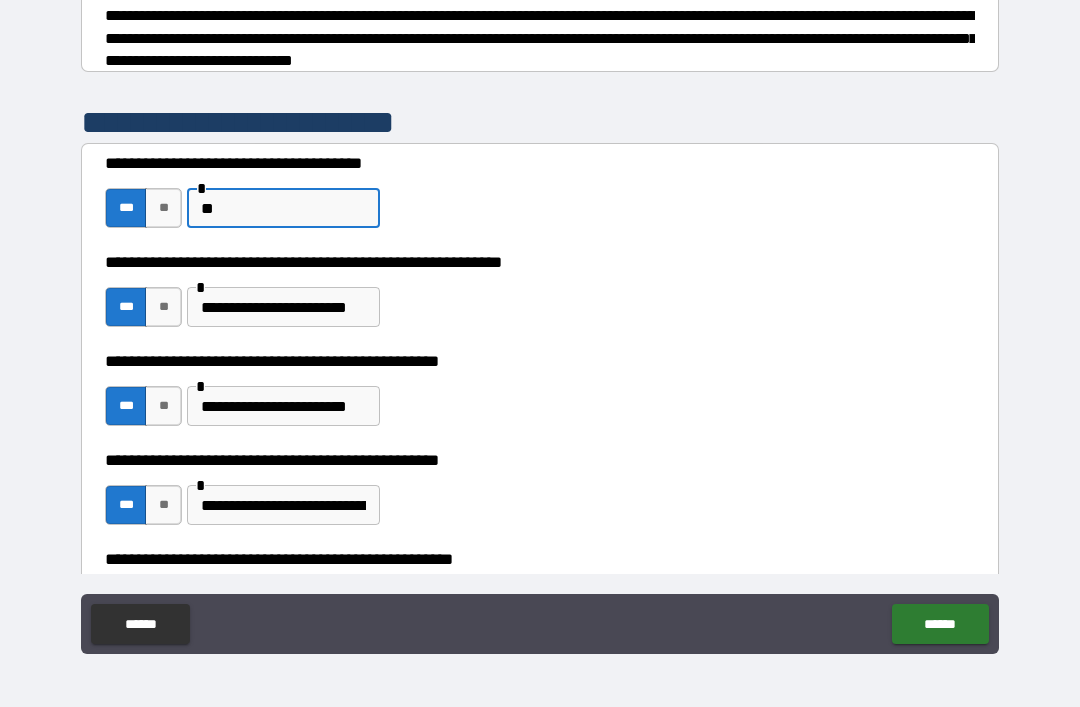 type on "*" 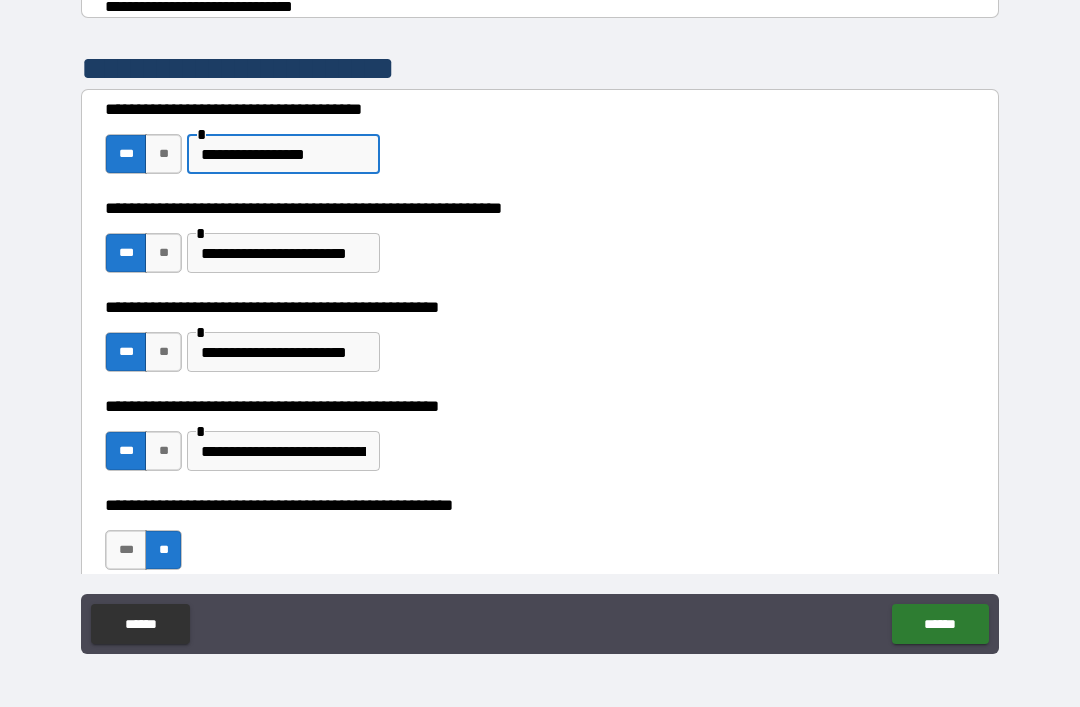 scroll, scrollTop: 385, scrollLeft: 0, axis: vertical 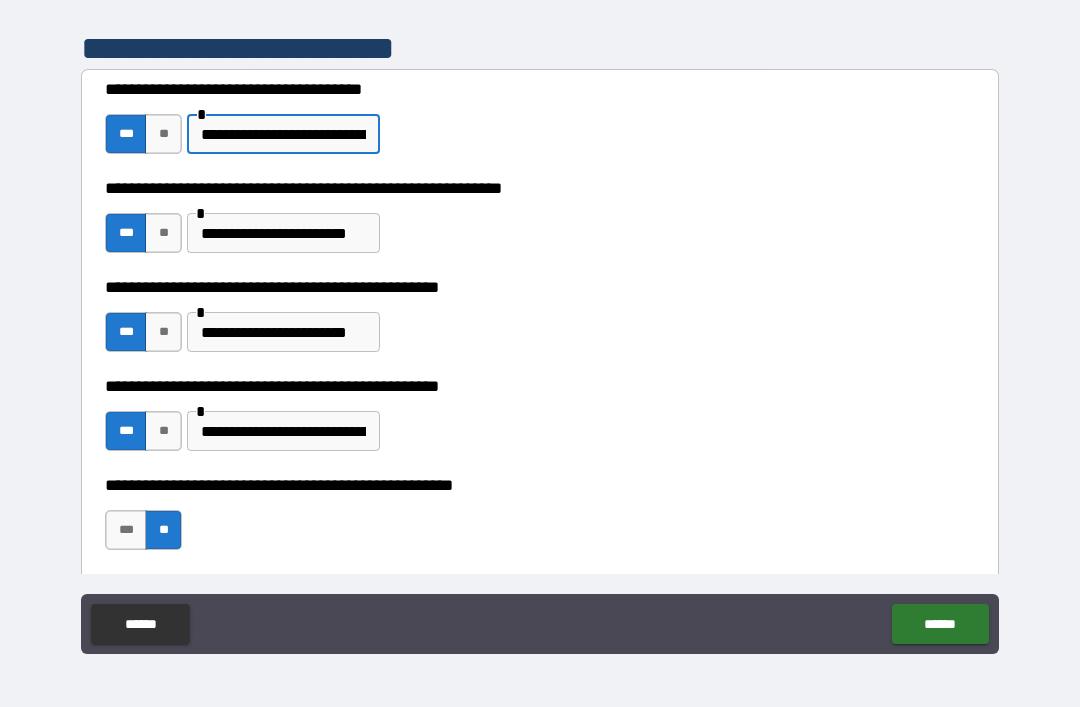 click on "**********" at bounding box center (283, 134) 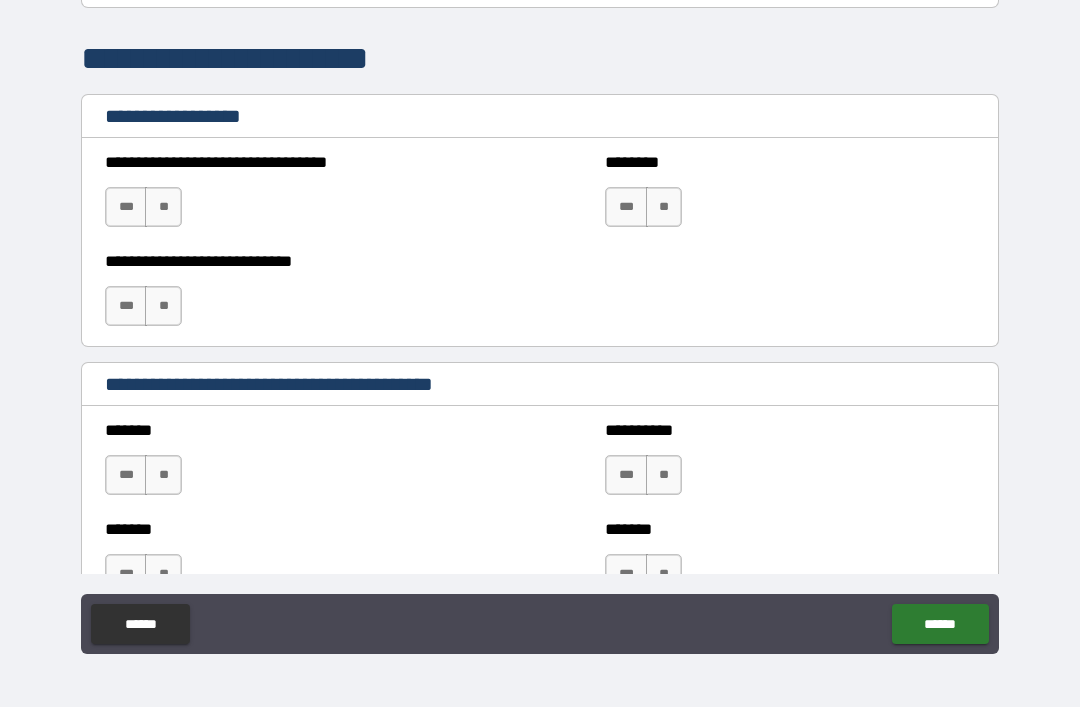 scroll, scrollTop: 1348, scrollLeft: 0, axis: vertical 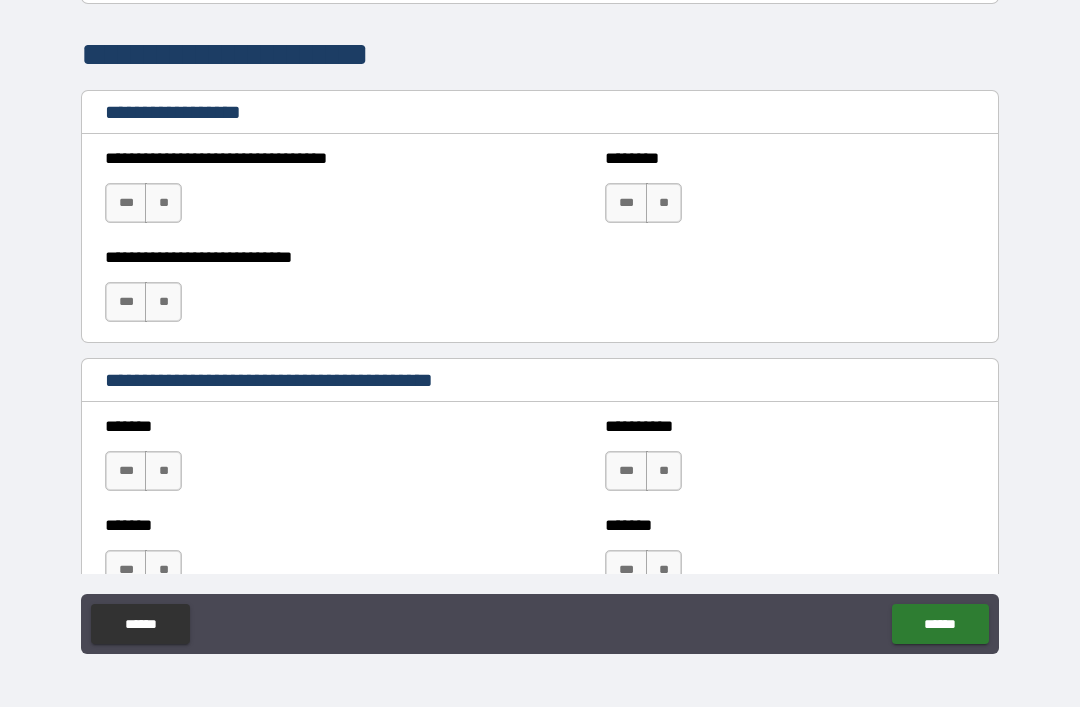 type on "**********" 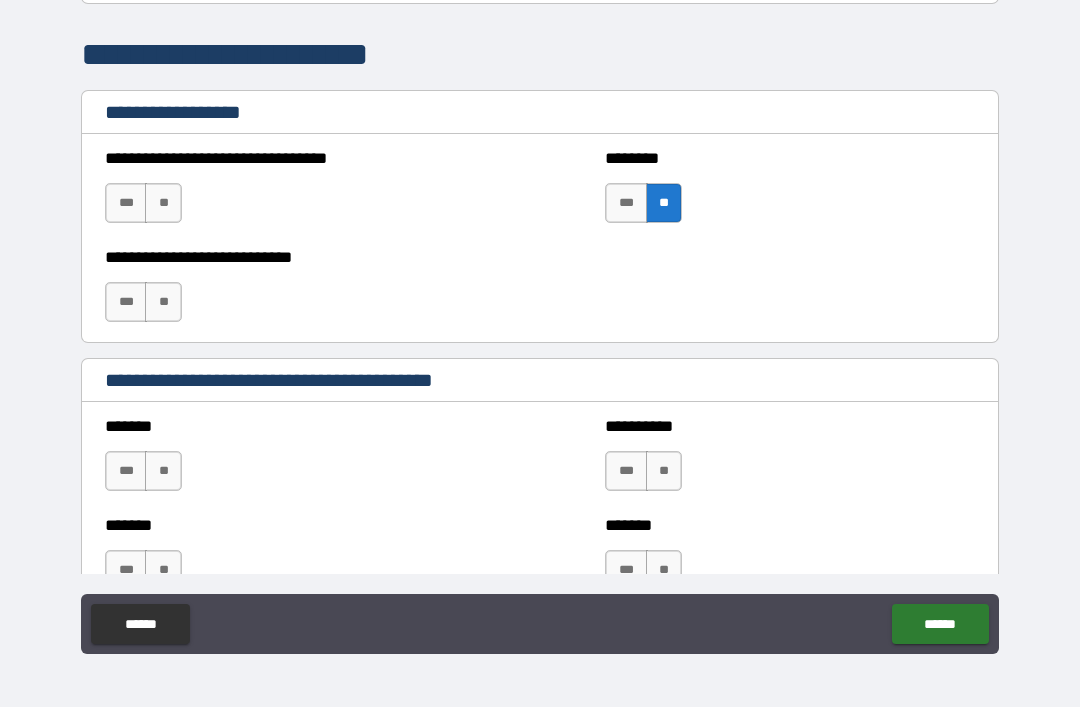 click on "**" at bounding box center (163, 203) 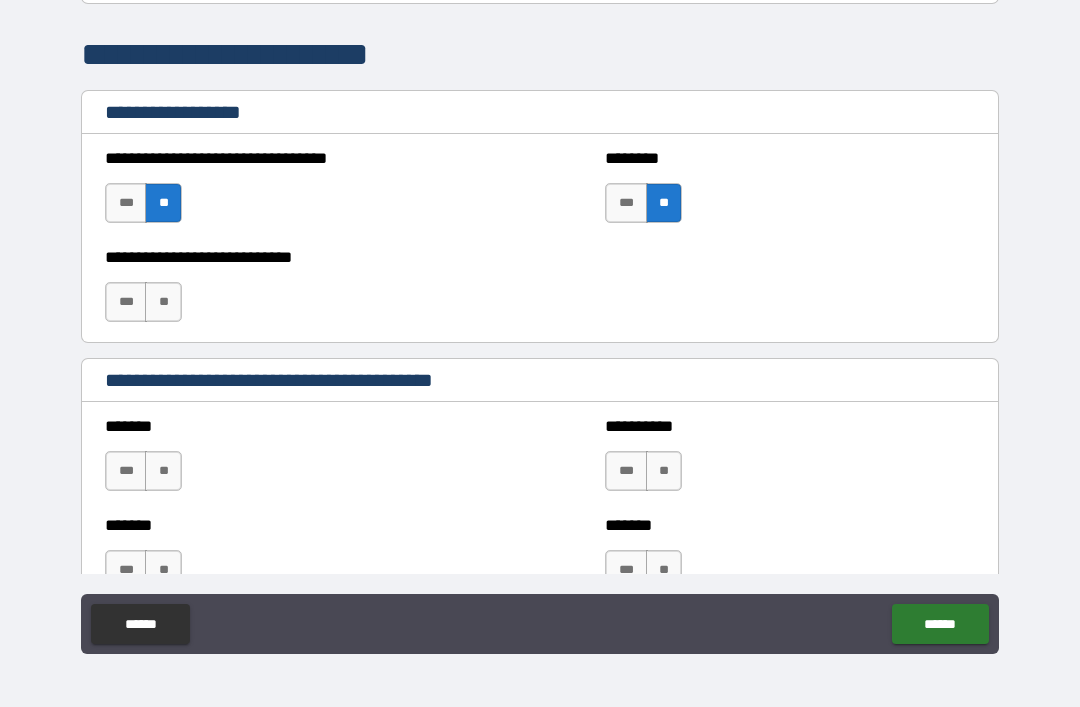click on "**" at bounding box center (163, 302) 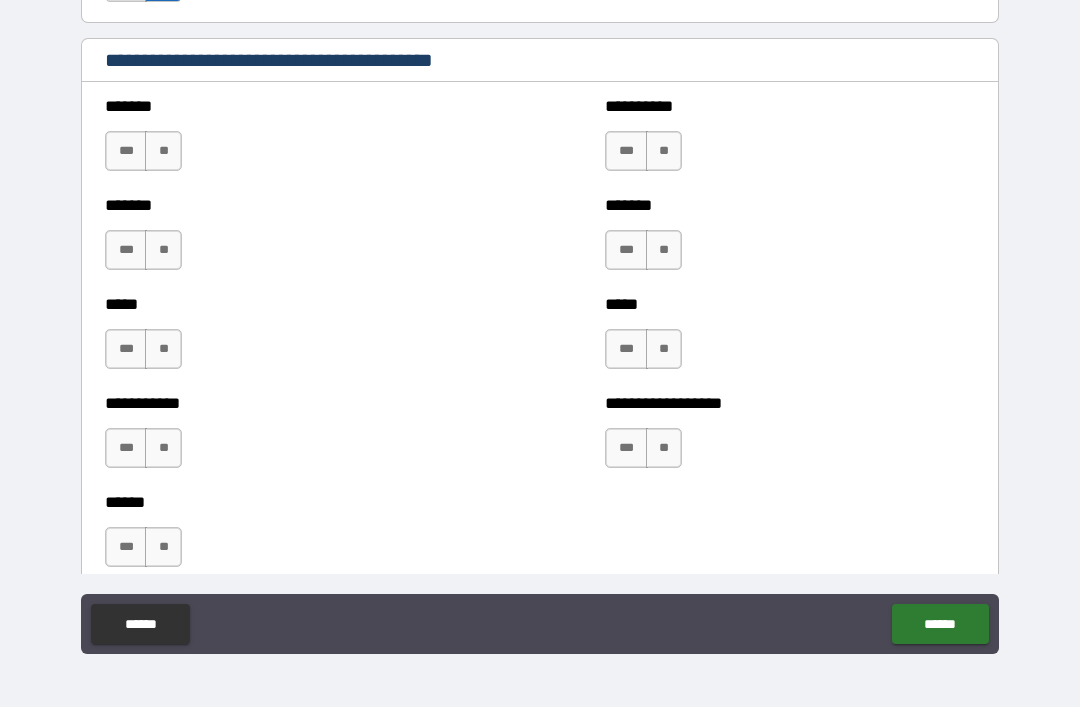 scroll, scrollTop: 1671, scrollLeft: 0, axis: vertical 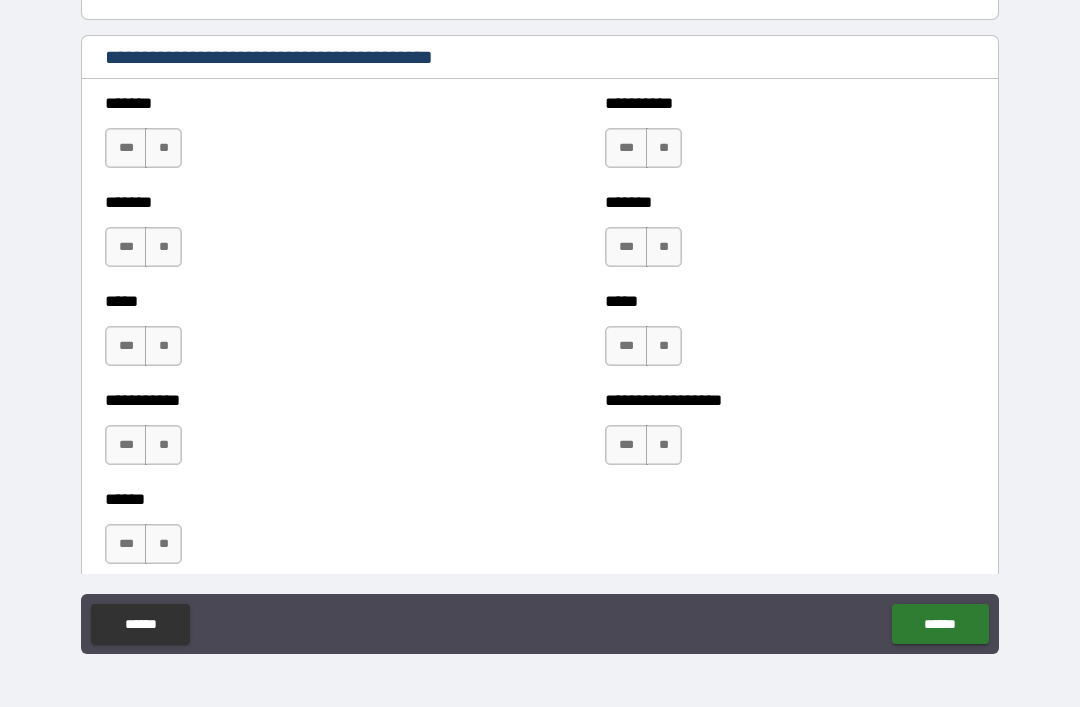 click on "**" at bounding box center (163, 148) 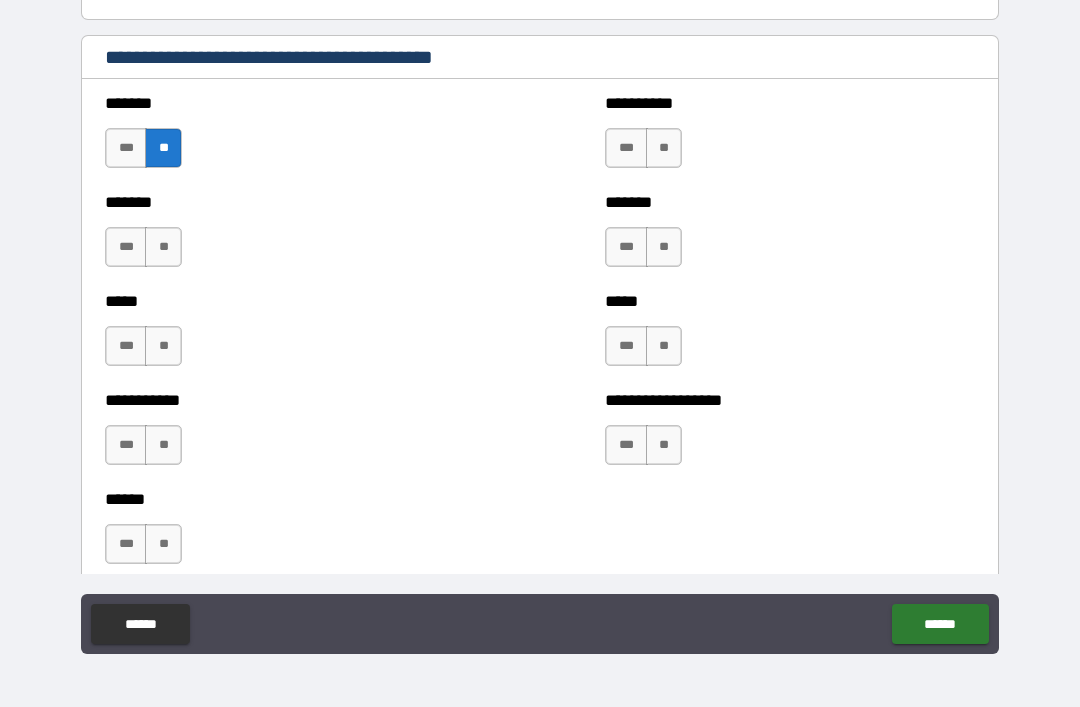 click on "**" at bounding box center [163, 247] 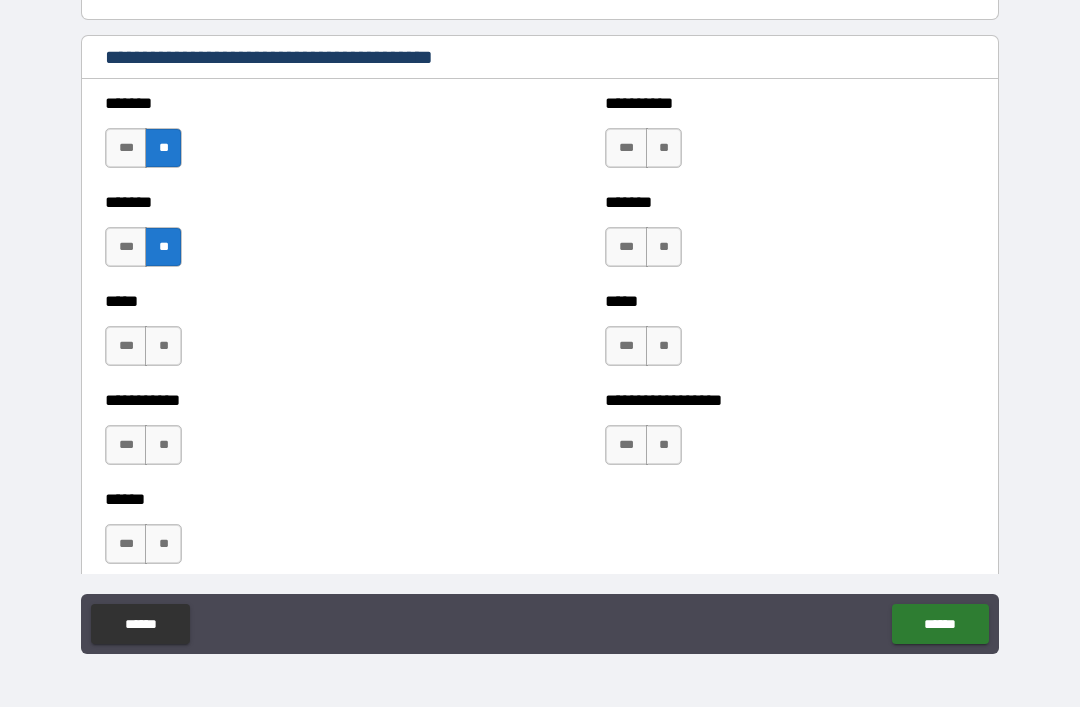 click on "**" at bounding box center (163, 346) 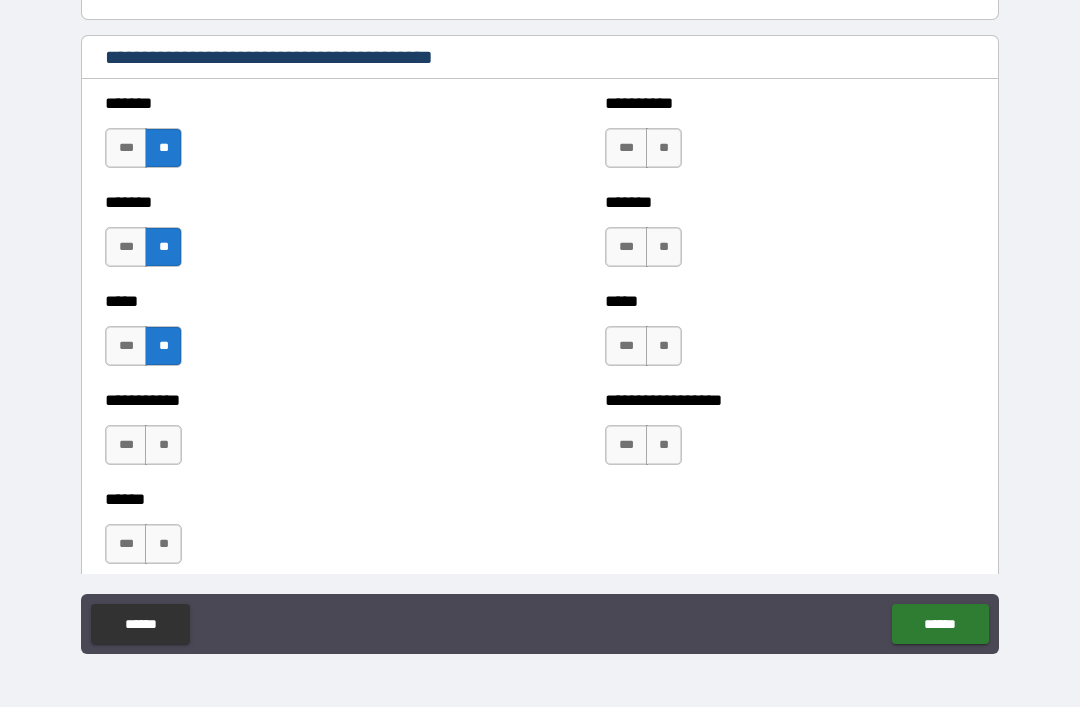 click on "**" at bounding box center [163, 445] 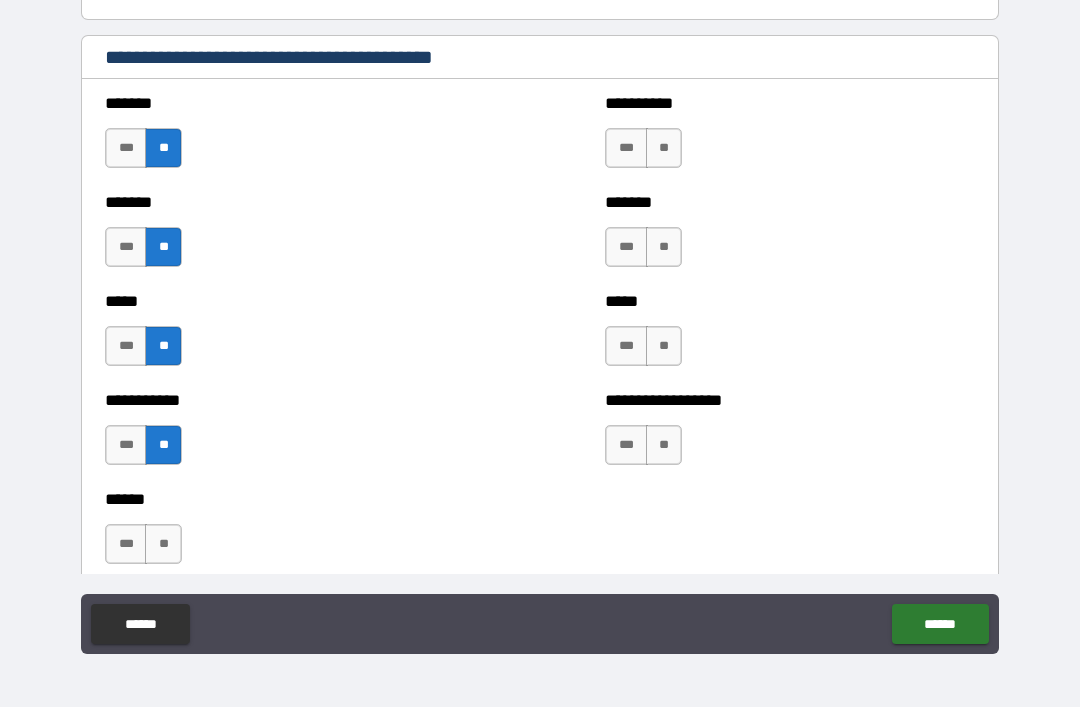 click on "**" at bounding box center [163, 544] 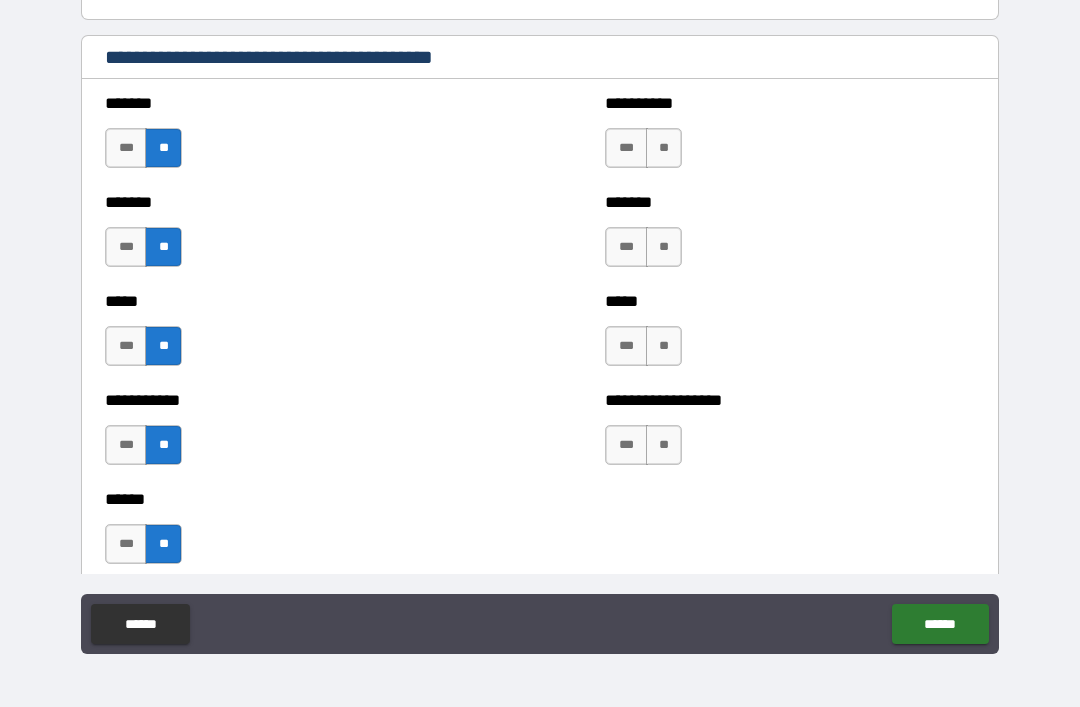 click on "**" at bounding box center [664, 148] 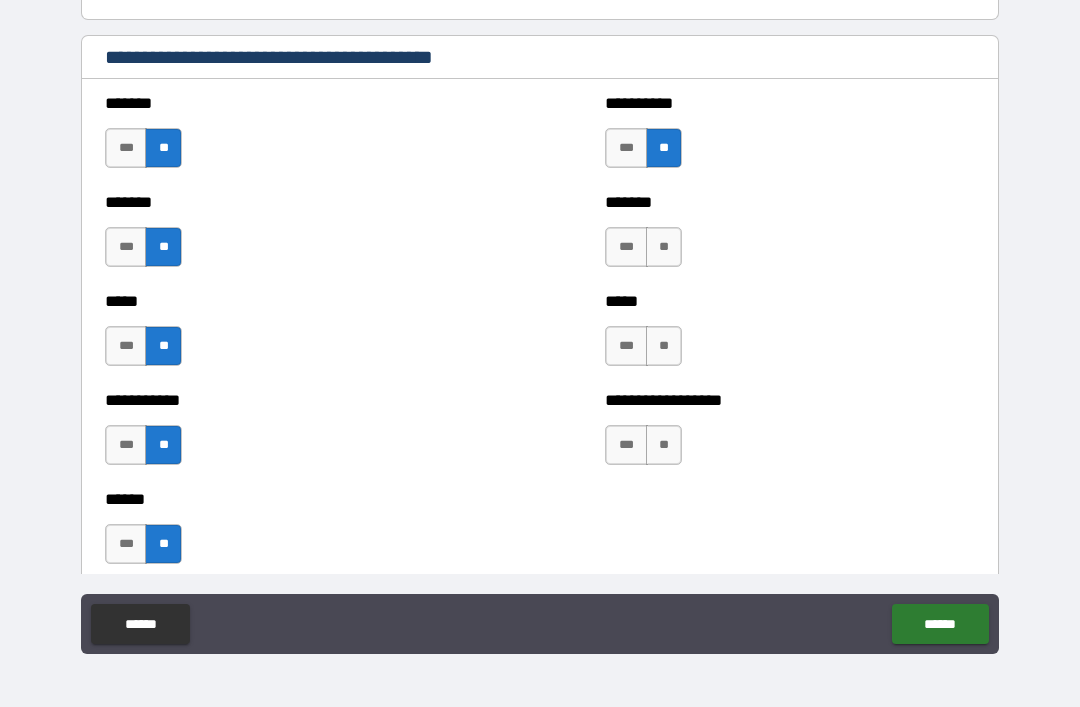 click on "**" at bounding box center [664, 247] 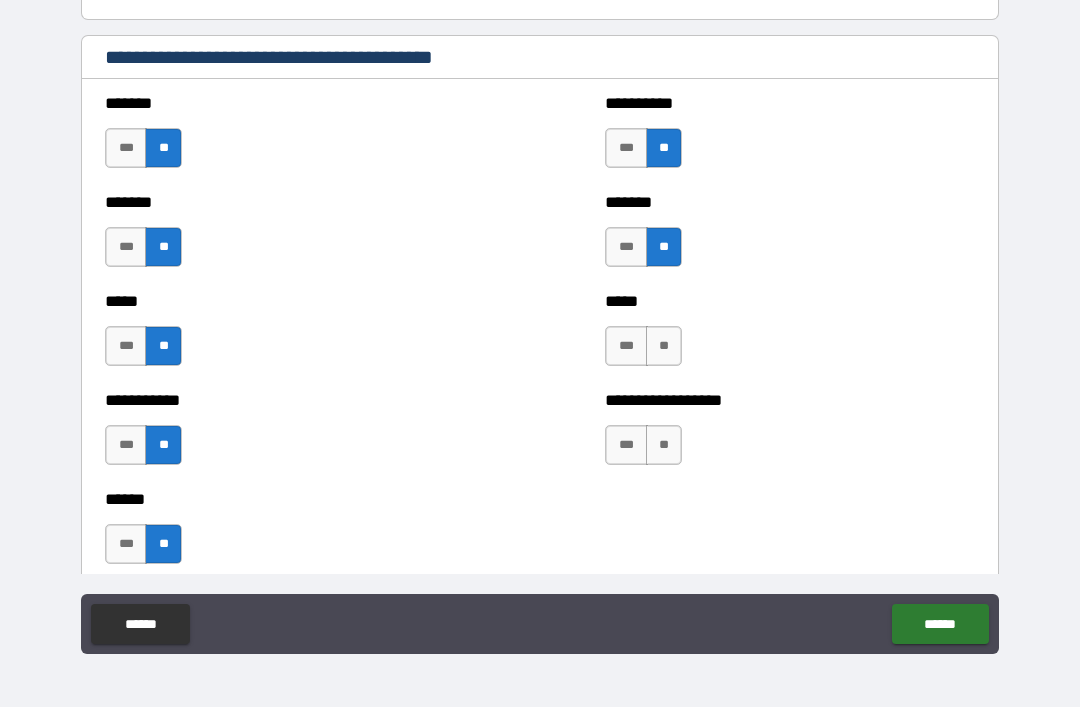 click on "**" at bounding box center (664, 346) 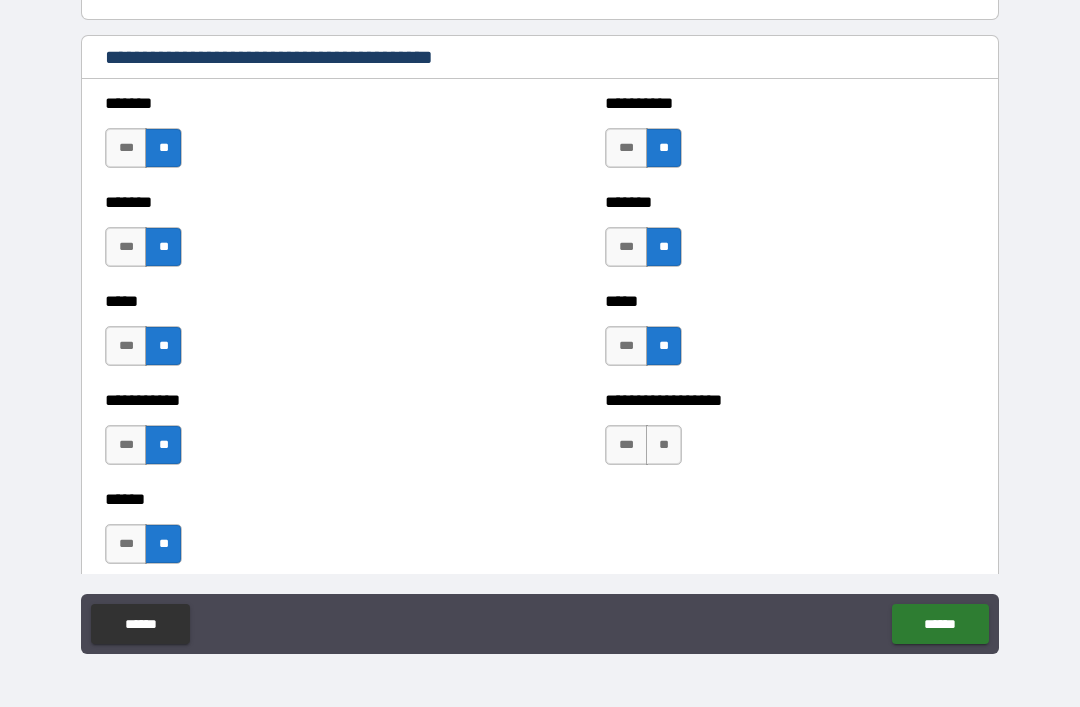 click on "**" at bounding box center [664, 445] 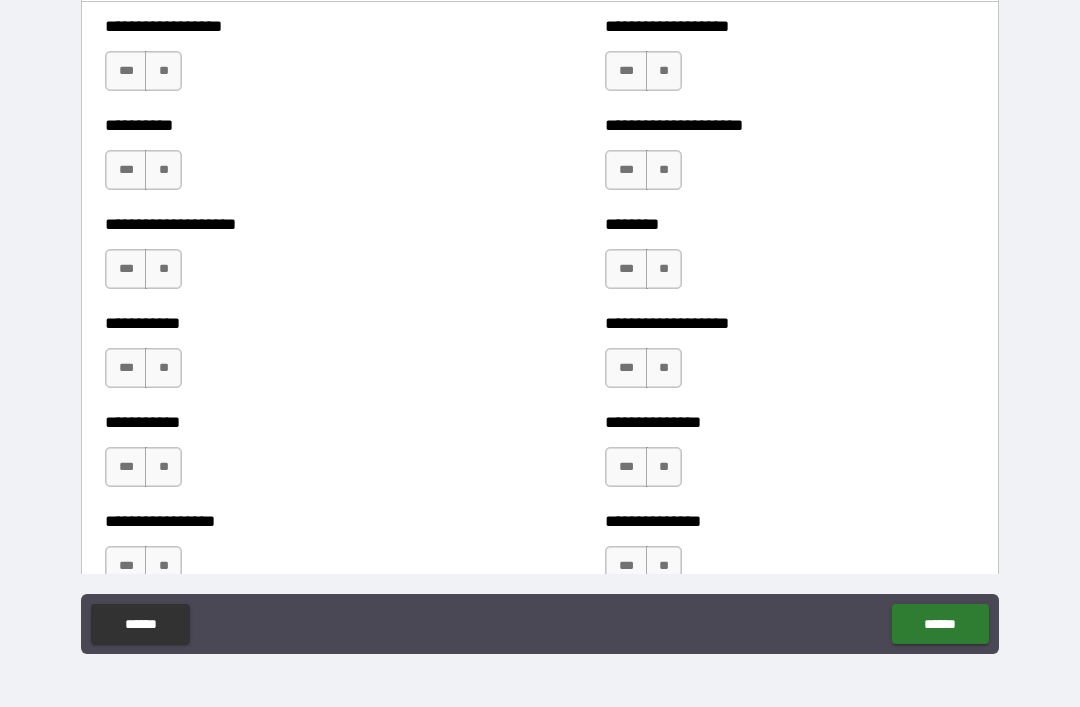 scroll, scrollTop: 2379, scrollLeft: 0, axis: vertical 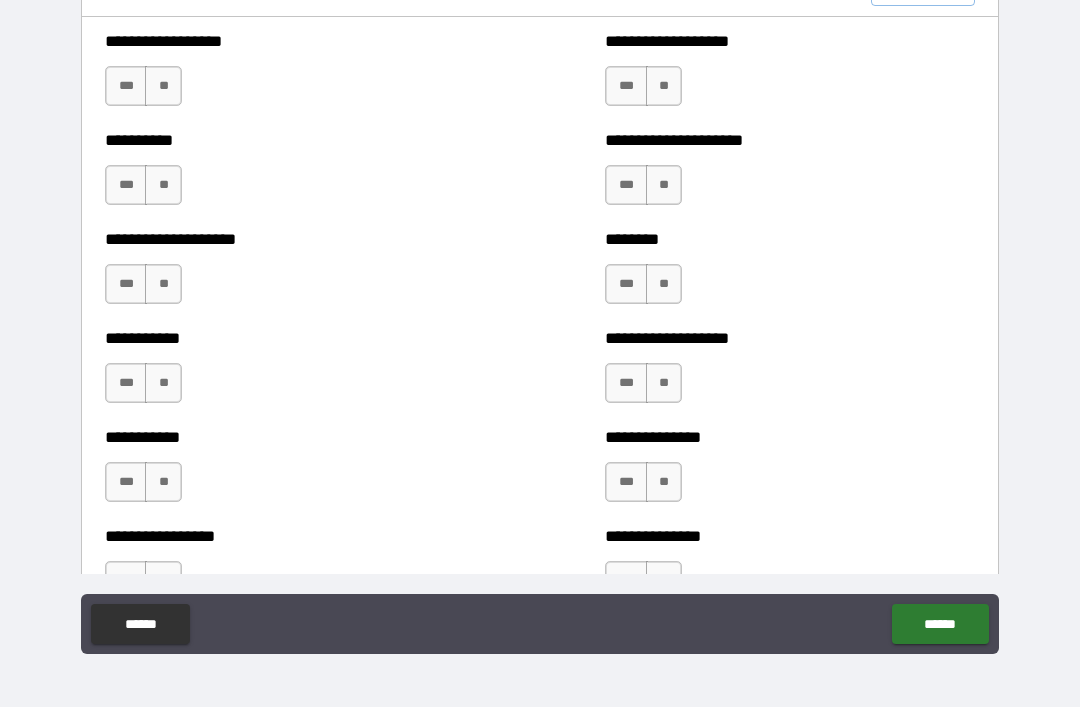click on "**" at bounding box center [163, 86] 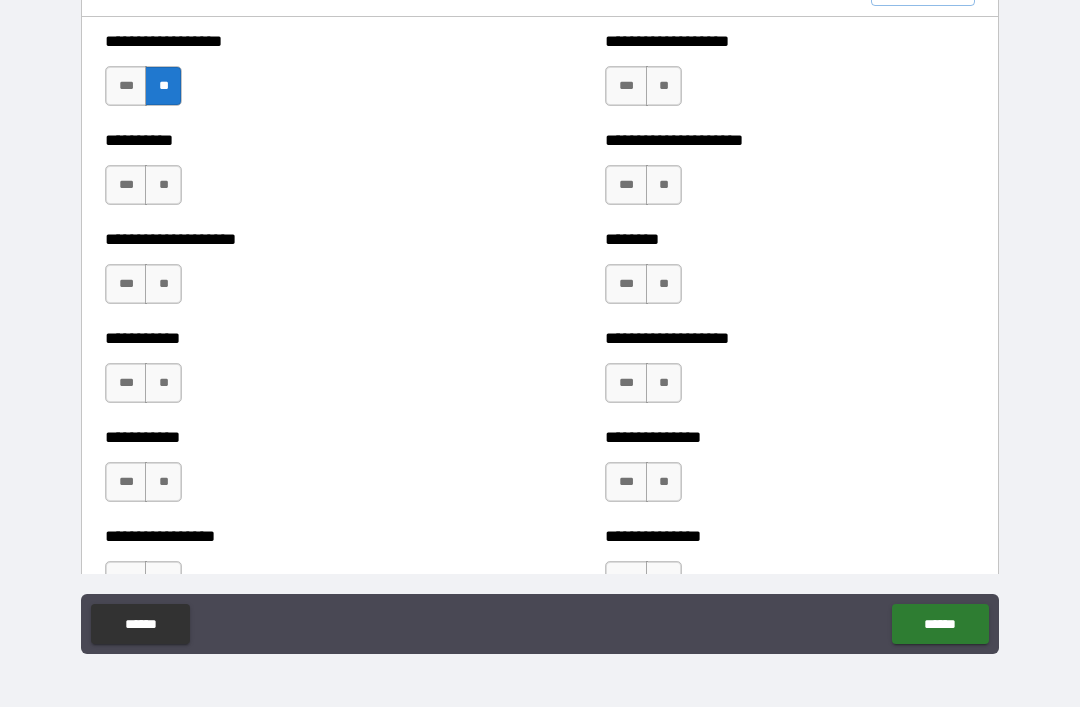 click on "**" at bounding box center [163, 185] 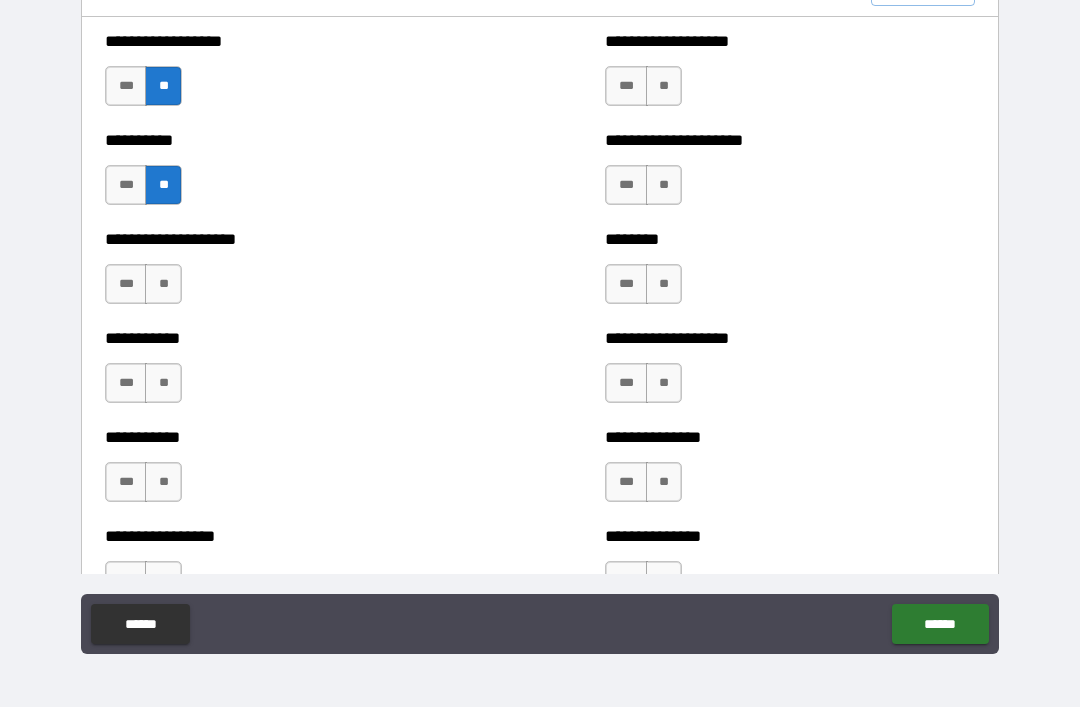 click on "**" at bounding box center [163, 284] 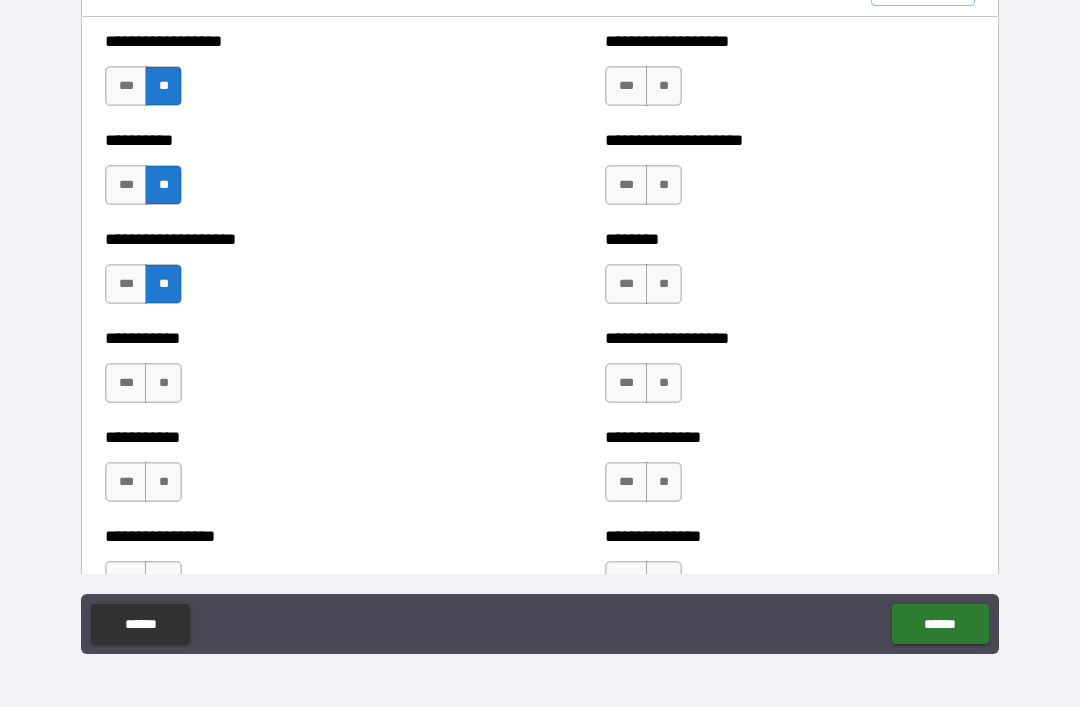 click on "**" at bounding box center (163, 383) 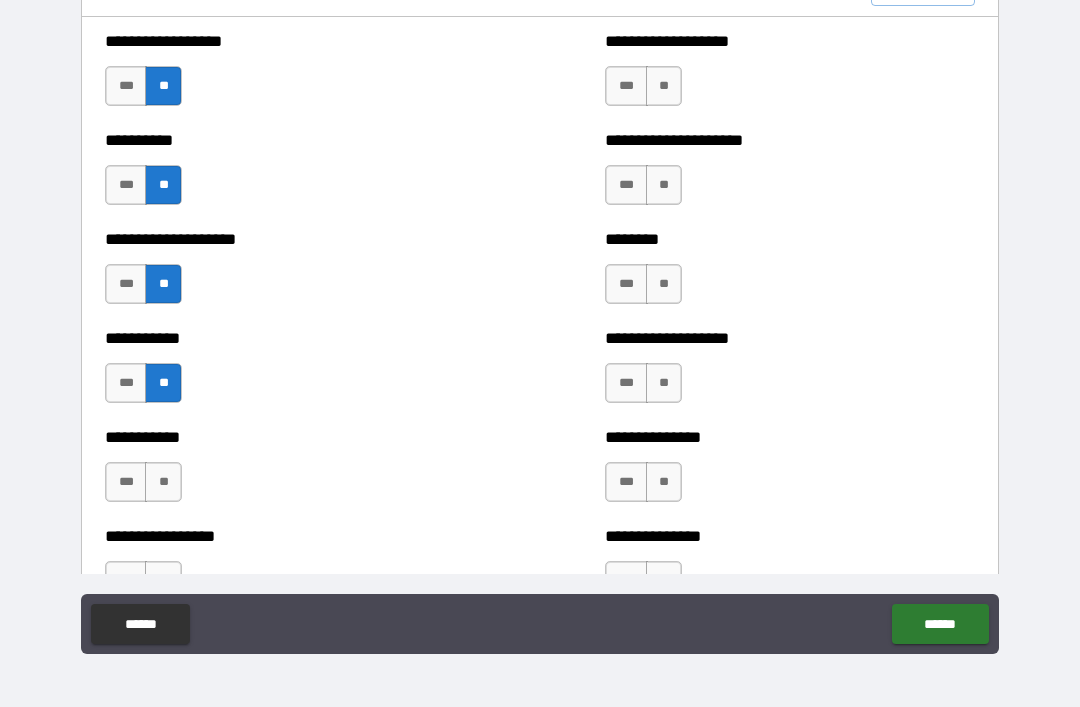 click on "**" at bounding box center [163, 482] 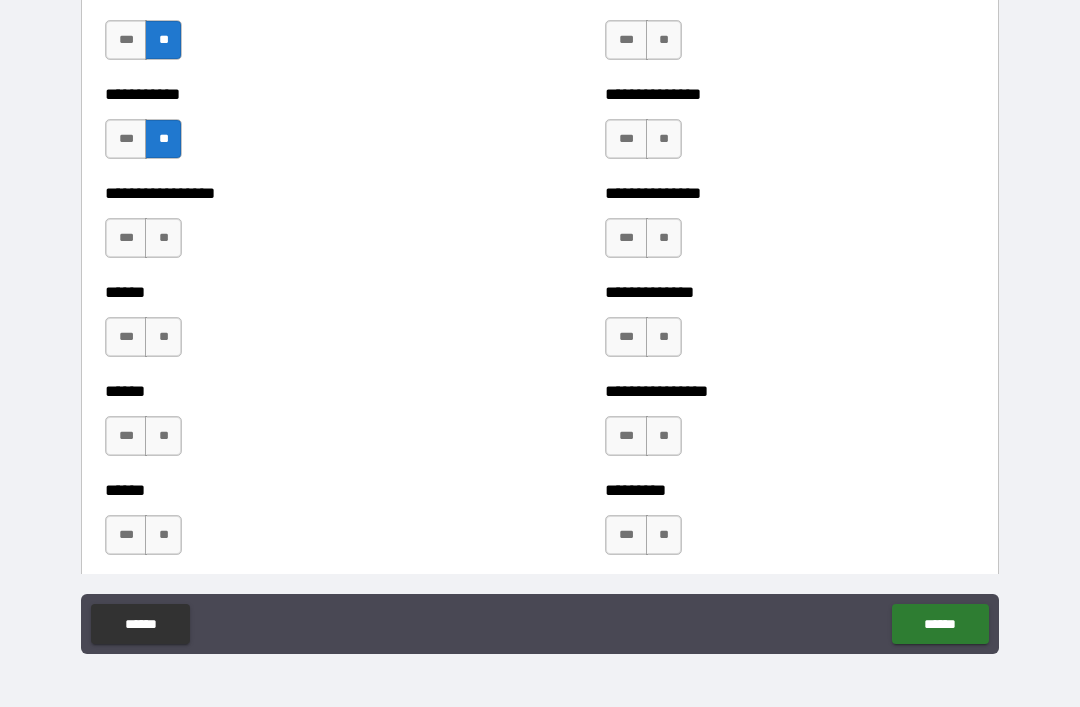 scroll, scrollTop: 2732, scrollLeft: 0, axis: vertical 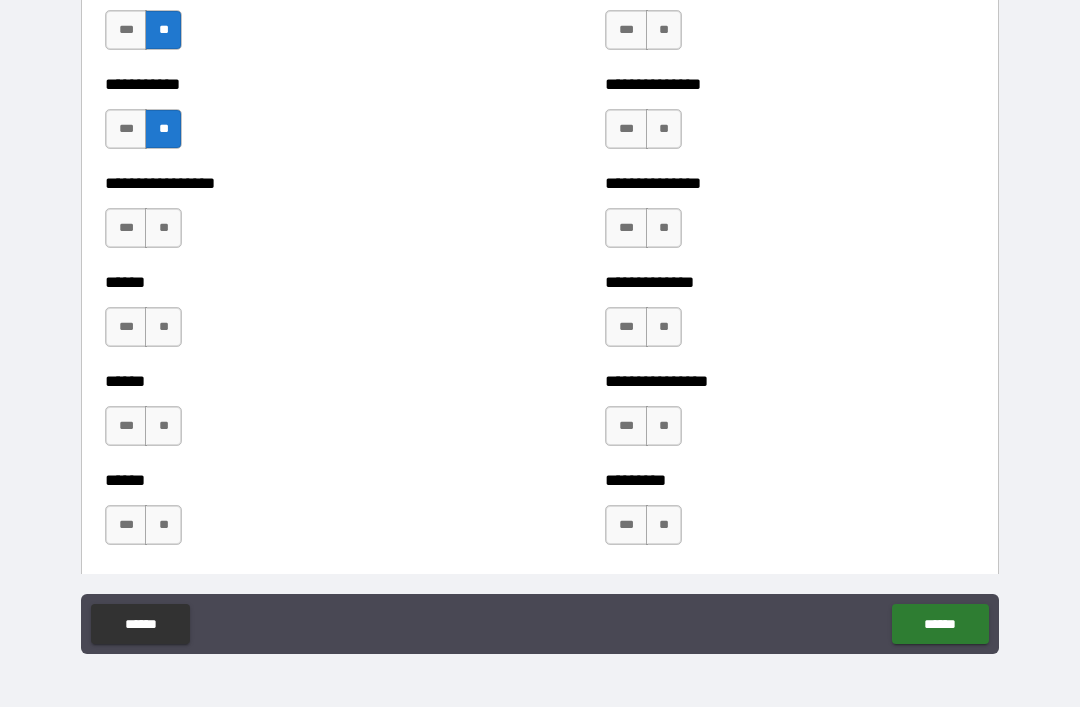 click on "**" at bounding box center (163, 228) 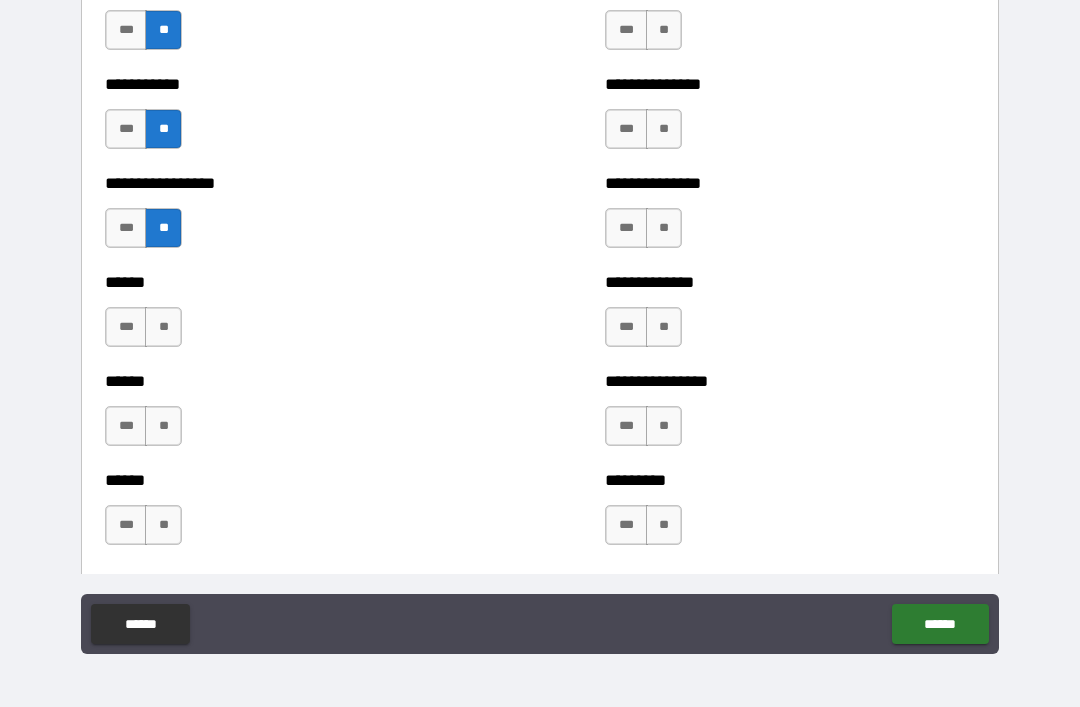 click on "**" at bounding box center (163, 327) 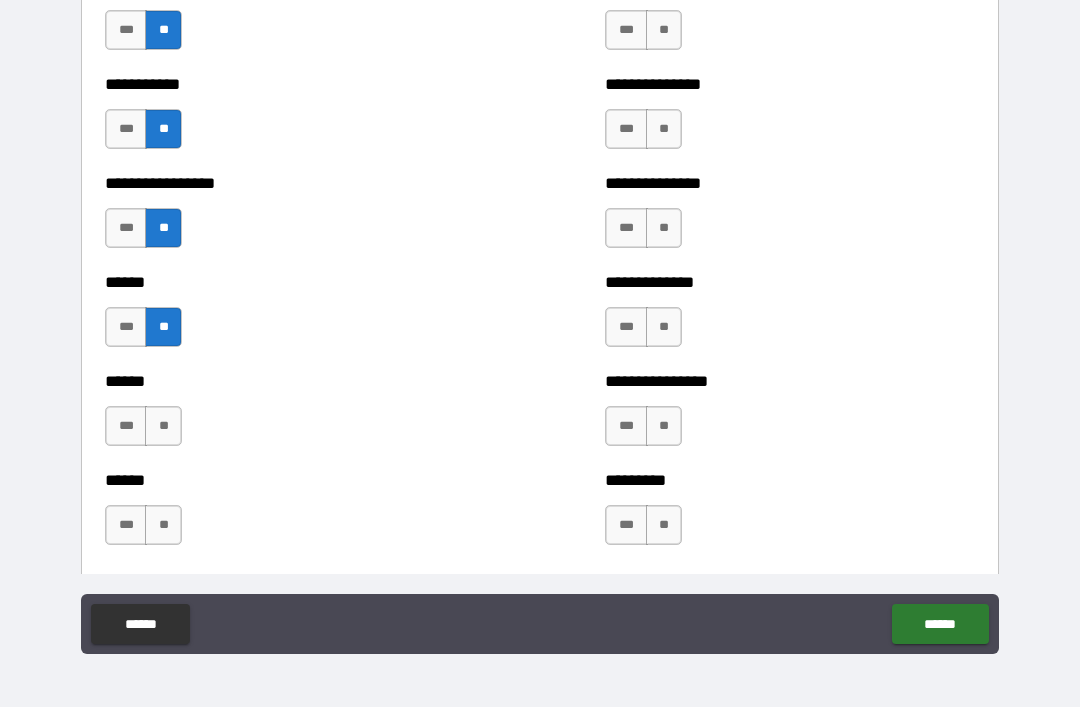 click on "**" at bounding box center (163, 426) 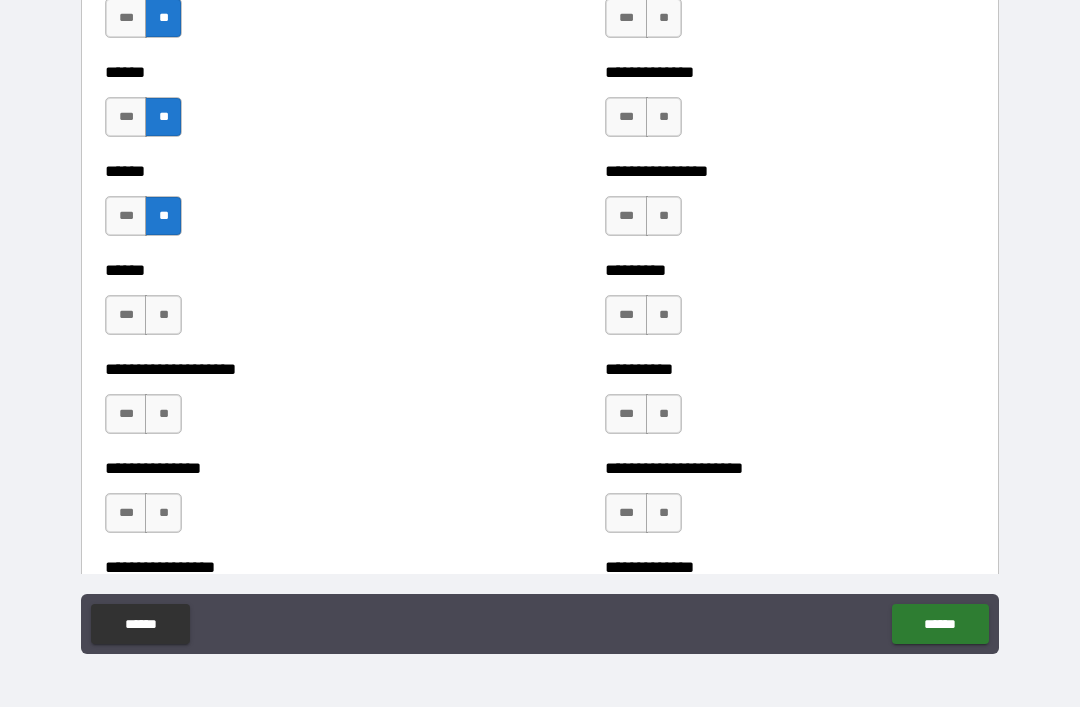 scroll, scrollTop: 3040, scrollLeft: 0, axis: vertical 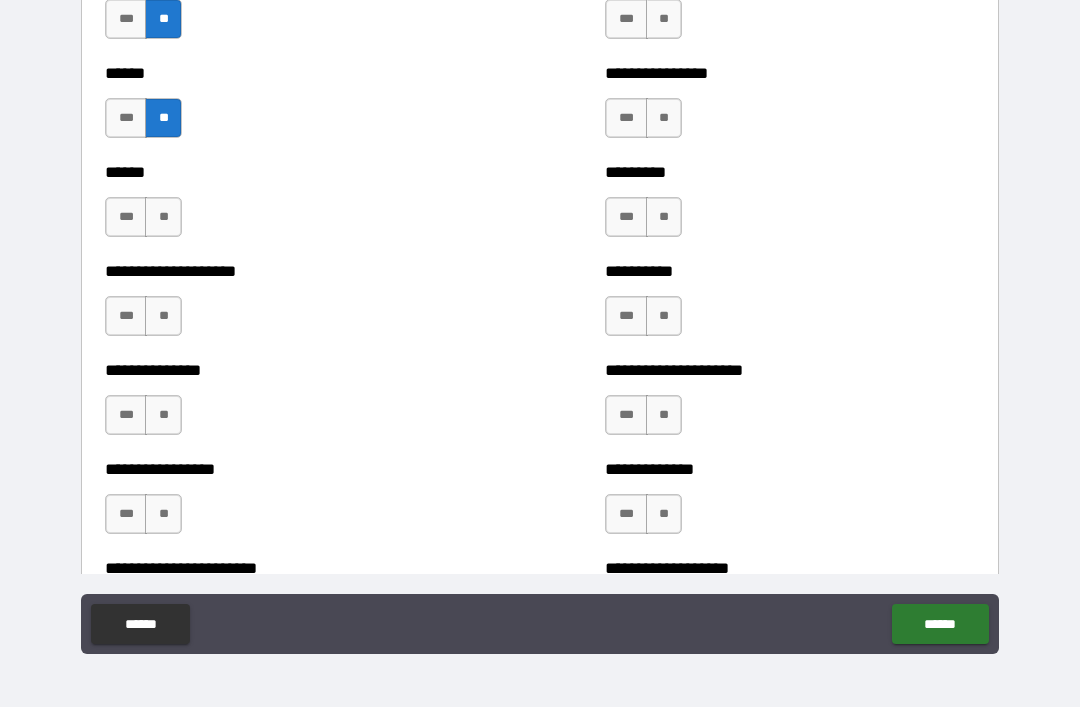 click on "**" at bounding box center (163, 217) 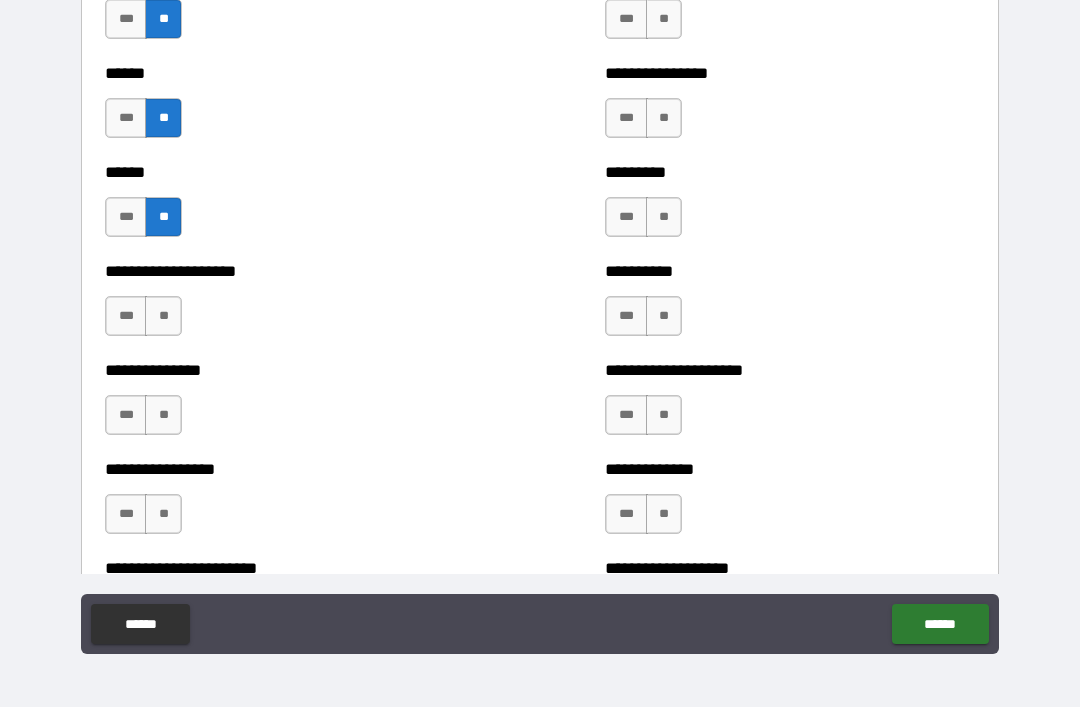click on "**" at bounding box center (163, 316) 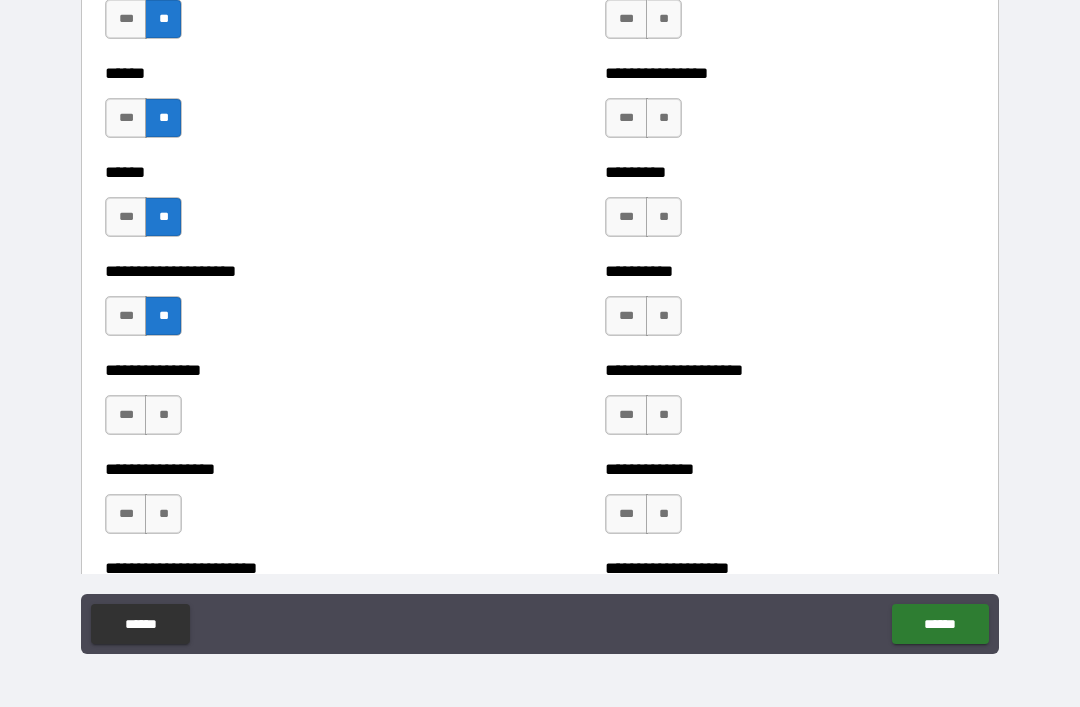click on "**" at bounding box center (163, 415) 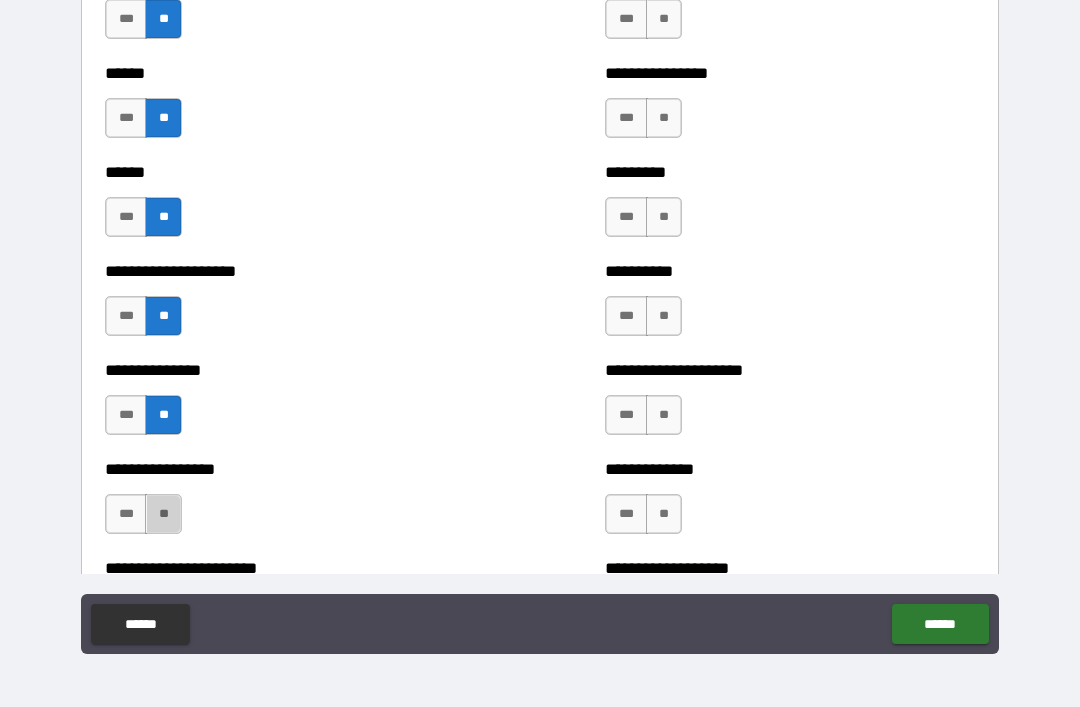 click on "**" at bounding box center [163, 514] 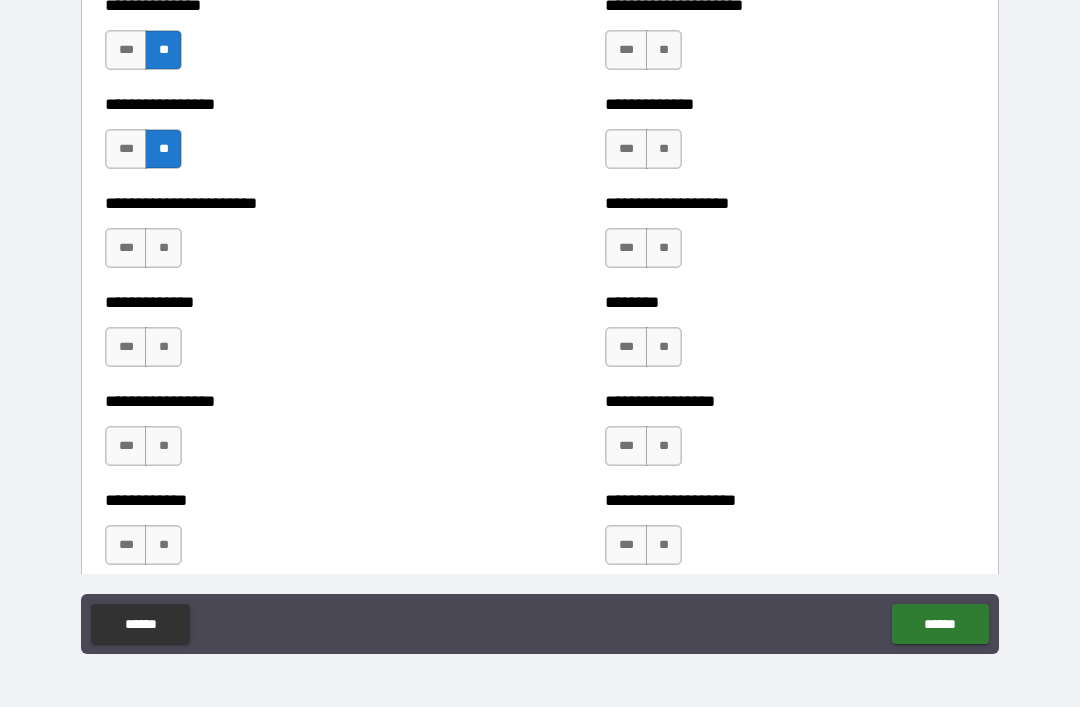scroll, scrollTop: 3434, scrollLeft: 0, axis: vertical 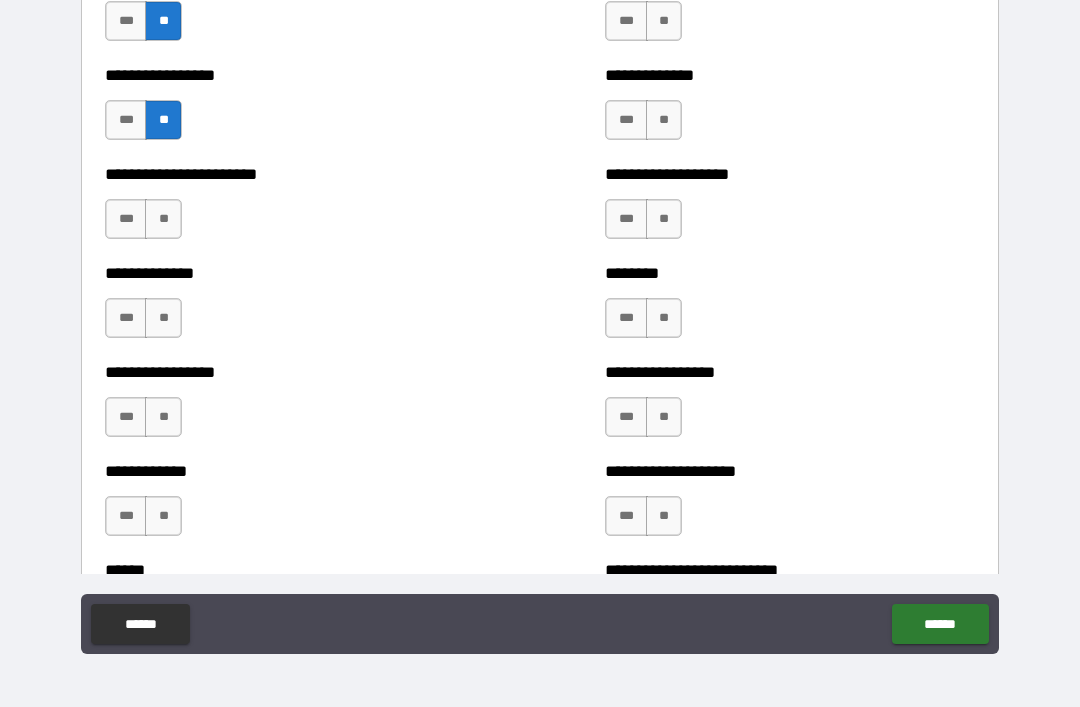 click on "**" at bounding box center [163, 219] 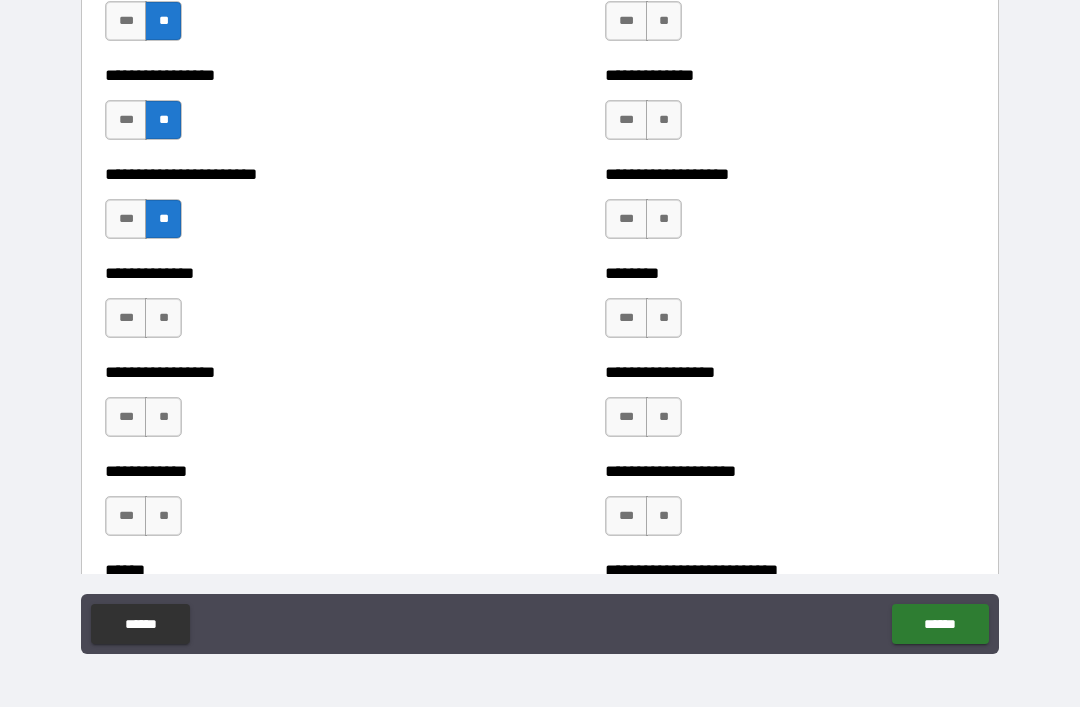click on "**" at bounding box center [163, 318] 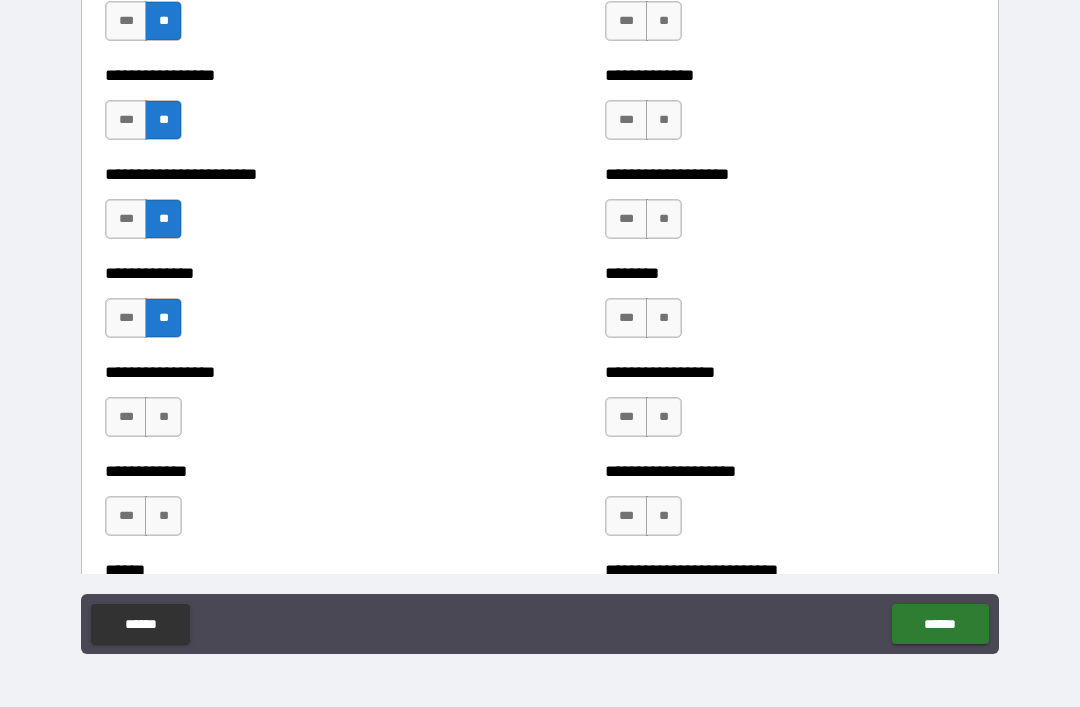 click on "**" at bounding box center [163, 417] 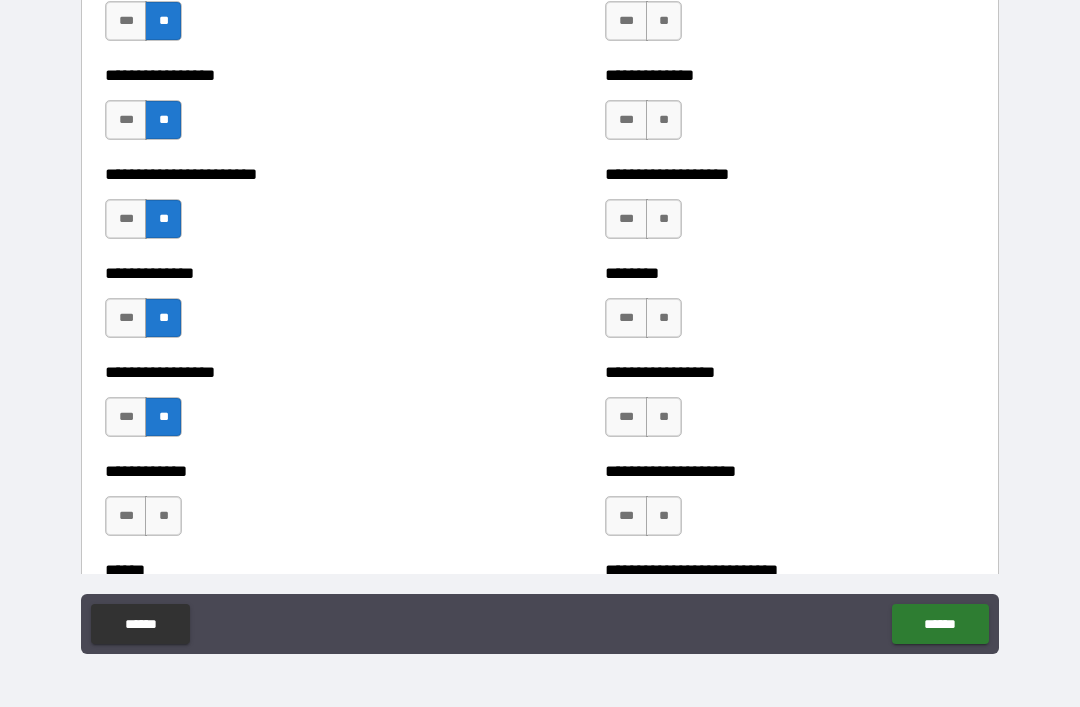 click on "**" at bounding box center (163, 516) 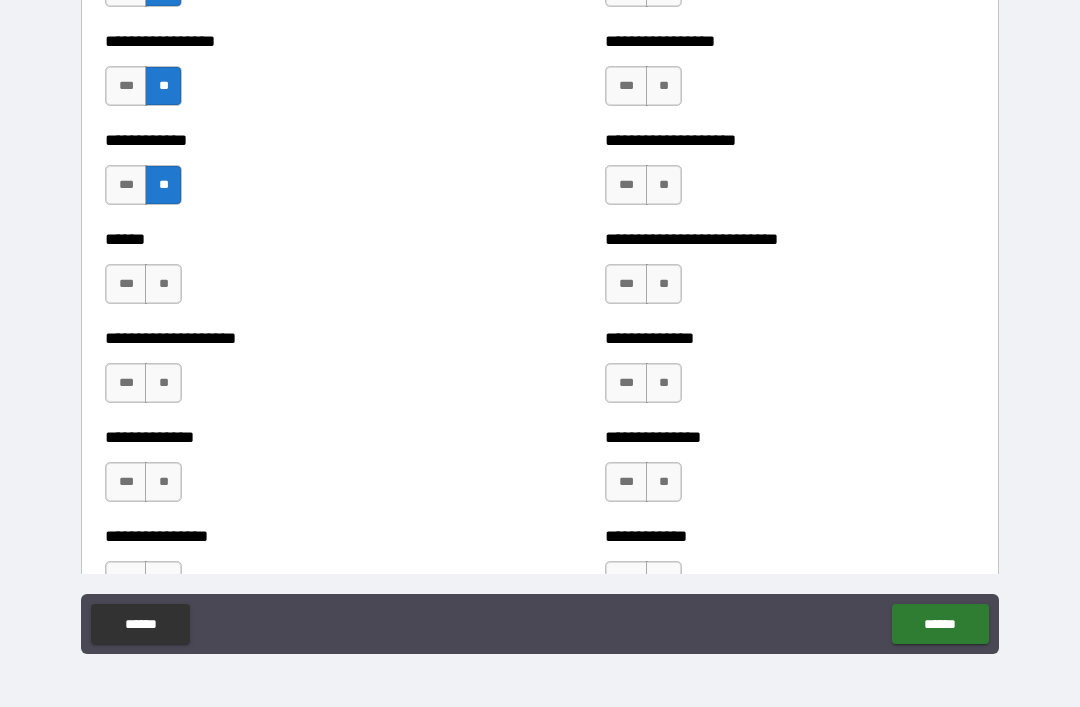 scroll, scrollTop: 3770, scrollLeft: 0, axis: vertical 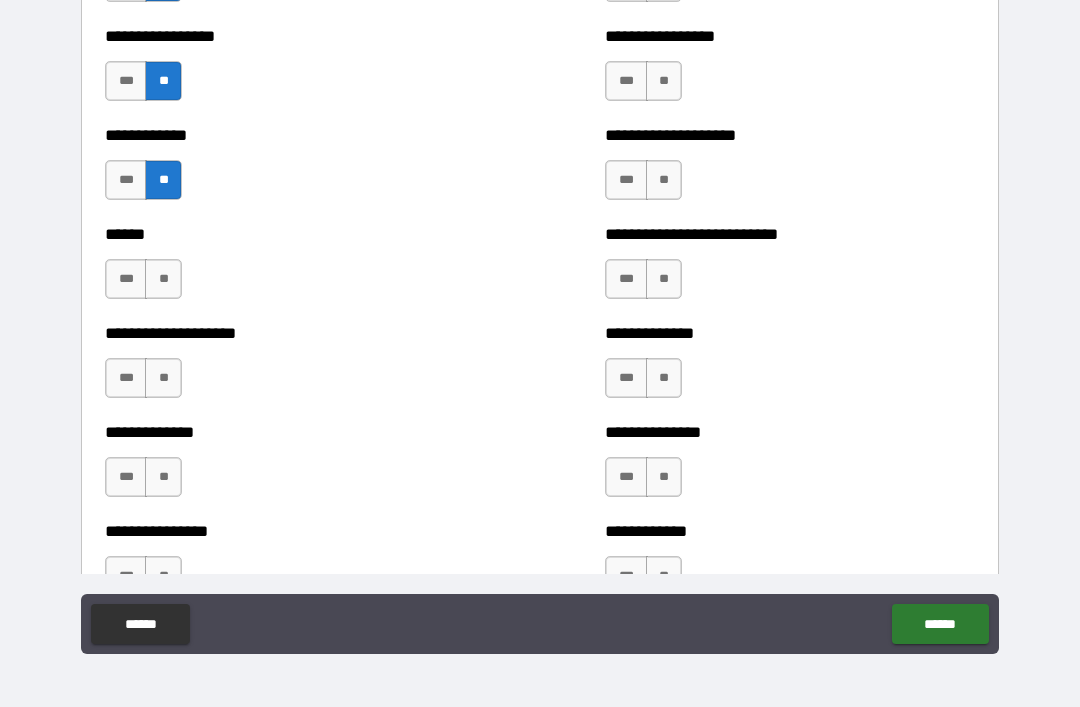 click on "**" at bounding box center [163, 279] 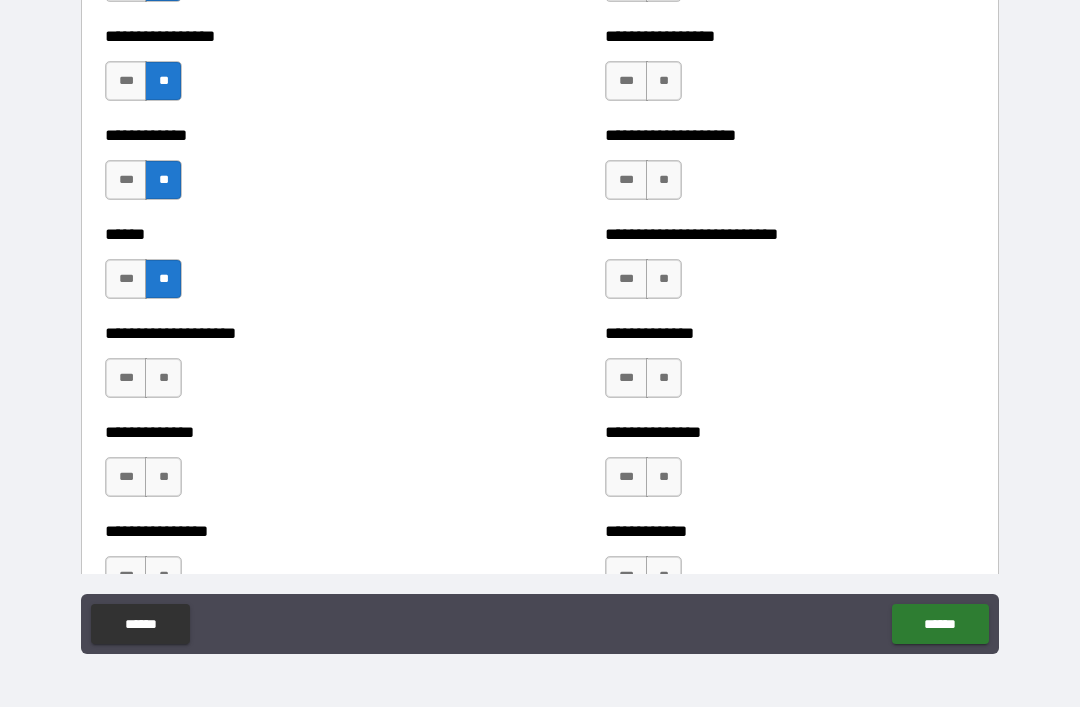click on "**" at bounding box center (163, 378) 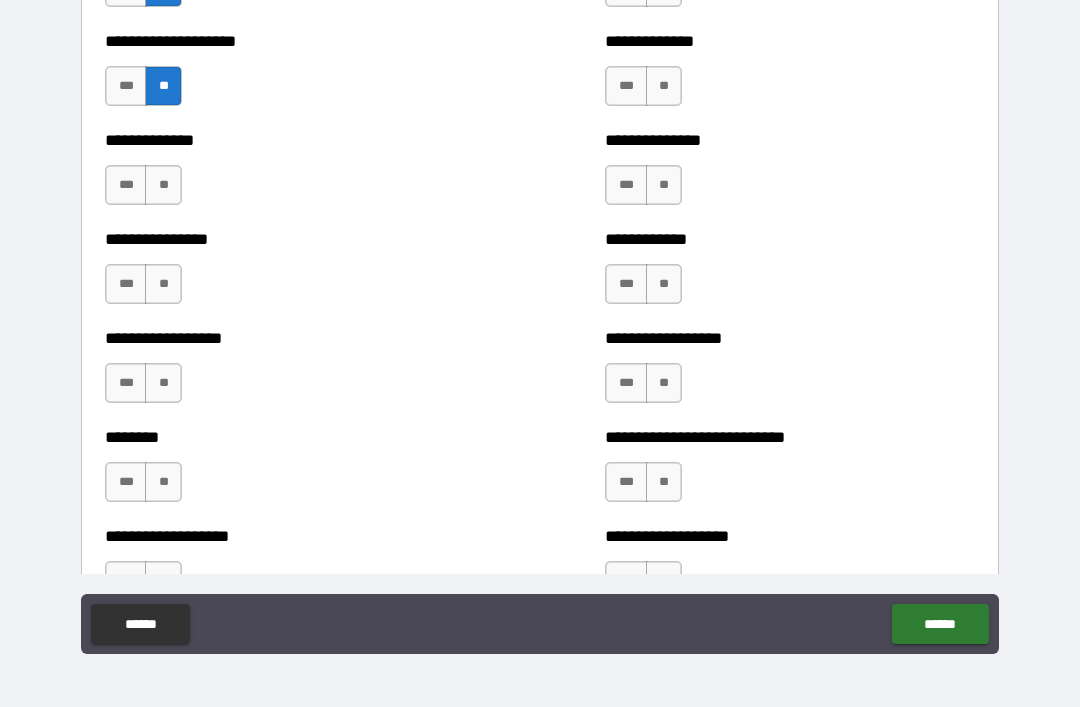scroll, scrollTop: 4070, scrollLeft: 0, axis: vertical 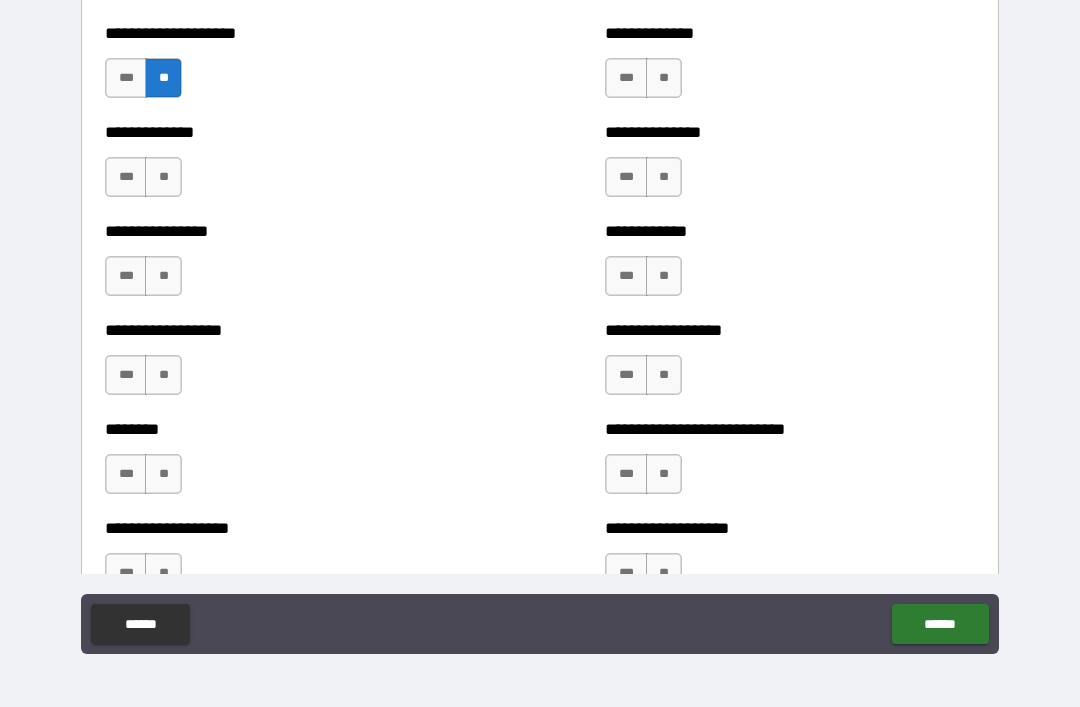 click on "**" at bounding box center (163, 375) 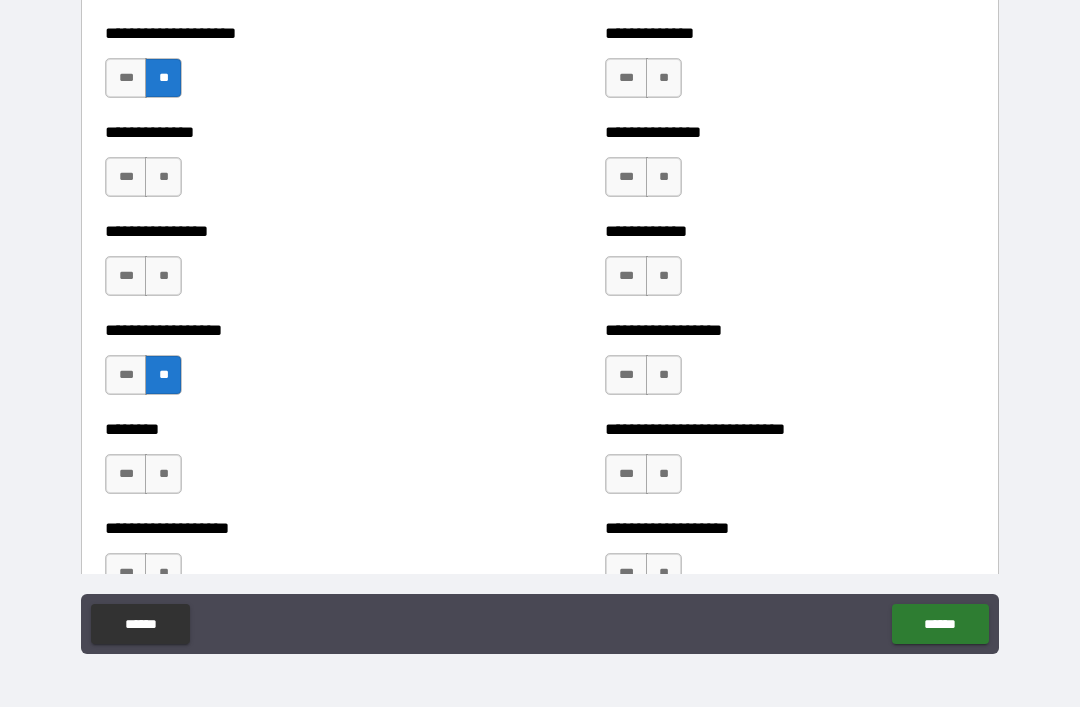 click on "**" at bounding box center (163, 276) 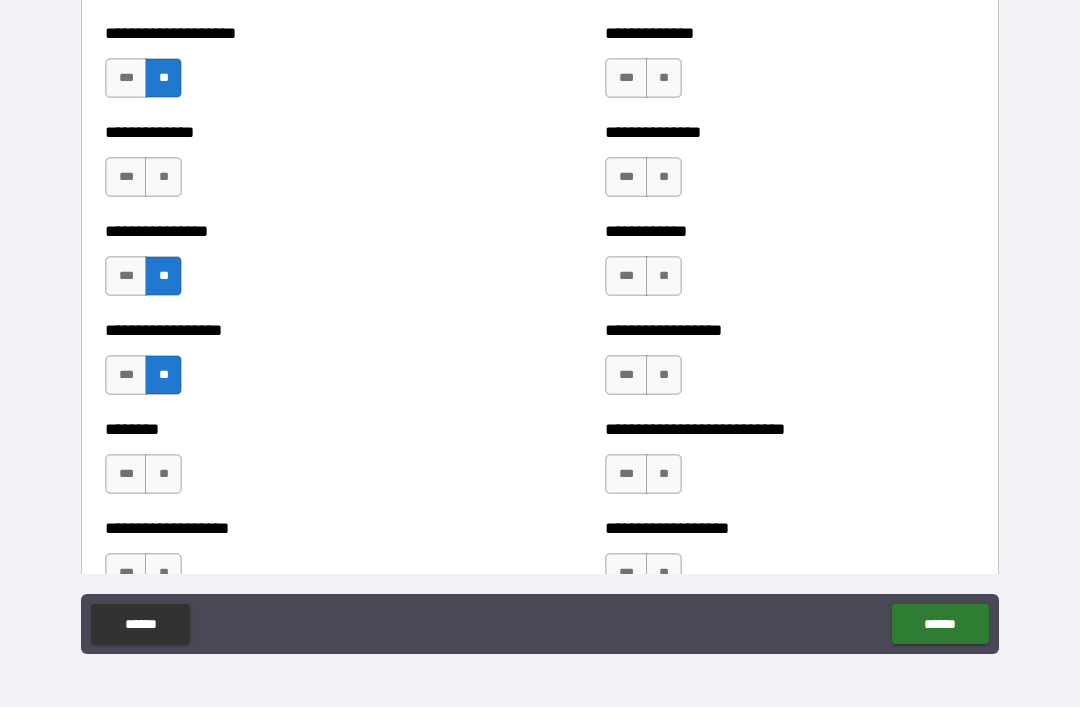 click on "**" at bounding box center (163, 474) 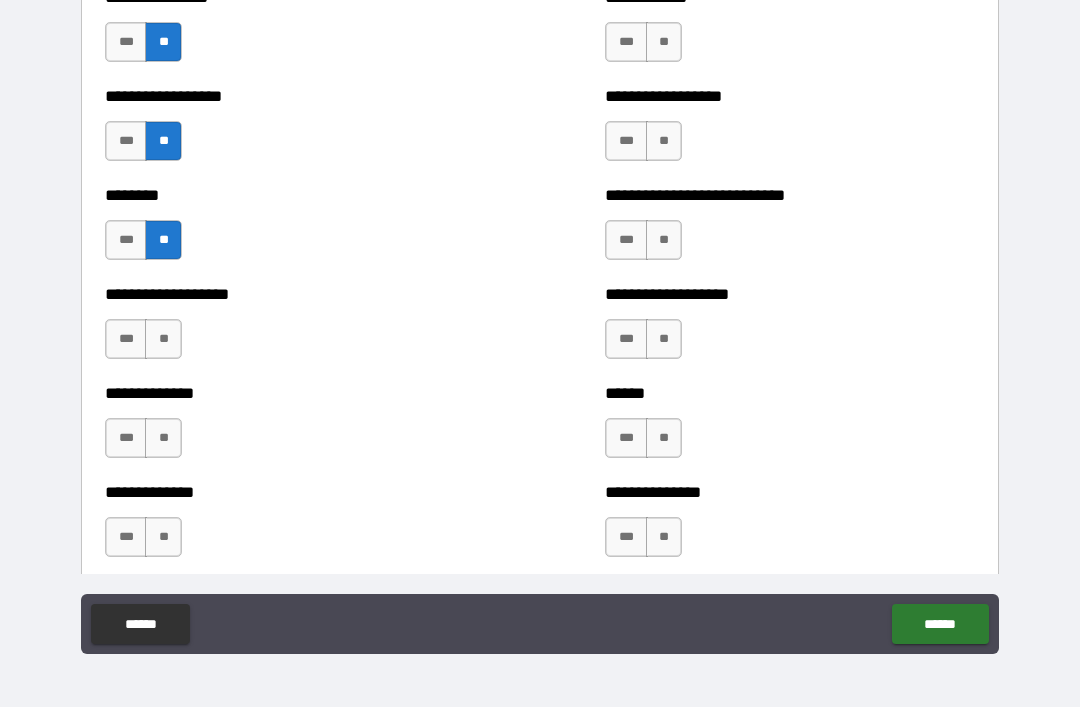 scroll, scrollTop: 4410, scrollLeft: 0, axis: vertical 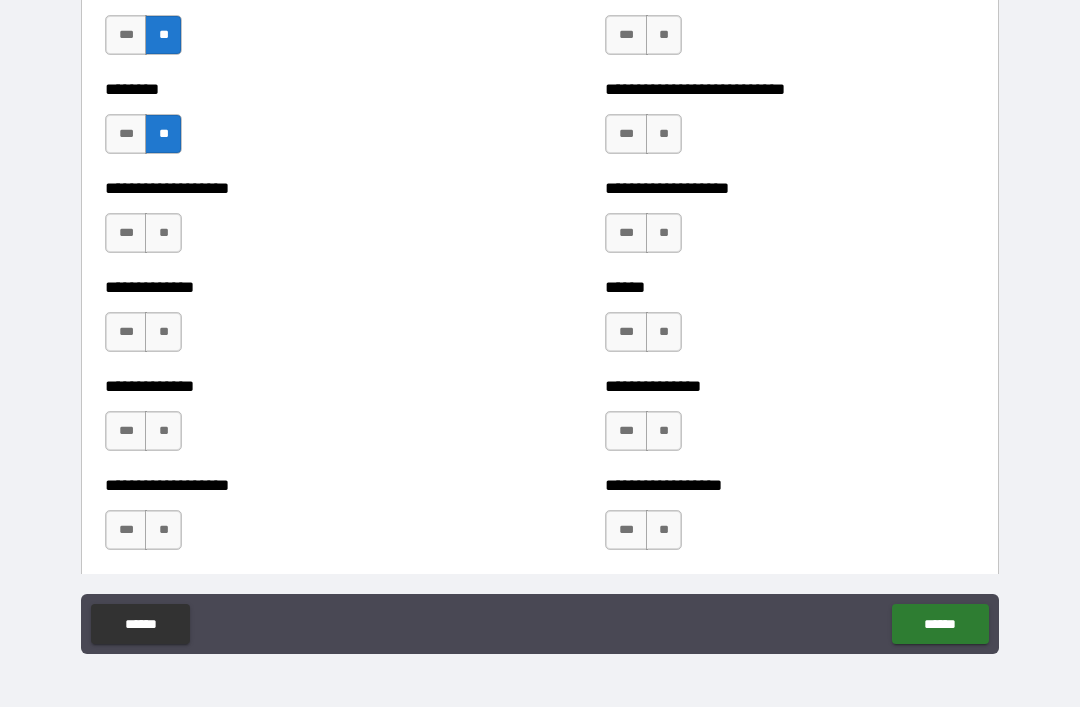 click on "**" at bounding box center (163, 233) 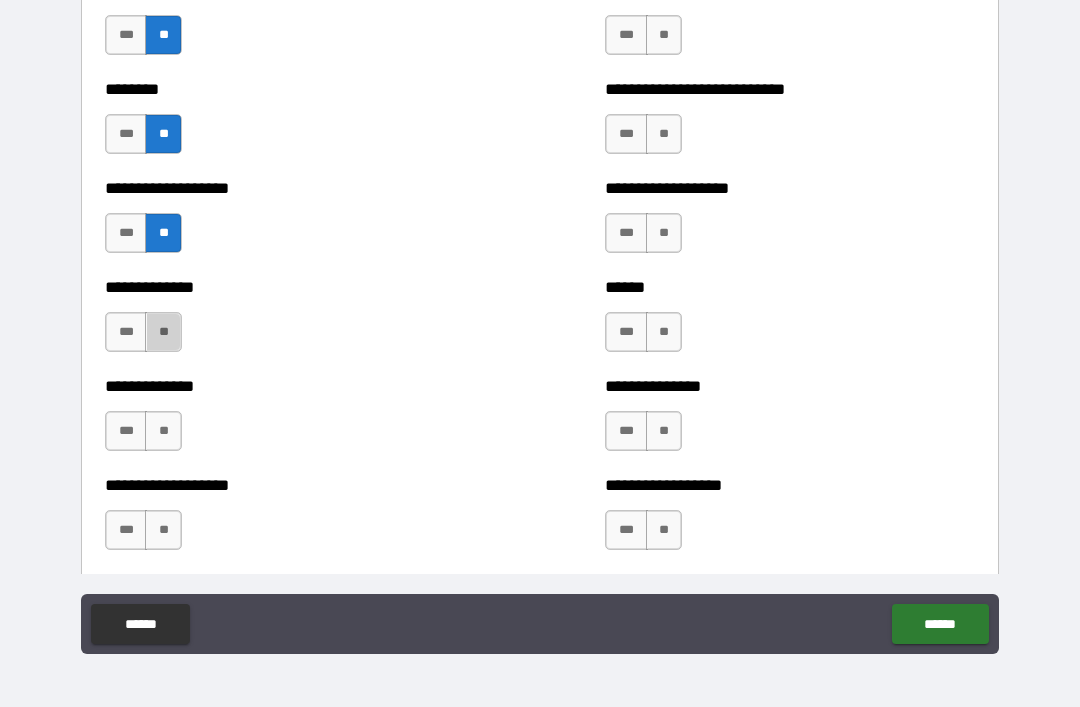click on "**" at bounding box center (163, 332) 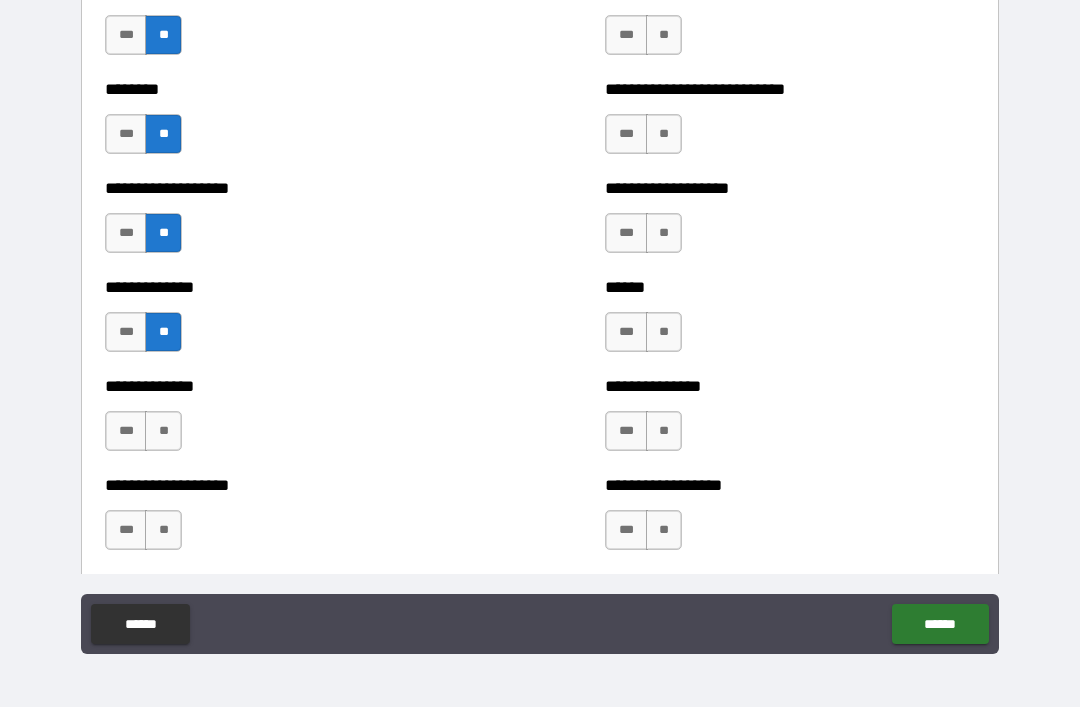 click on "**" at bounding box center (163, 431) 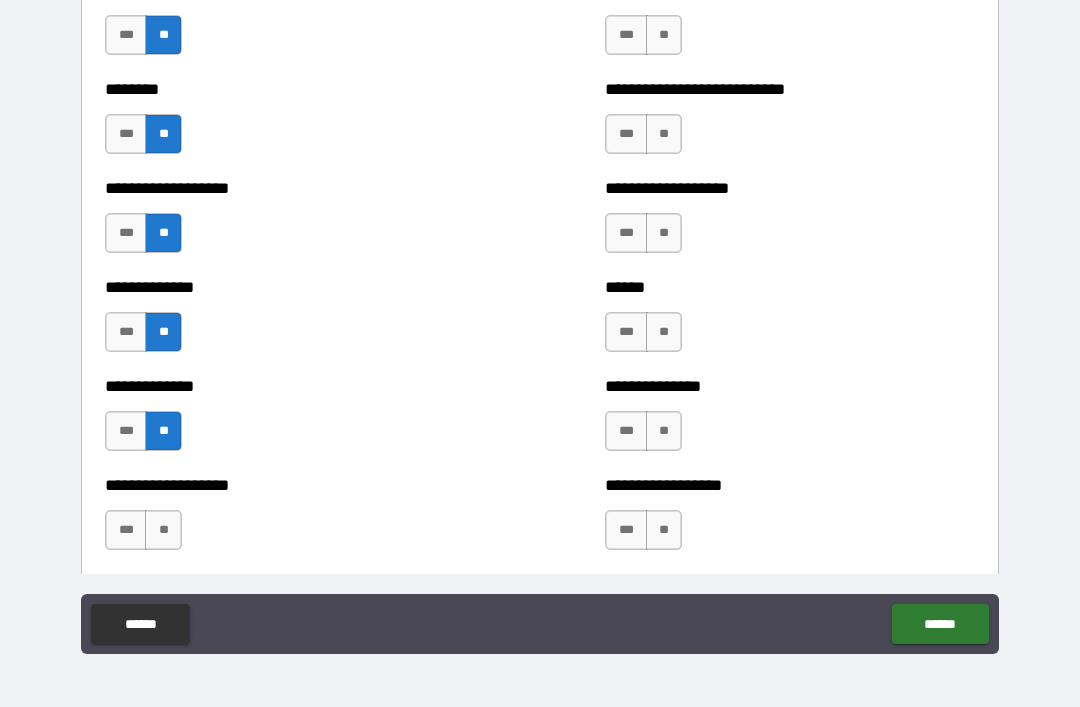 click on "**" at bounding box center (163, 530) 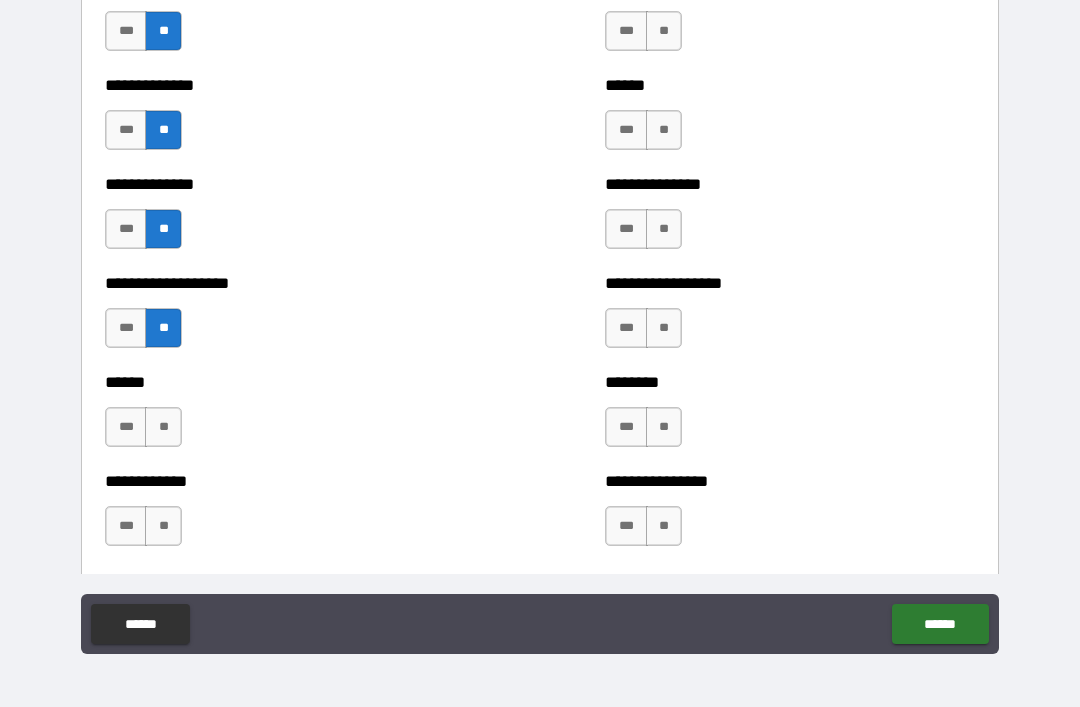 scroll, scrollTop: 4614, scrollLeft: 0, axis: vertical 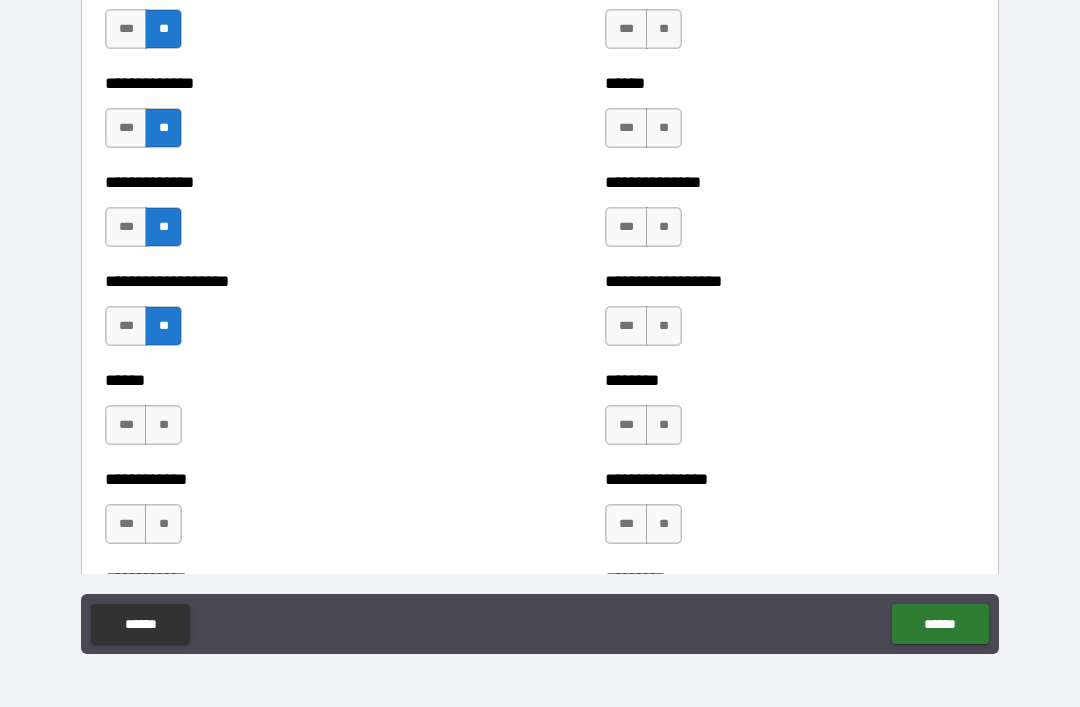 click on "**" at bounding box center [163, 425] 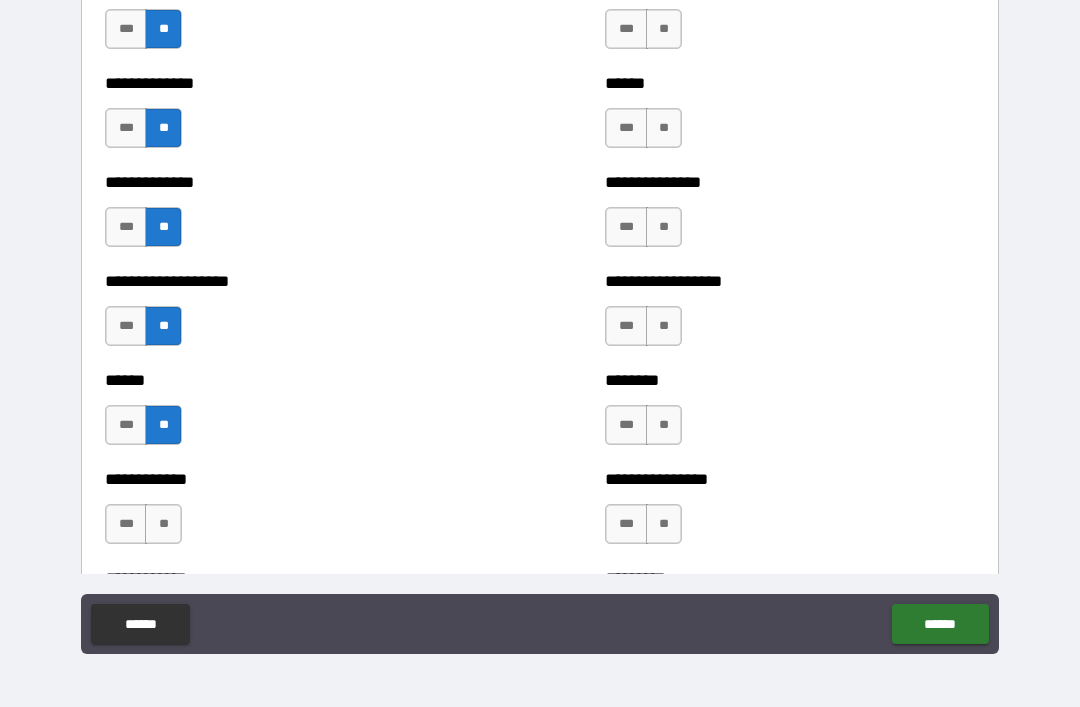 click on "**" at bounding box center (163, 524) 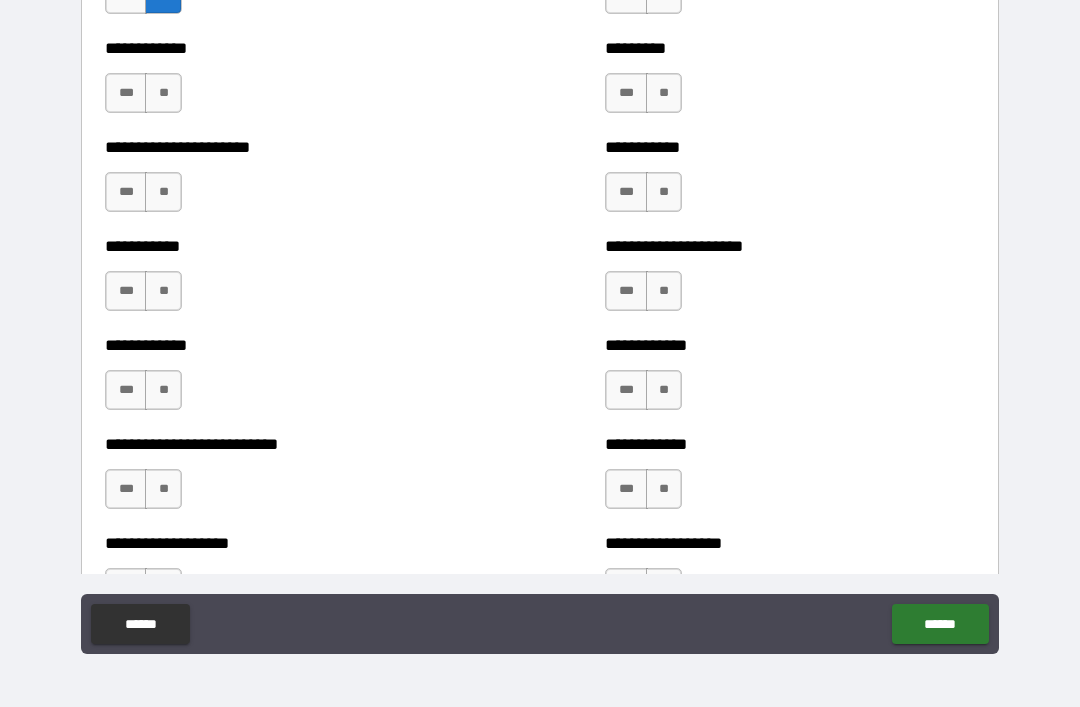 scroll, scrollTop: 5181, scrollLeft: 0, axis: vertical 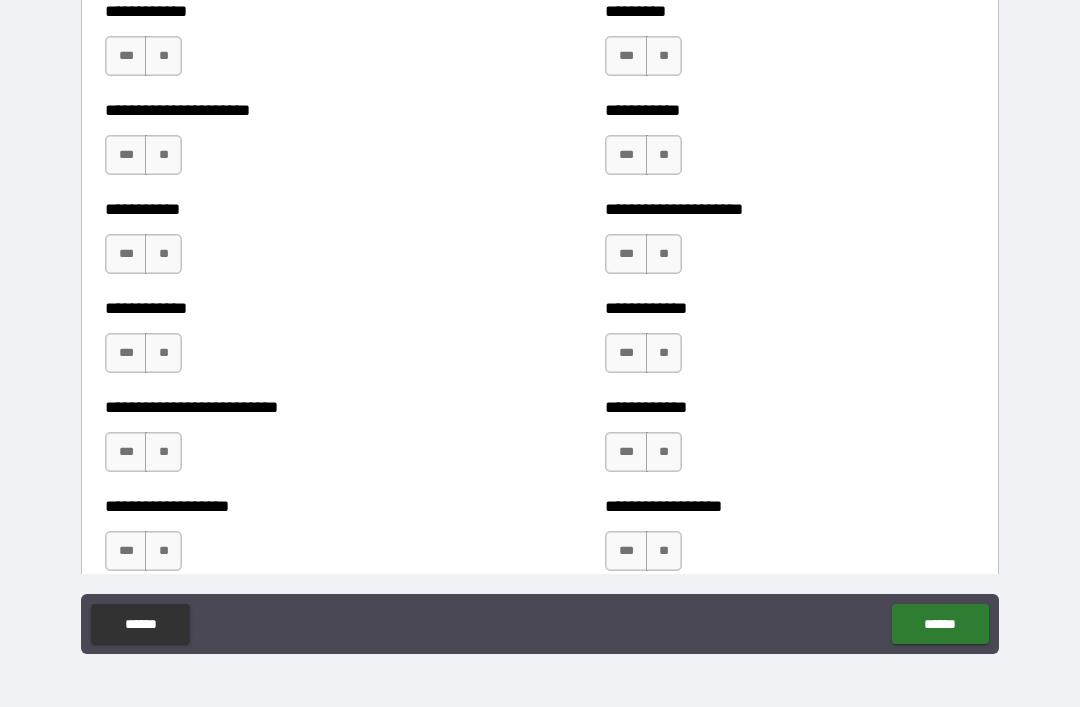click on "**" at bounding box center (163, 56) 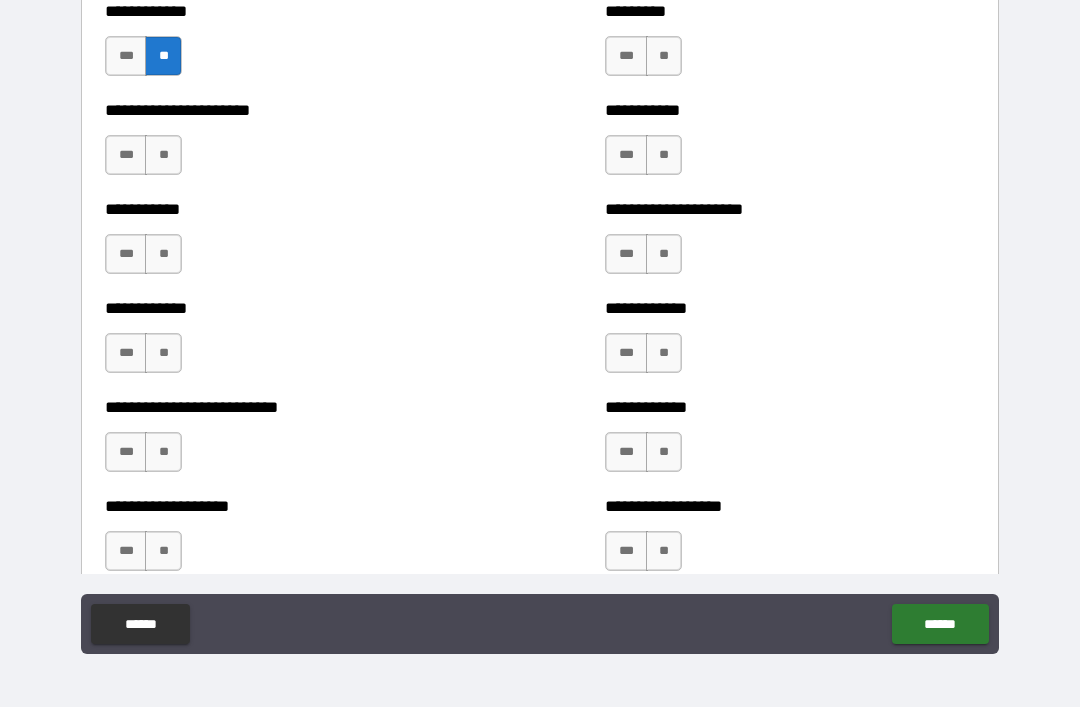 click on "**" at bounding box center [163, 155] 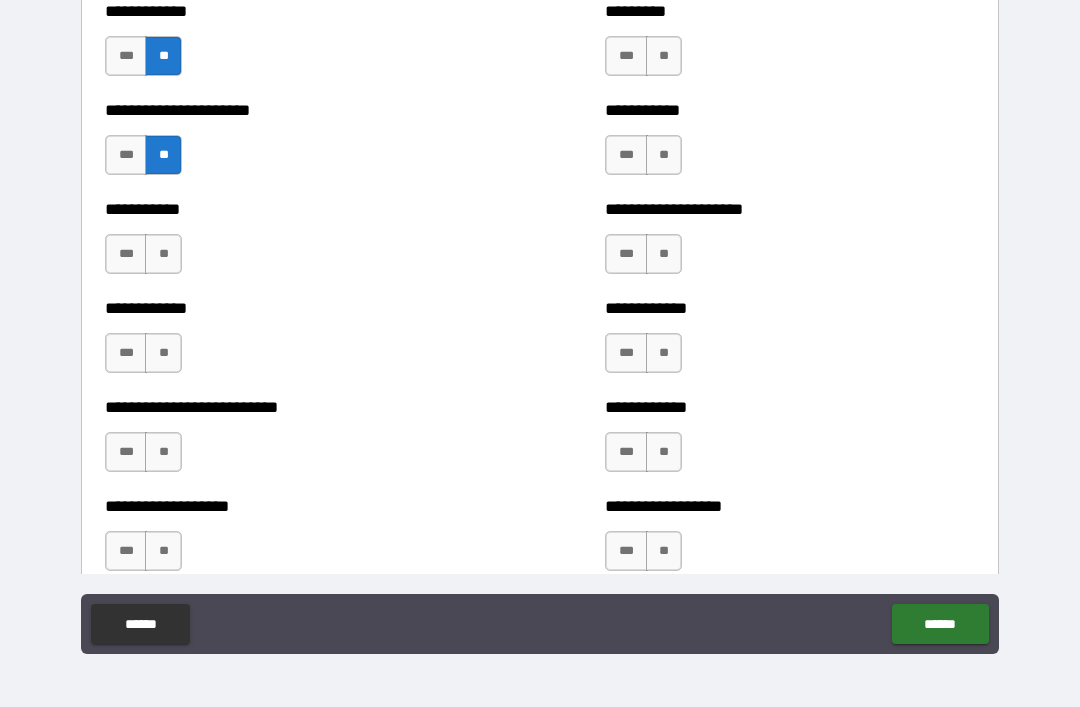 click on "**" at bounding box center [163, 254] 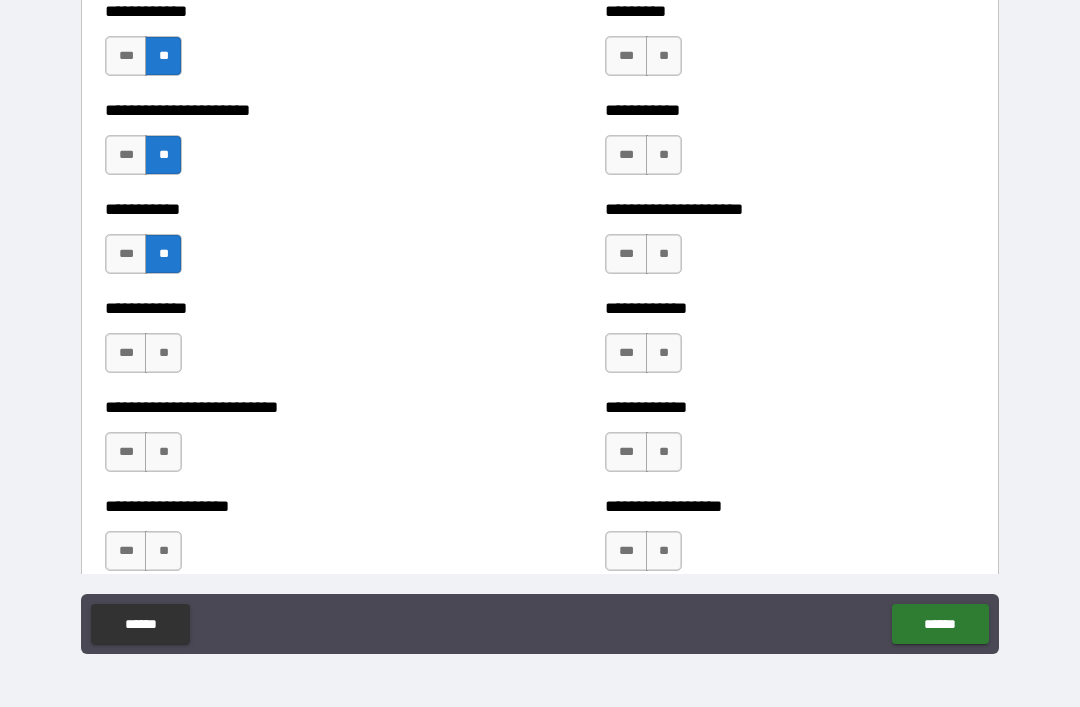 click on "**" at bounding box center (163, 353) 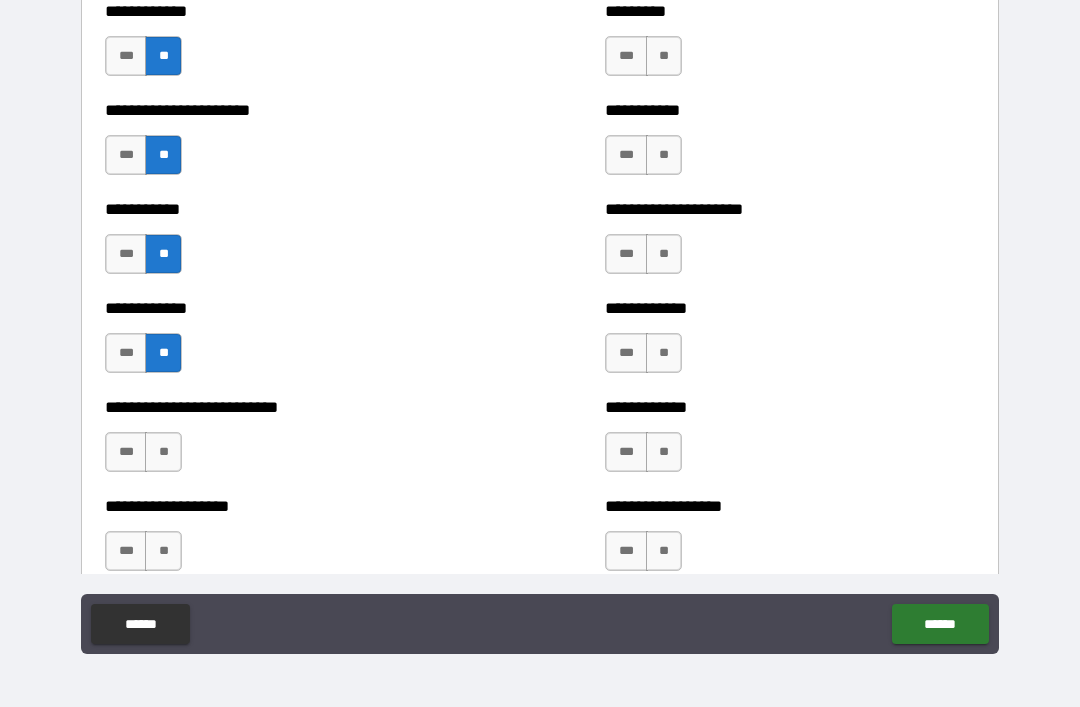 click on "**" at bounding box center (163, 452) 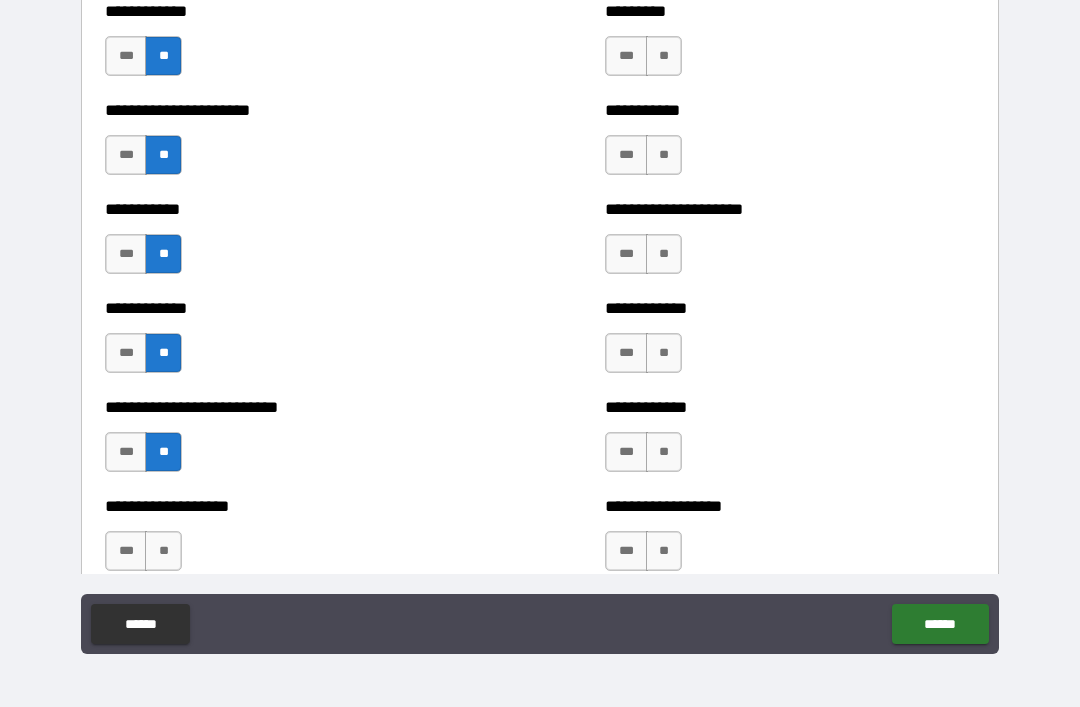 click on "**" at bounding box center (163, 551) 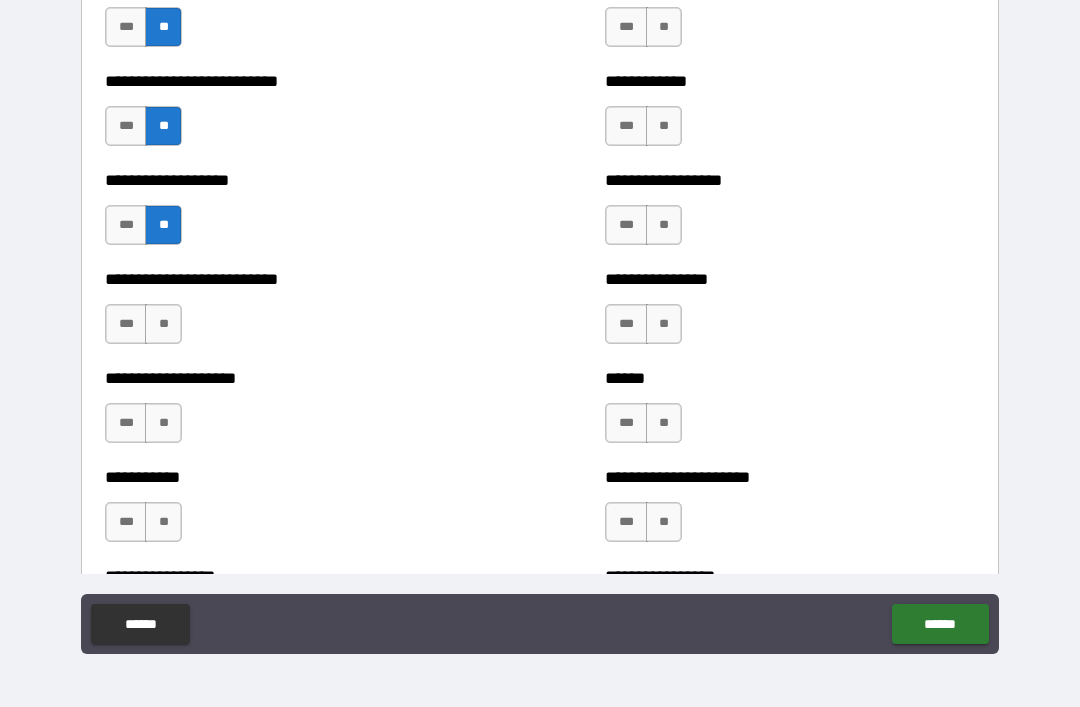 scroll, scrollTop: 5515, scrollLeft: 0, axis: vertical 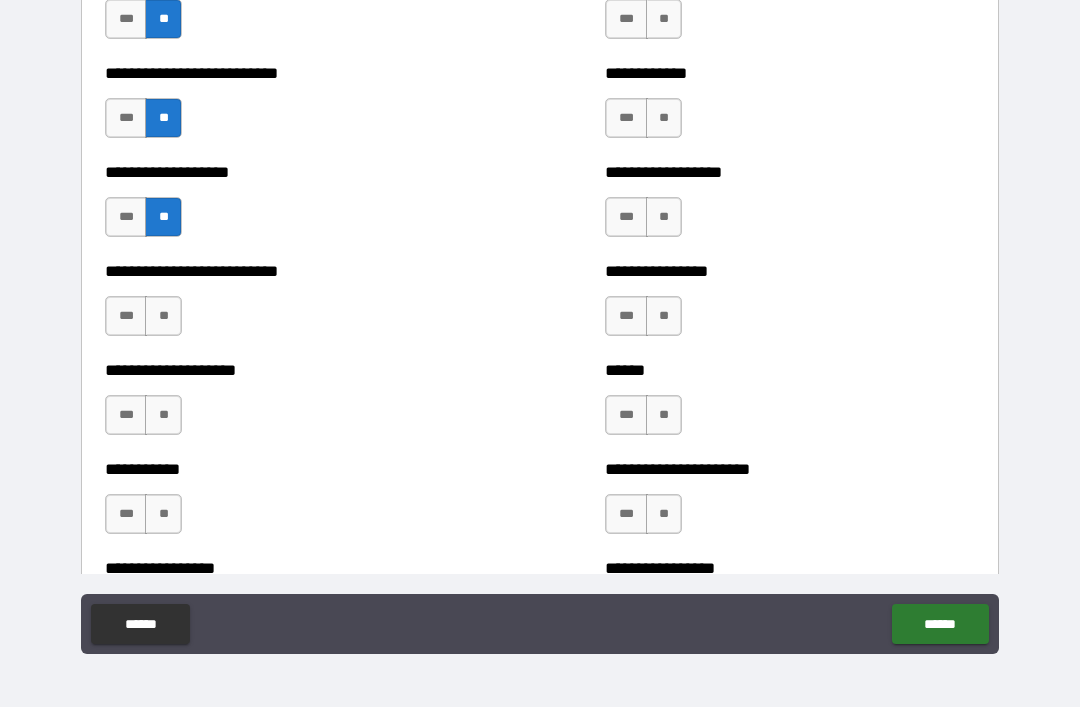 click on "**" at bounding box center (163, 316) 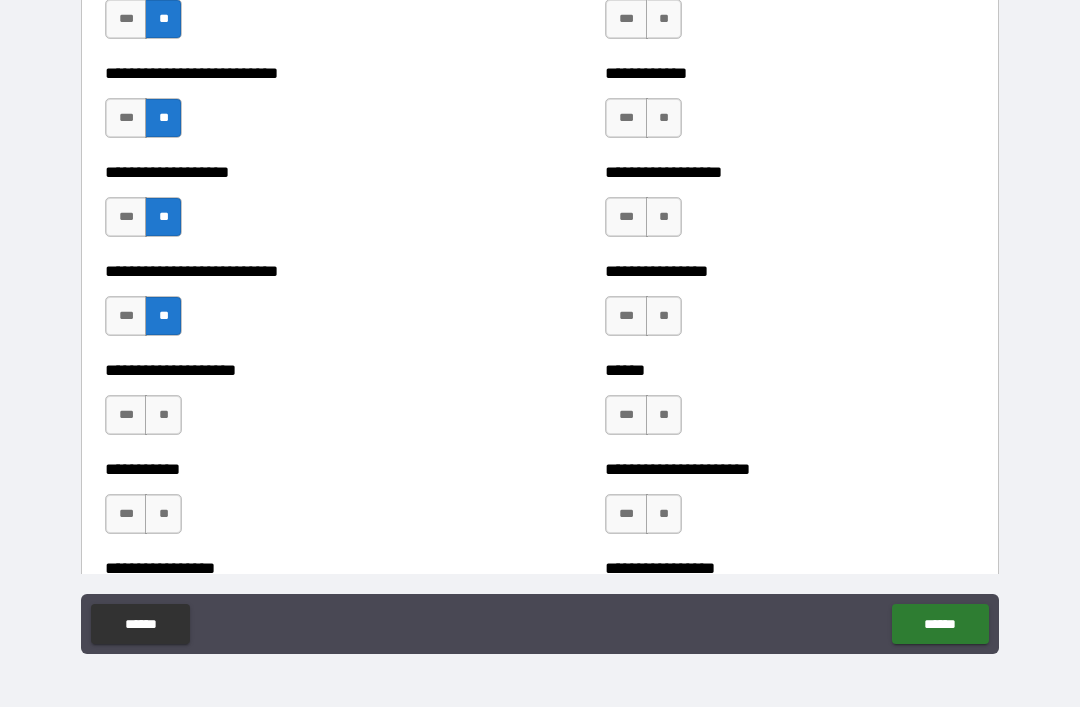 click on "**" at bounding box center (163, 415) 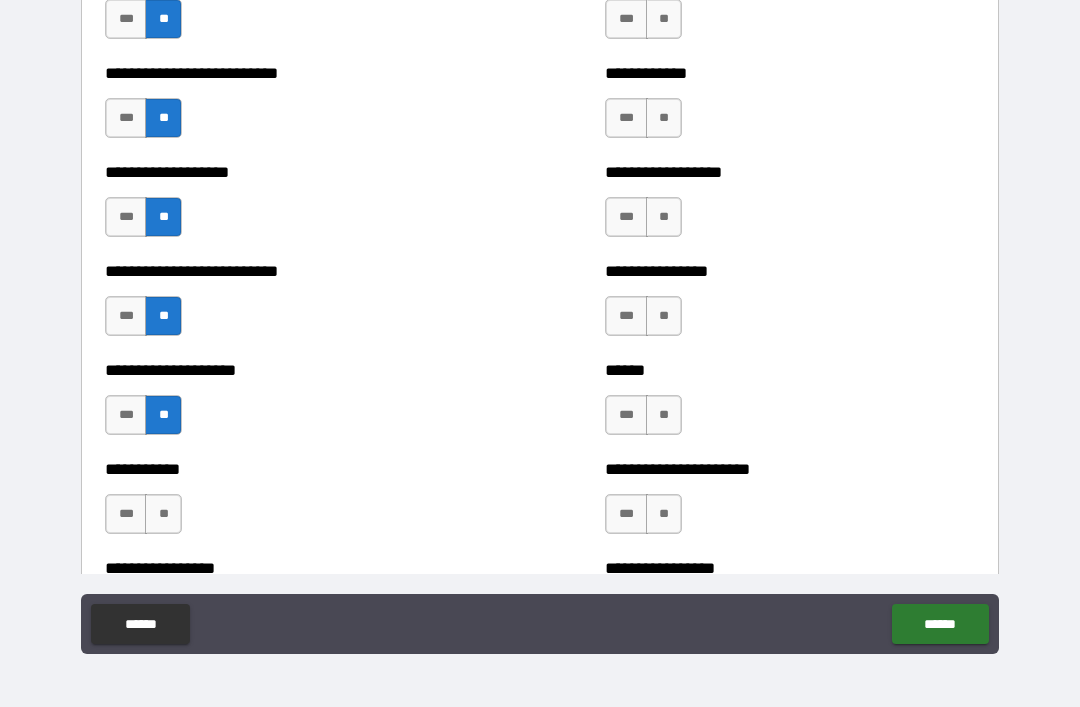 click on "**" at bounding box center (163, 514) 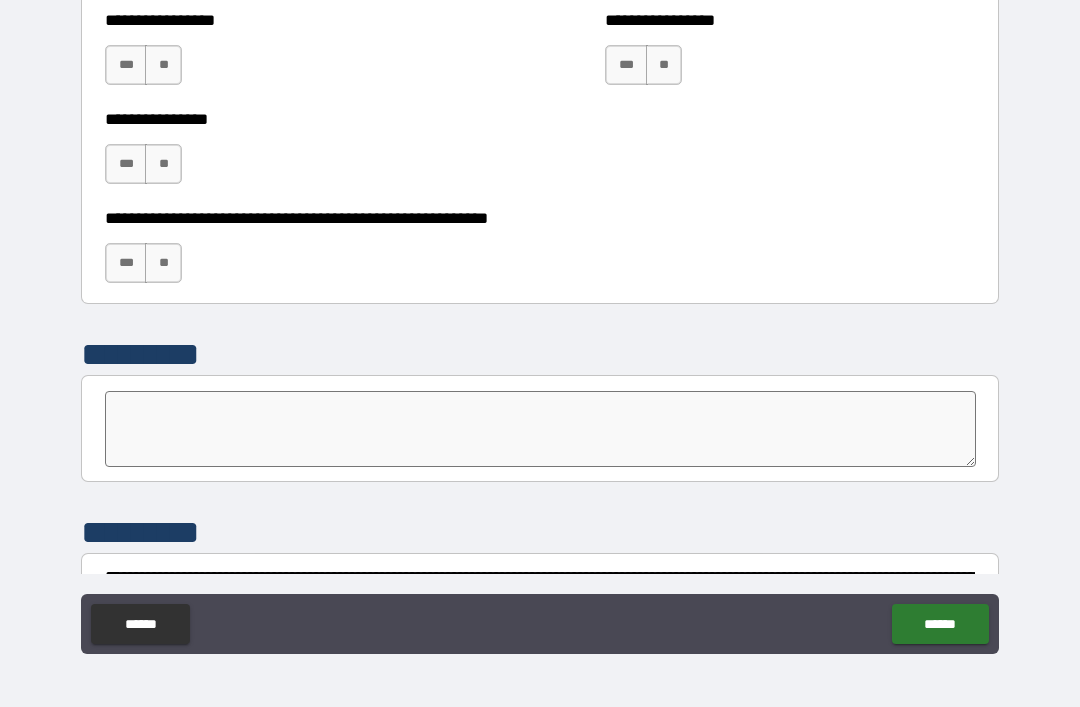 scroll, scrollTop: 6066, scrollLeft: 0, axis: vertical 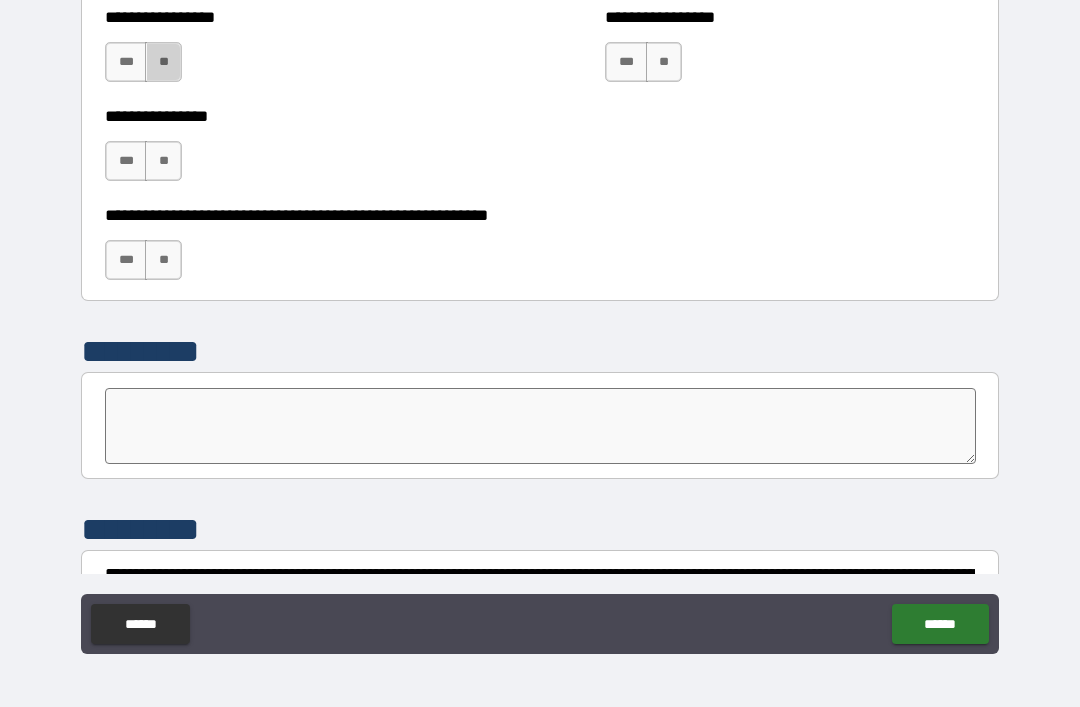 click on "**" at bounding box center (163, 62) 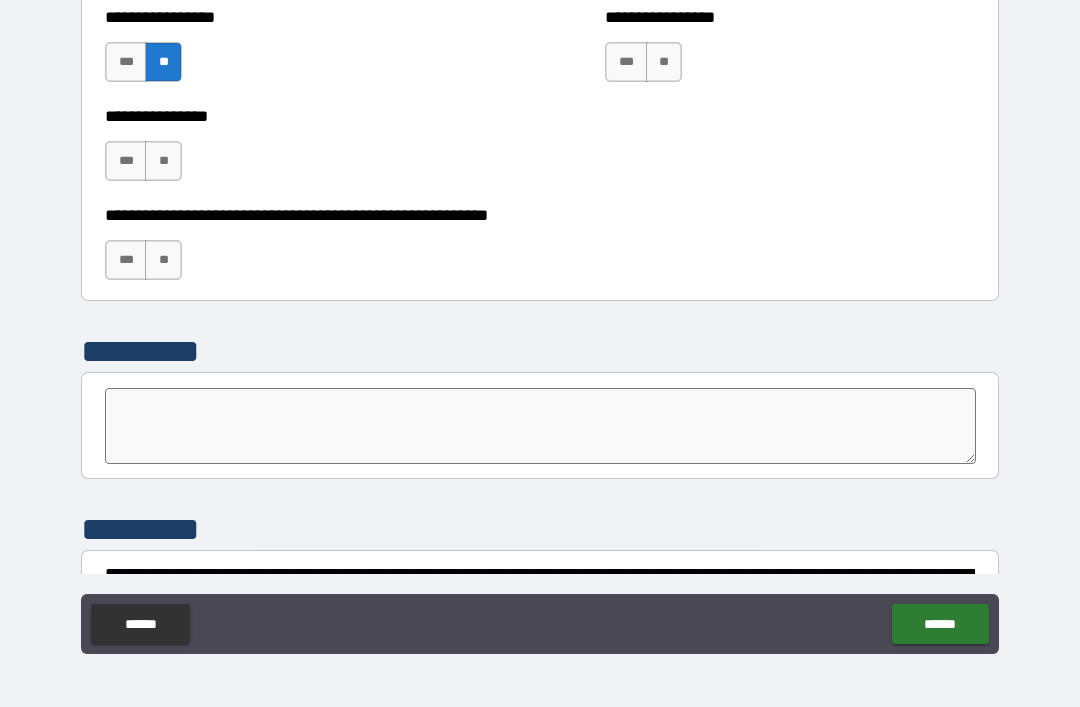 click on "**" at bounding box center (163, 161) 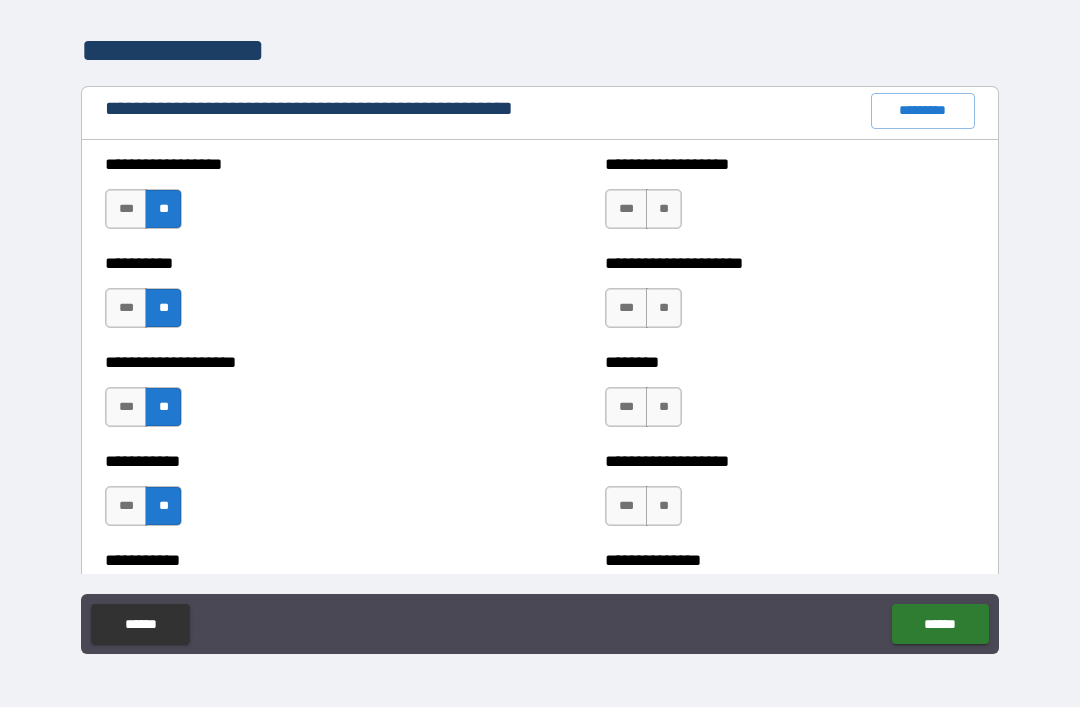 scroll, scrollTop: 2244, scrollLeft: 0, axis: vertical 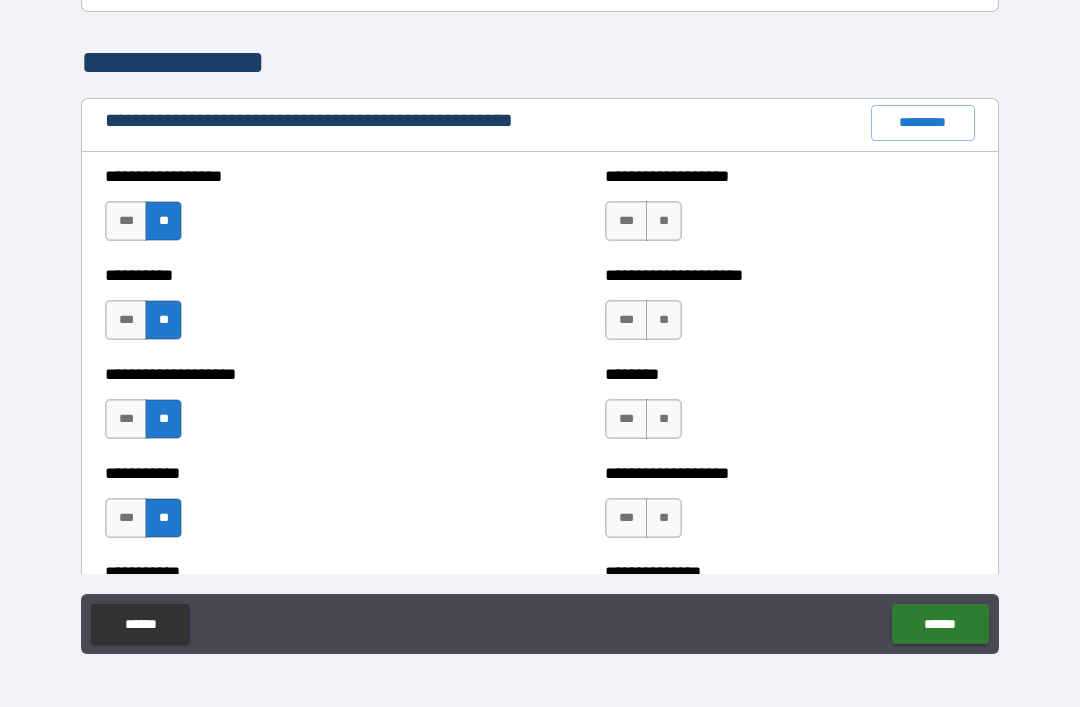 click on "**" at bounding box center [664, 221] 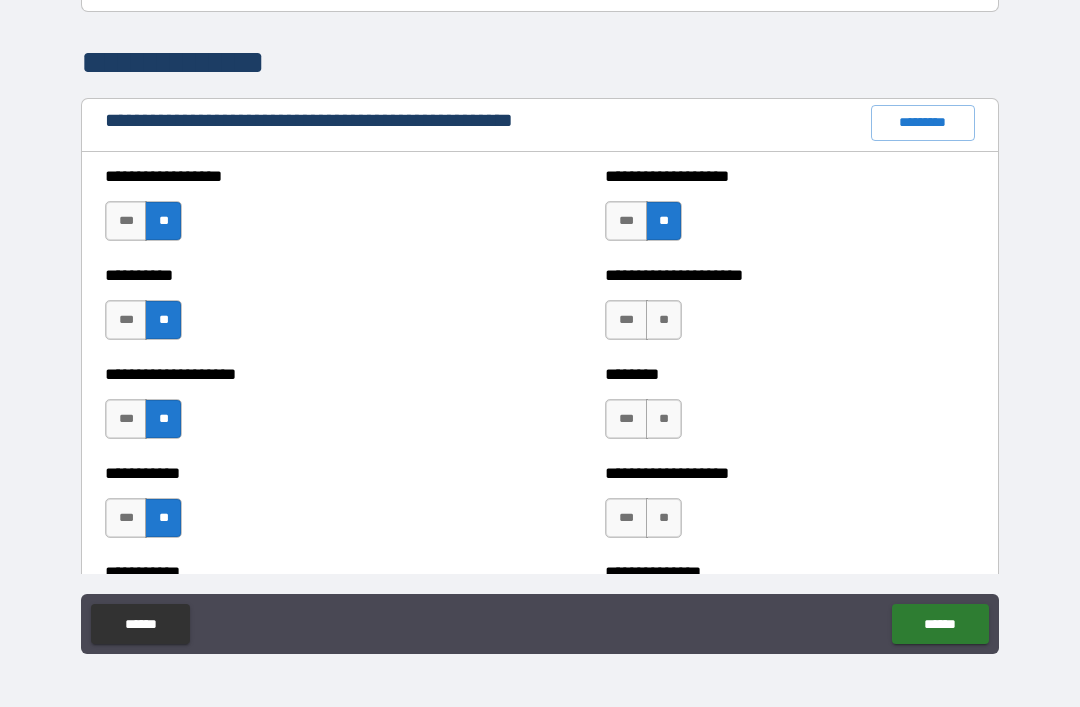 click on "**" at bounding box center [664, 320] 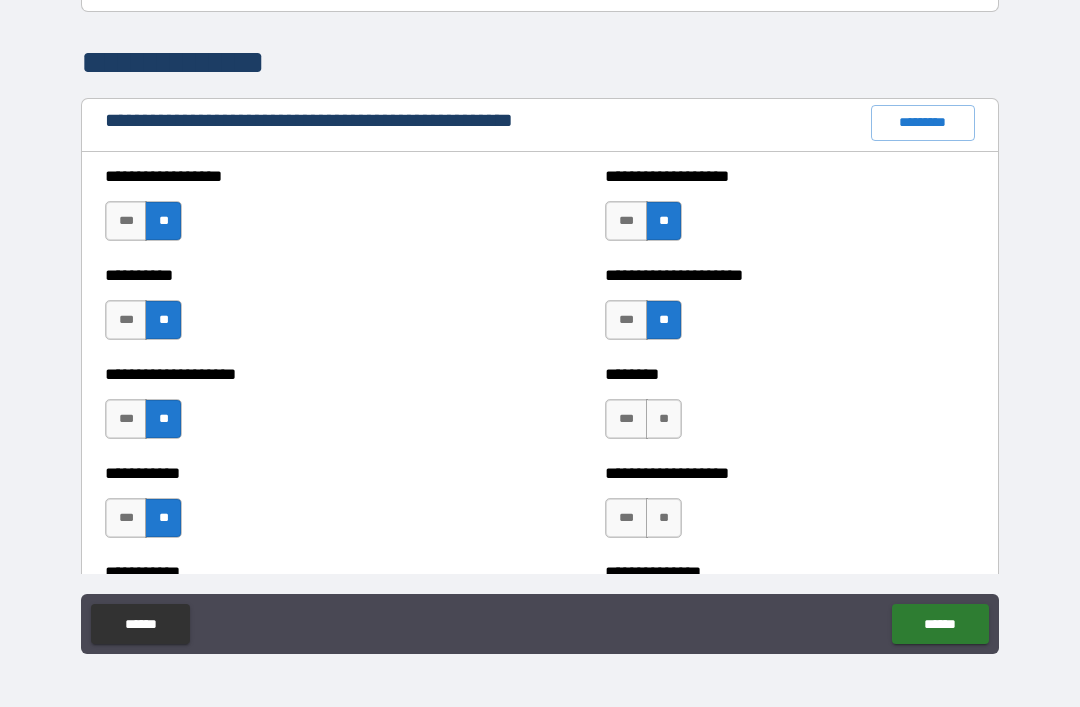 click on "**" at bounding box center [664, 419] 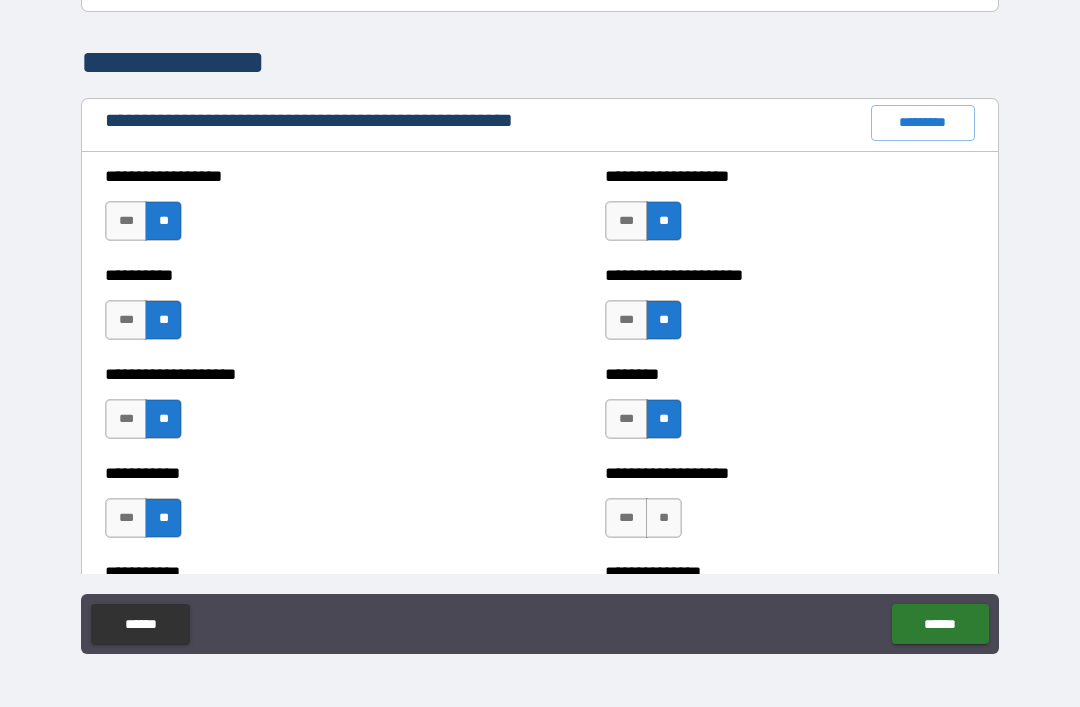 click on "**" at bounding box center (664, 518) 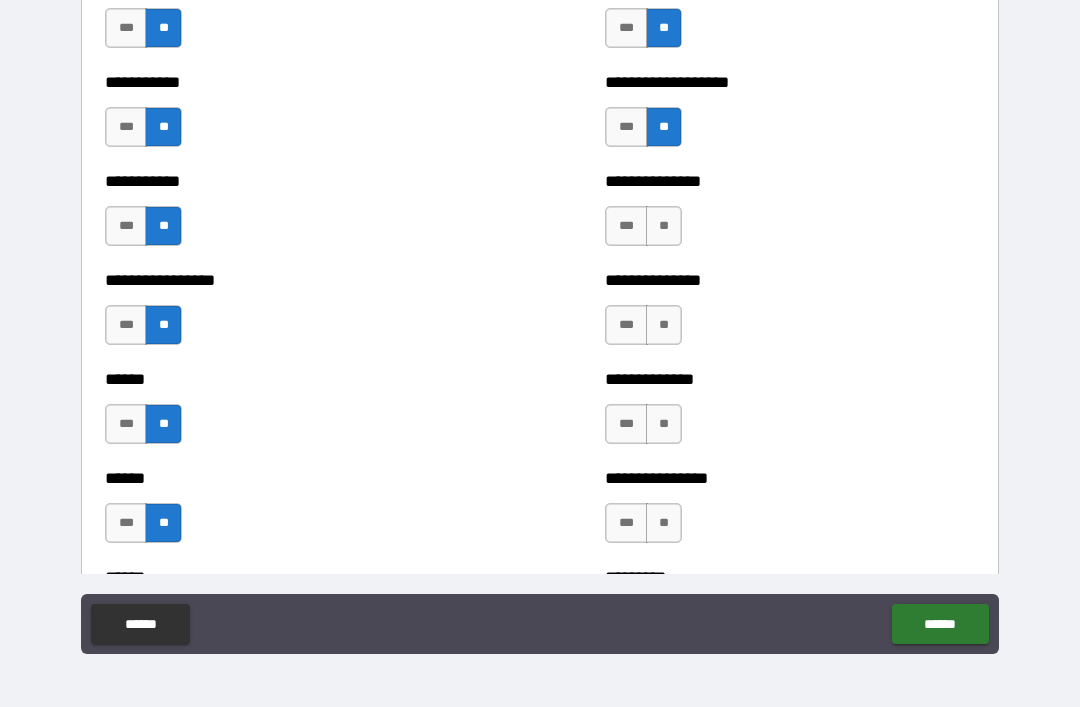 scroll, scrollTop: 2637, scrollLeft: 0, axis: vertical 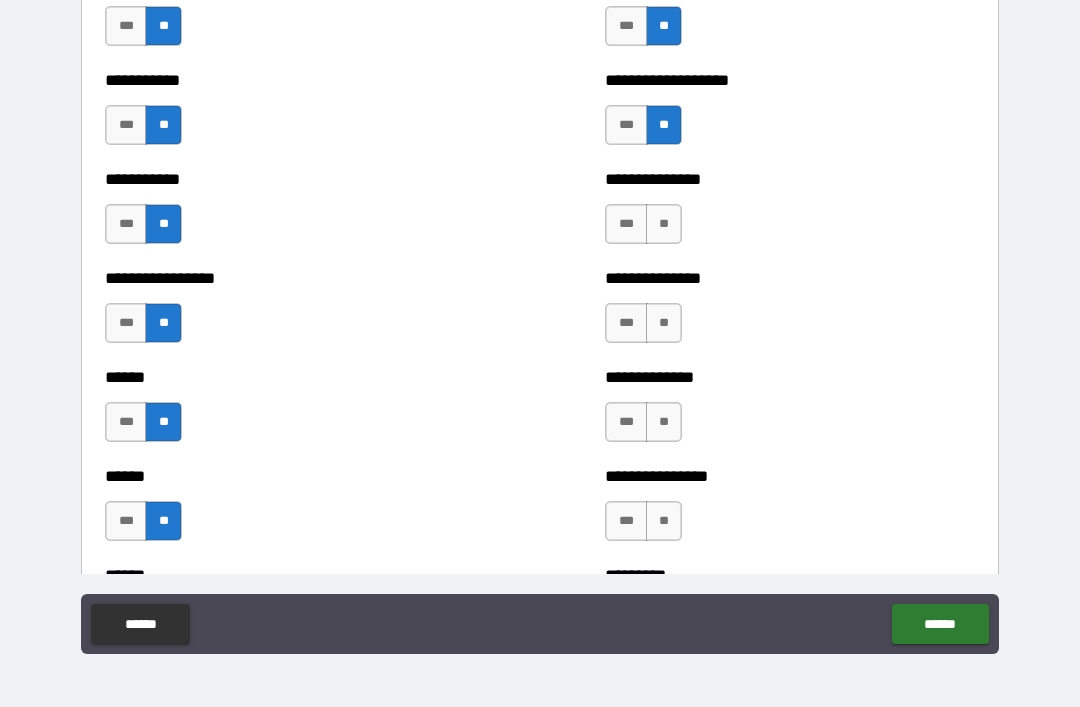 click on "**" at bounding box center [664, 224] 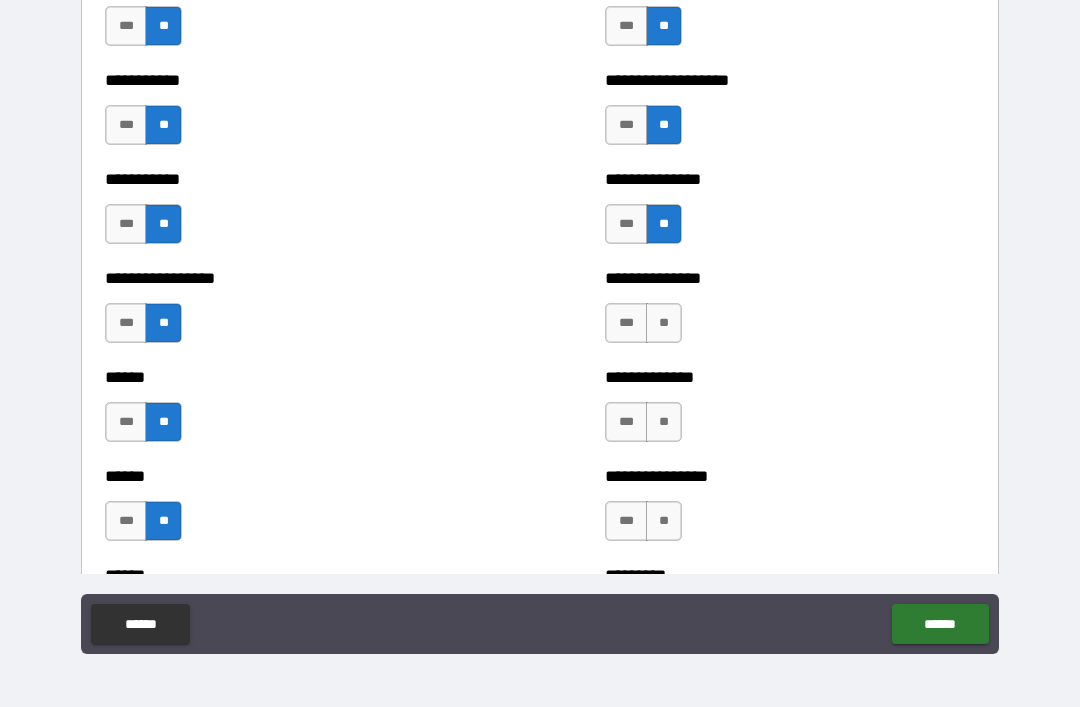 click on "**" at bounding box center [664, 323] 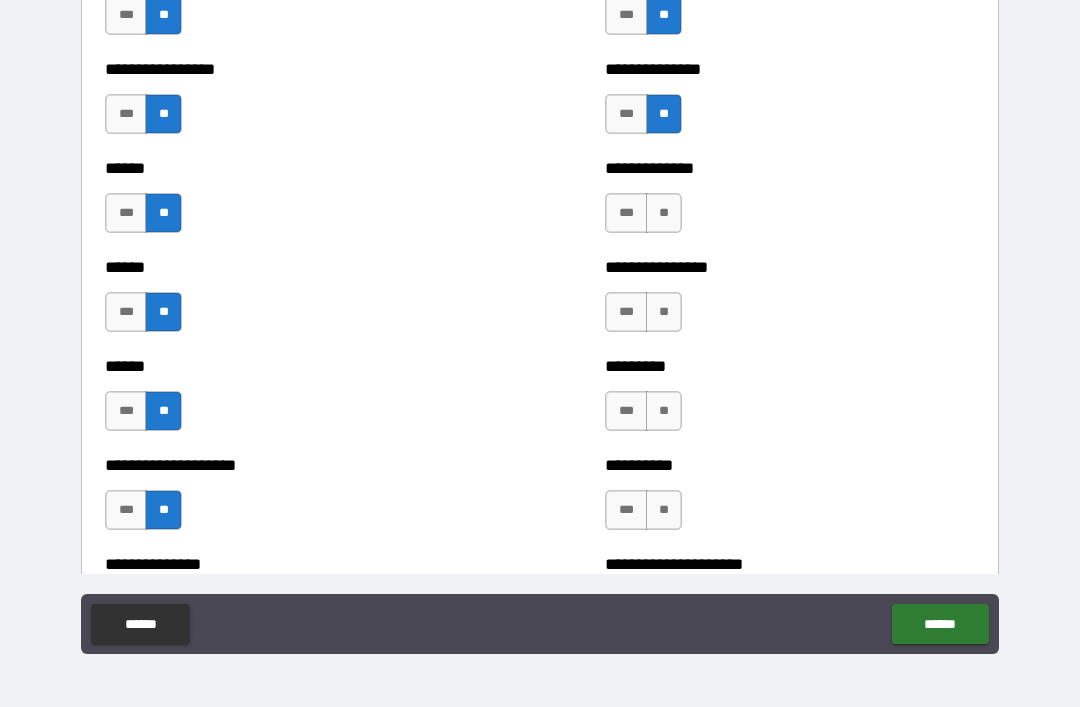 scroll, scrollTop: 2883, scrollLeft: 0, axis: vertical 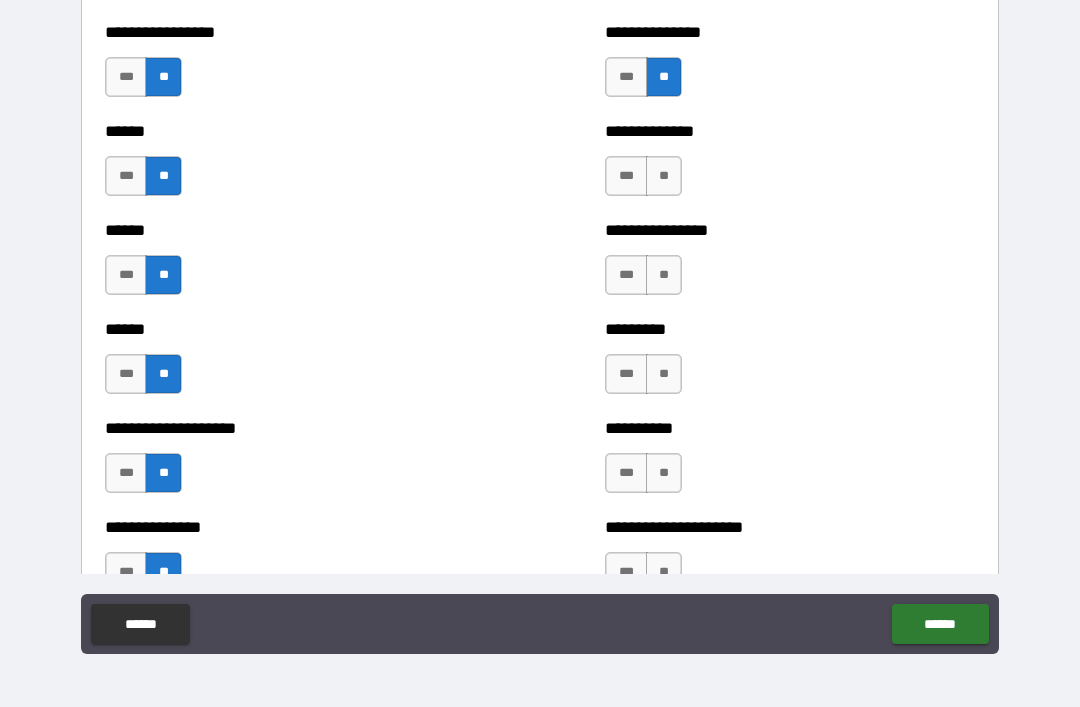 click on "**" at bounding box center [664, 176] 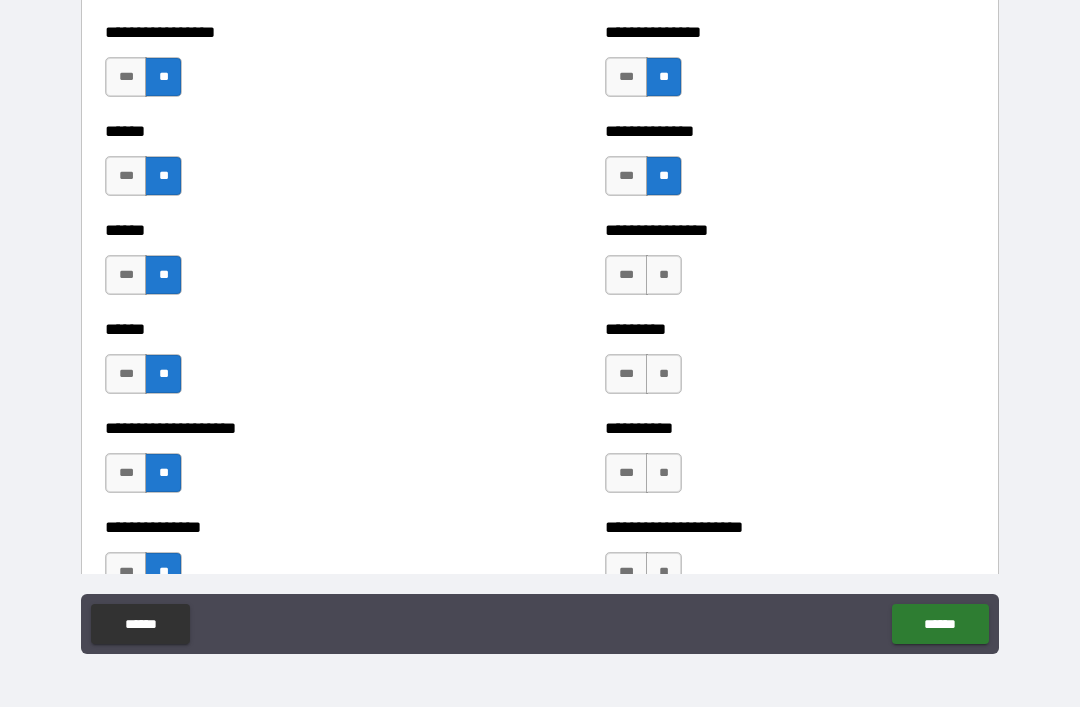 click on "**" at bounding box center [664, 275] 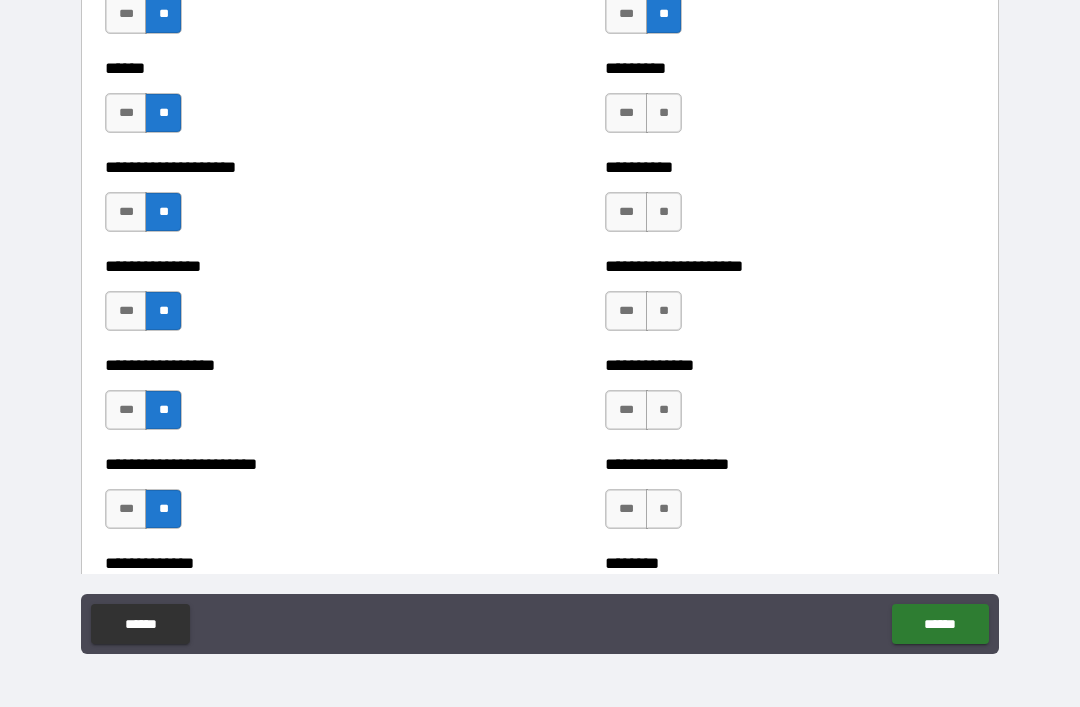 scroll, scrollTop: 3145, scrollLeft: 0, axis: vertical 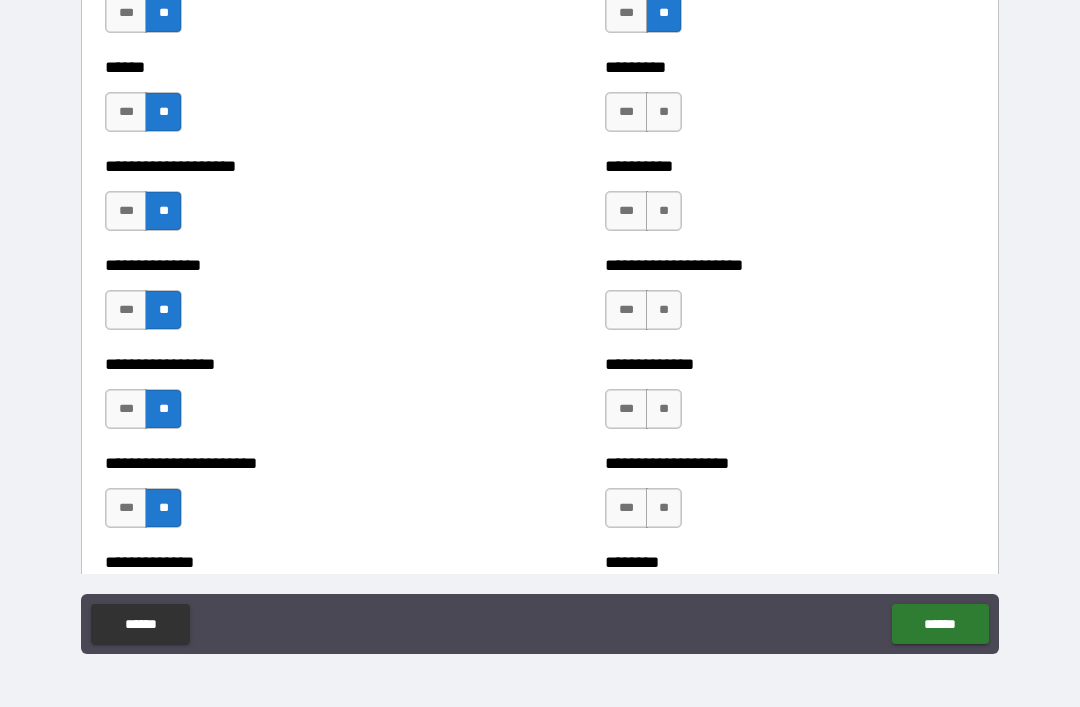 click on "**" at bounding box center [664, 112] 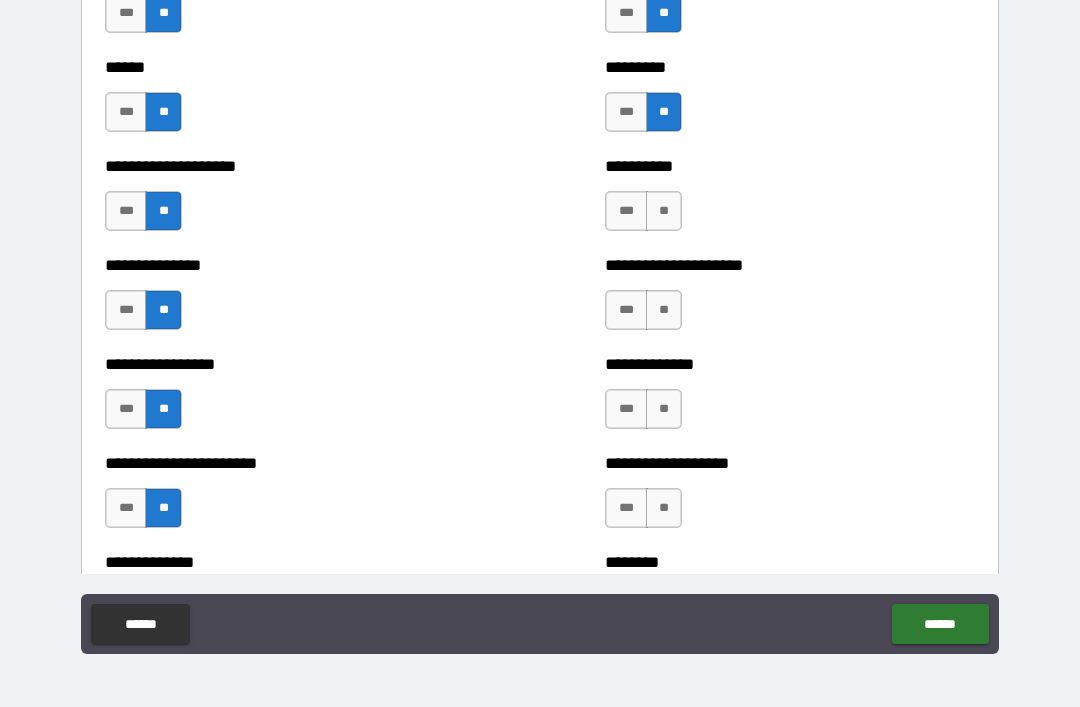 click on "**" at bounding box center (664, 211) 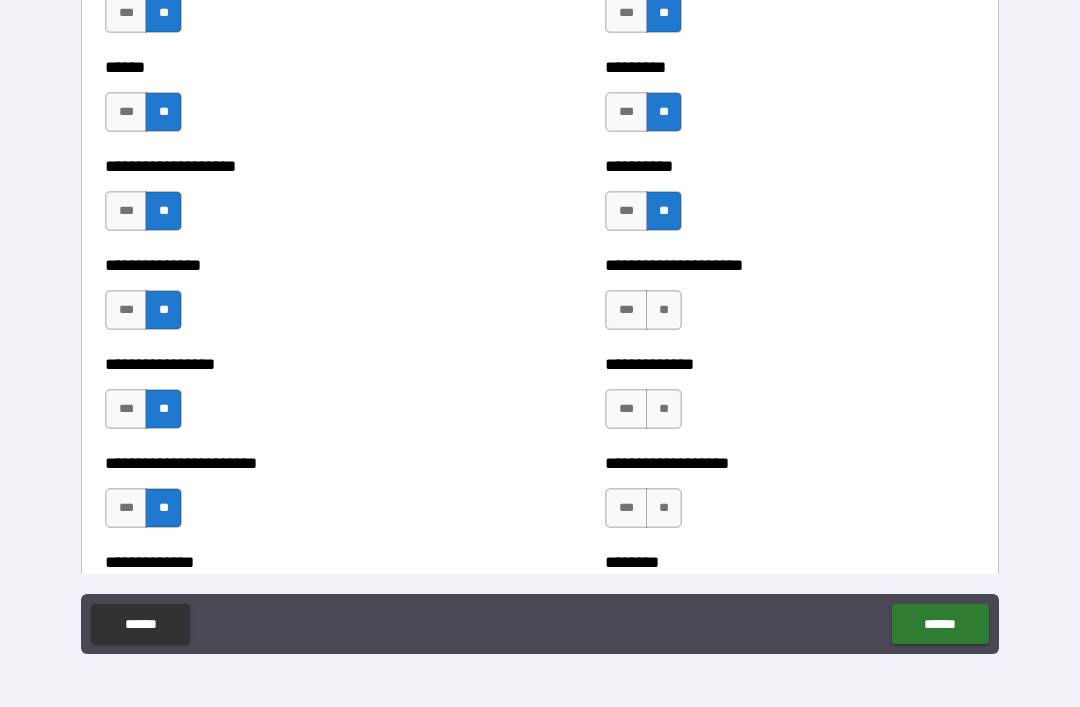 click on "**" at bounding box center [664, 310] 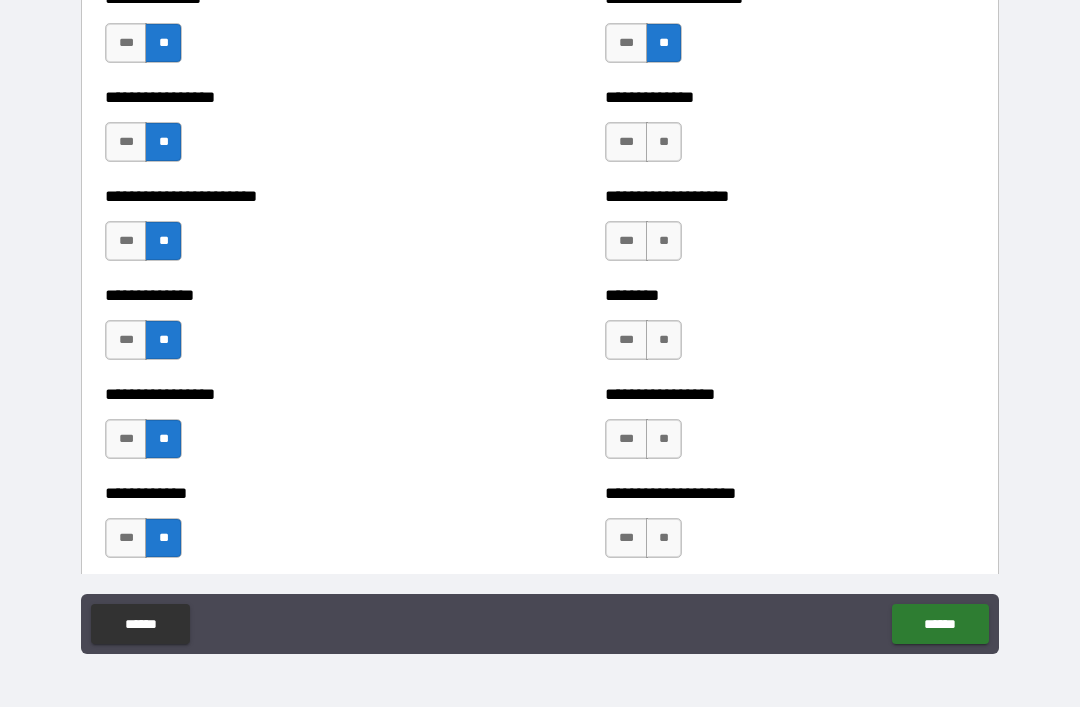 scroll, scrollTop: 3410, scrollLeft: 0, axis: vertical 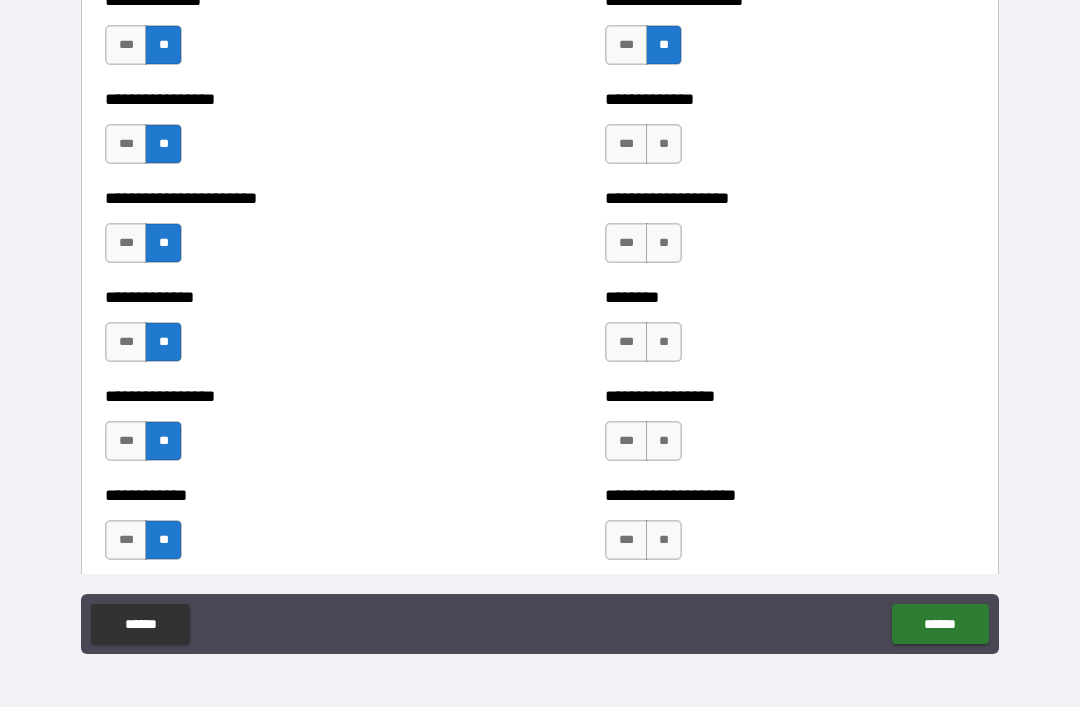 click on "*** **" at bounding box center (646, 149) 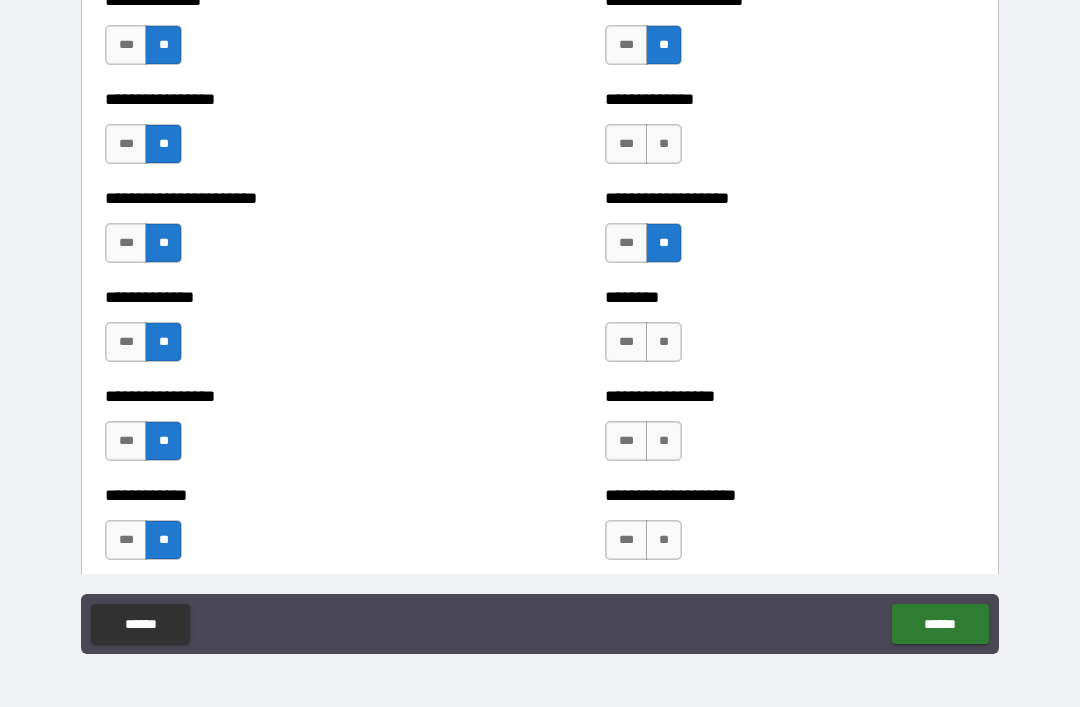 click on "**" at bounding box center [664, 144] 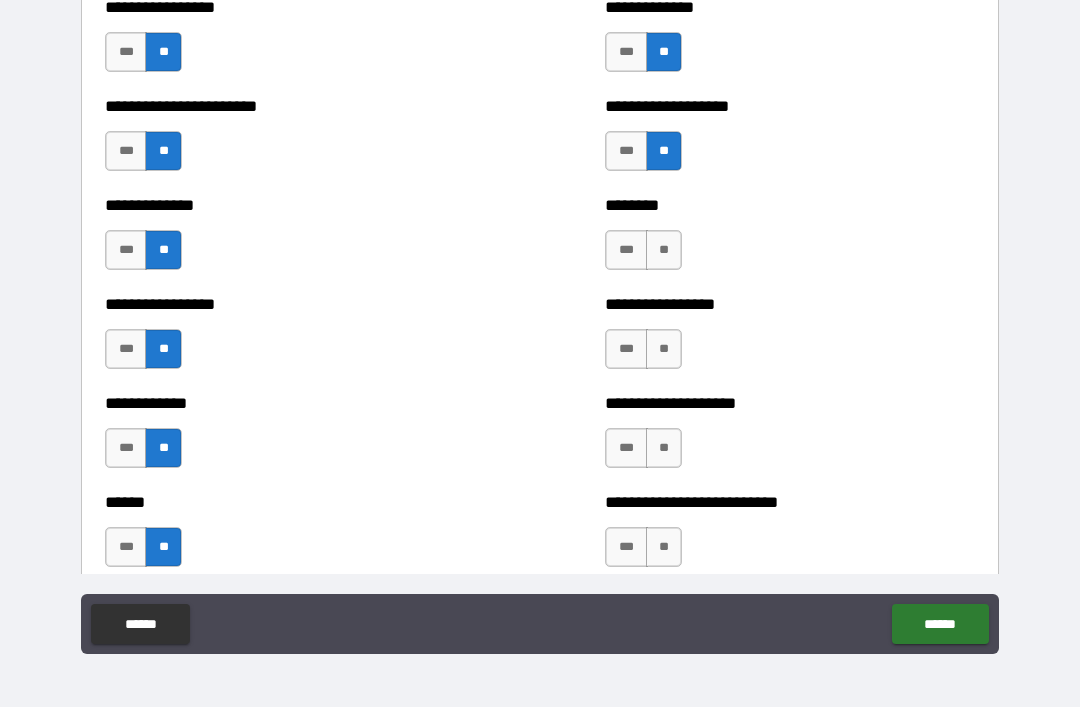scroll, scrollTop: 3503, scrollLeft: 0, axis: vertical 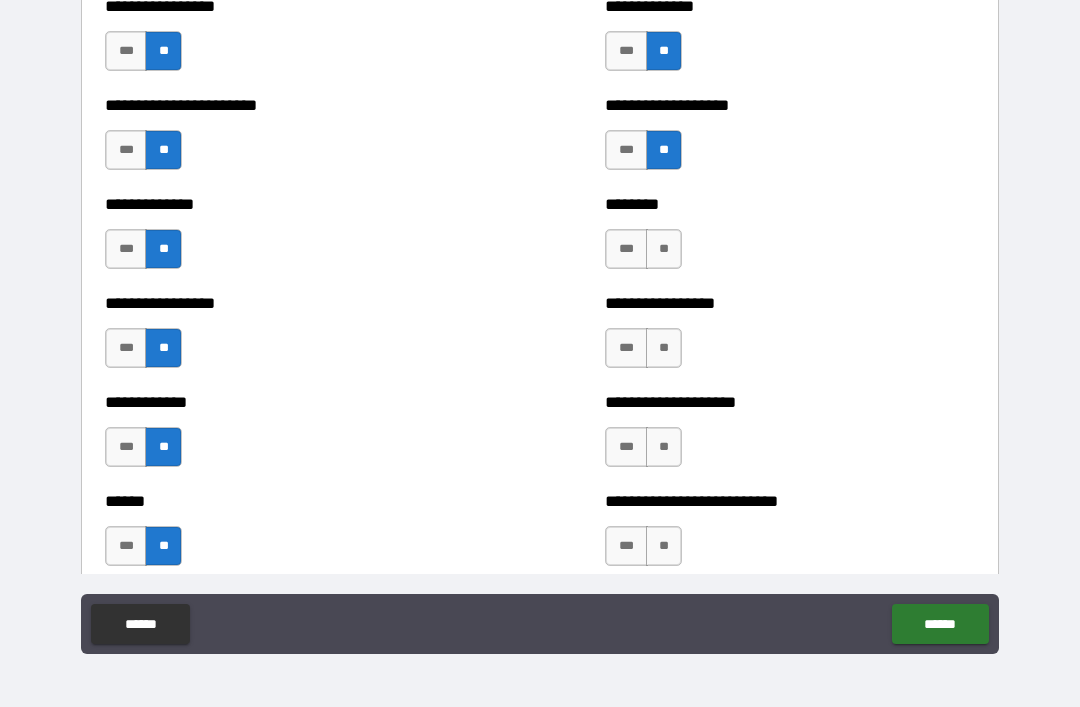 click on "**********" at bounding box center (790, 338) 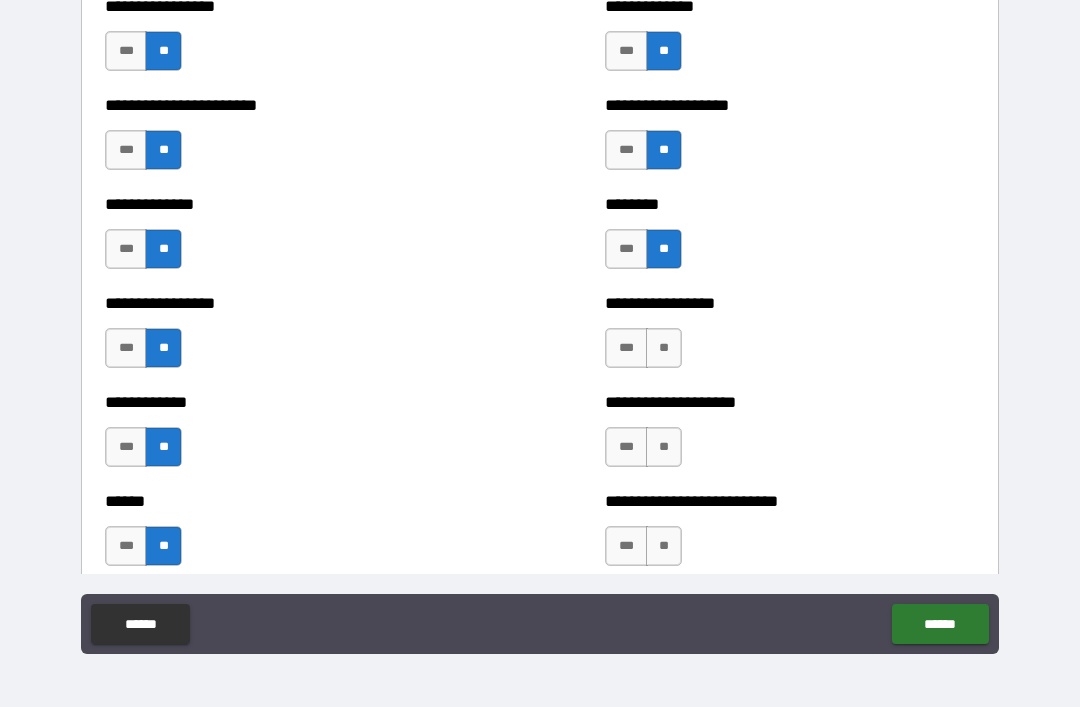 click on "**********" at bounding box center [790, 402] 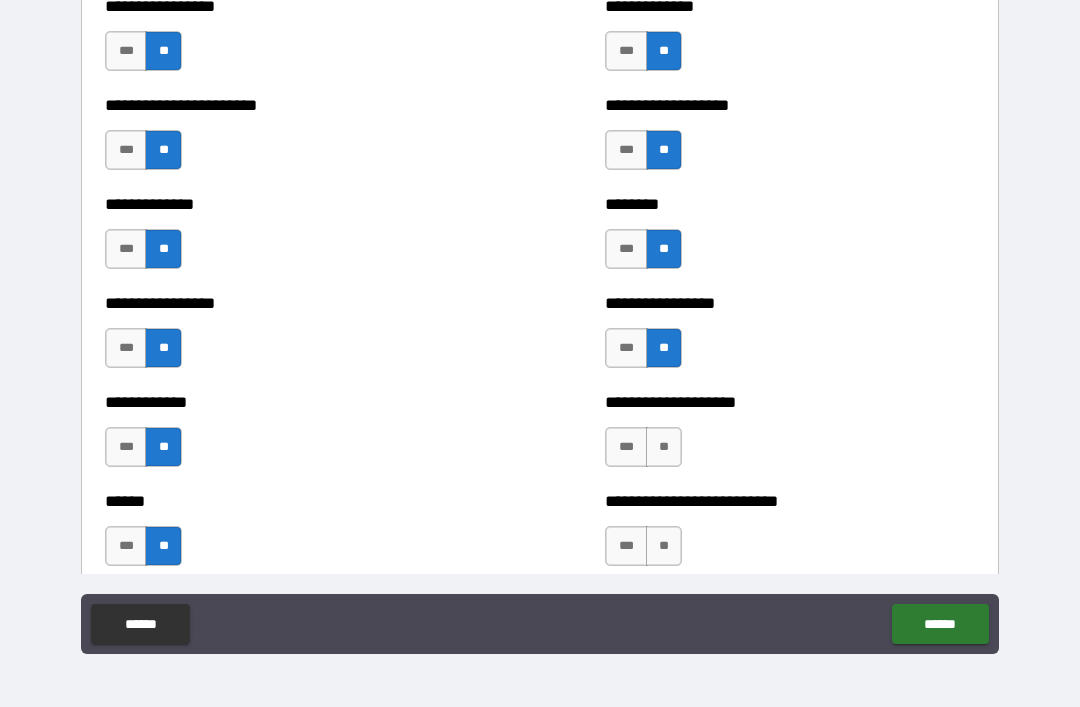 click on "**" at bounding box center (664, 447) 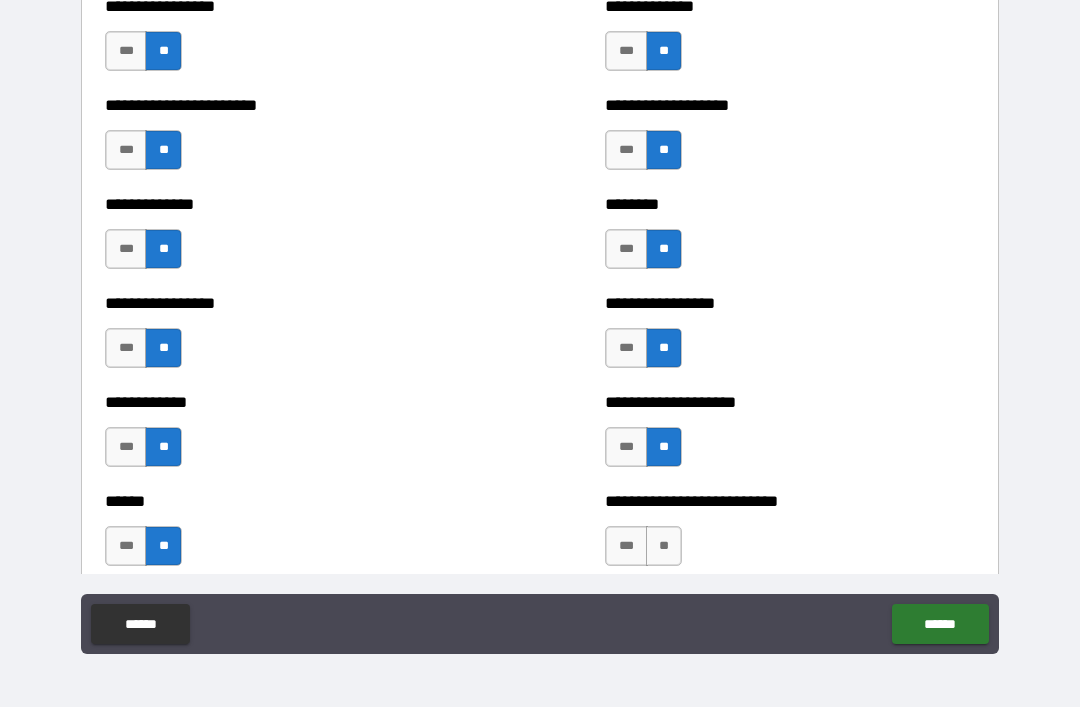 click on "**" at bounding box center (664, 546) 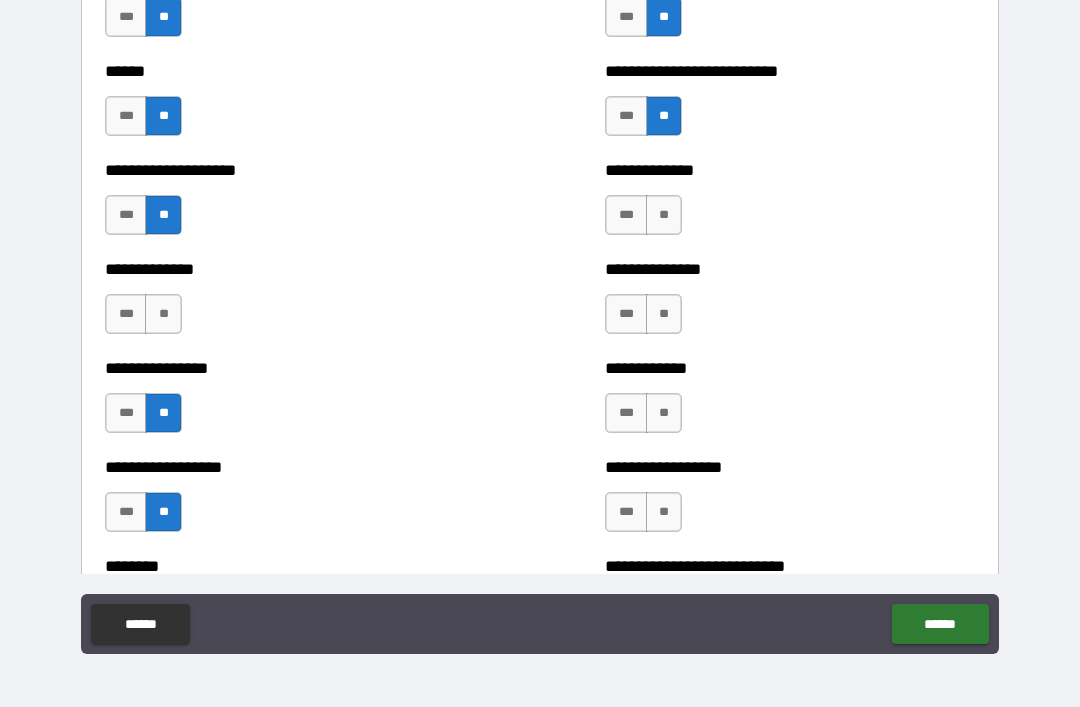 scroll, scrollTop: 3940, scrollLeft: 0, axis: vertical 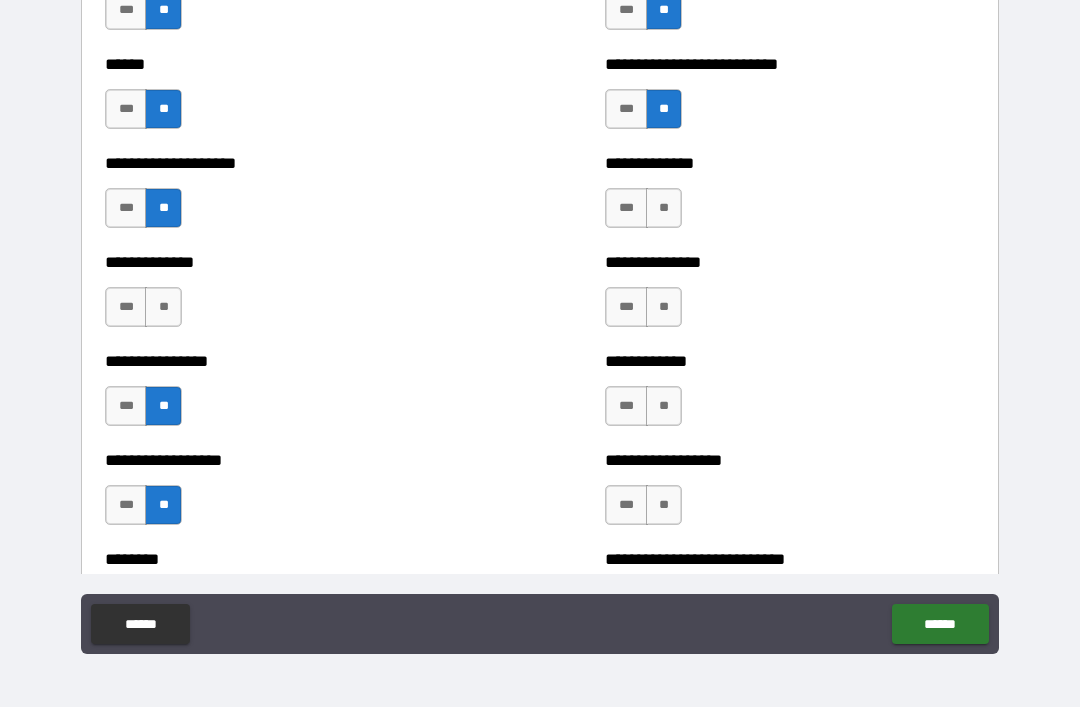 click on "**" at bounding box center [664, 208] 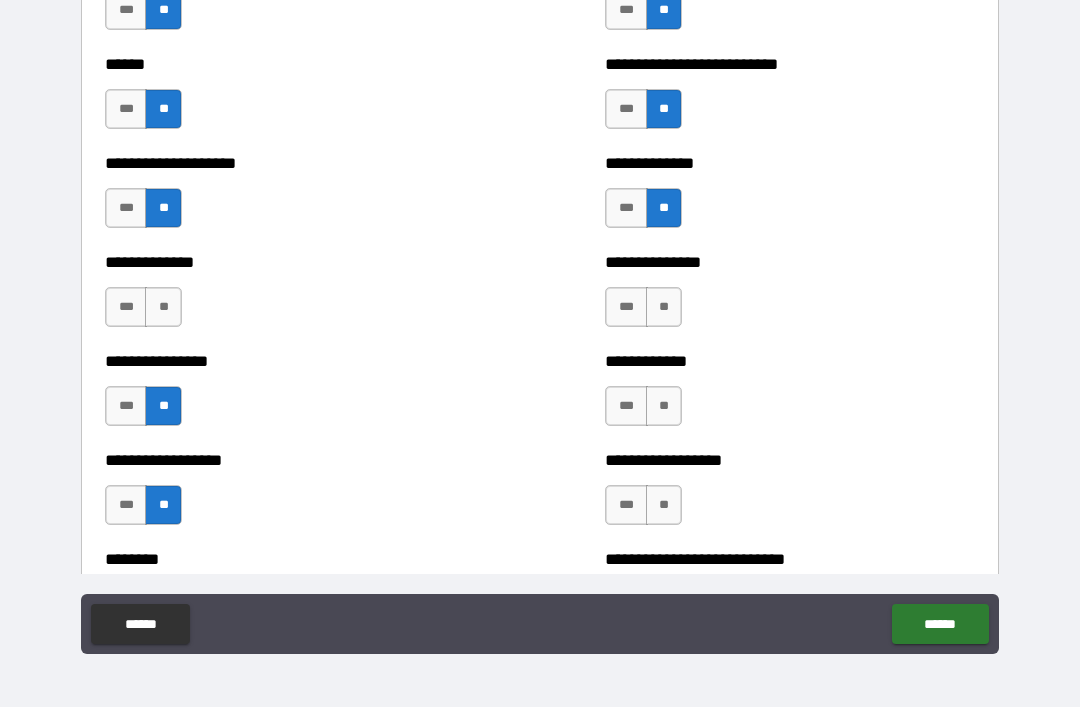 click on "**" at bounding box center [664, 307] 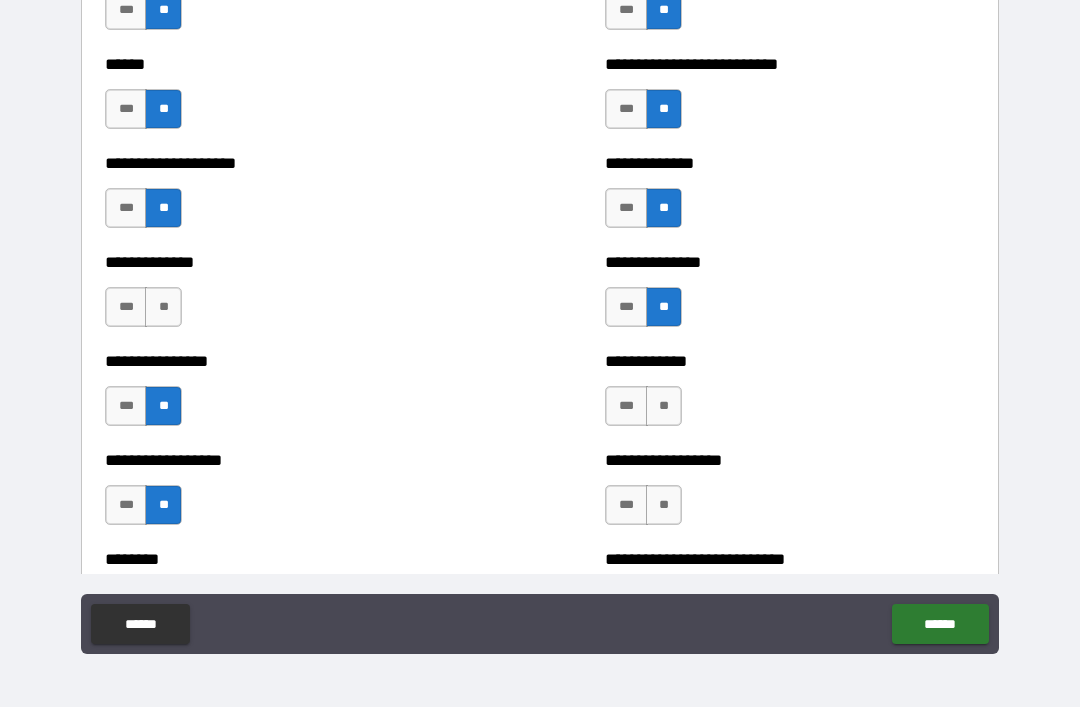 click on "**" at bounding box center (664, 406) 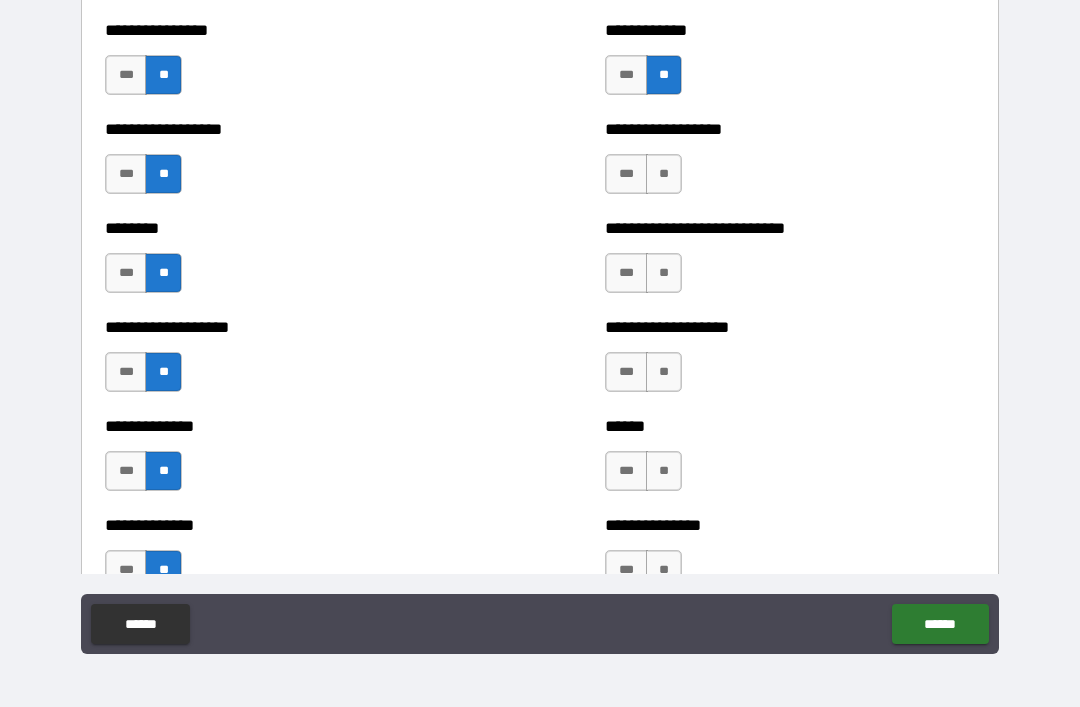 scroll, scrollTop: 4273, scrollLeft: 0, axis: vertical 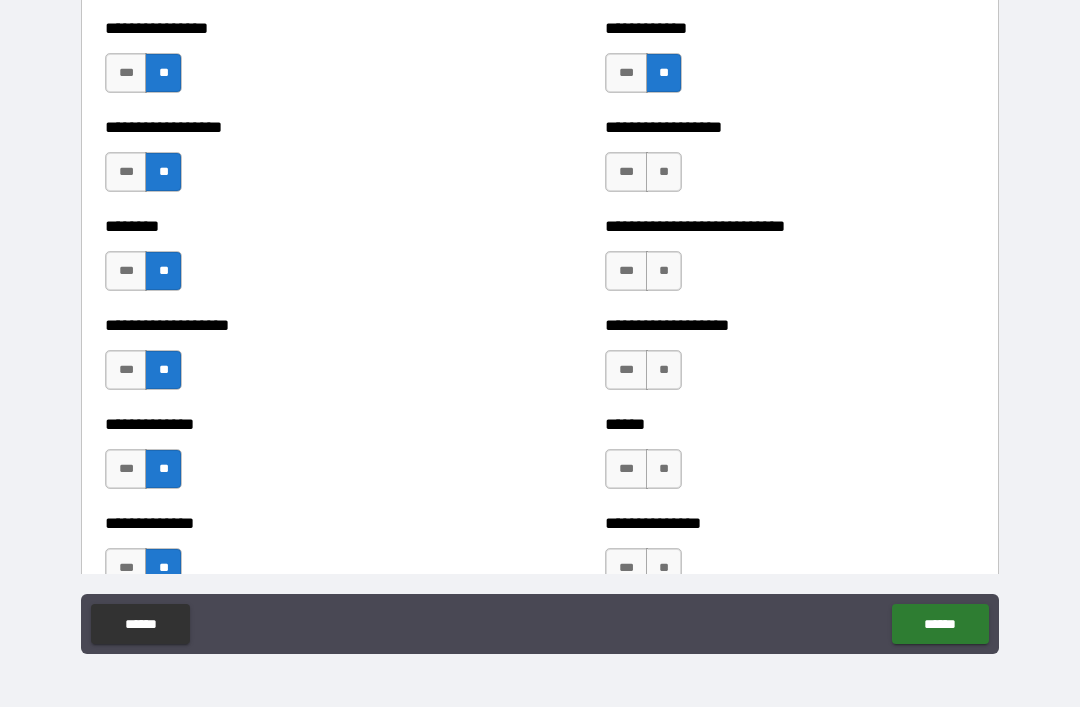 click on "**" at bounding box center (664, 172) 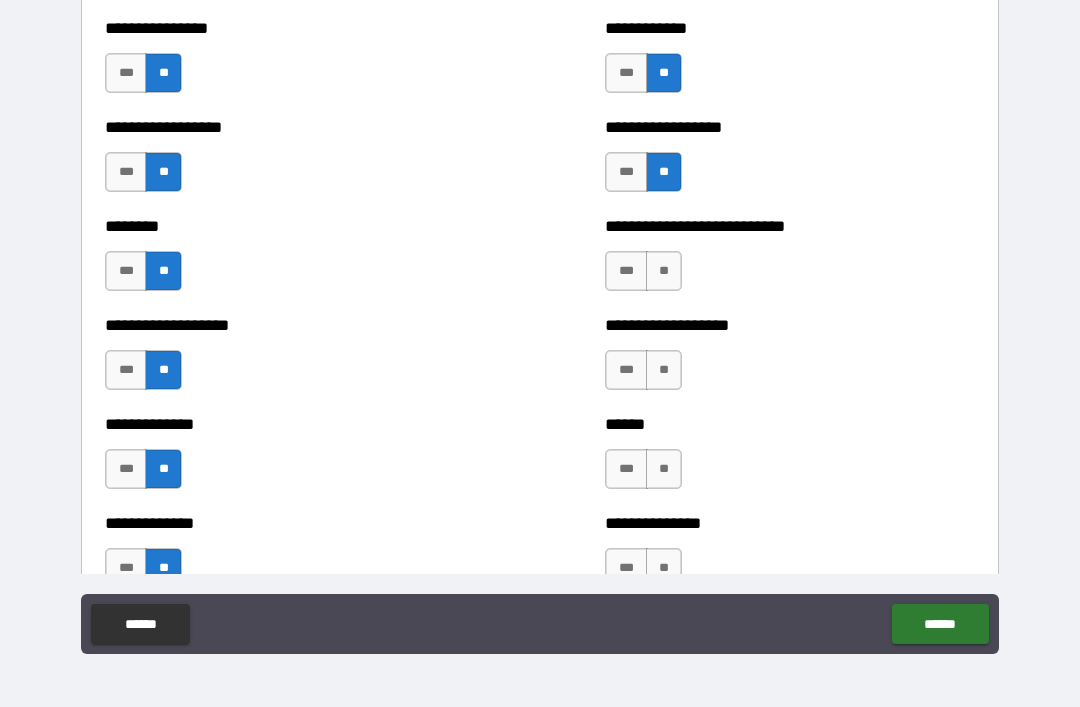 click on "**" at bounding box center [664, 271] 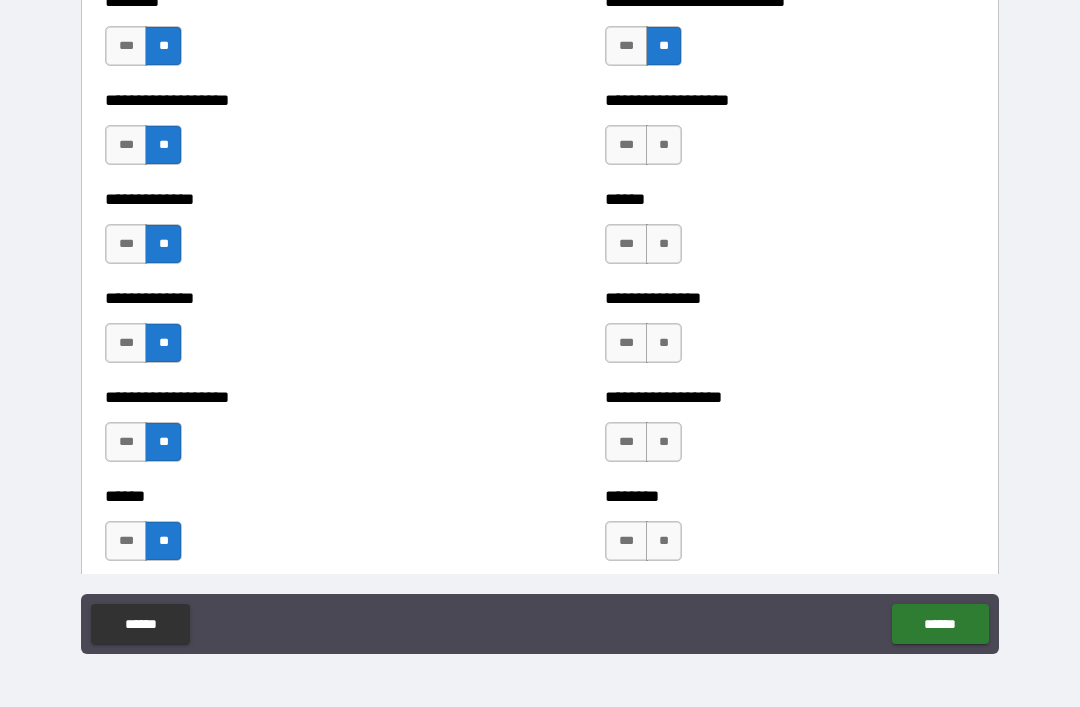 scroll, scrollTop: 4499, scrollLeft: 0, axis: vertical 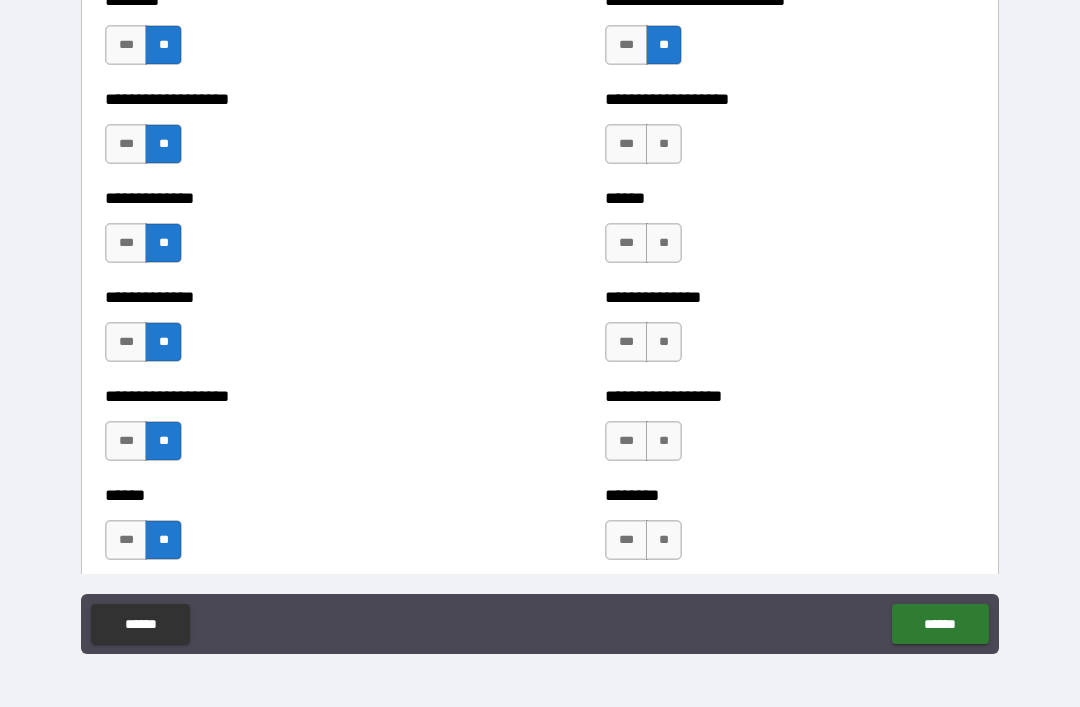 click on "**" at bounding box center (664, 144) 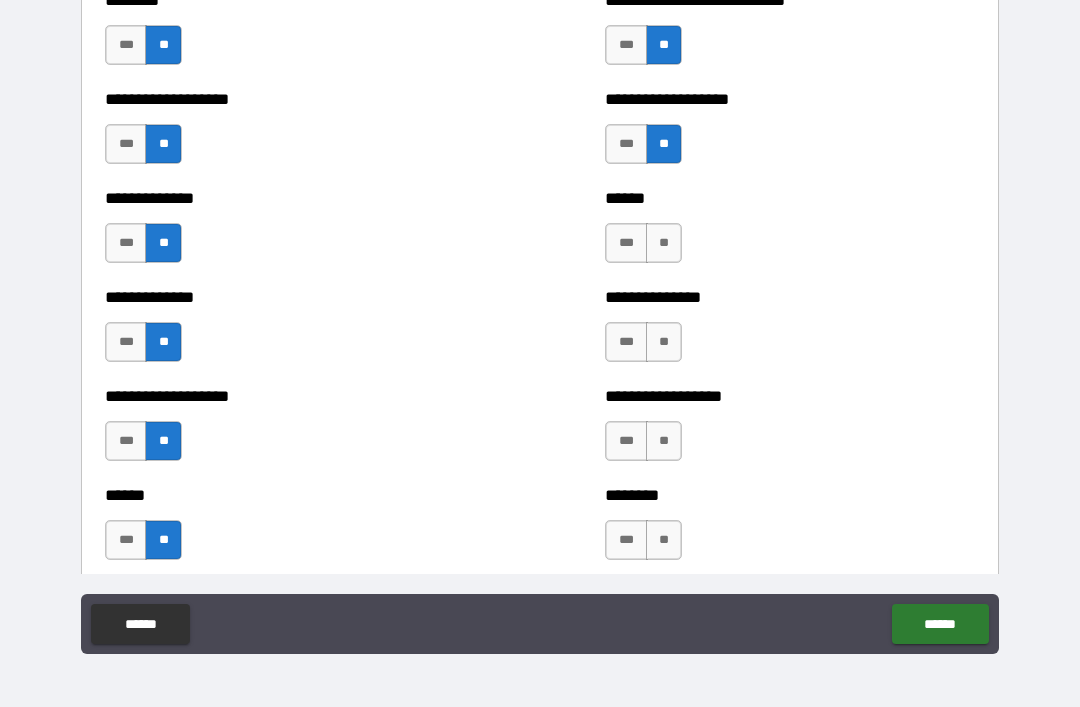 click on "**" at bounding box center (664, 243) 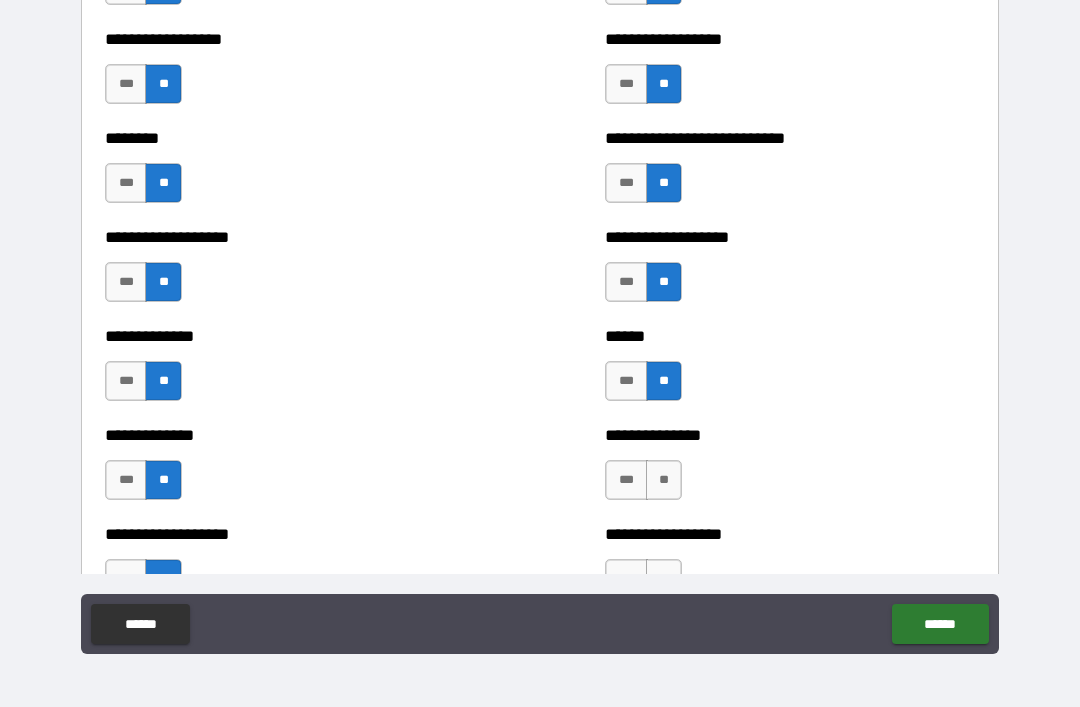 scroll, scrollTop: 4360, scrollLeft: 0, axis: vertical 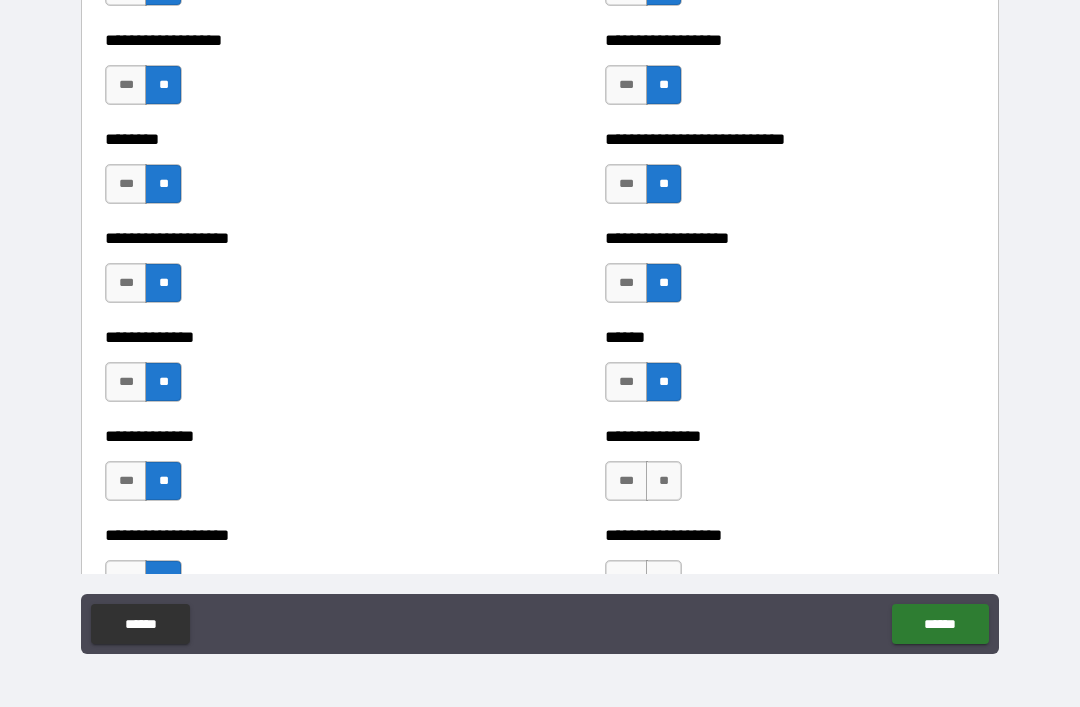 click on "**" at bounding box center [664, 481] 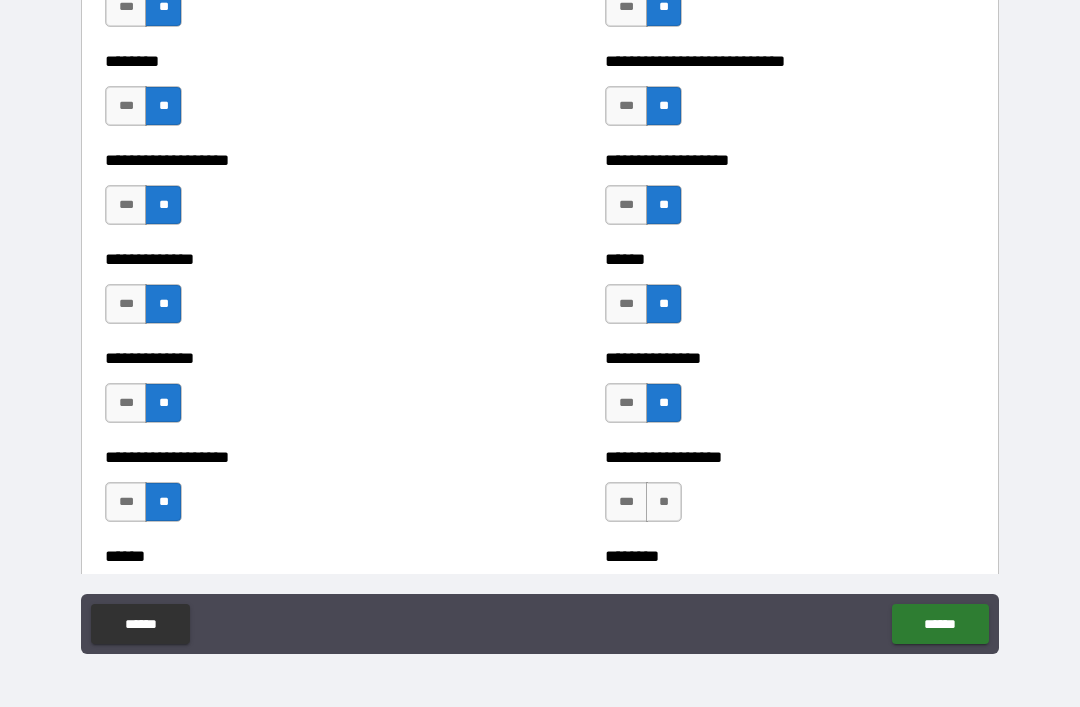 scroll, scrollTop: 4435, scrollLeft: 0, axis: vertical 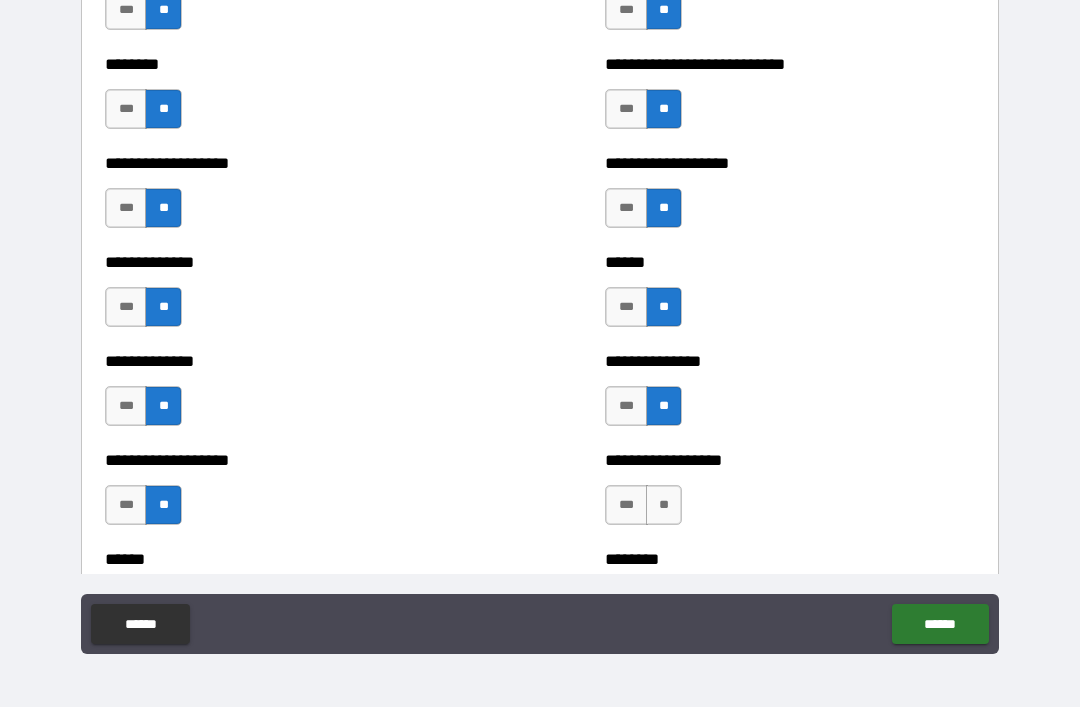 click on "***" at bounding box center (626, 307) 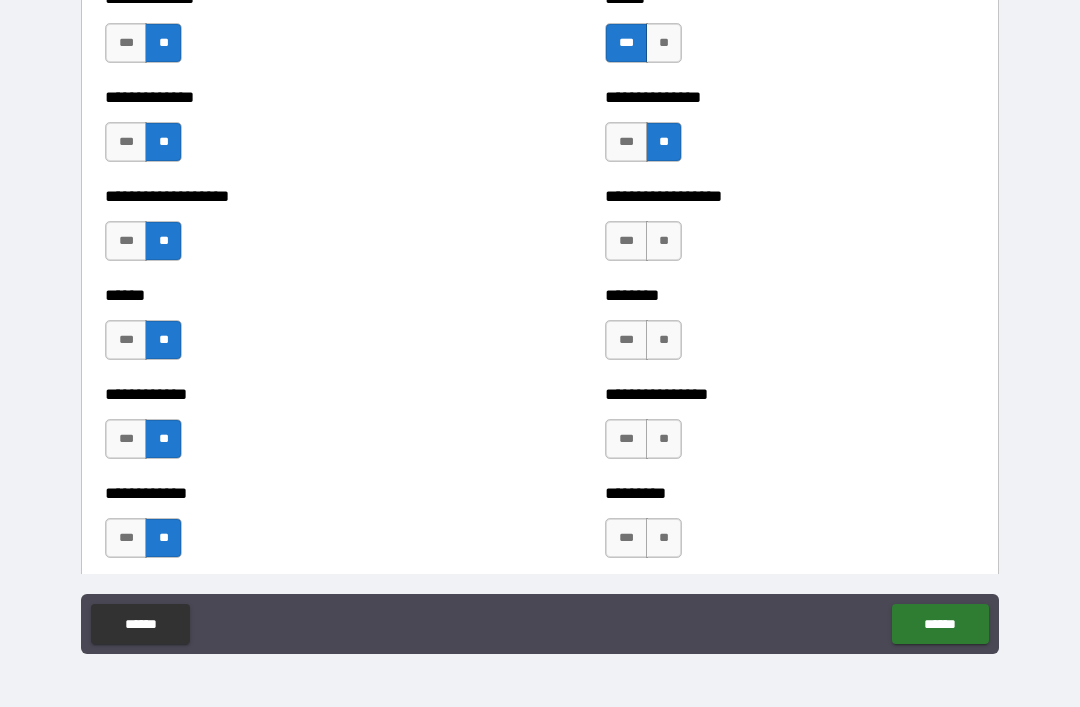 scroll, scrollTop: 4700, scrollLeft: 0, axis: vertical 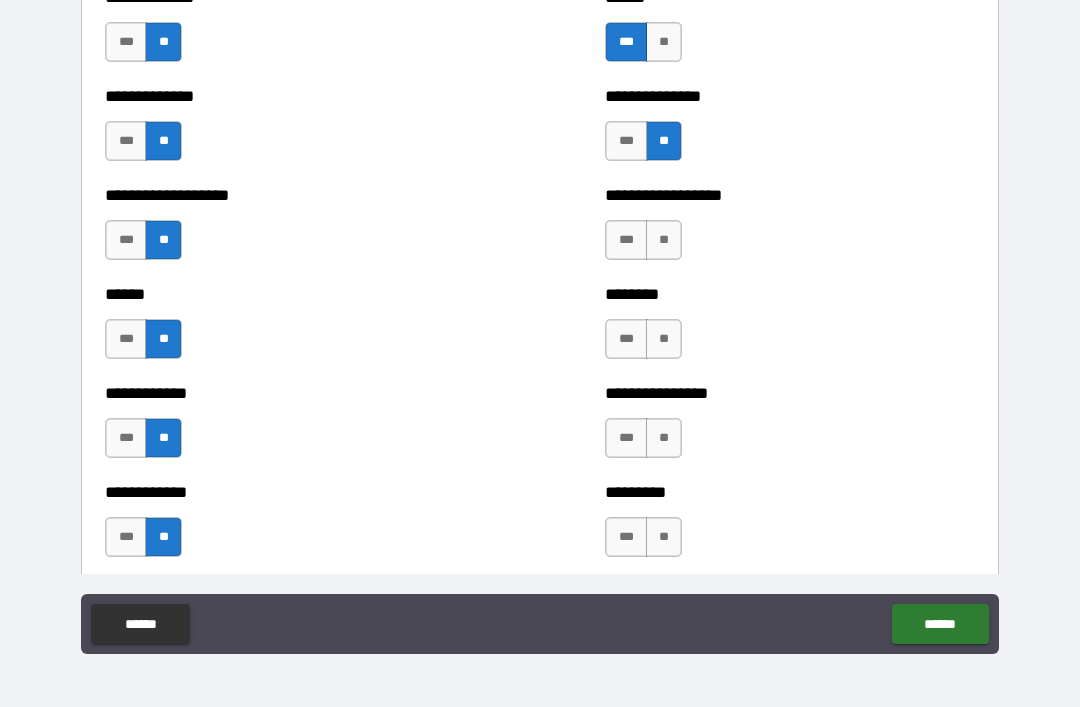 click on "**" at bounding box center (664, 339) 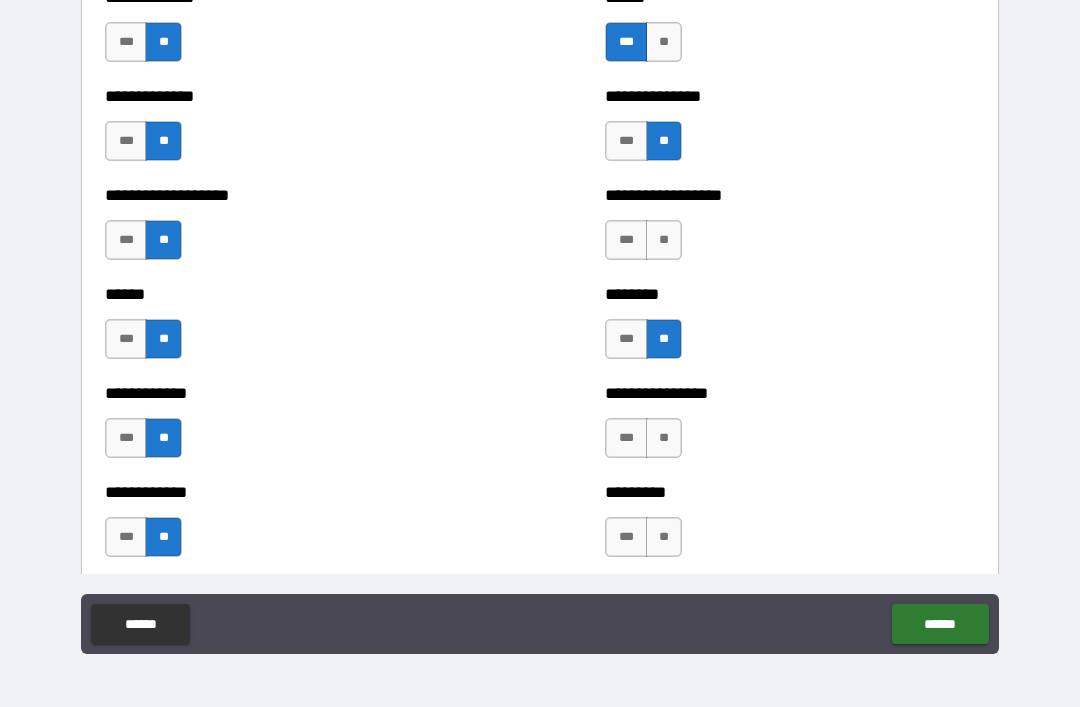 click on "**" at bounding box center (664, 438) 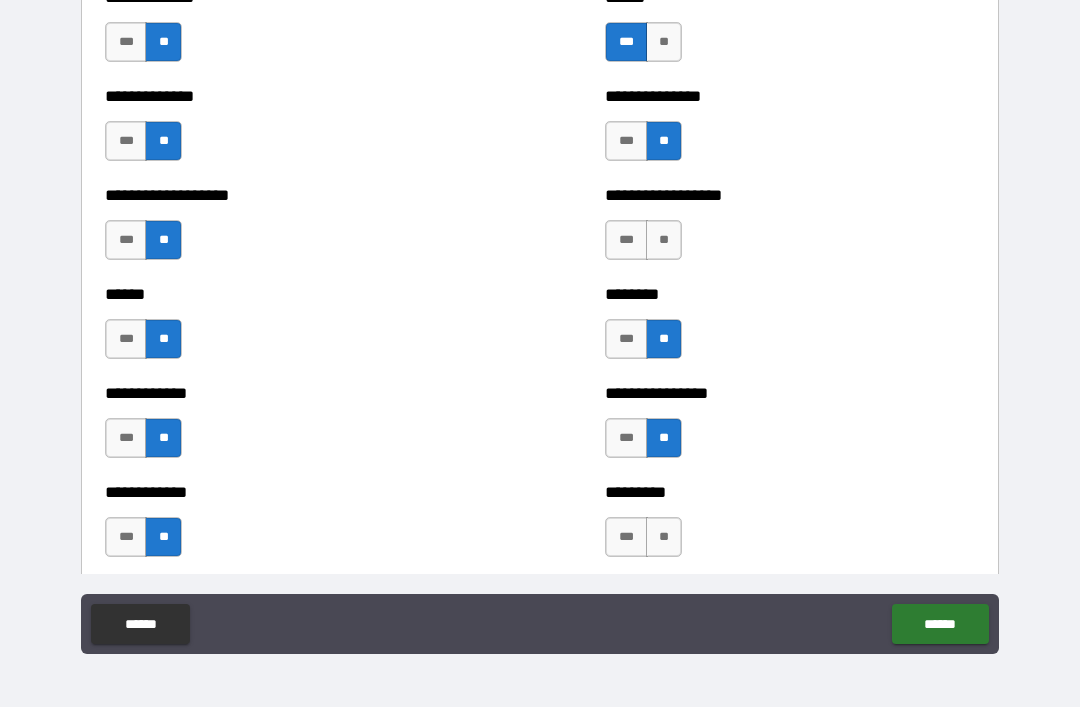 click on "**" at bounding box center (664, 537) 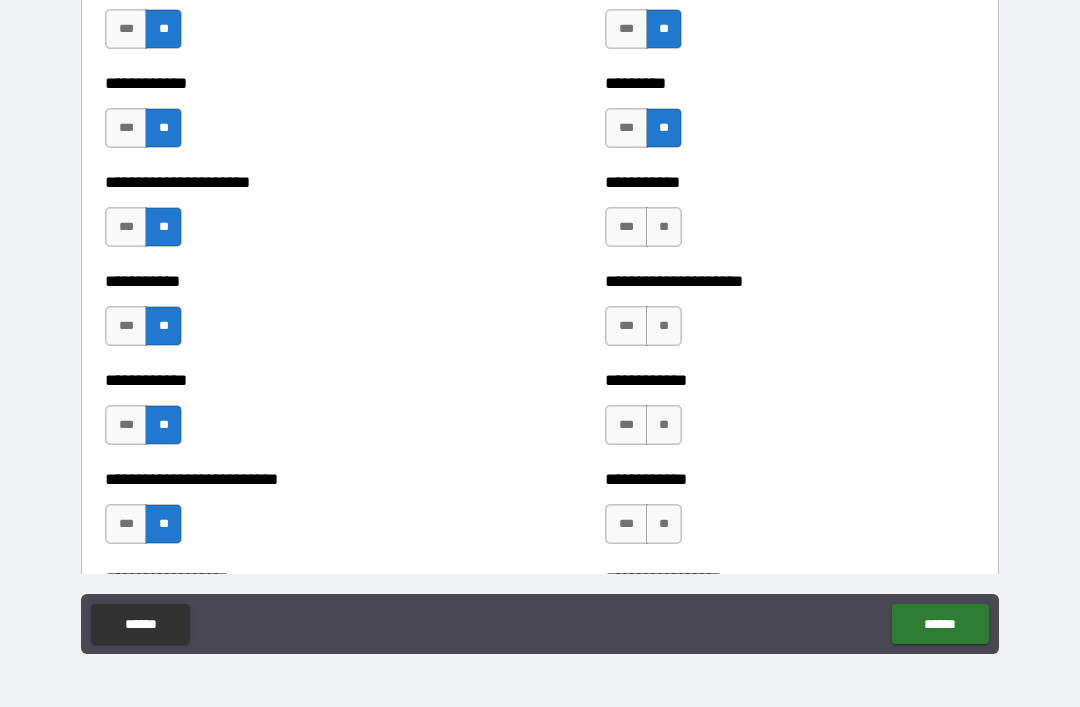 scroll, scrollTop: 5112, scrollLeft: 0, axis: vertical 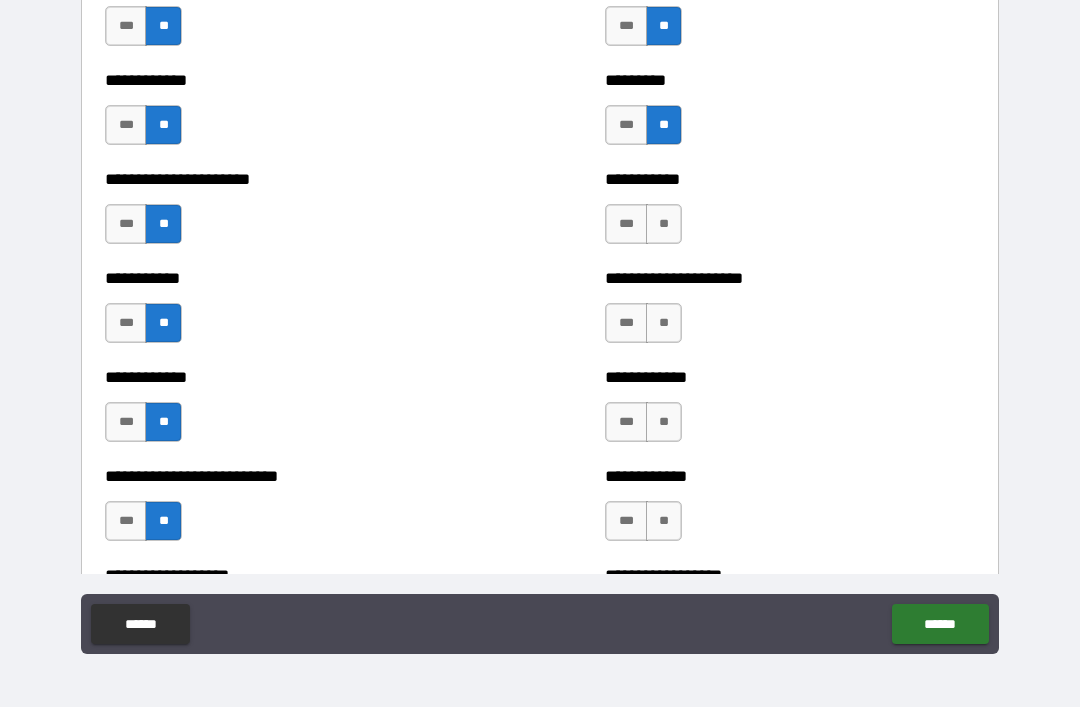 click on "**" at bounding box center (664, 224) 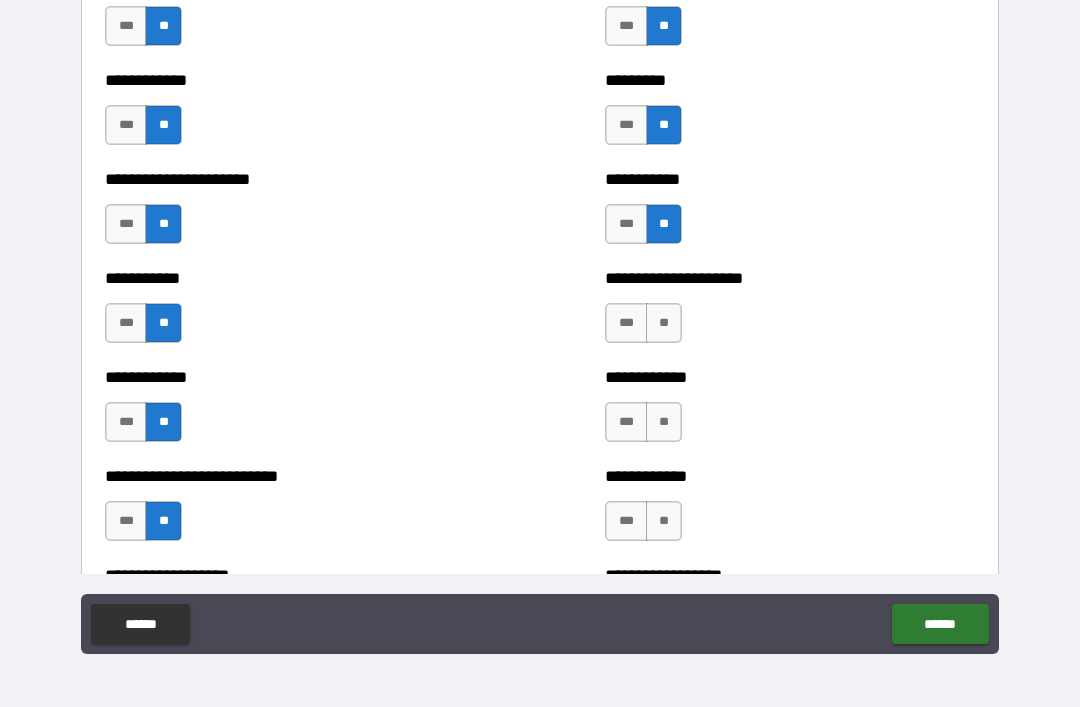 click on "**" at bounding box center (664, 323) 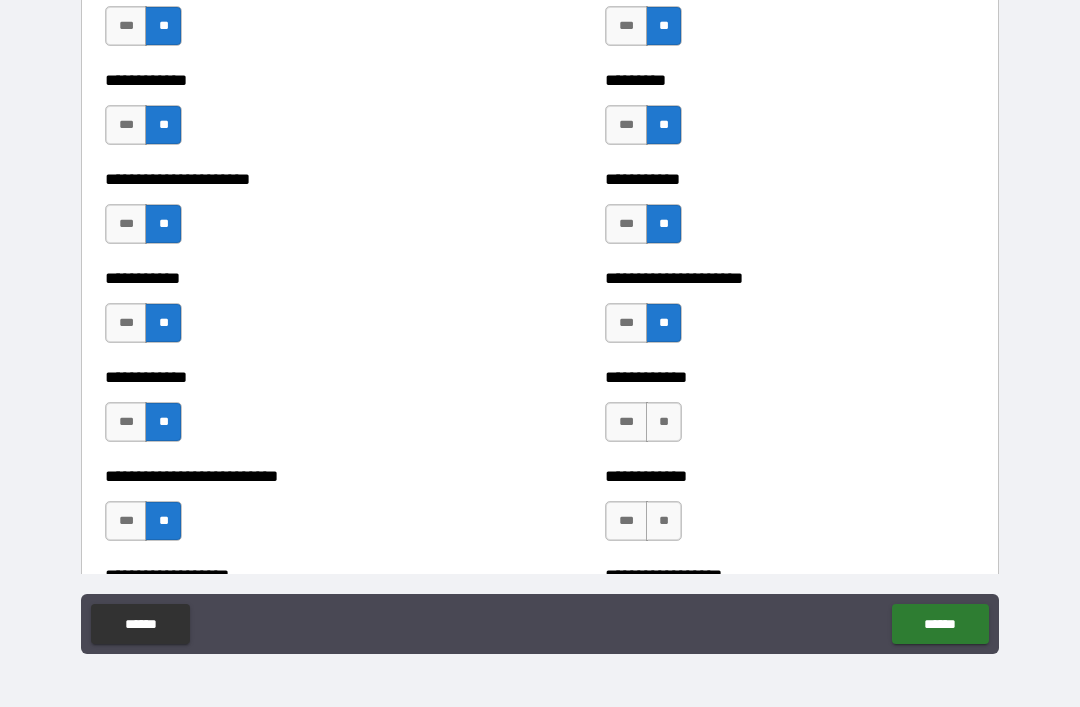 click on "**" at bounding box center [664, 422] 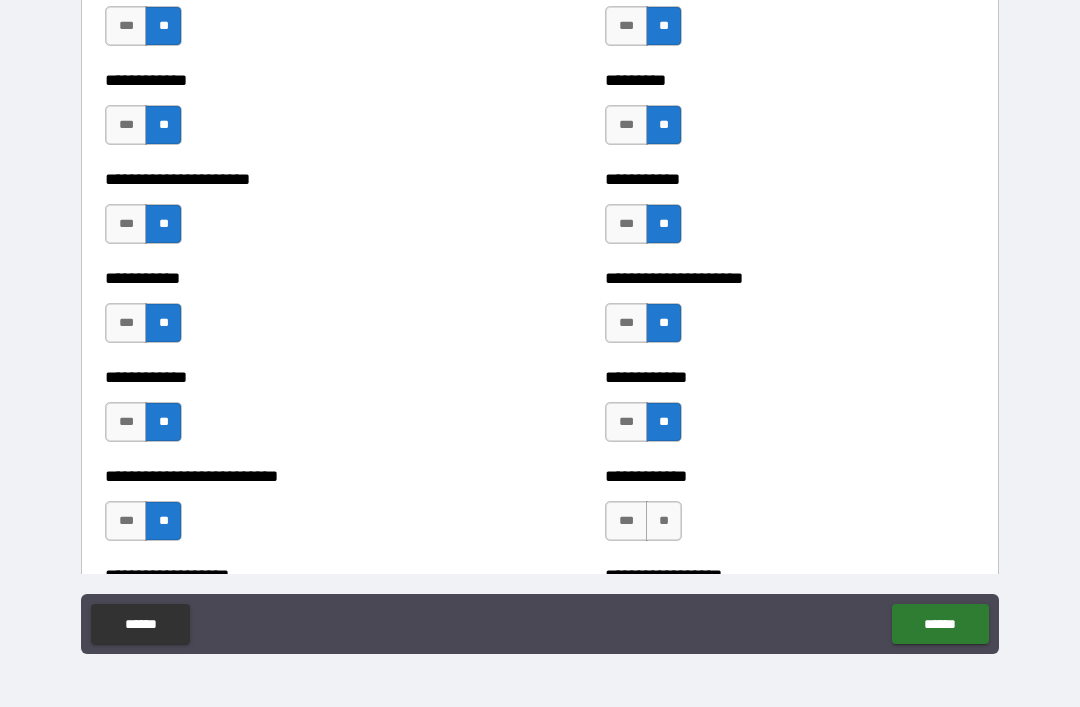 click on "**" at bounding box center [664, 521] 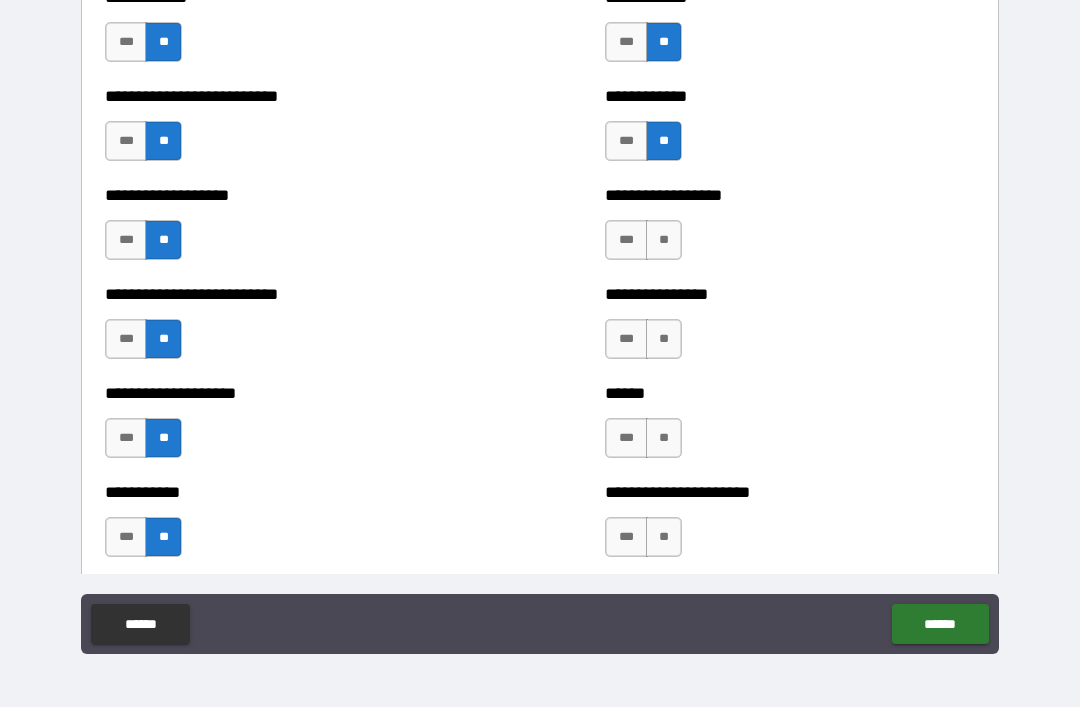 scroll, scrollTop: 5496, scrollLeft: 0, axis: vertical 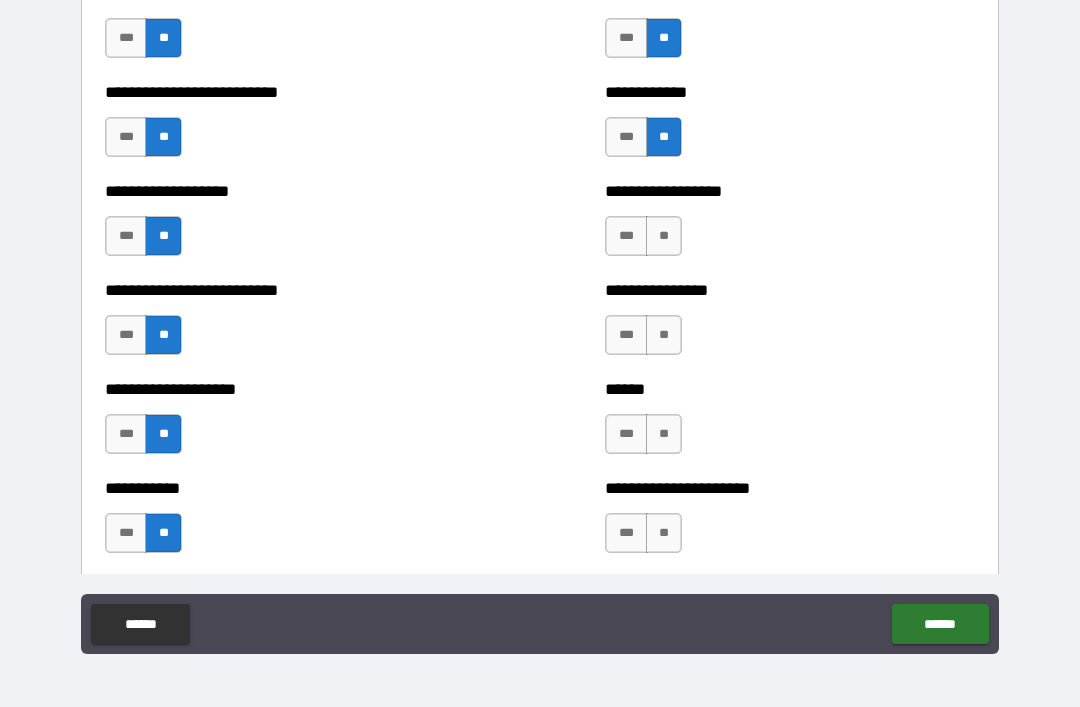 click on "**" at bounding box center [664, 236] 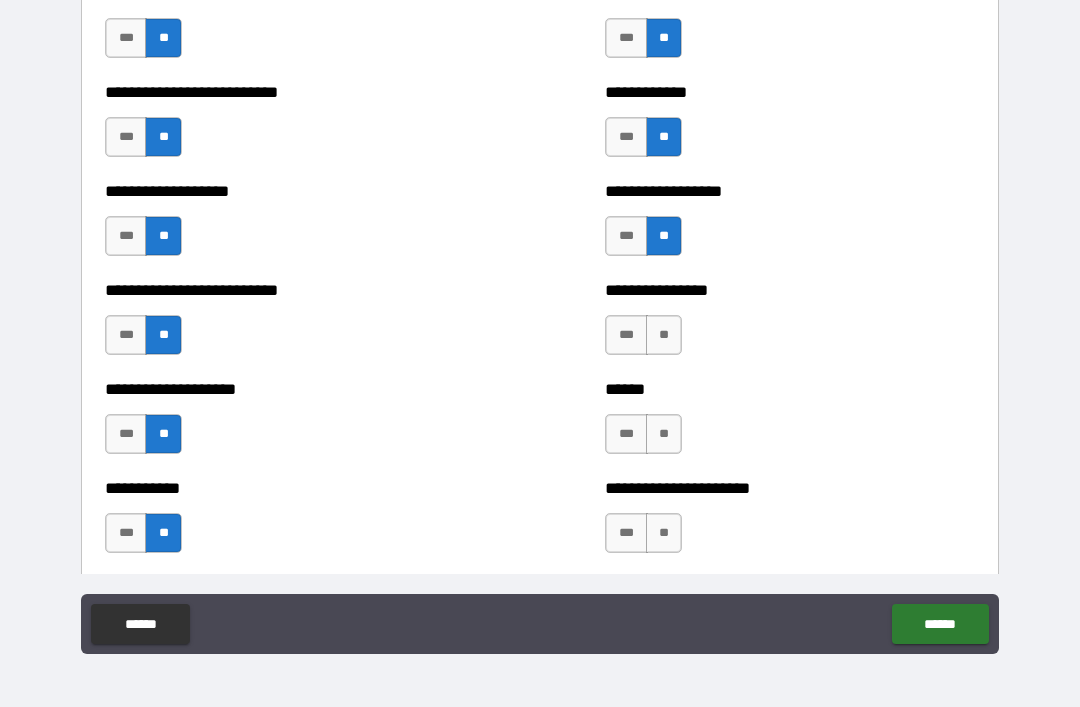 click on "**" at bounding box center [664, 335] 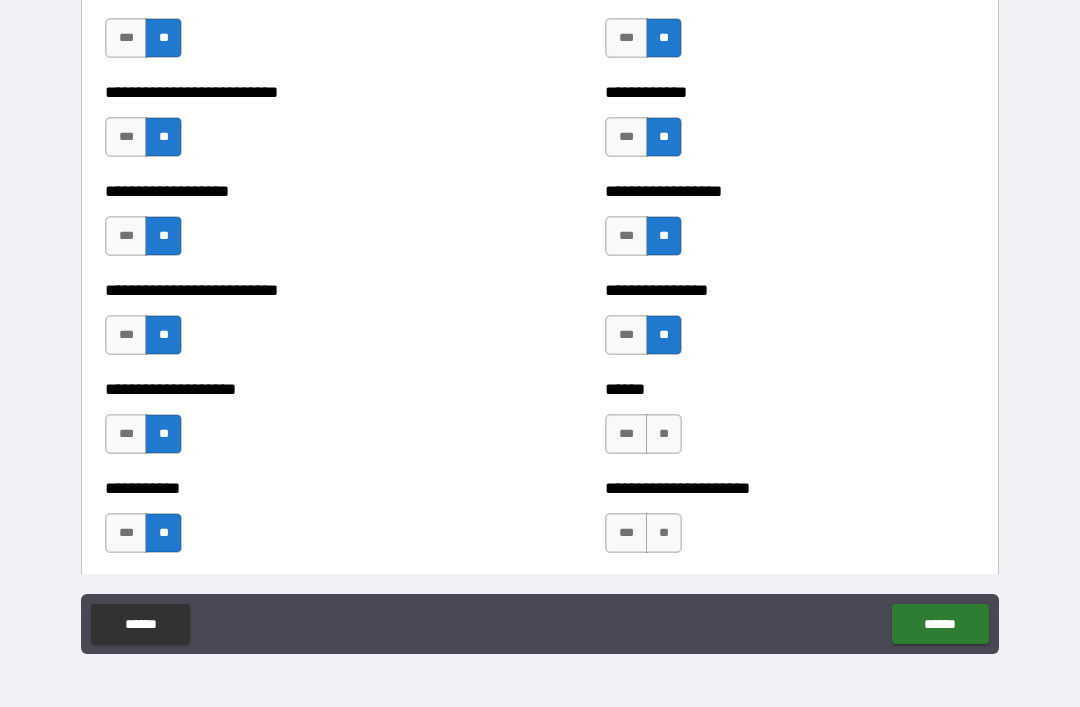 click on "**" at bounding box center (664, 434) 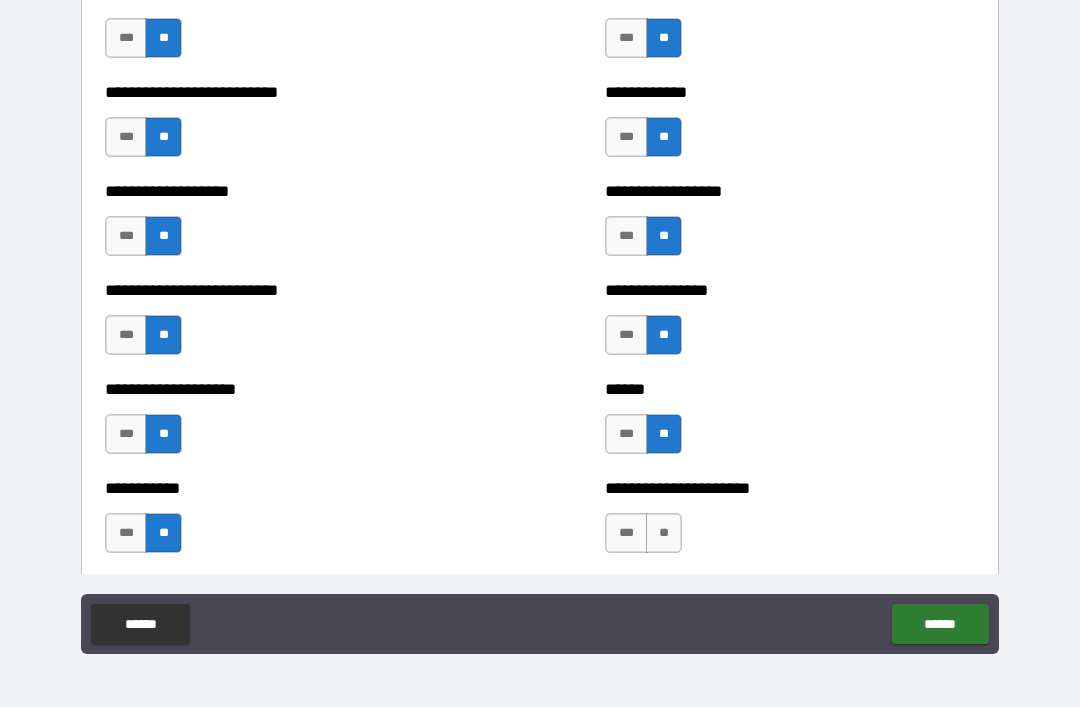 click on "**" at bounding box center [664, 533] 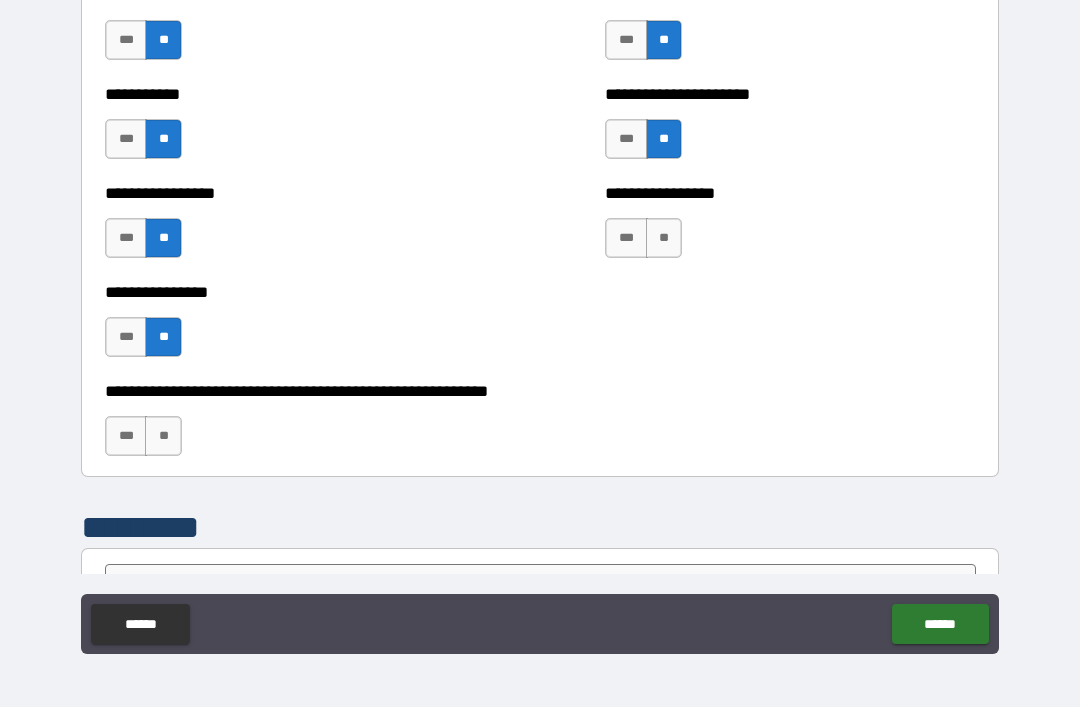 scroll, scrollTop: 5895, scrollLeft: 0, axis: vertical 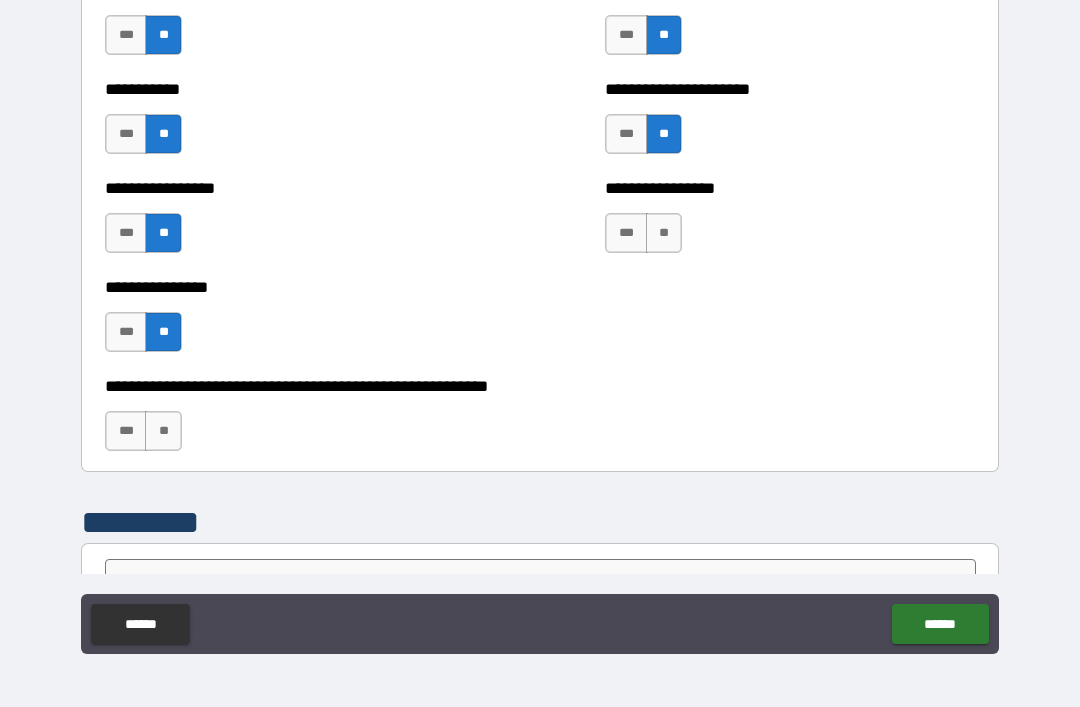 click on "**" at bounding box center (664, 233) 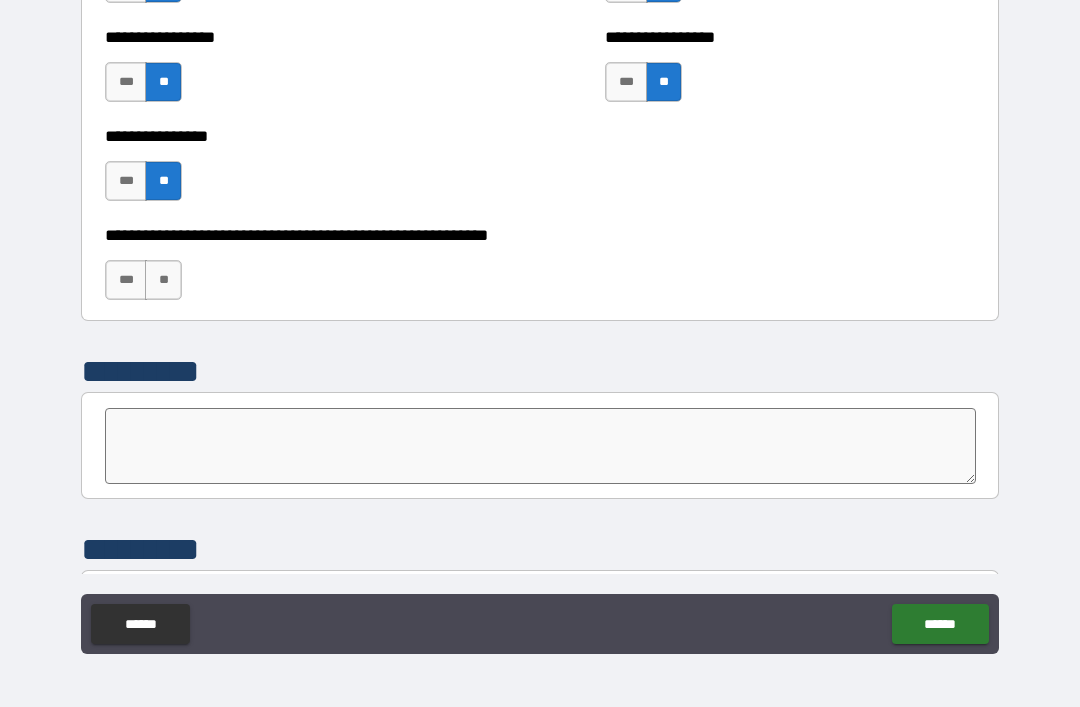 scroll, scrollTop: 6063, scrollLeft: 0, axis: vertical 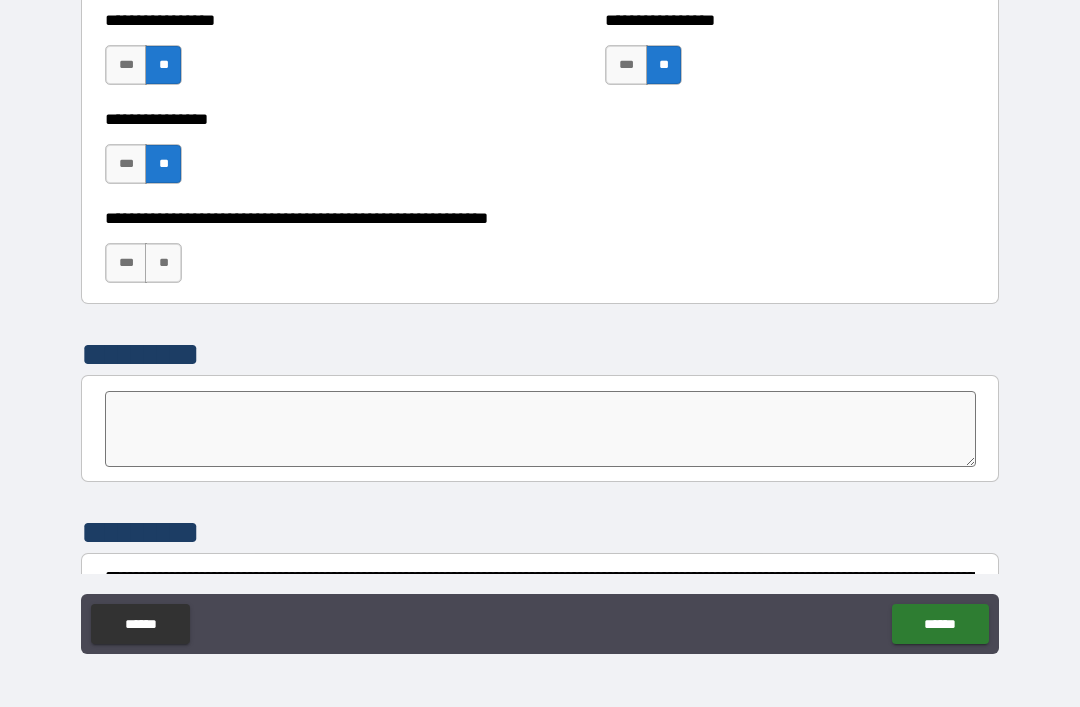 click on "***" at bounding box center [126, 263] 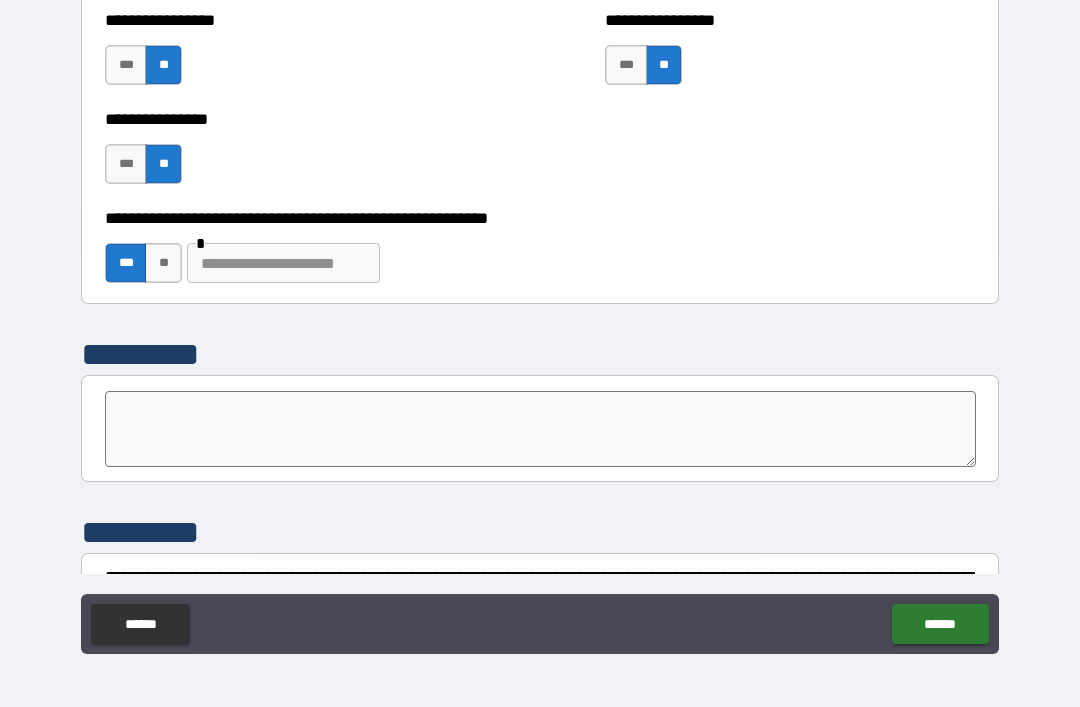 click at bounding box center [283, 263] 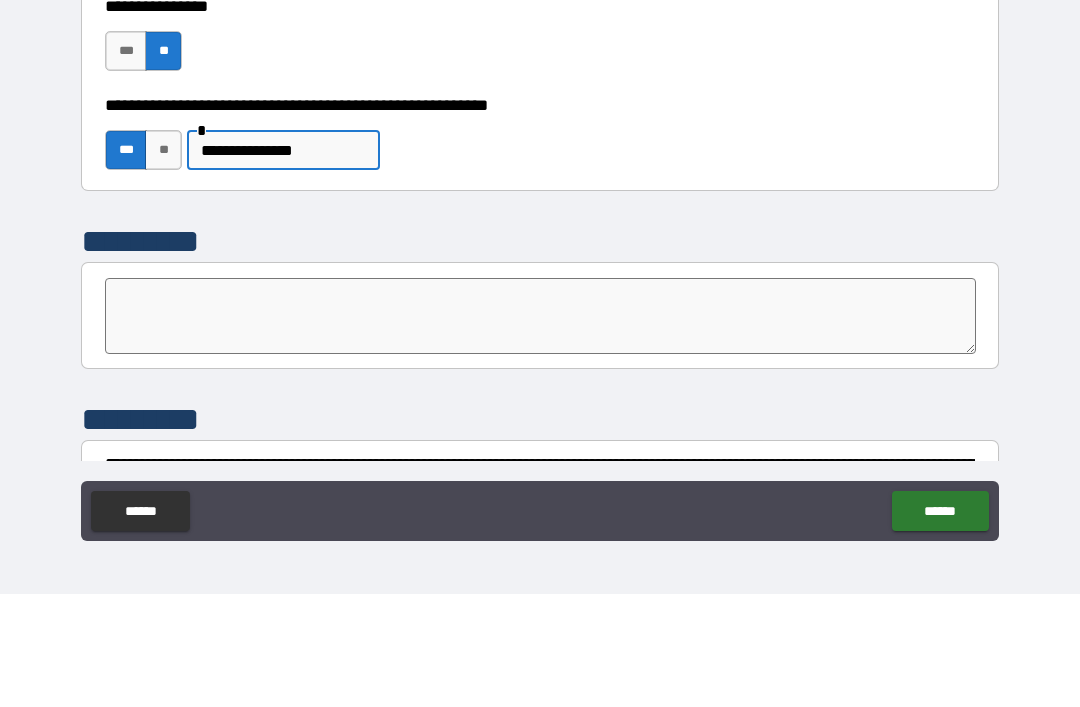 click on "**********" at bounding box center (283, 263) 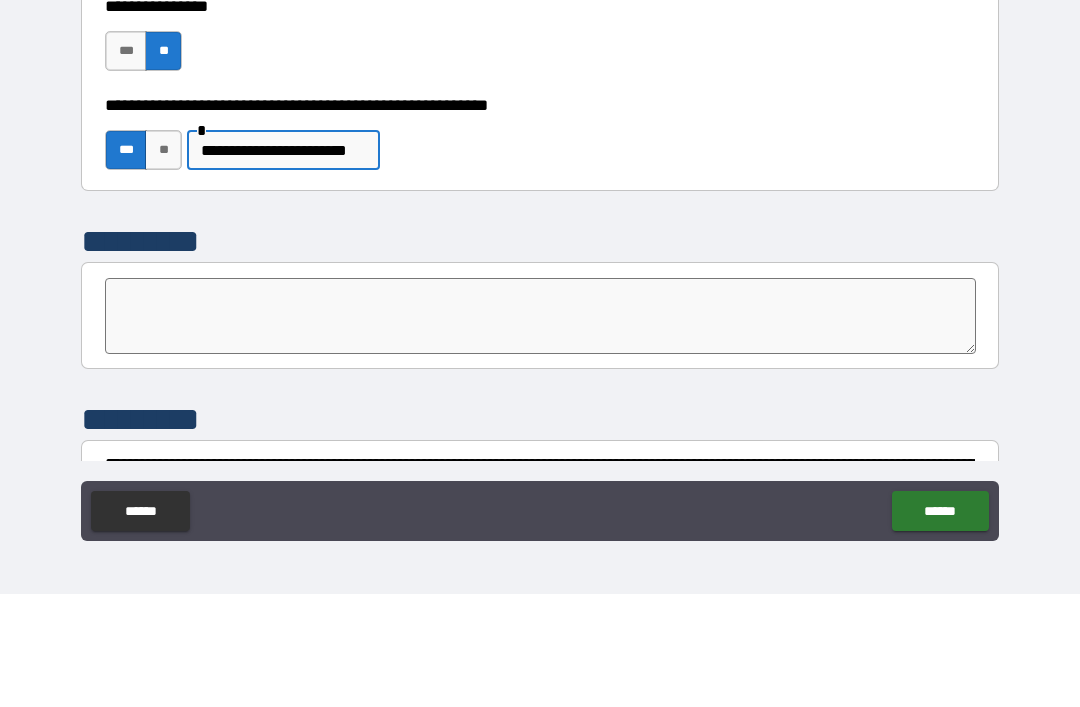 click on "**********" at bounding box center [283, 263] 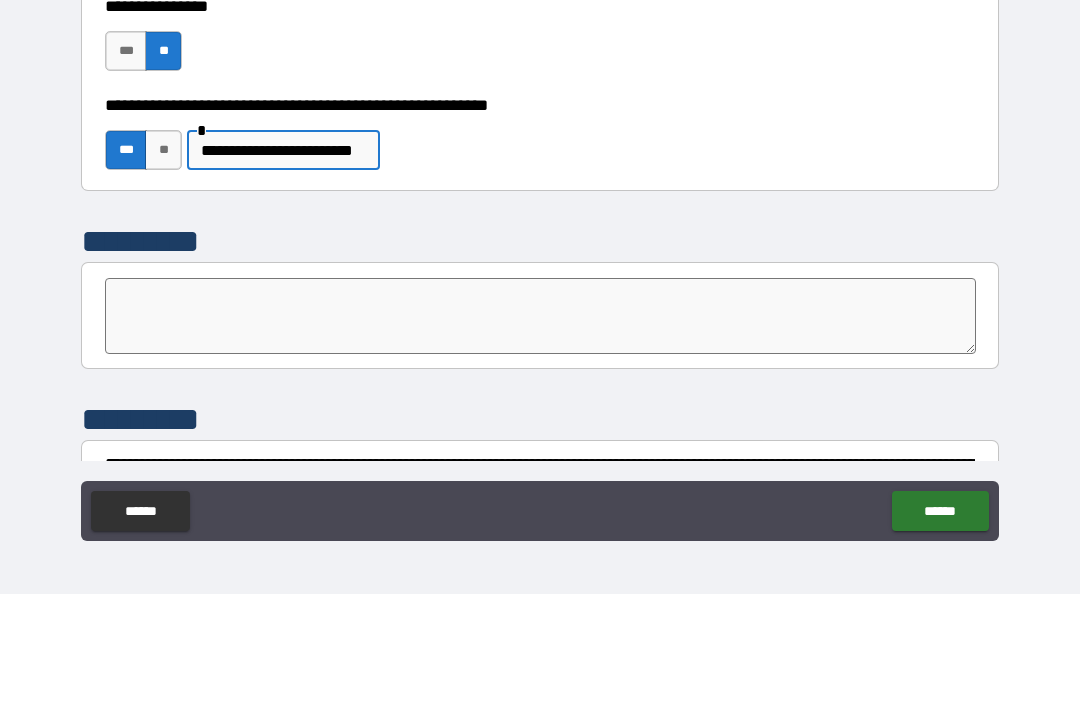 click on "**********" at bounding box center [283, 263] 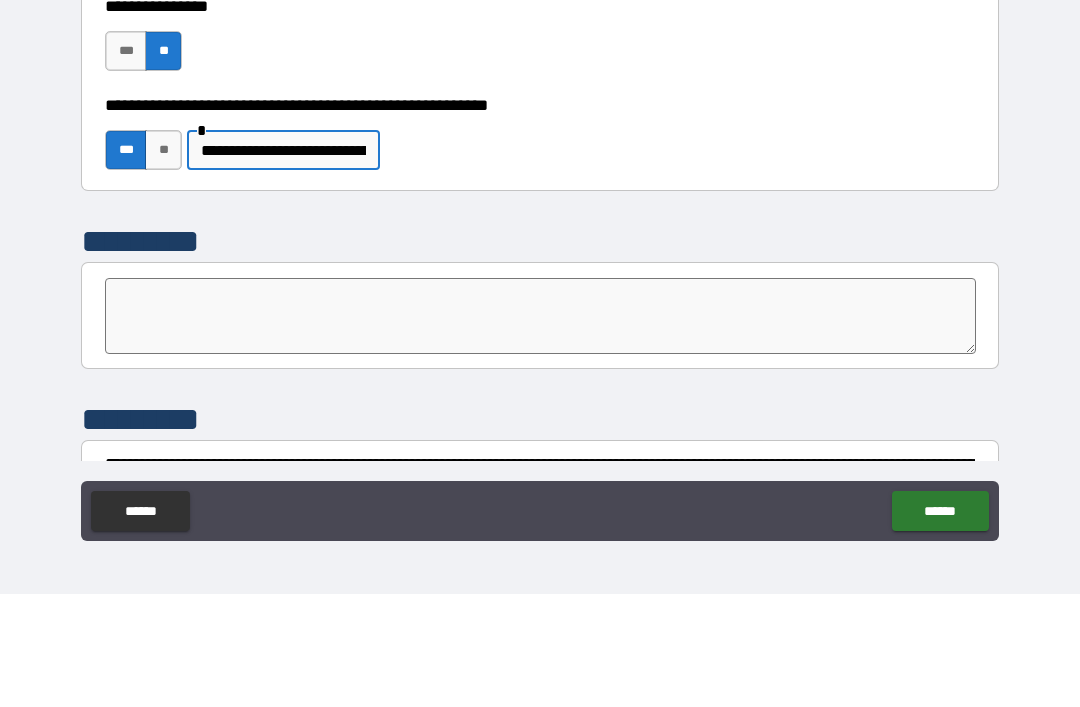 click on "**********" at bounding box center [283, 263] 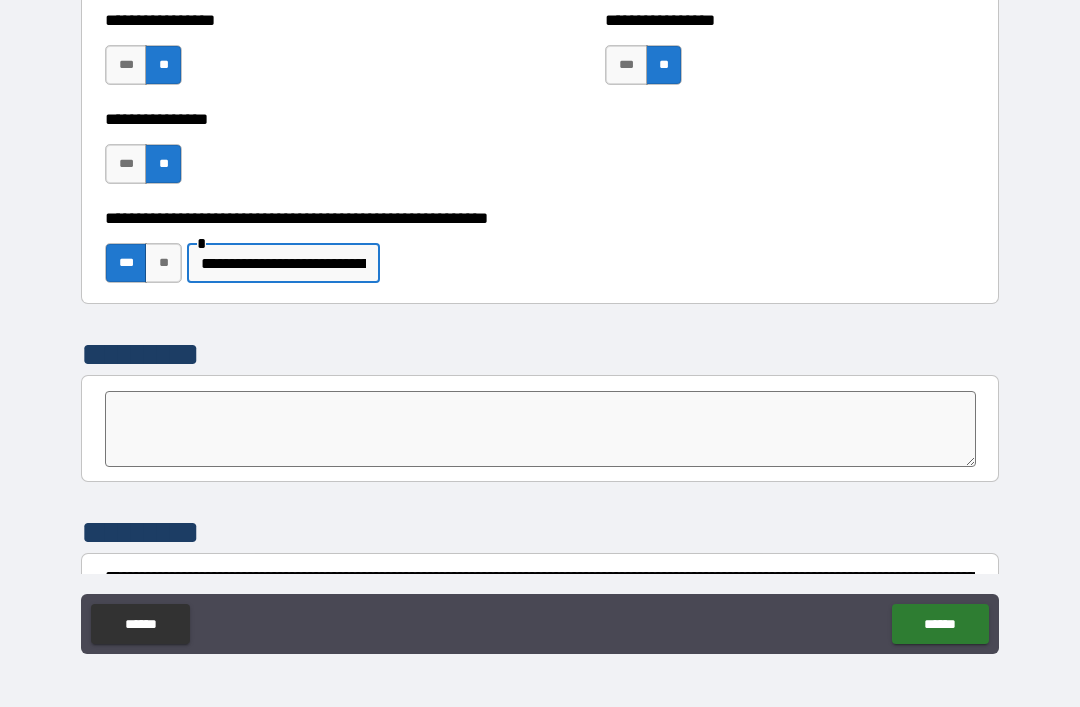 click on "**********" at bounding box center (283, 263) 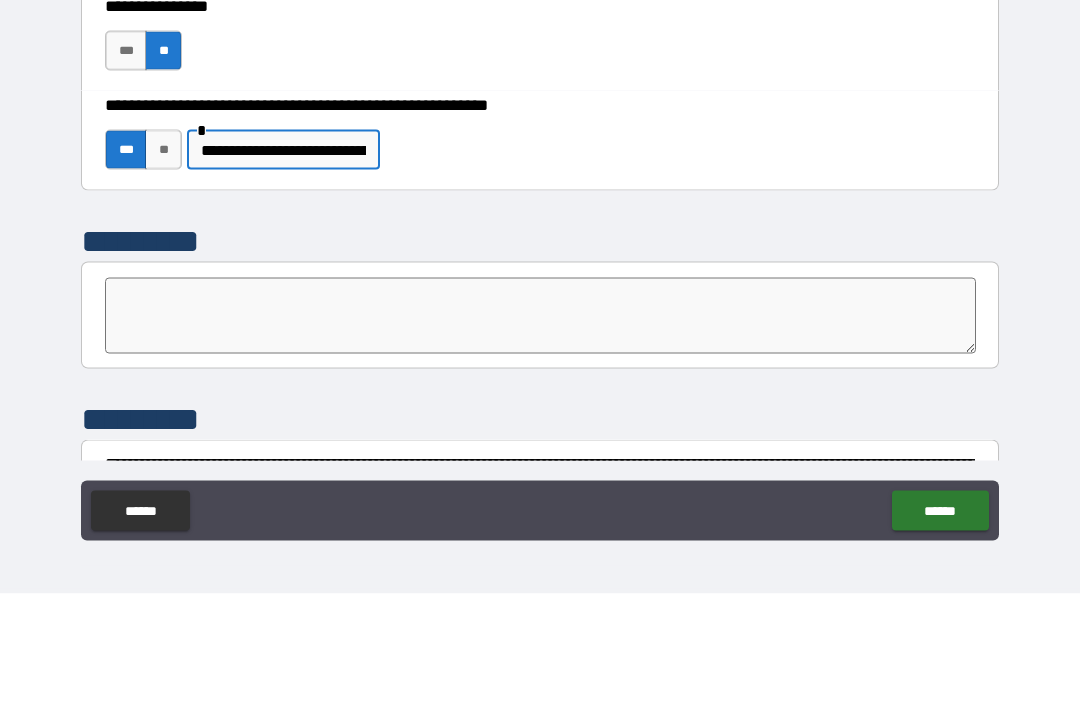 click on "**********" at bounding box center (283, 263) 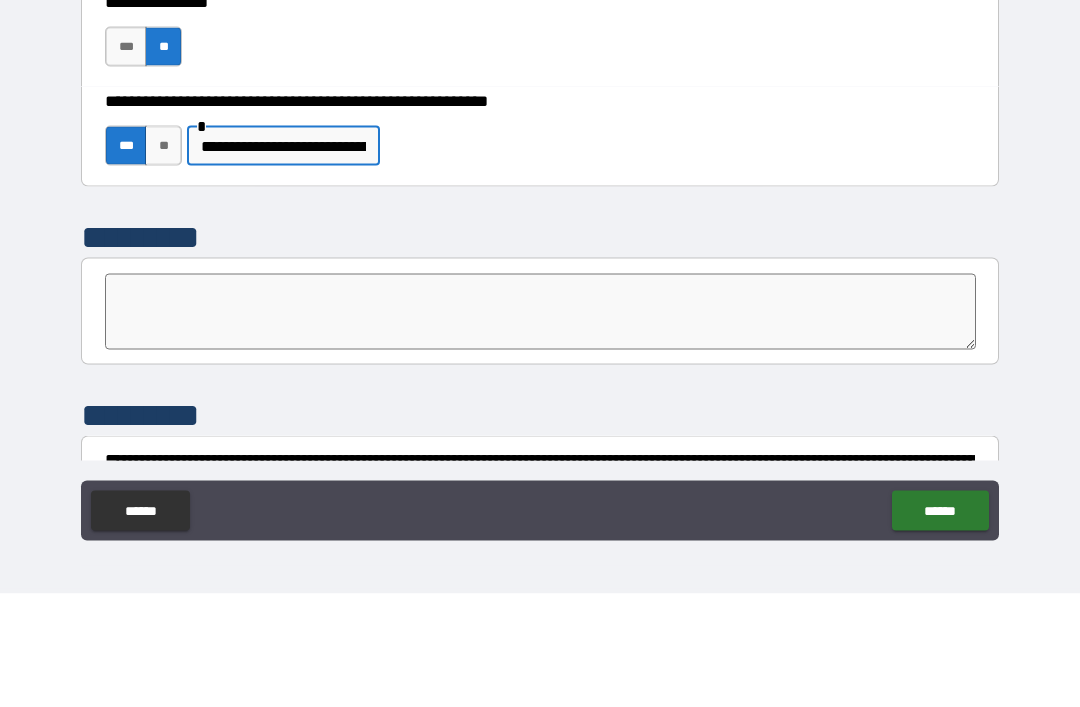 click on "**********" at bounding box center (283, 259) 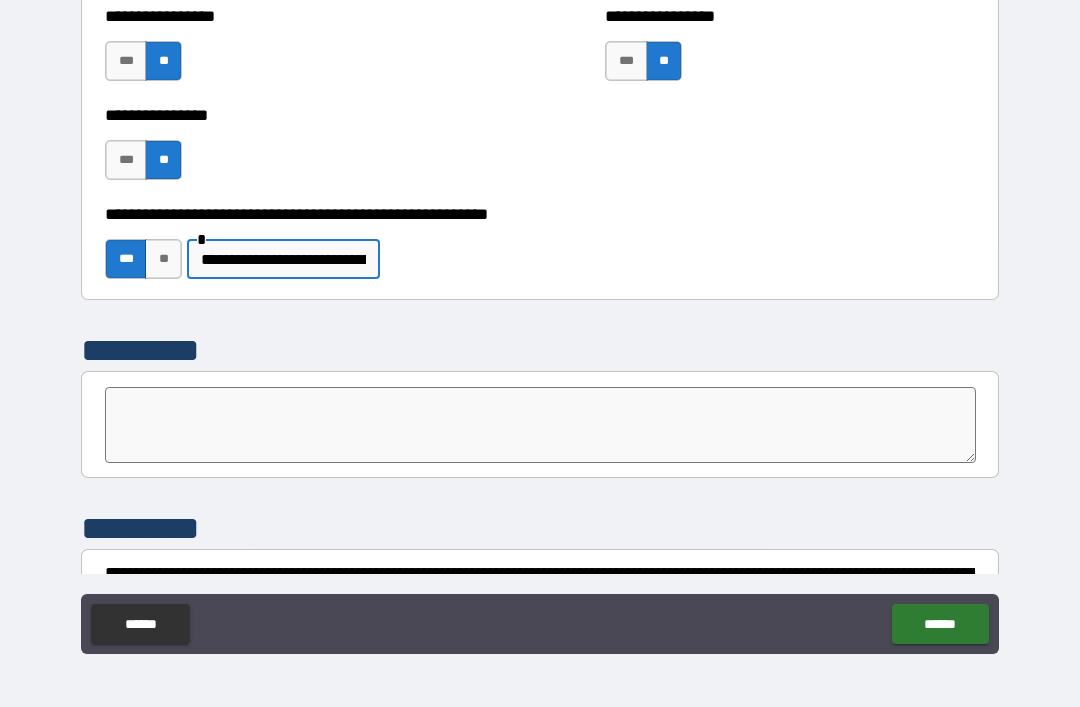 click on "**********" at bounding box center (540, 249) 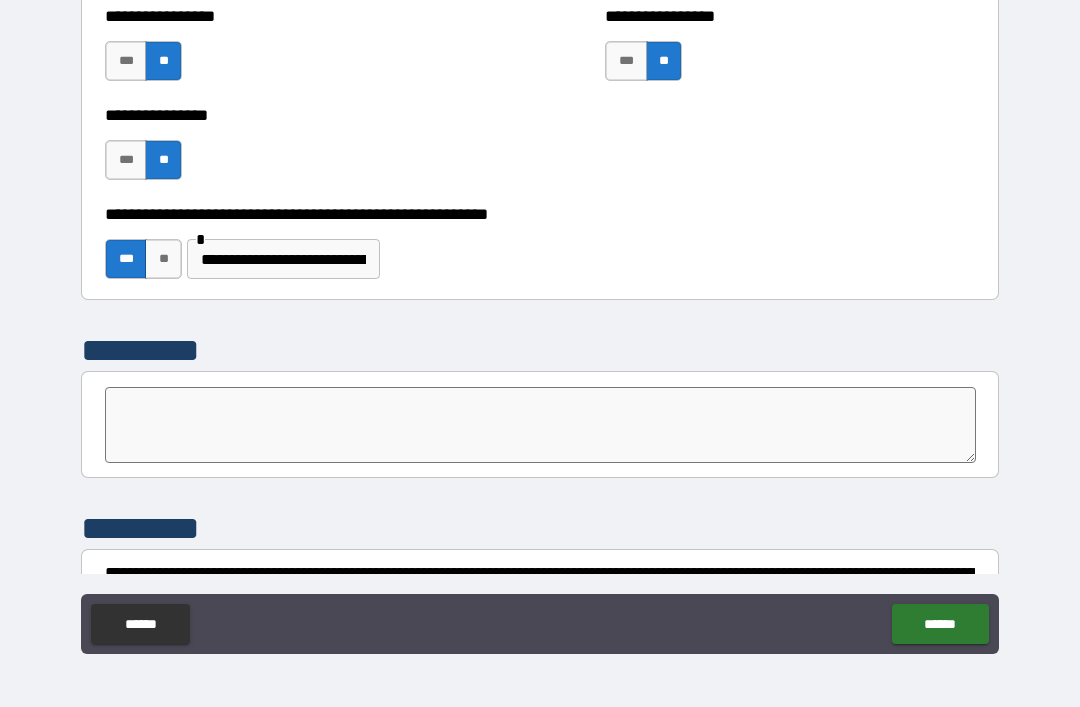 click on "**********" at bounding box center [283, 259] 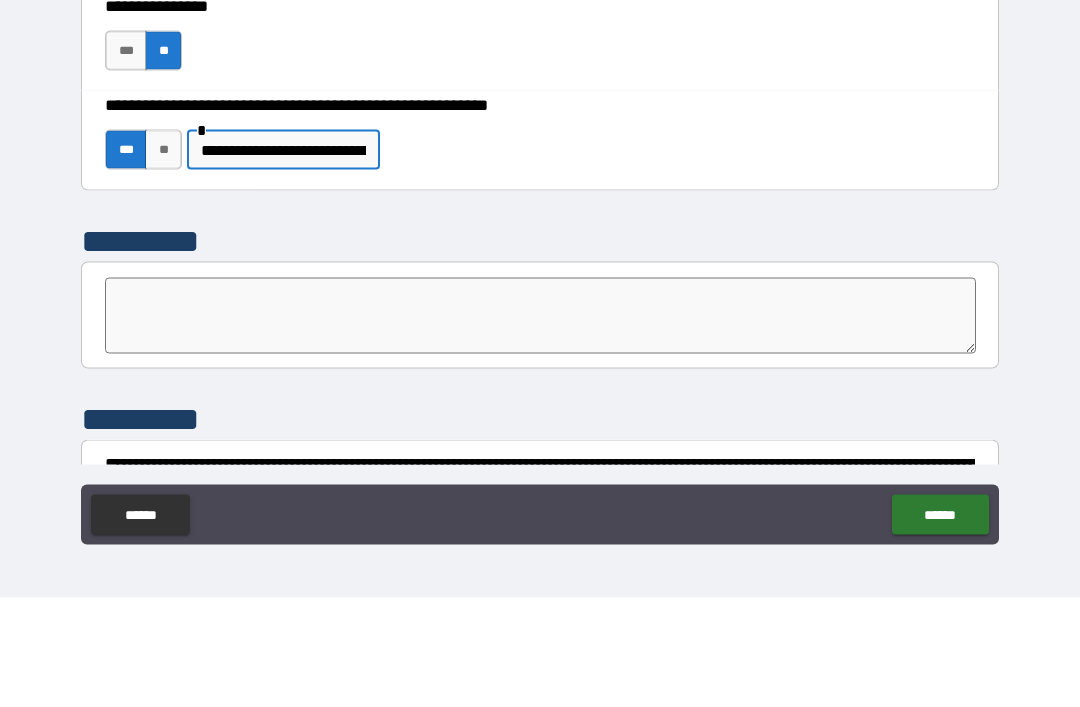 click on "**********" at bounding box center (283, 259) 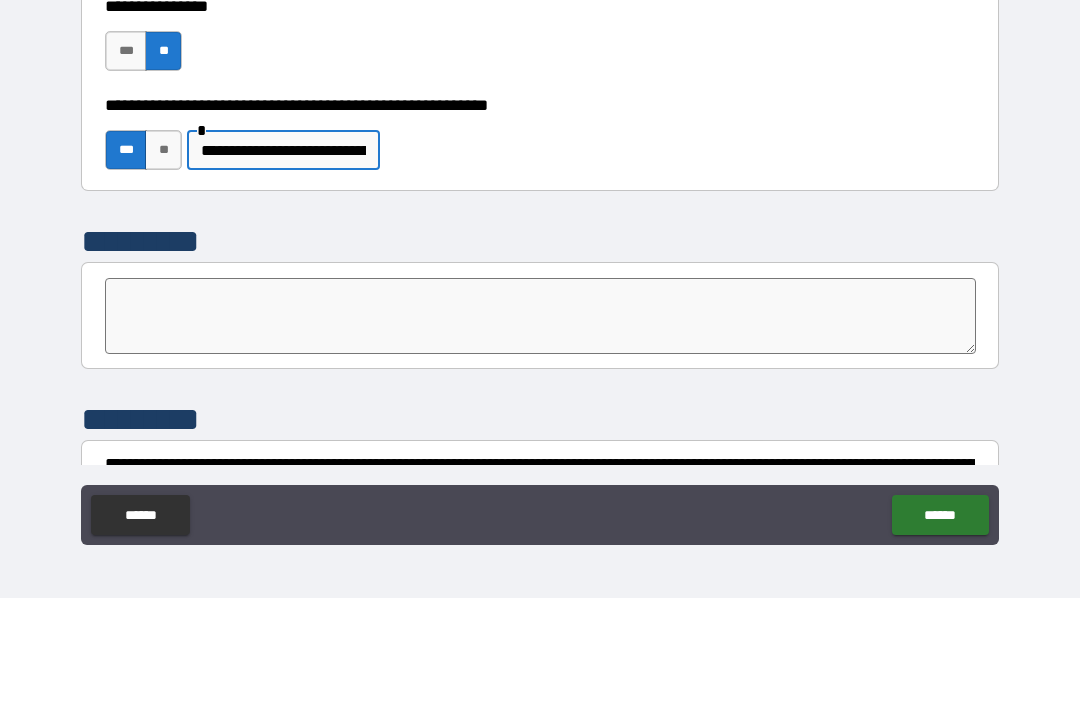 click on "**********" at bounding box center (283, 259) 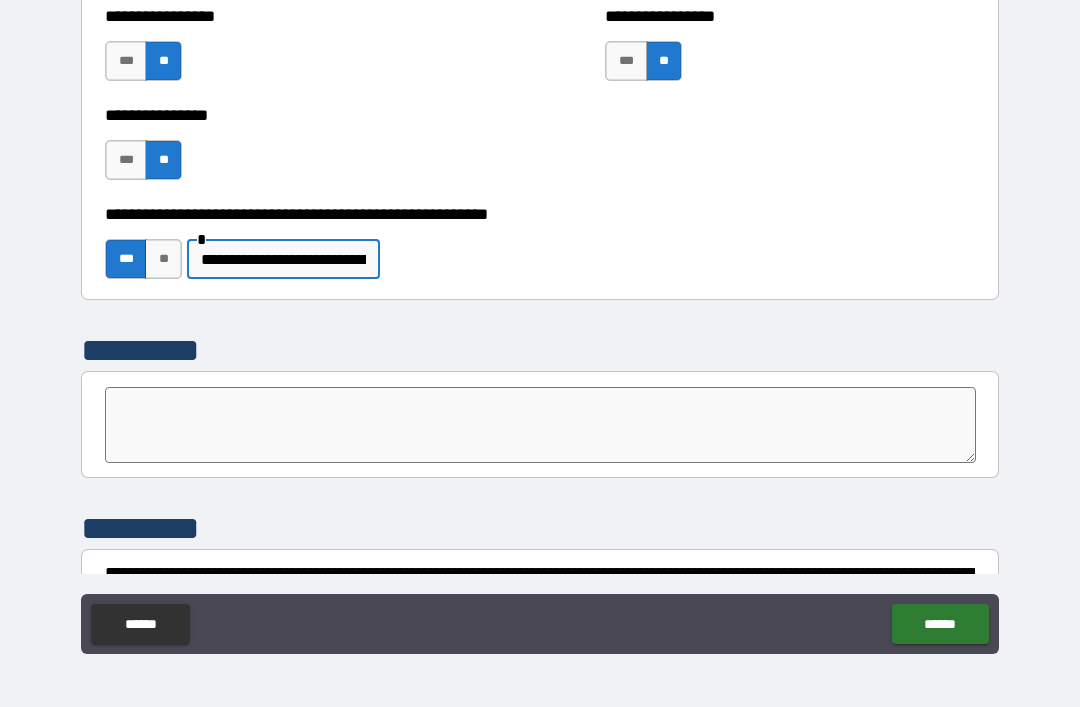 click on "**********" at bounding box center [283, 259] 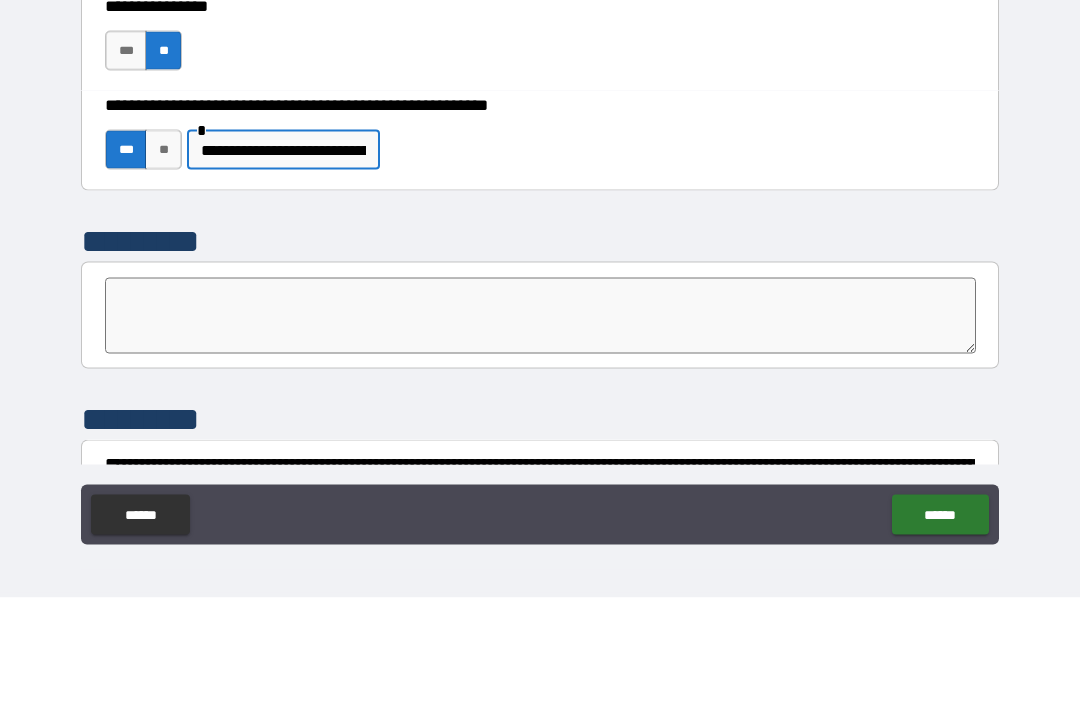 click on "**********" at bounding box center (283, 259) 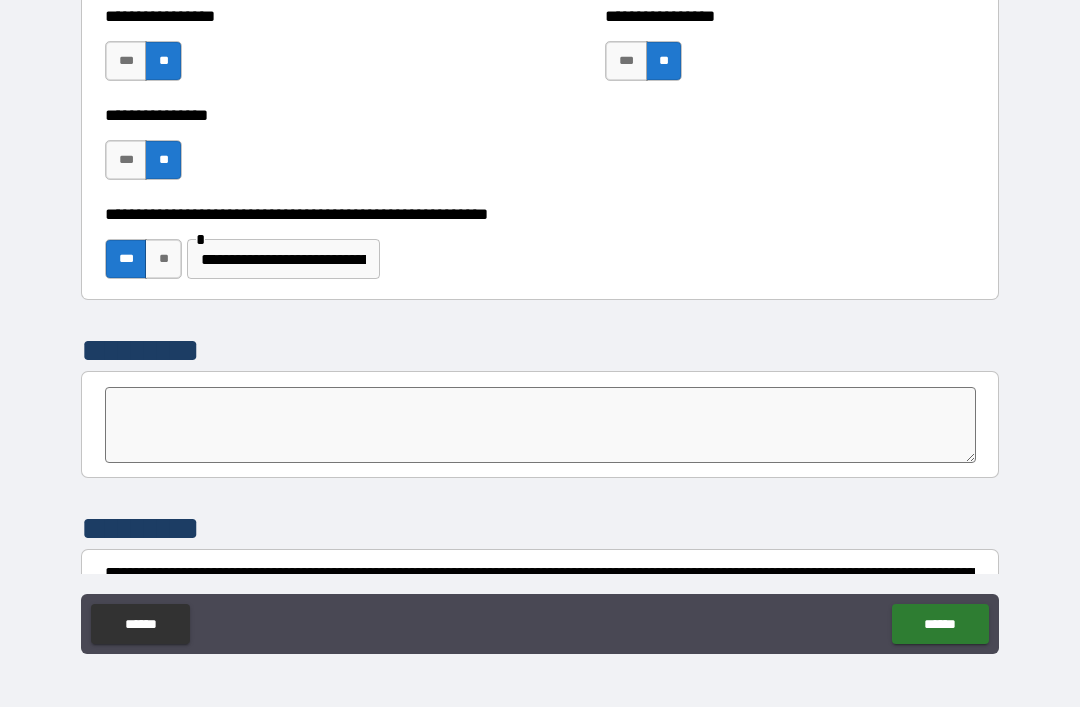 click on "**********" at bounding box center [283, 259] 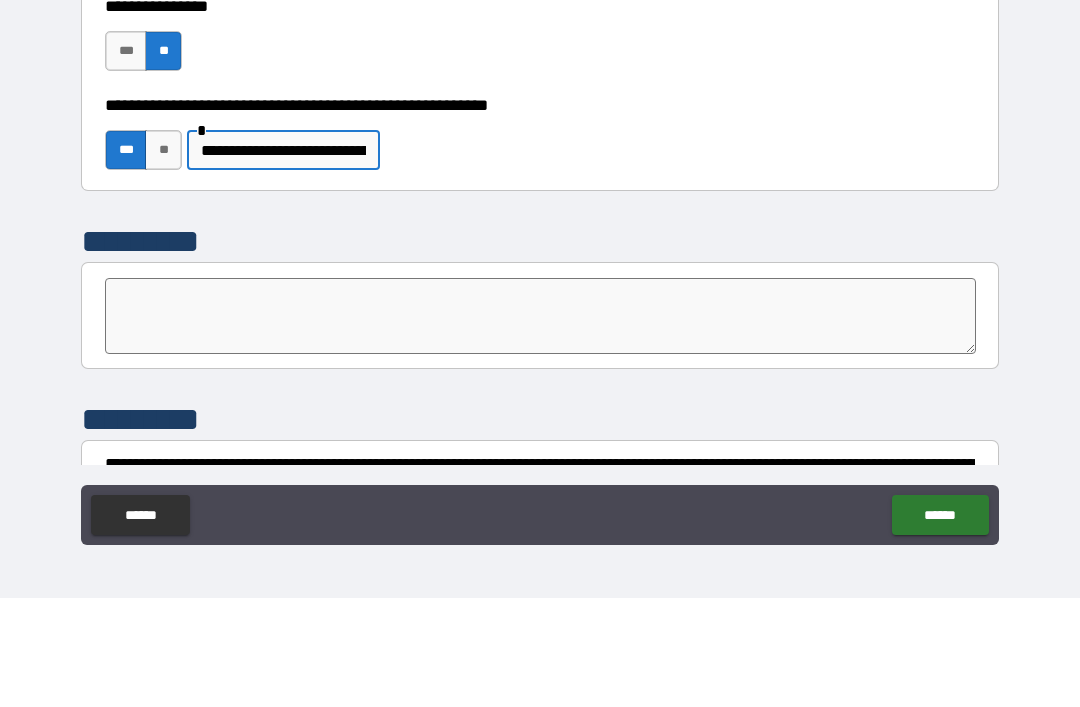 paste on "**********" 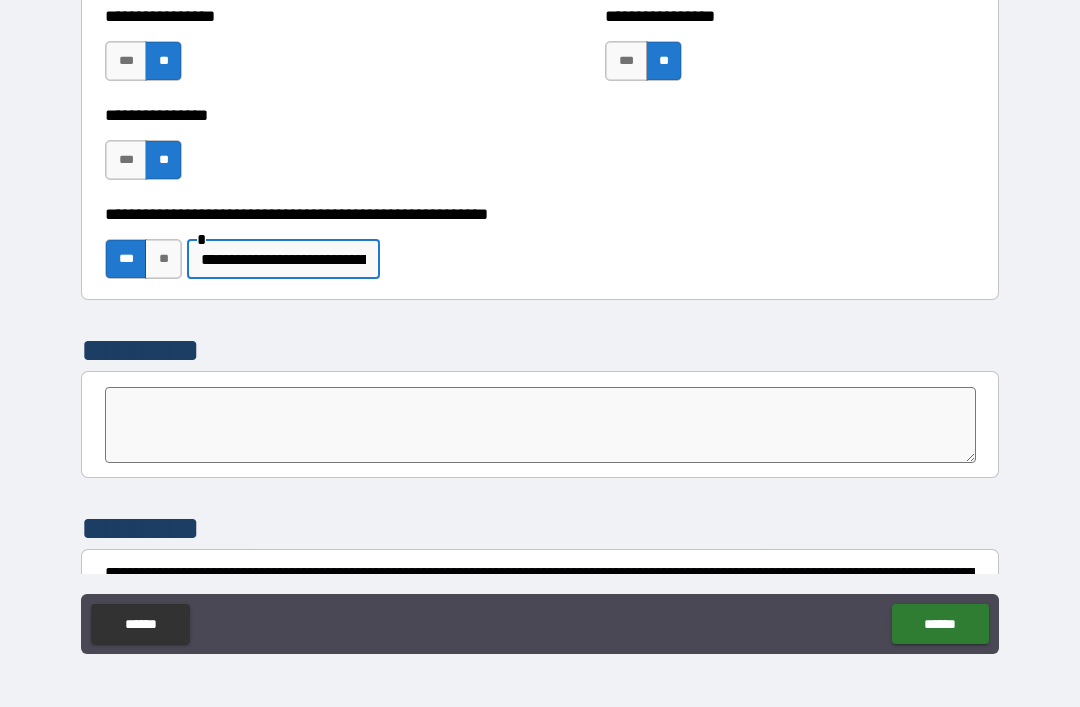 click on "**********" at bounding box center [540, 249] 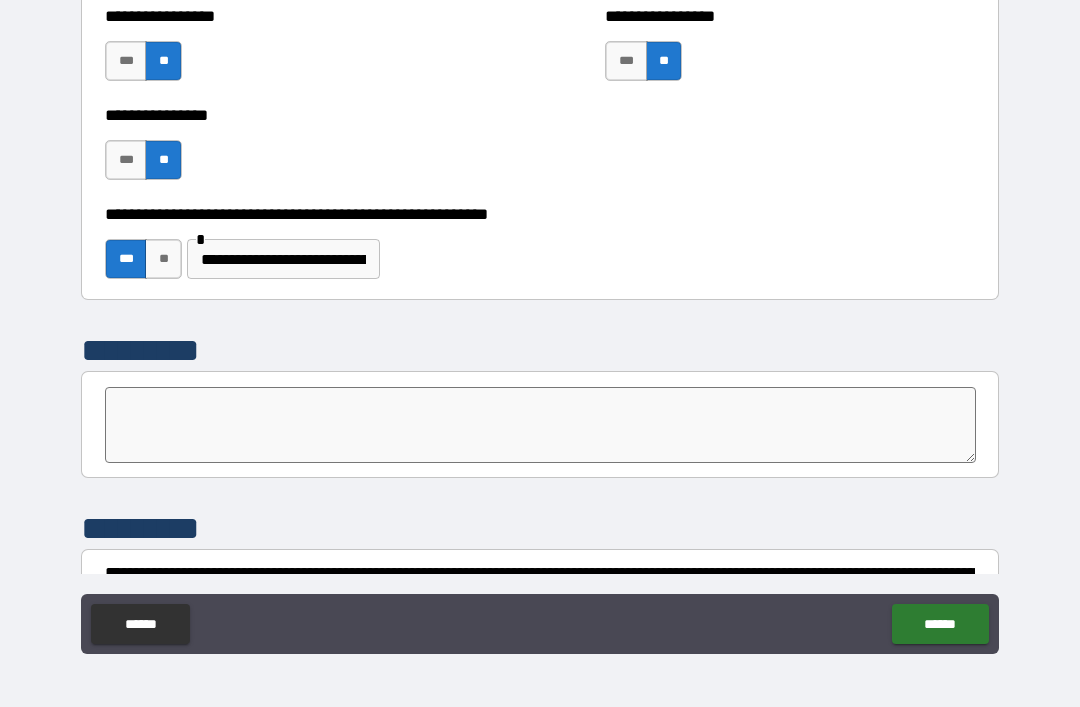 click on "**********" at bounding box center [283, 259] 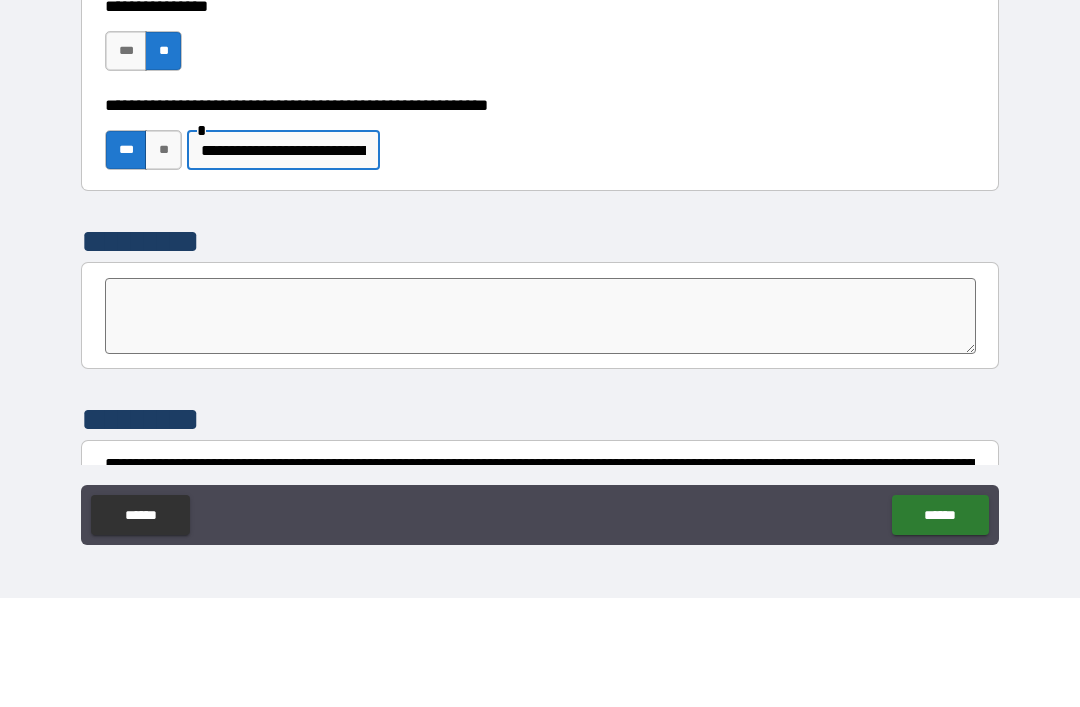 click on "**********" at bounding box center (540, 249) 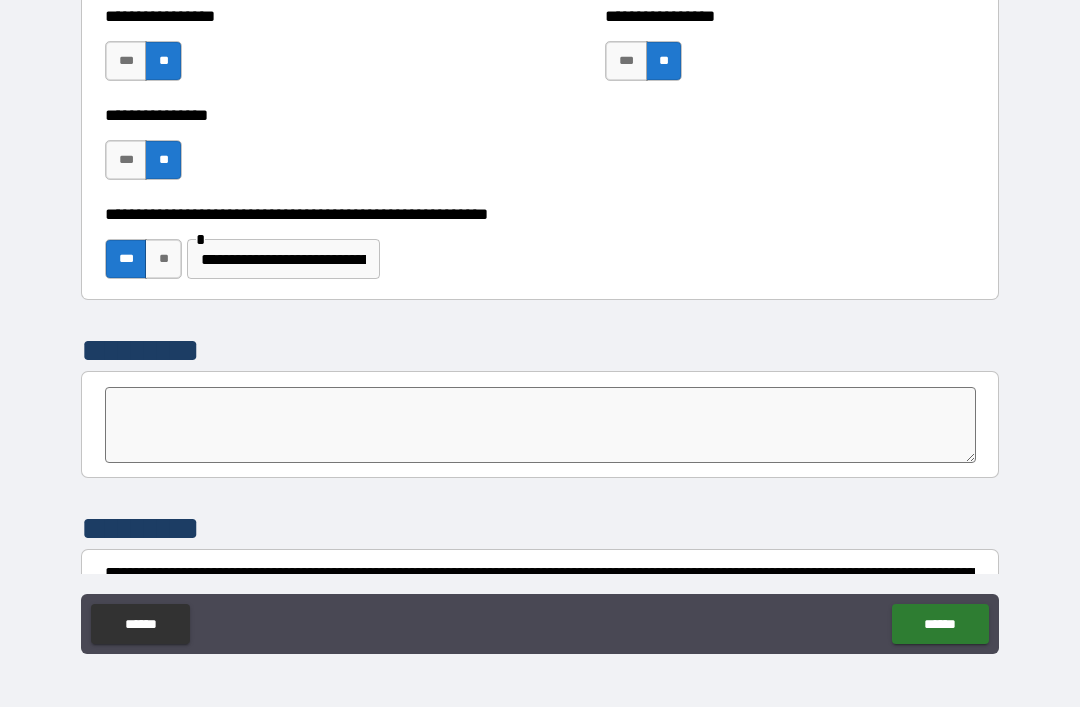 click on "**********" at bounding box center [283, 259] 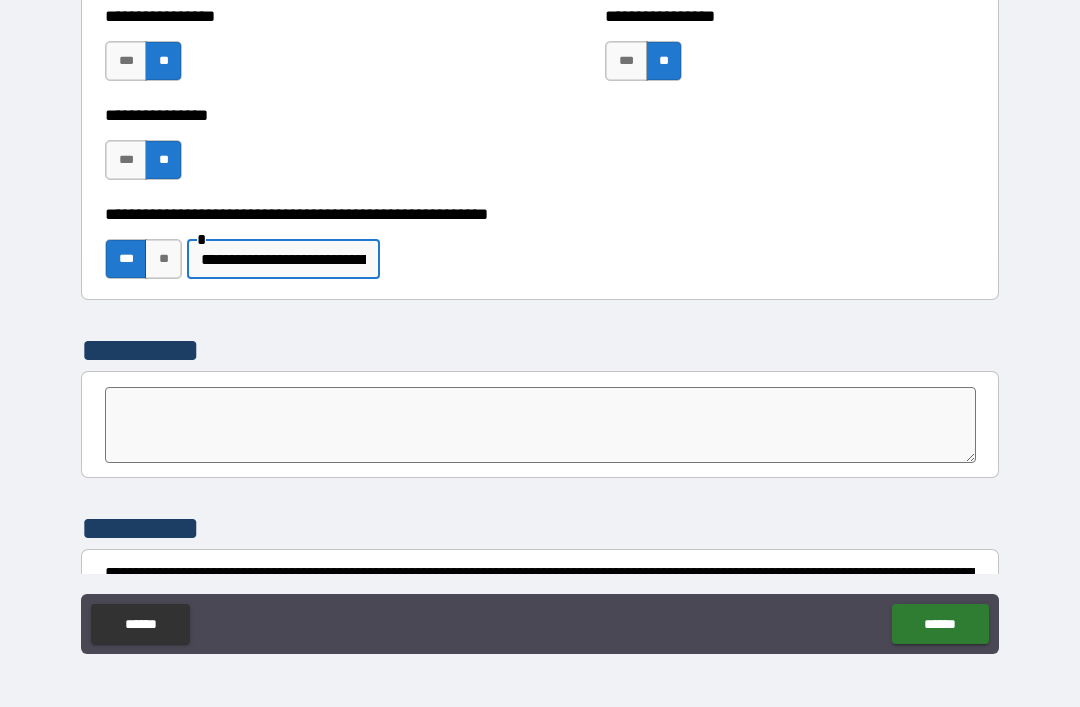 click on "**********" at bounding box center [283, 259] 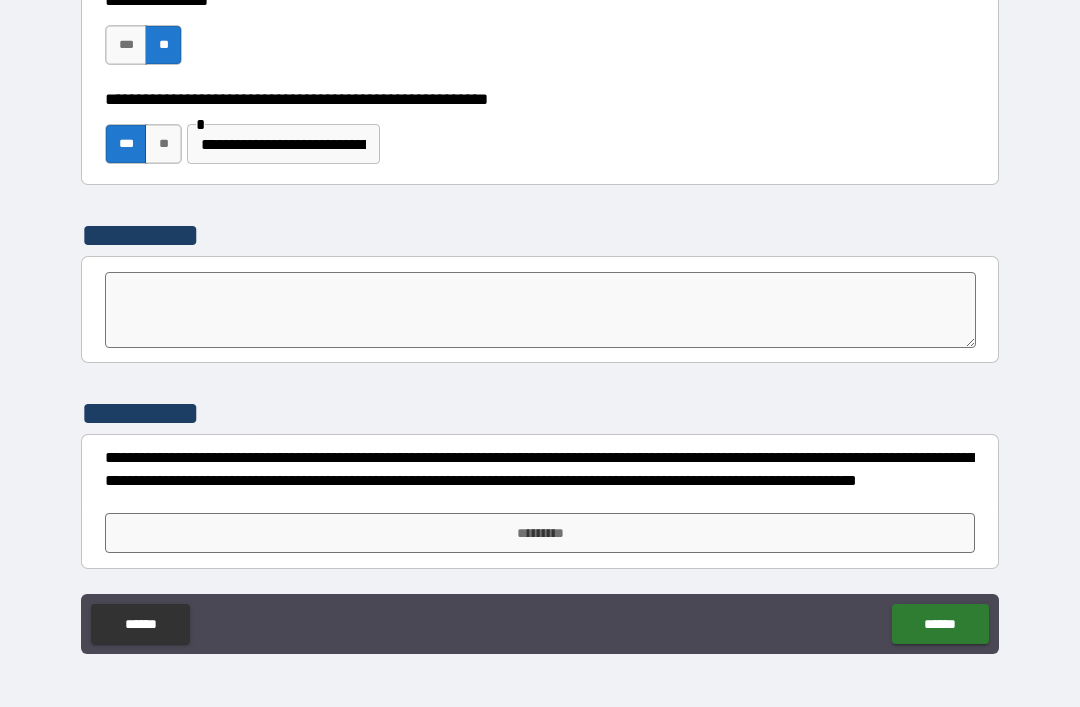 scroll, scrollTop: 6182, scrollLeft: 0, axis: vertical 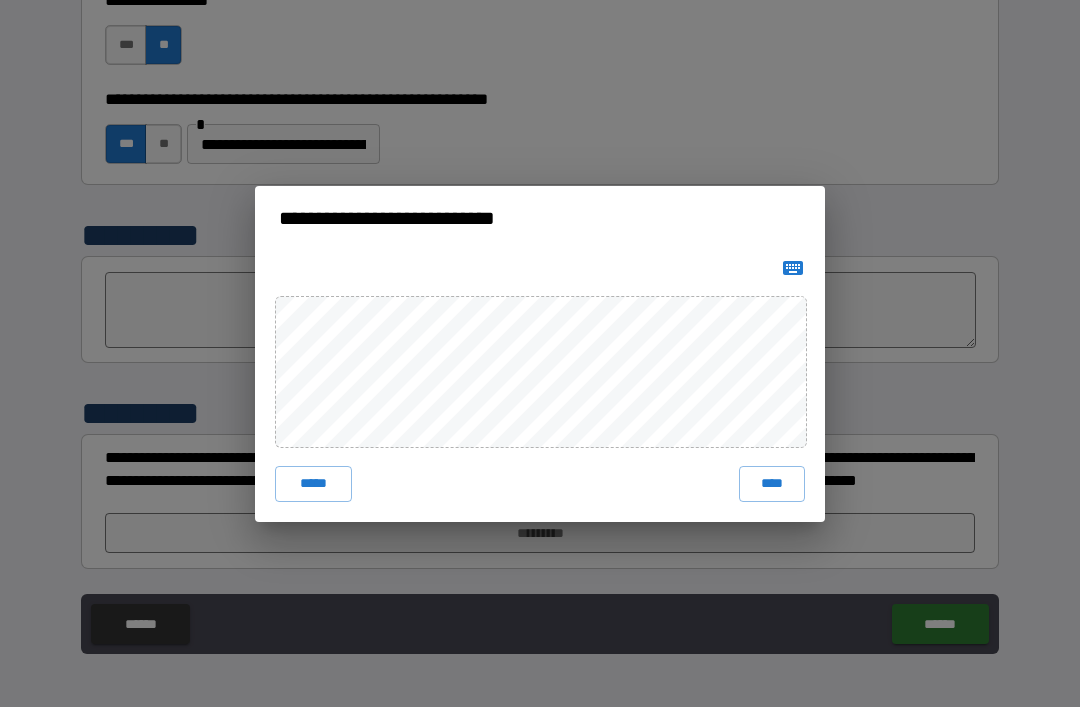 click on "*****" at bounding box center (313, 484) 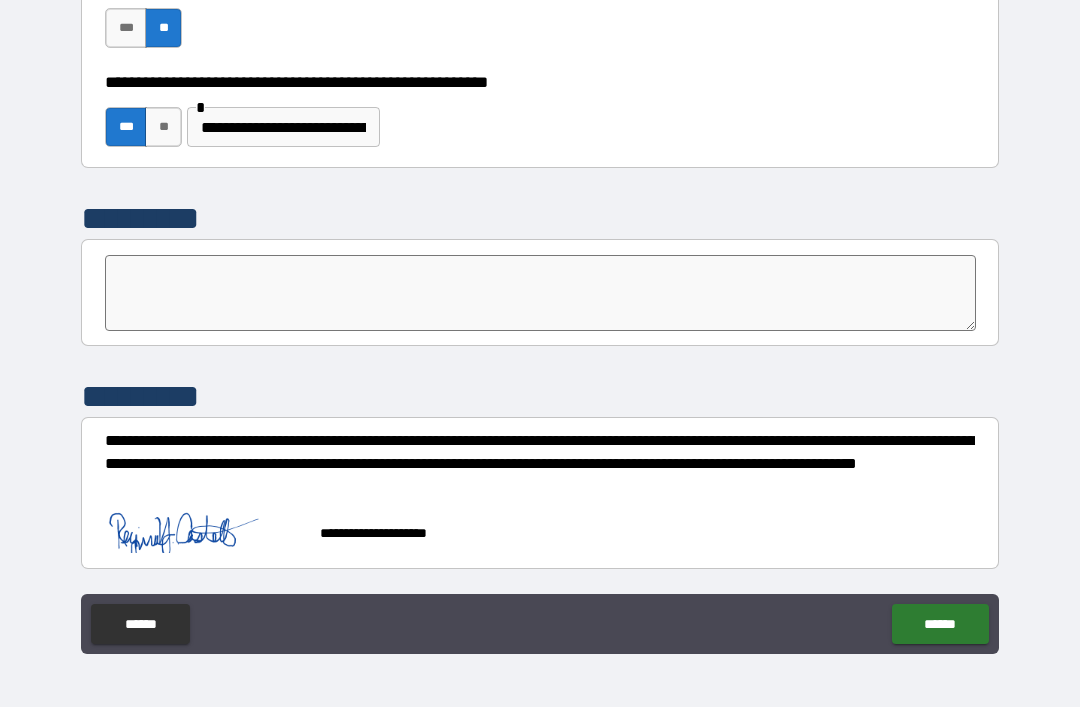 scroll, scrollTop: 6199, scrollLeft: 0, axis: vertical 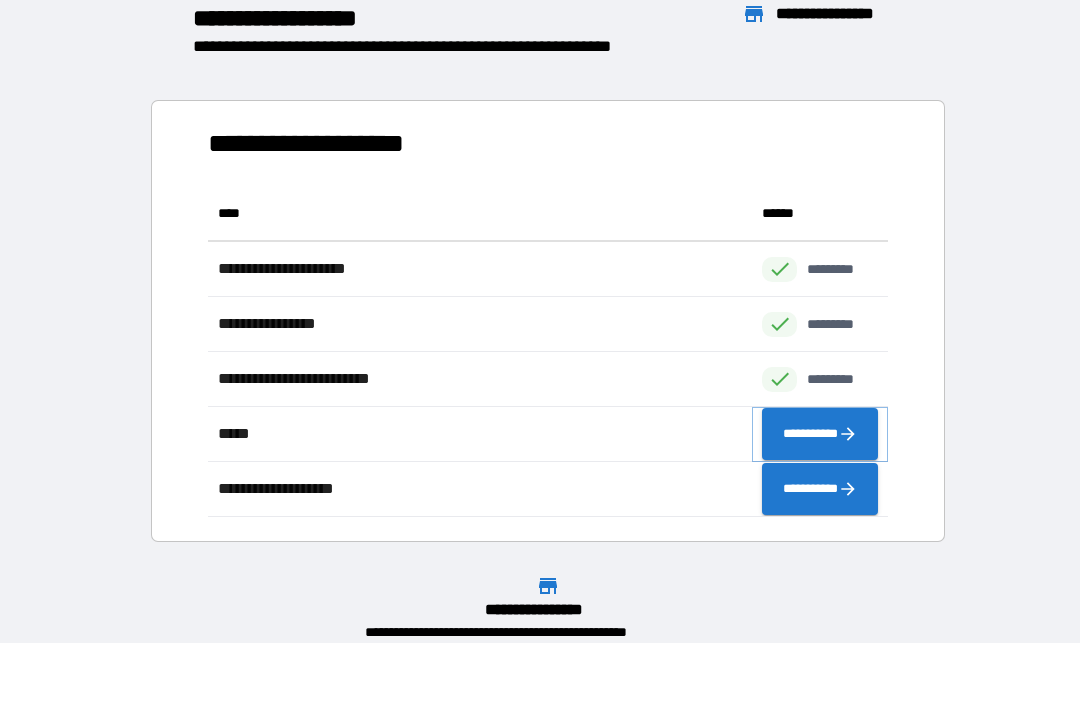click on "**********" at bounding box center [820, 434] 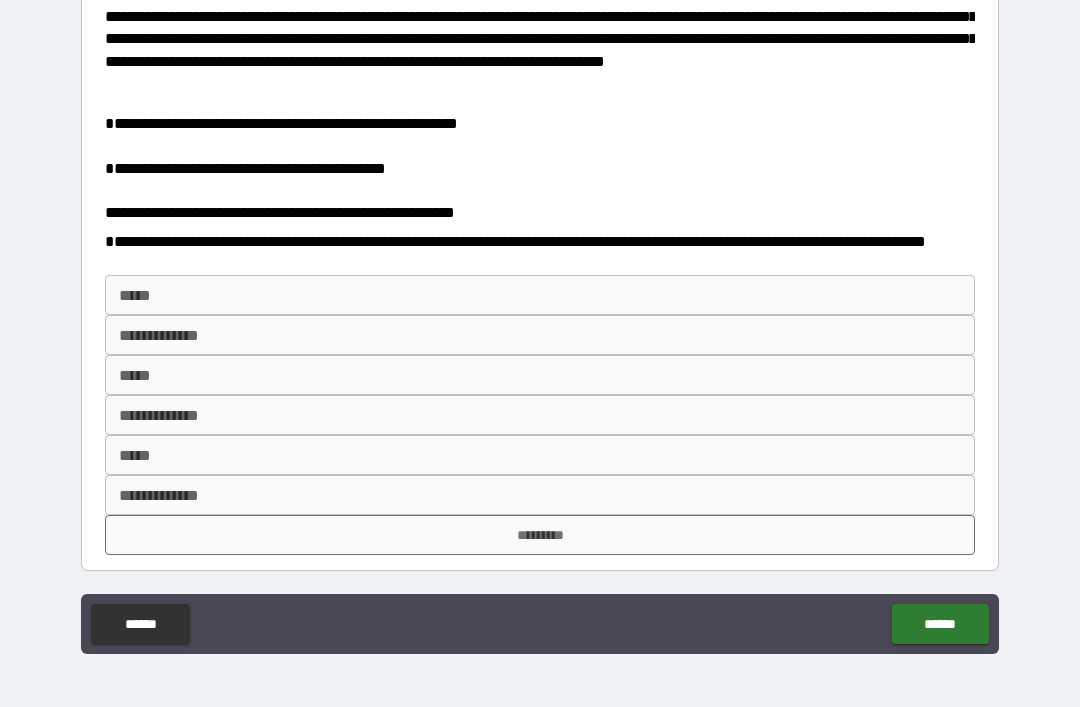 scroll, scrollTop: 194, scrollLeft: 0, axis: vertical 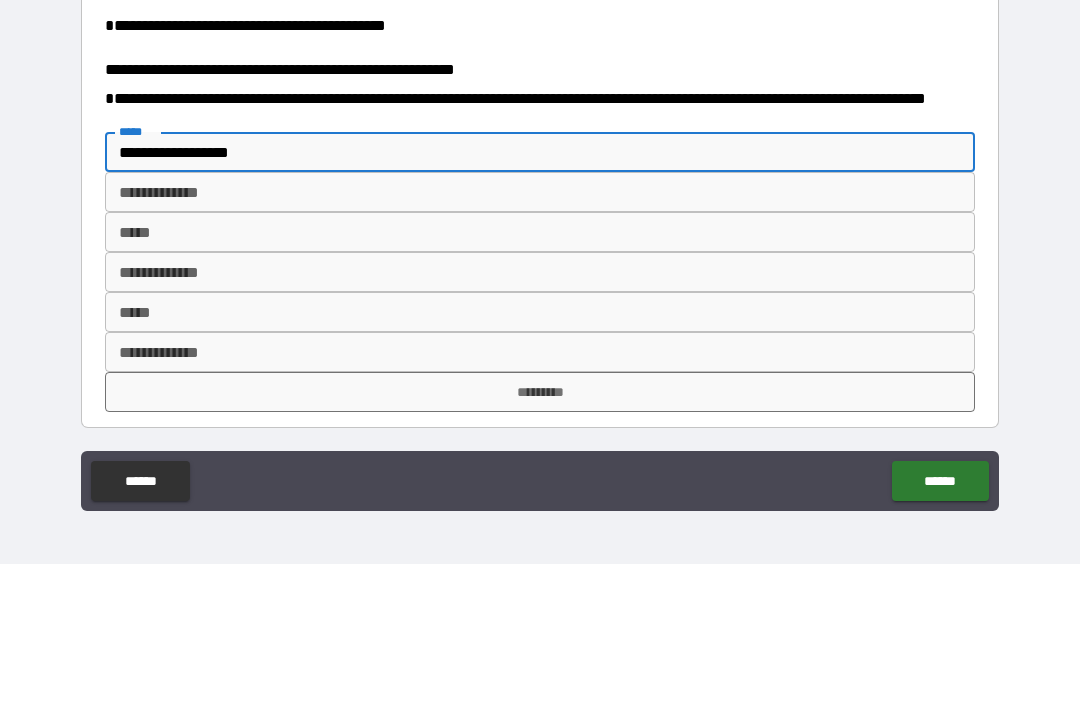 type on "**********" 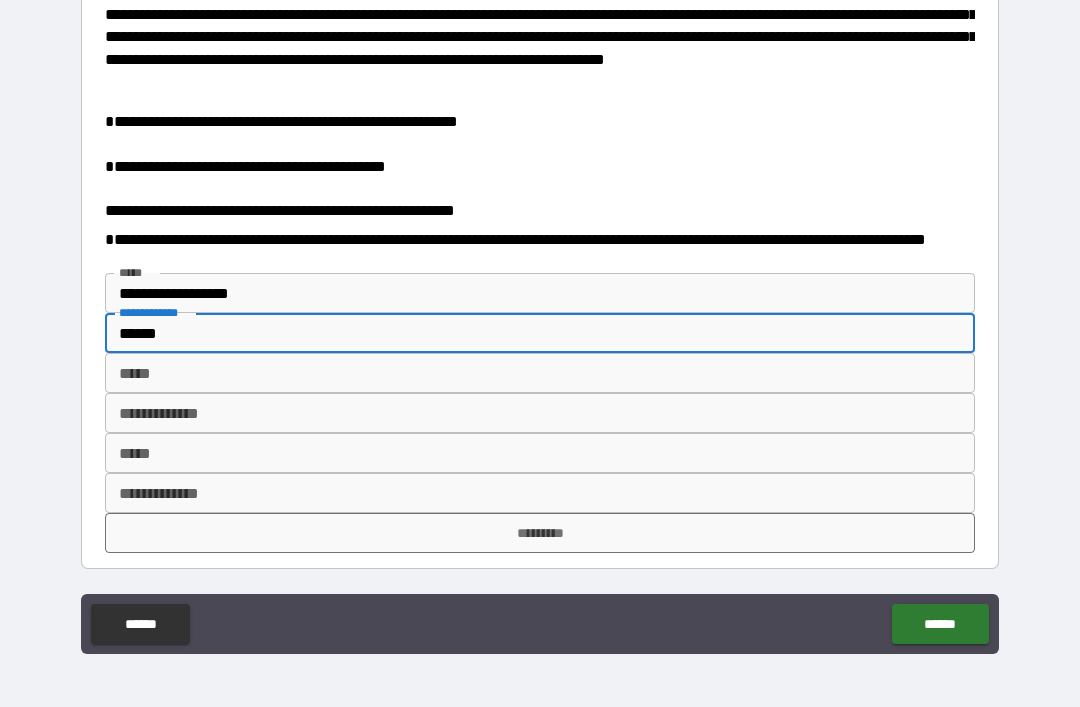 scroll, scrollTop: 194, scrollLeft: 0, axis: vertical 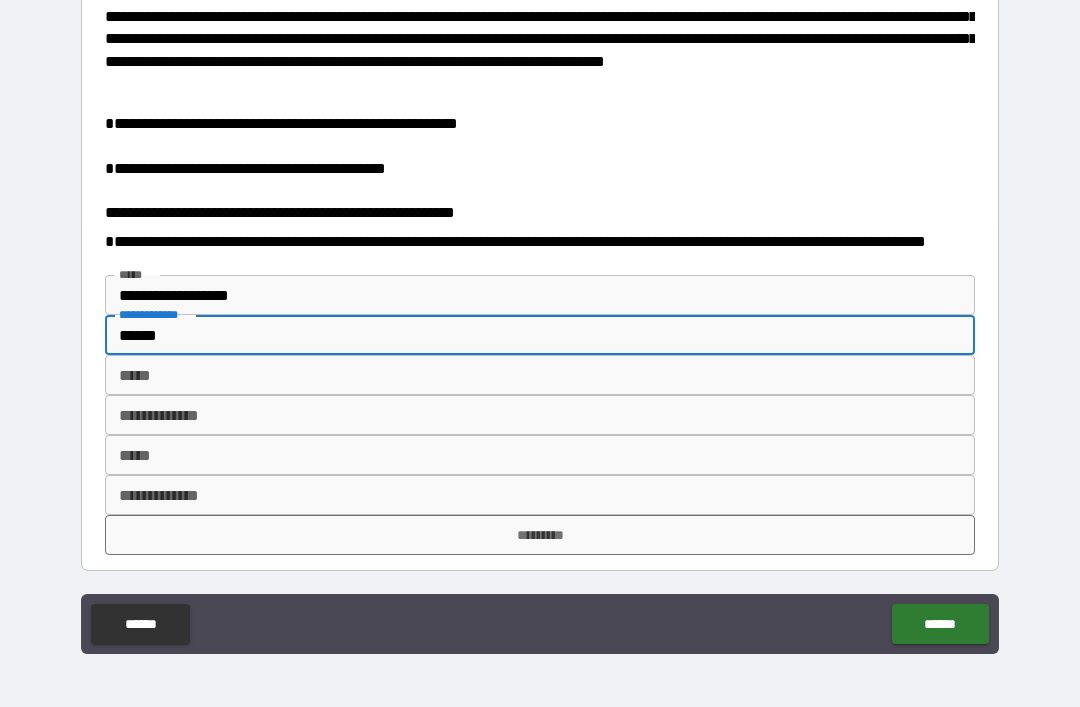 type on "******" 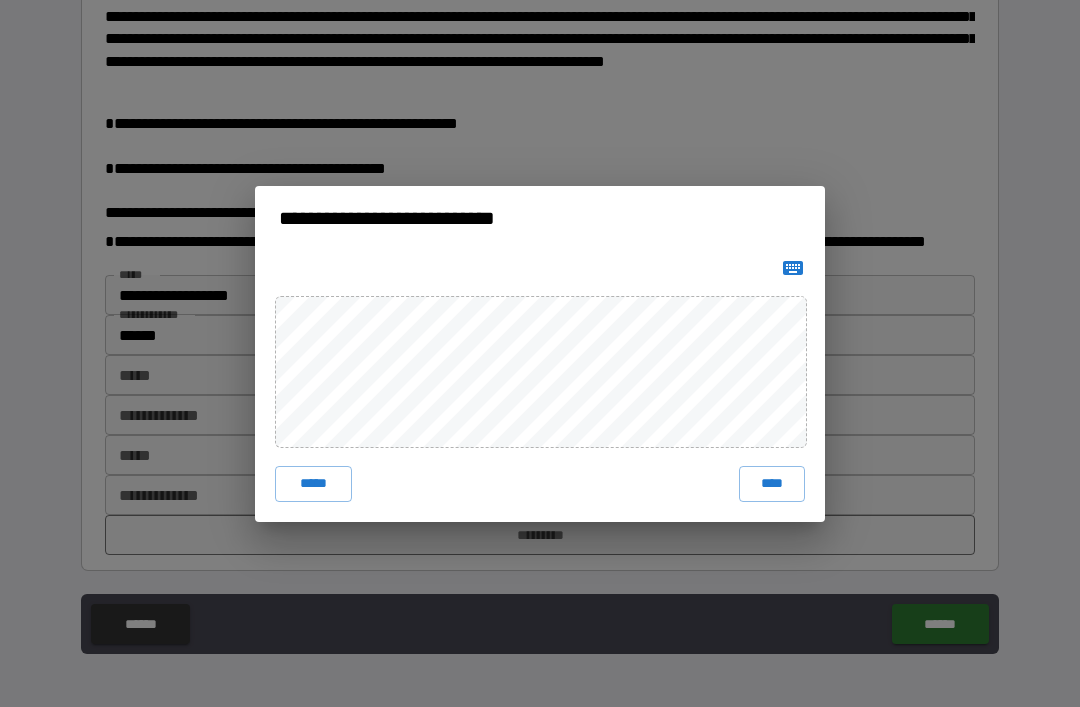 click on "****" at bounding box center (772, 484) 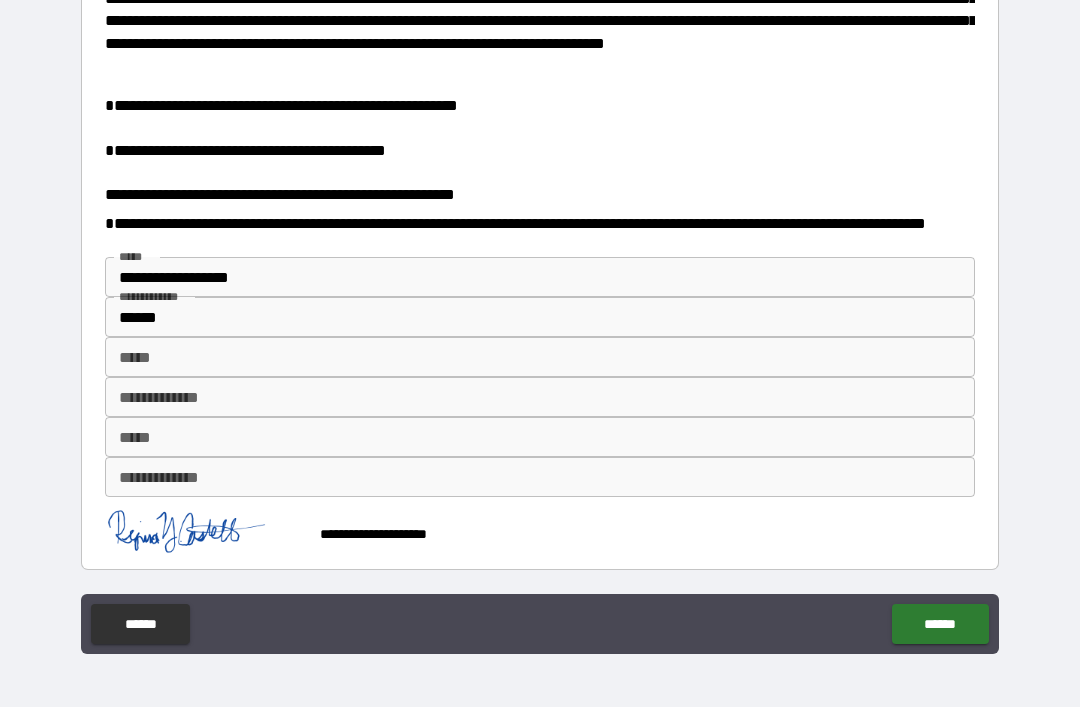 scroll, scrollTop: 211, scrollLeft: 0, axis: vertical 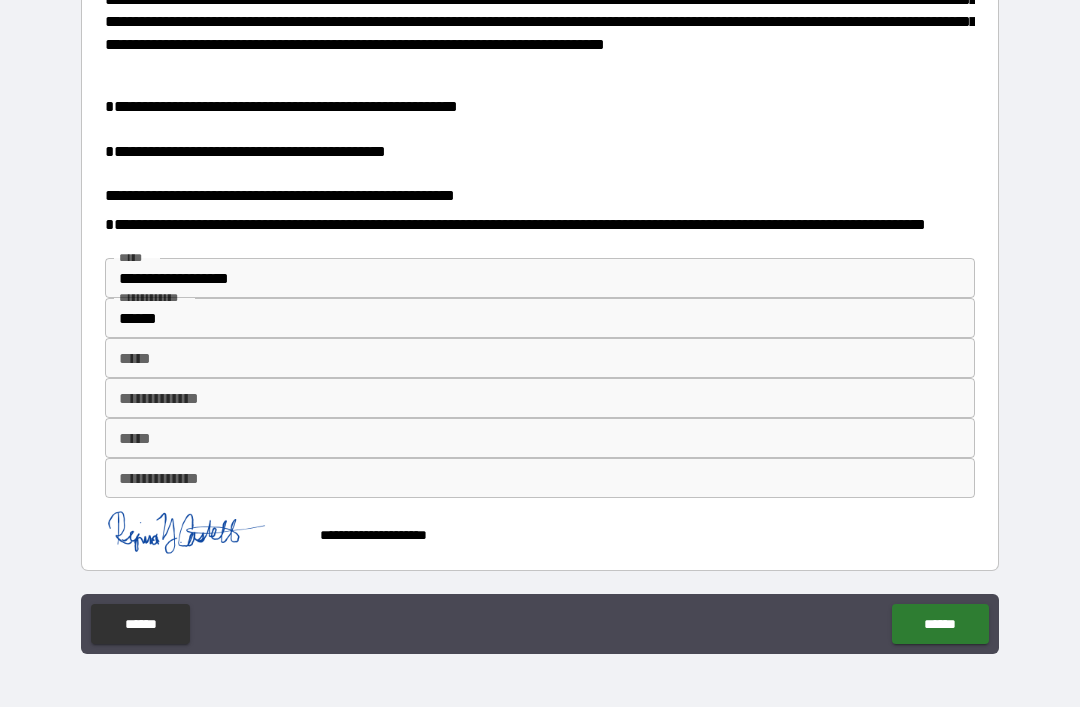 click on "******" at bounding box center [940, 624] 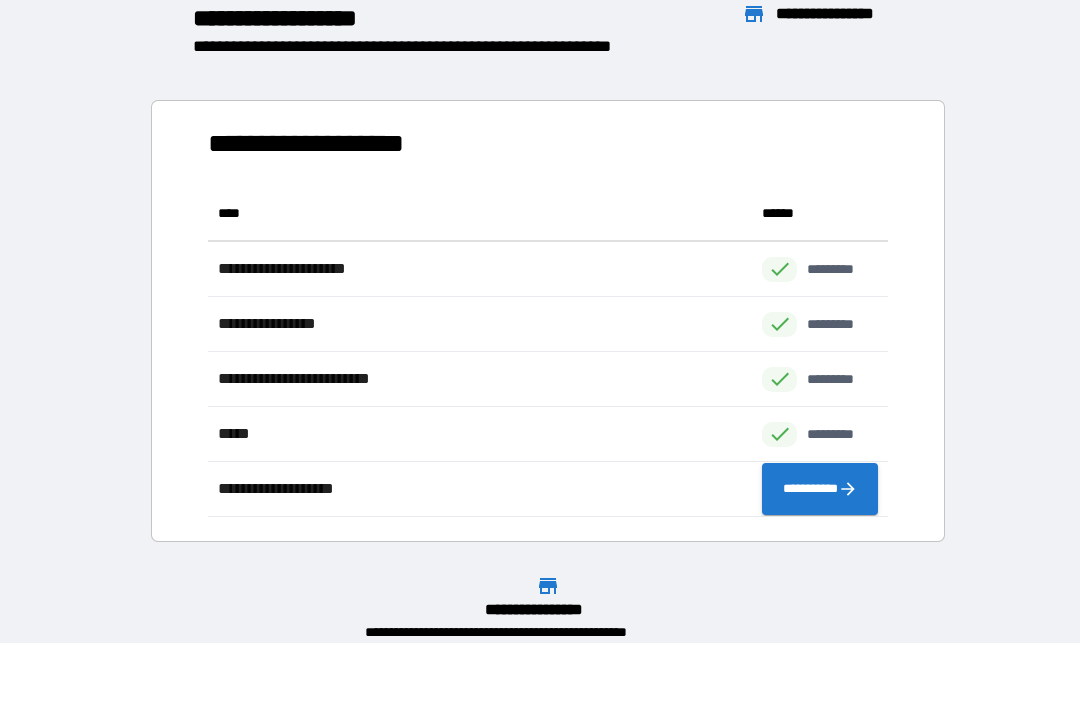 scroll, scrollTop: 1, scrollLeft: 1, axis: both 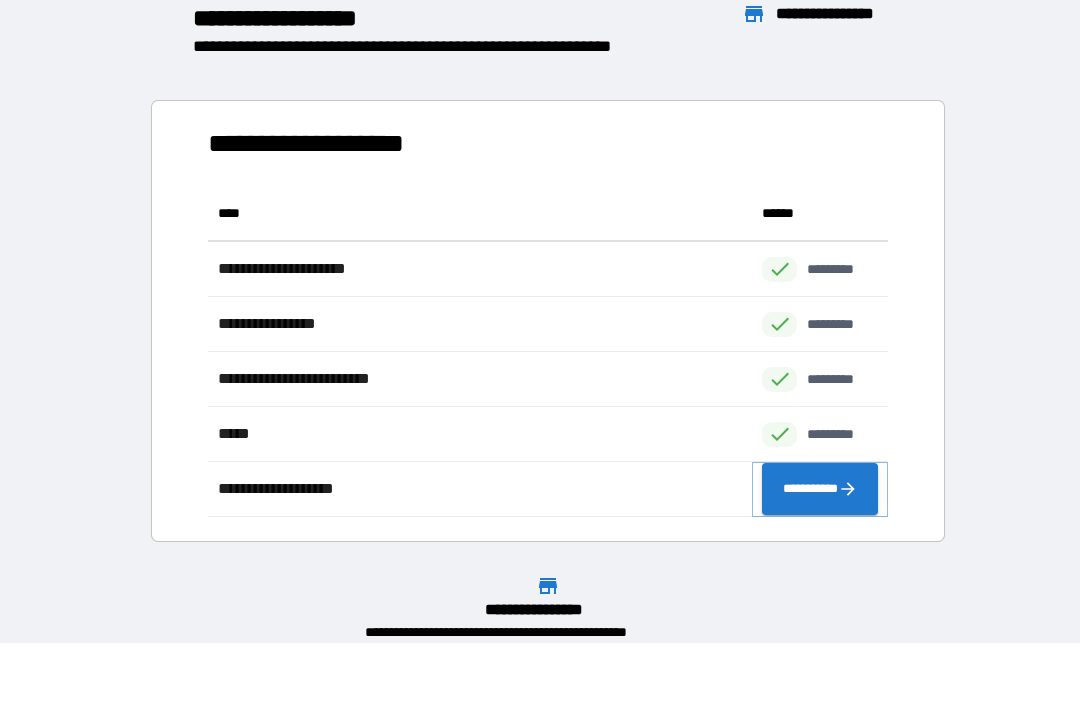click on "**********" at bounding box center (820, 489) 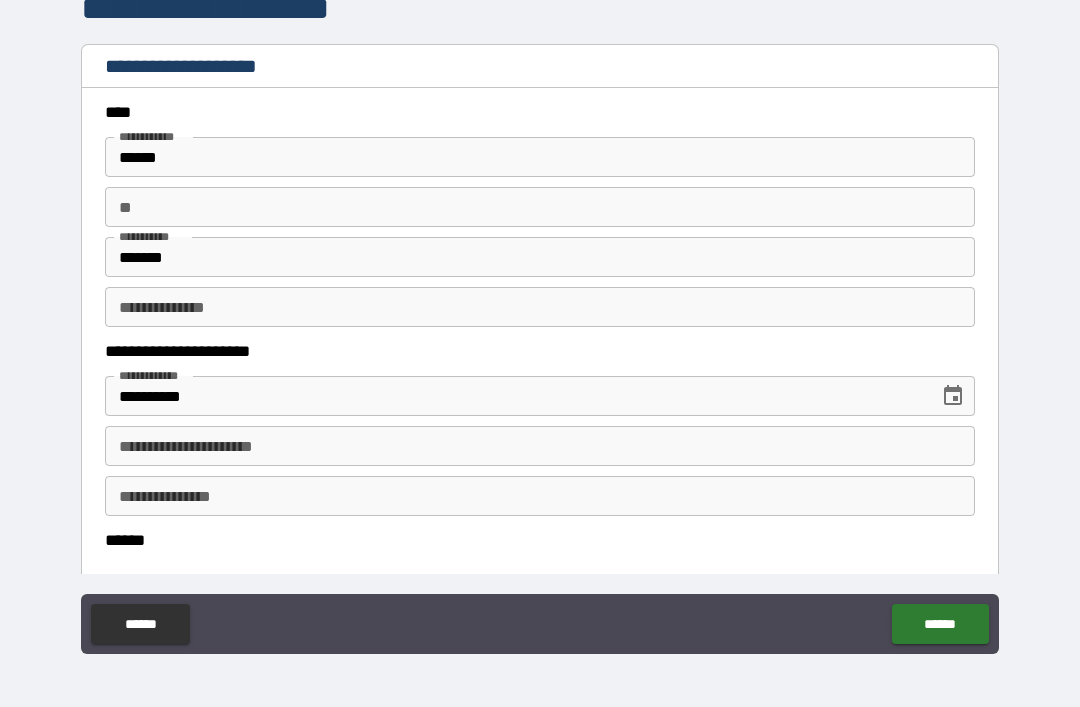 click on "**" at bounding box center (540, 207) 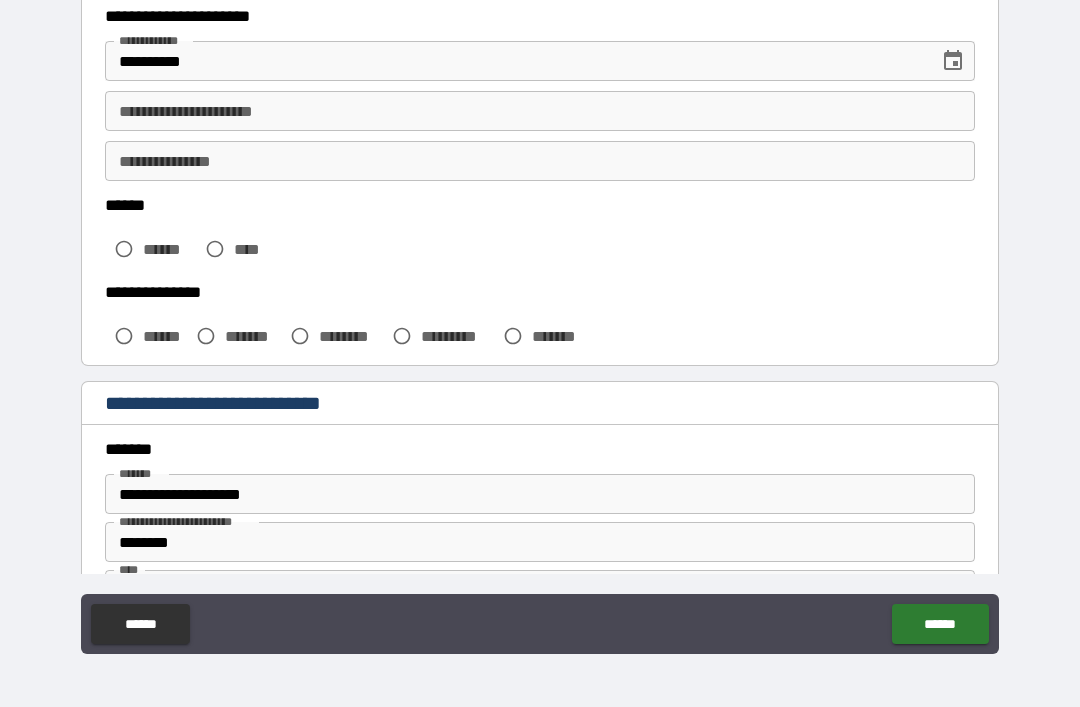 scroll, scrollTop: 336, scrollLeft: 0, axis: vertical 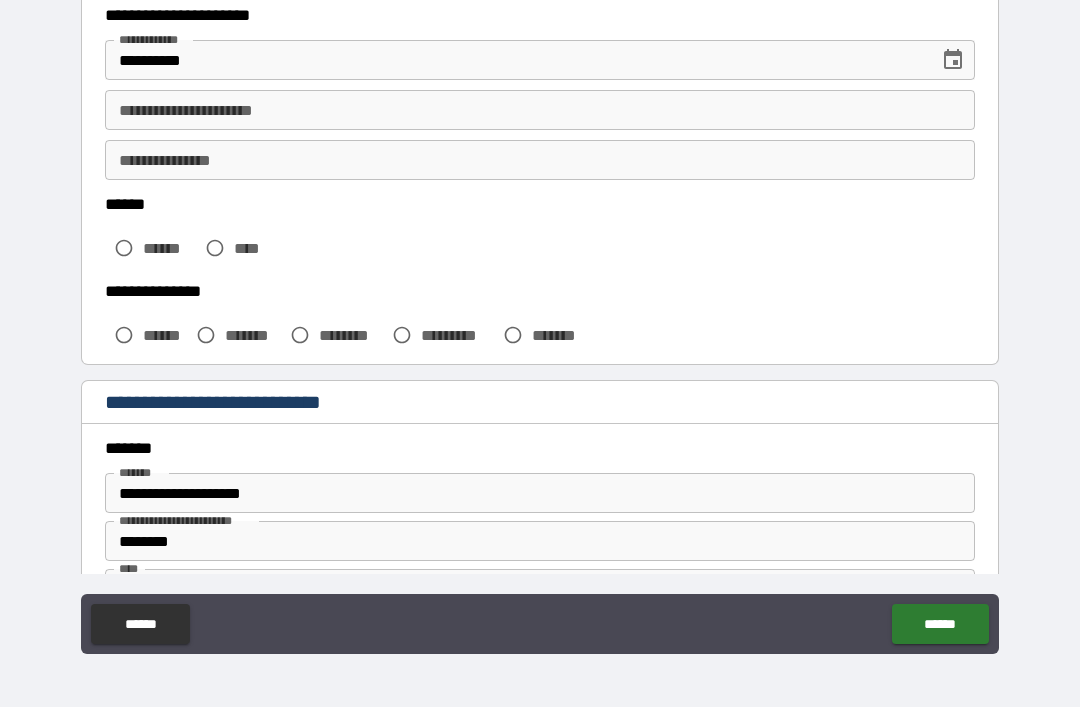 type on "*" 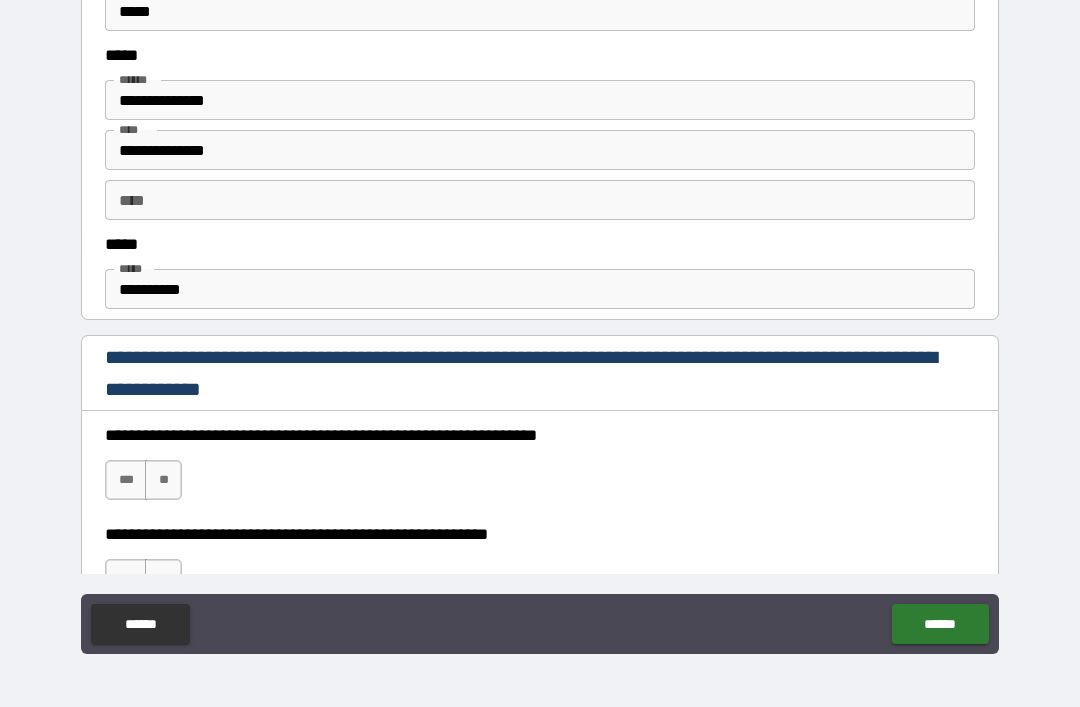 scroll, scrollTop: 1035, scrollLeft: 0, axis: vertical 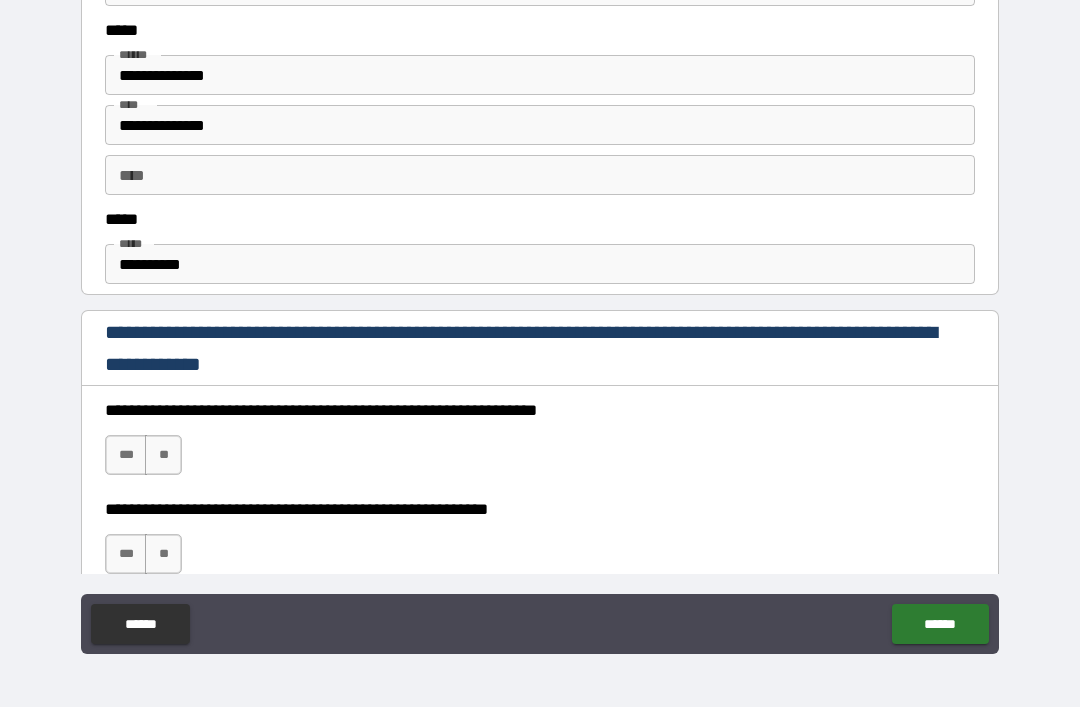 click on "**********" at bounding box center [540, 264] 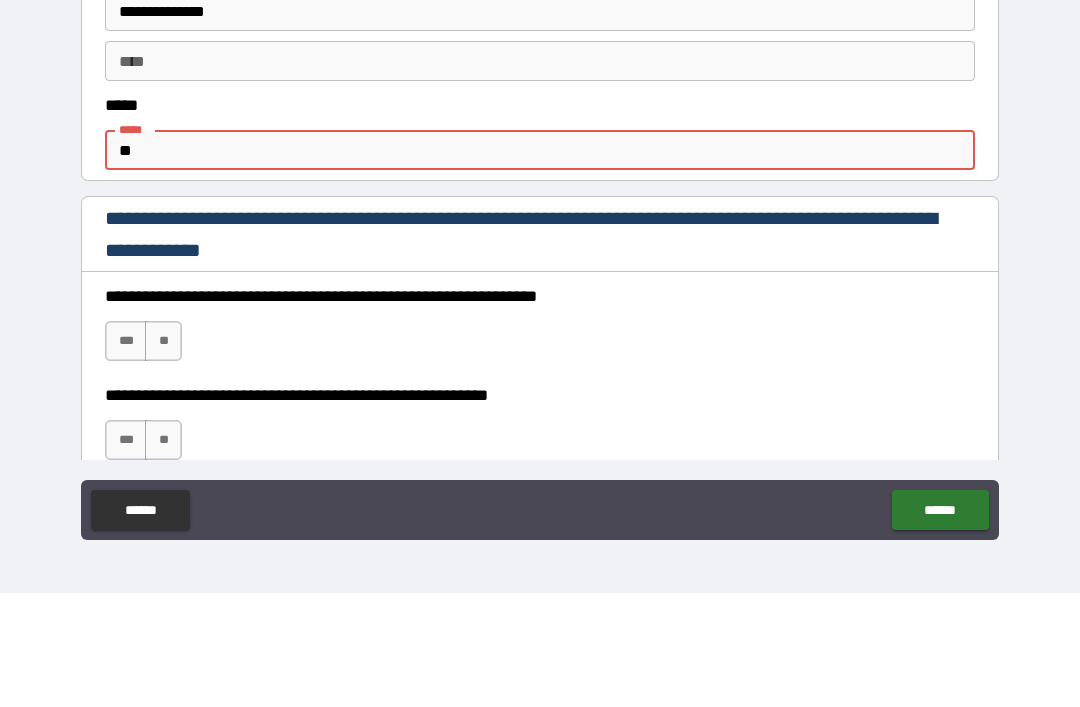 type on "*" 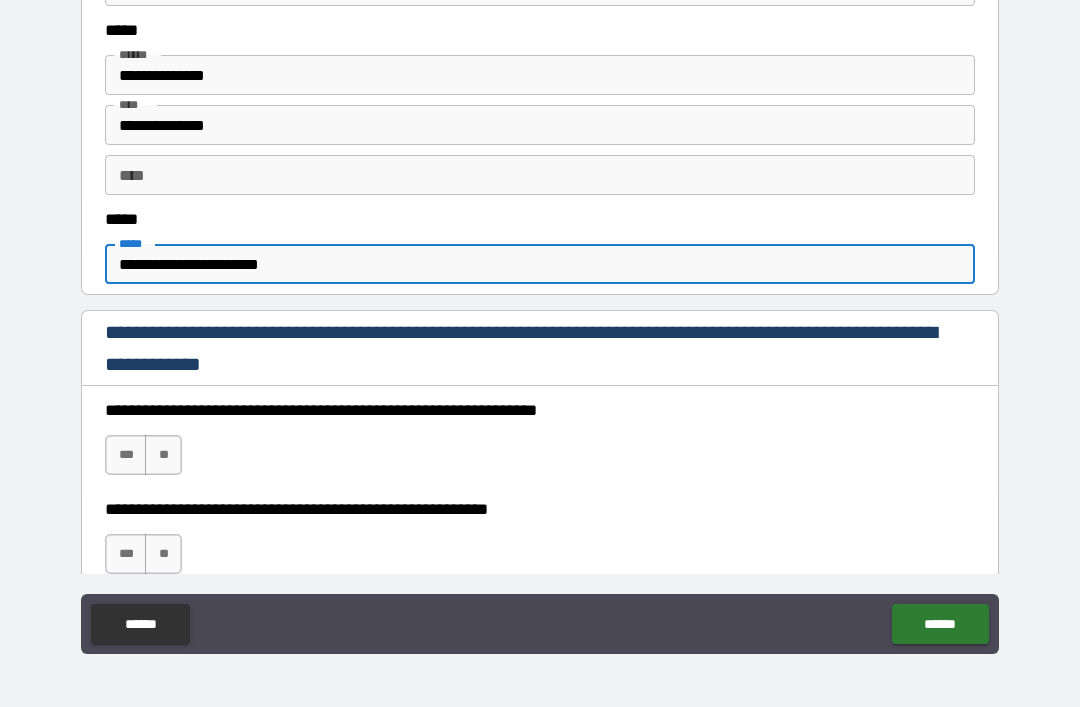 type on "**********" 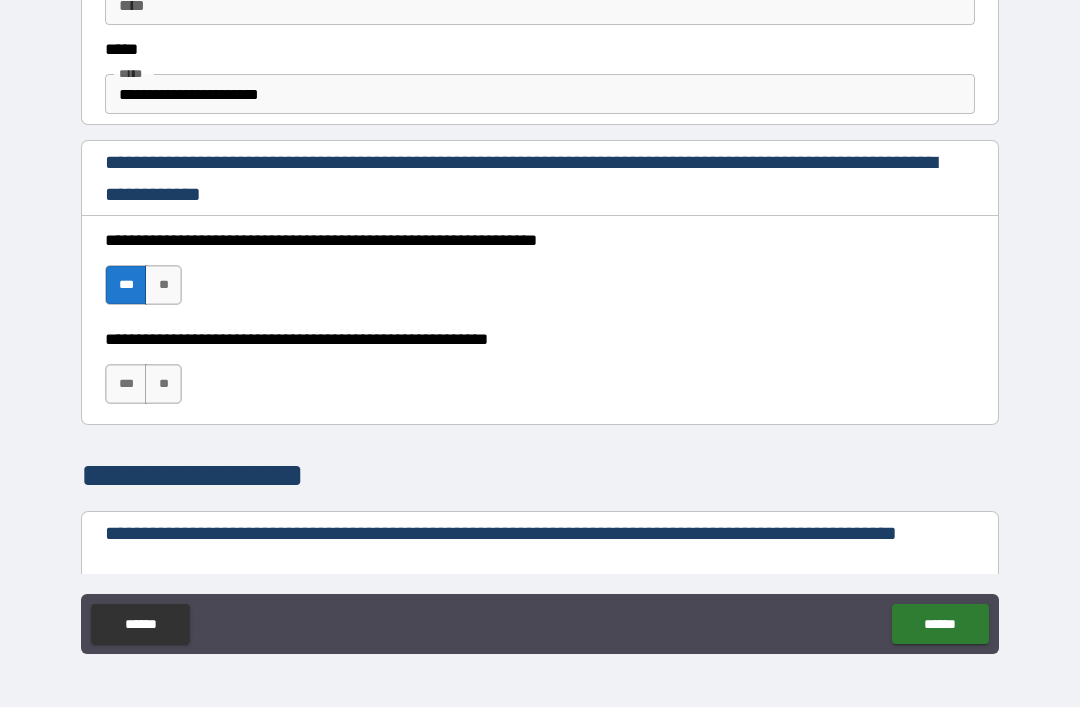 scroll, scrollTop: 1208, scrollLeft: 0, axis: vertical 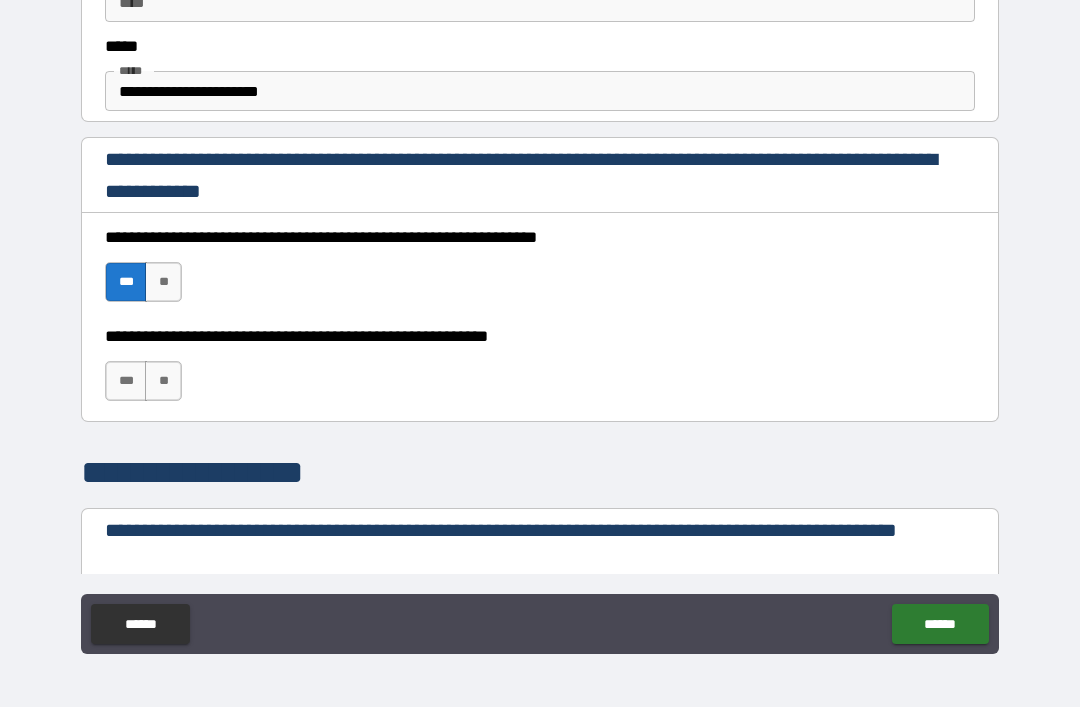 click on "**" at bounding box center (163, 381) 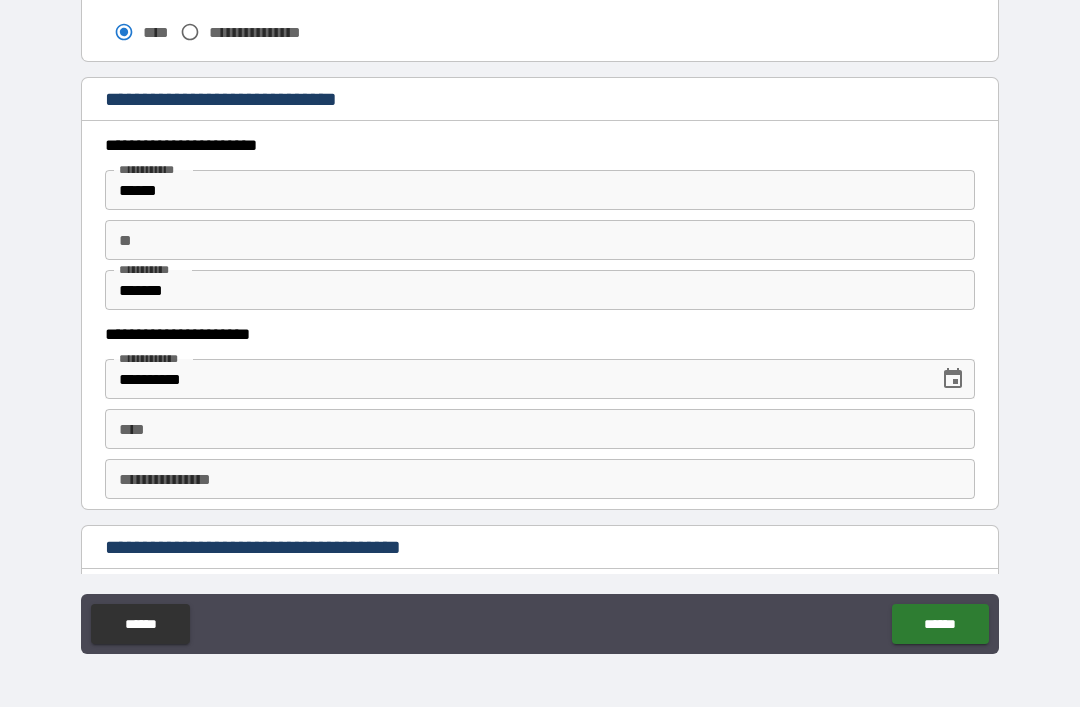 scroll, scrollTop: 1829, scrollLeft: 0, axis: vertical 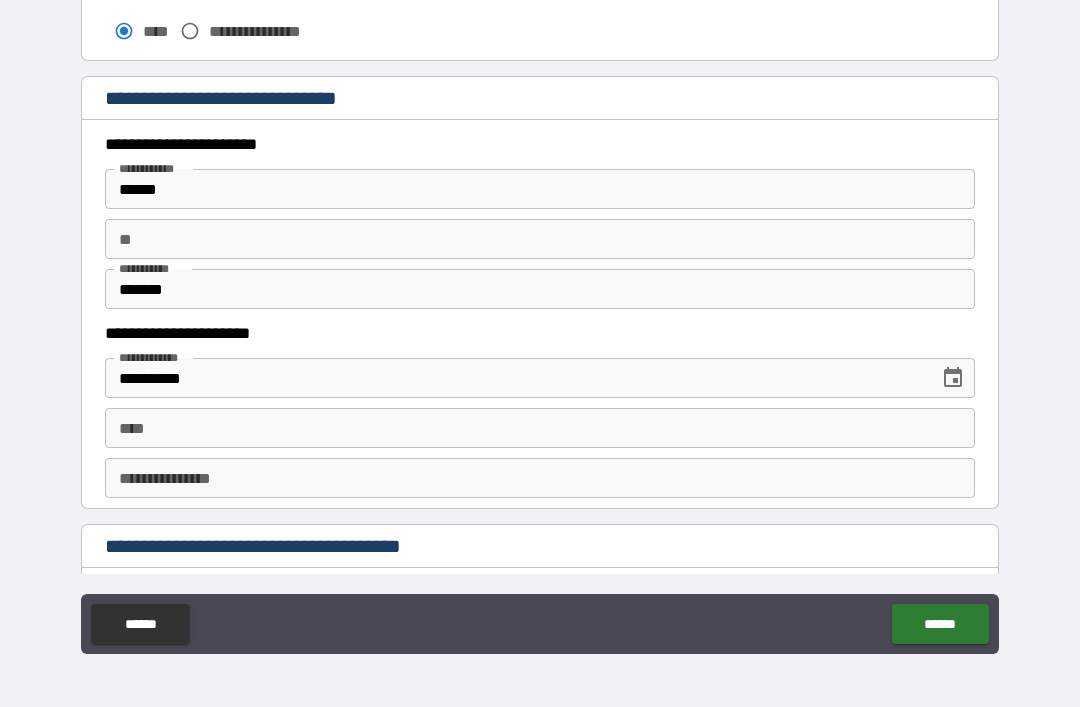 click on "**" at bounding box center (540, 239) 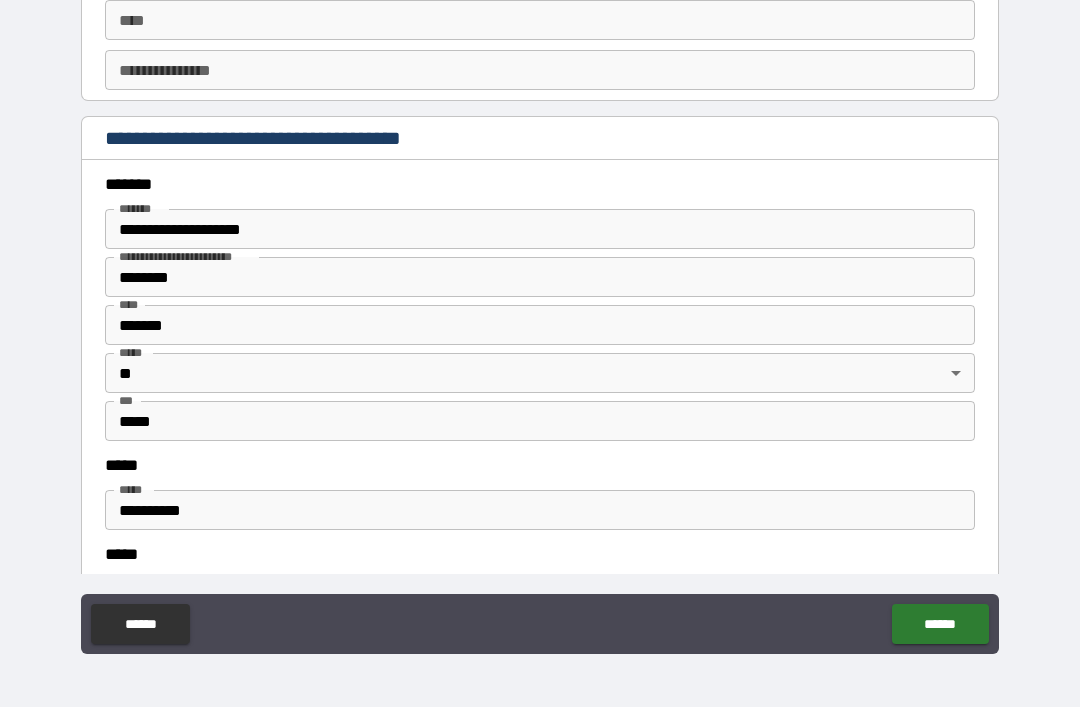 scroll, scrollTop: 2271, scrollLeft: 0, axis: vertical 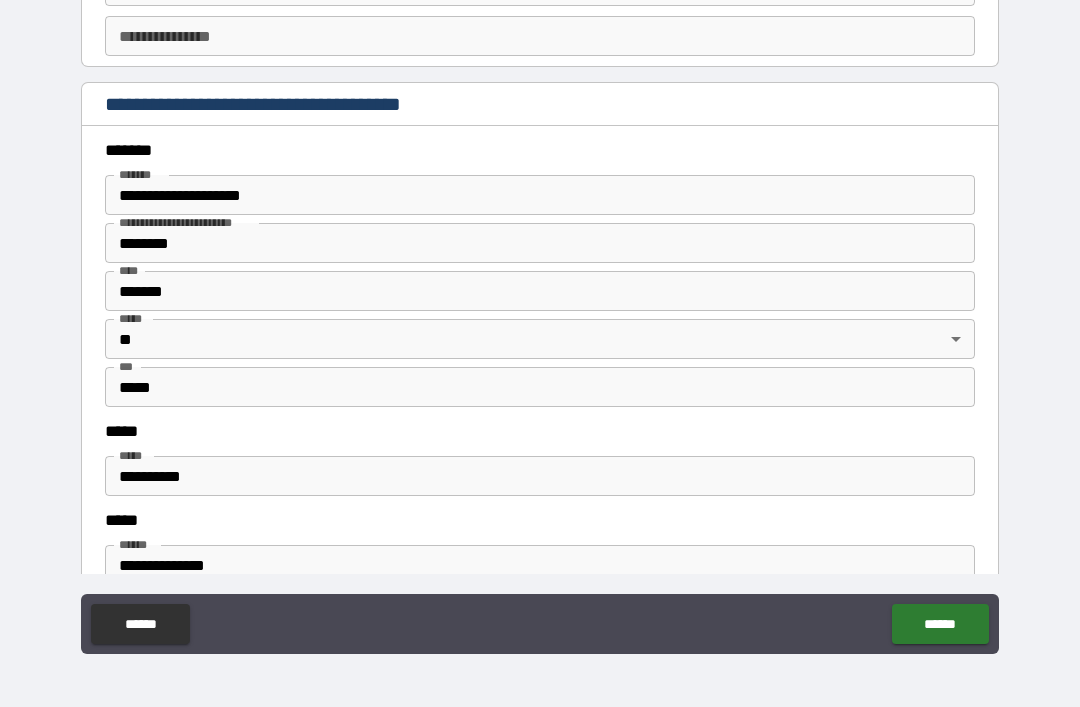 type on "*" 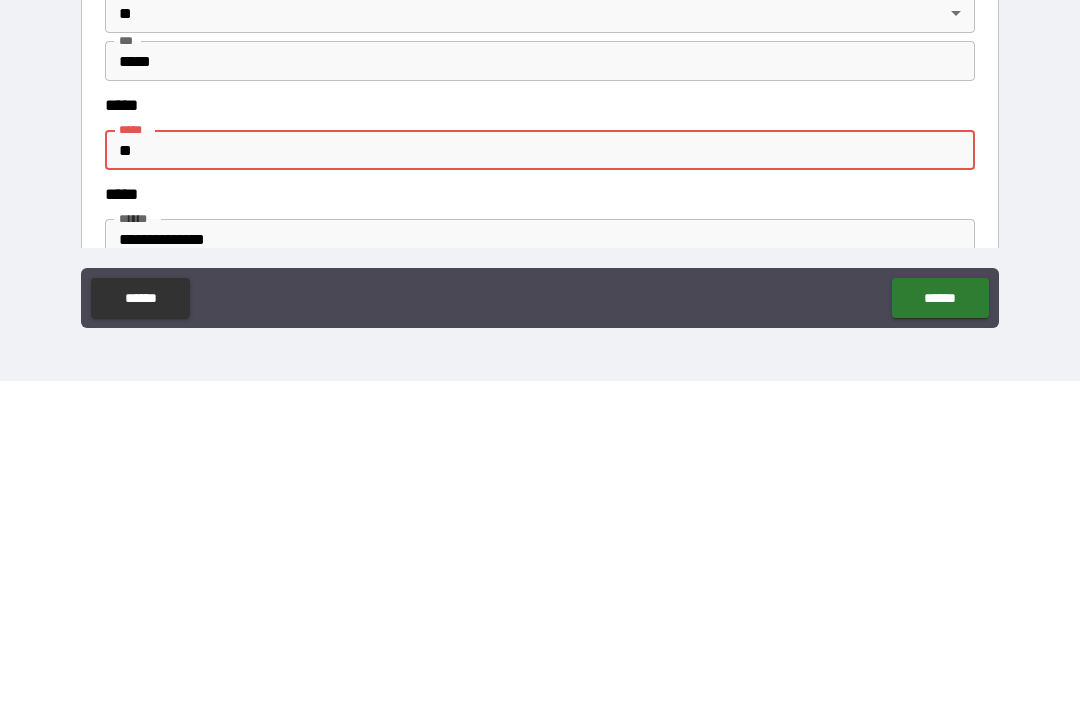 type on "*" 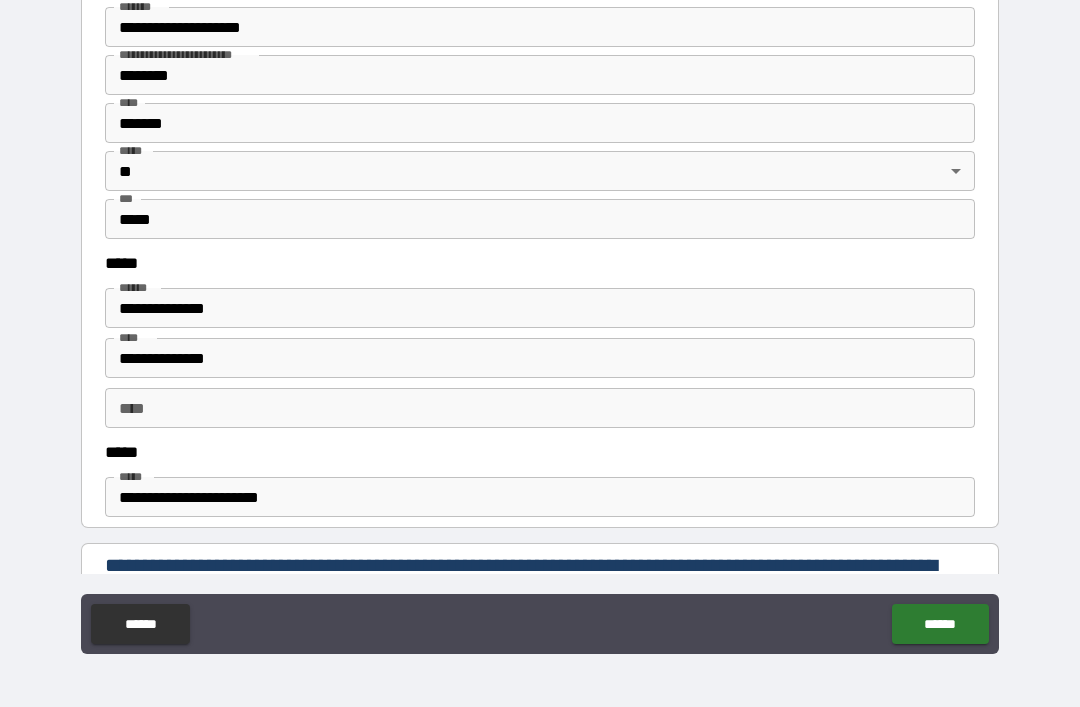 scroll, scrollTop: 796, scrollLeft: 0, axis: vertical 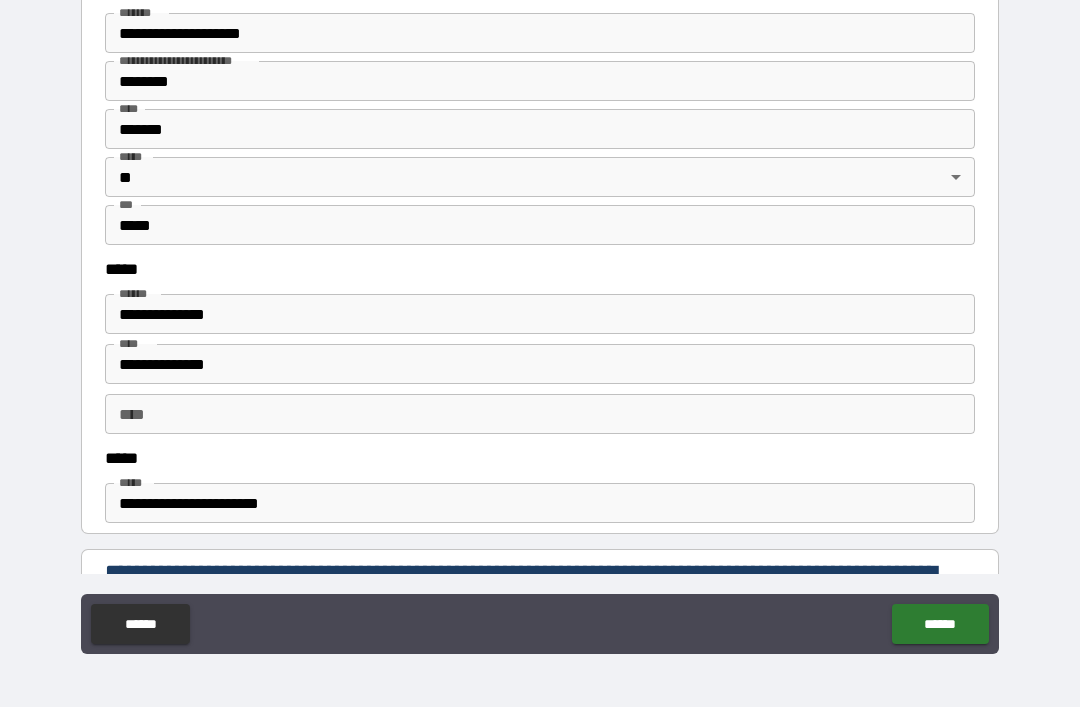 type on "**********" 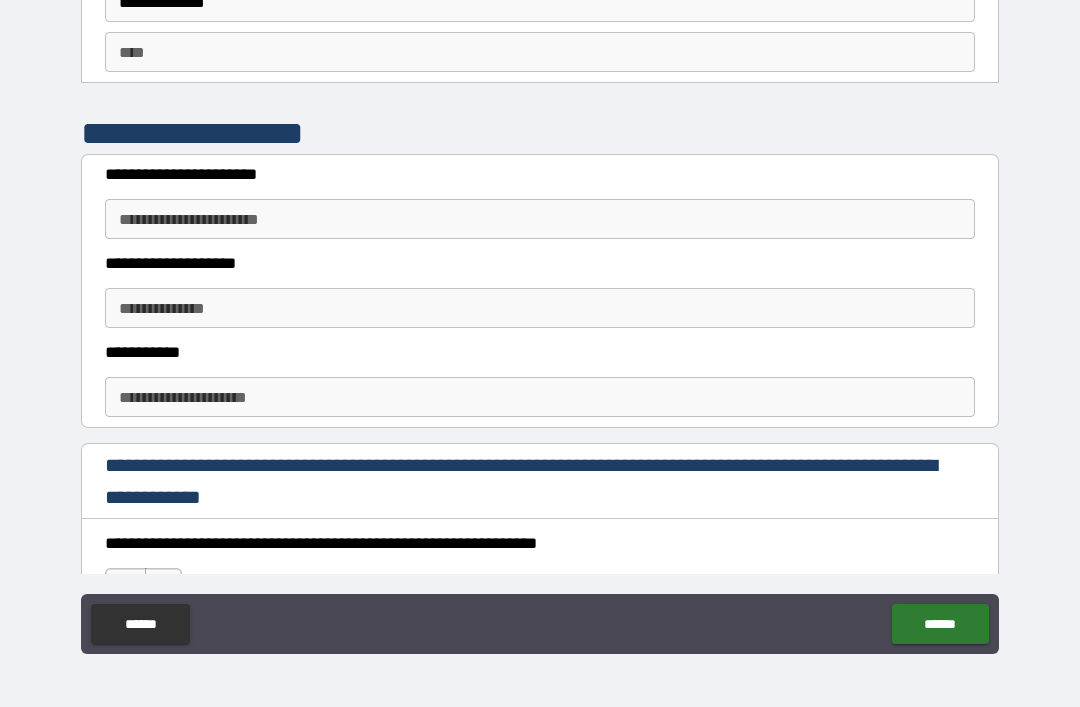 scroll, scrollTop: 2885, scrollLeft: 0, axis: vertical 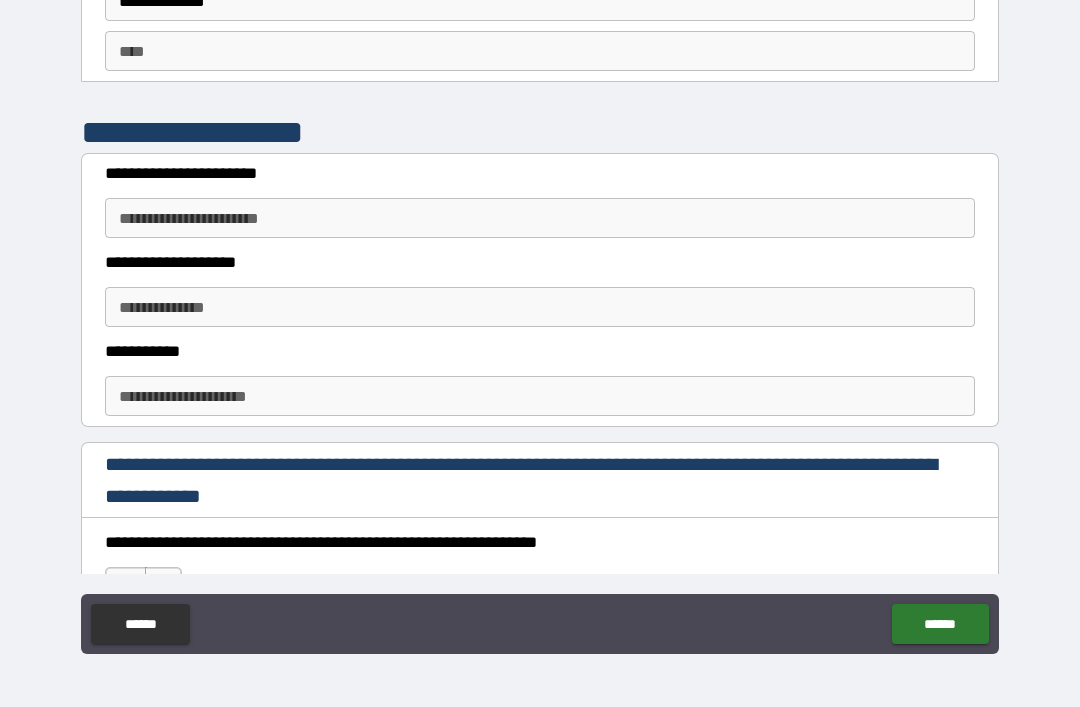 click on "**********" at bounding box center [540, 218] 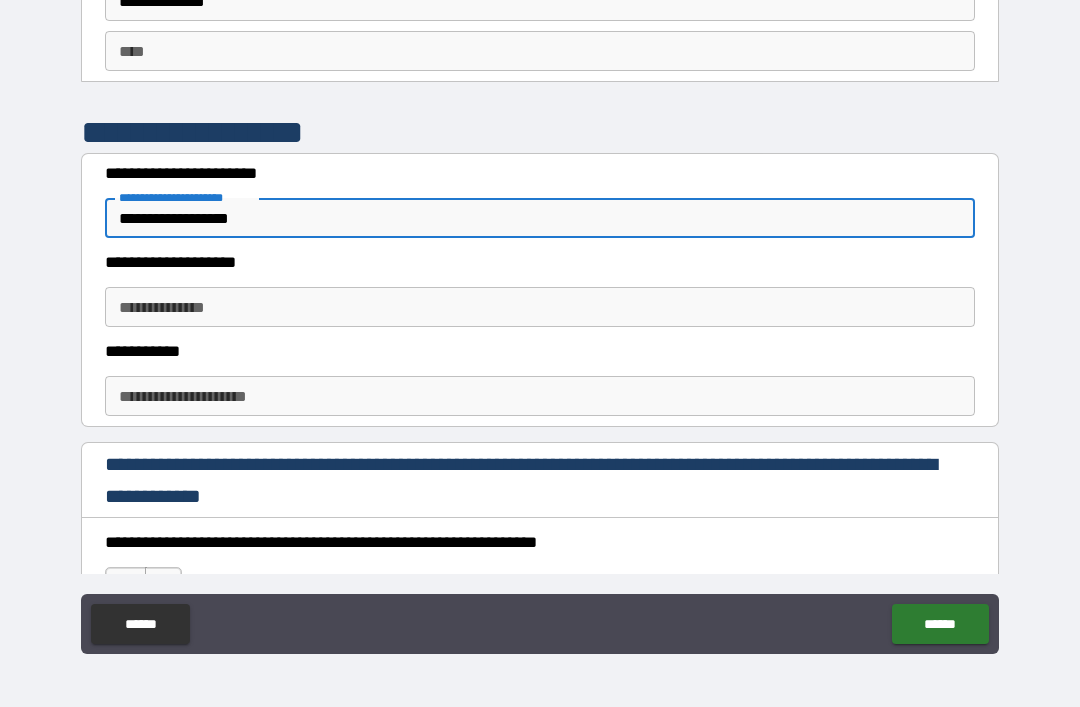 type on "**********" 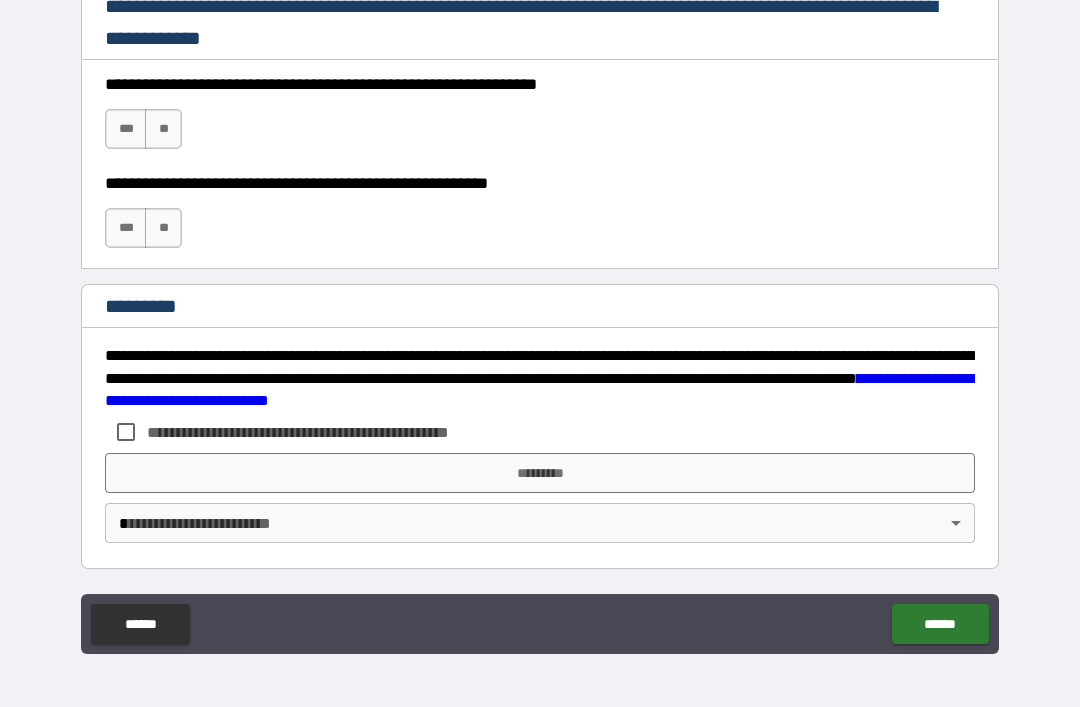 scroll, scrollTop: 3343, scrollLeft: 0, axis: vertical 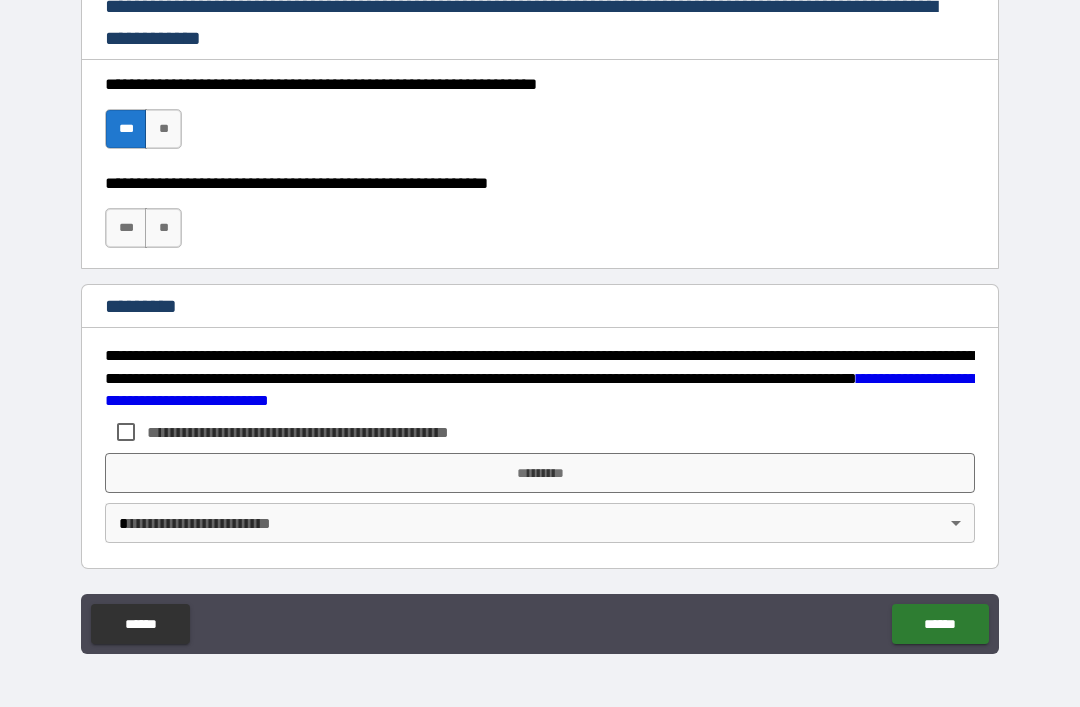 click on "**" at bounding box center [163, 228] 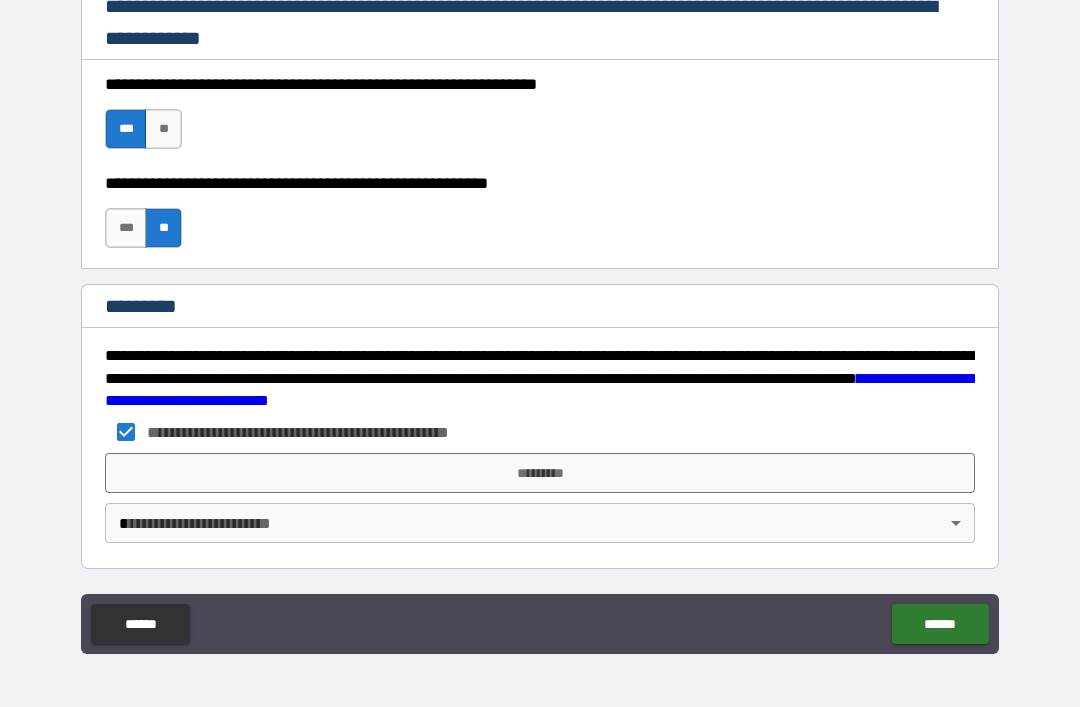 click on "**********" at bounding box center [540, 321] 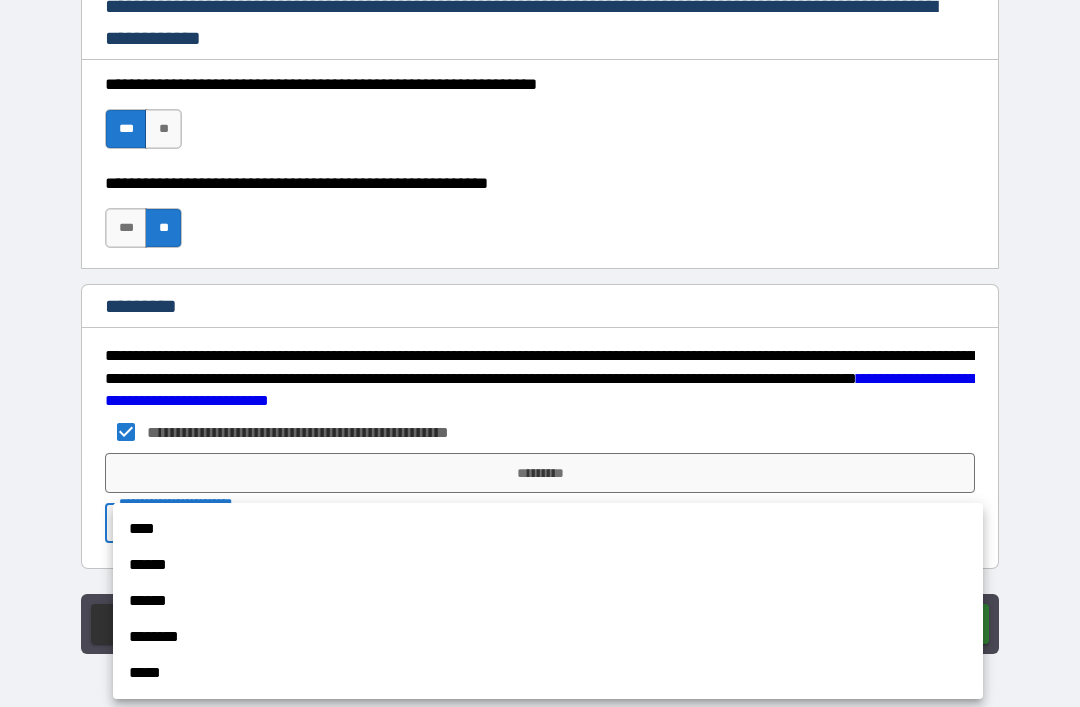 click on "****" at bounding box center (548, 529) 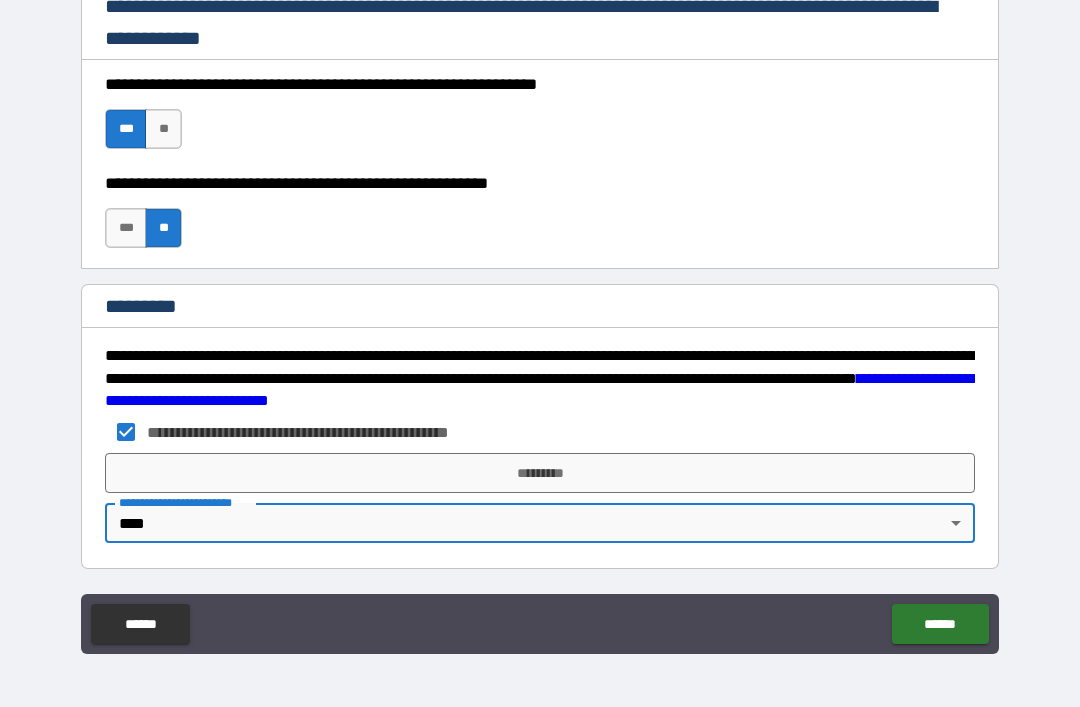 scroll, scrollTop: 3343, scrollLeft: 0, axis: vertical 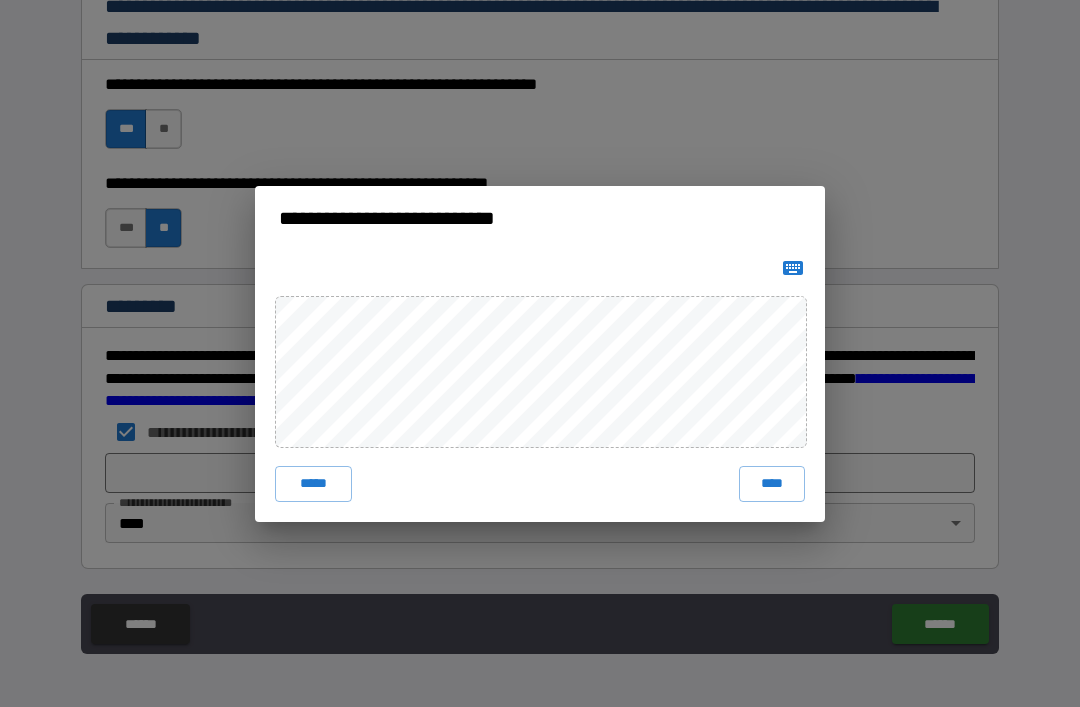 click on "*****" at bounding box center (313, 484) 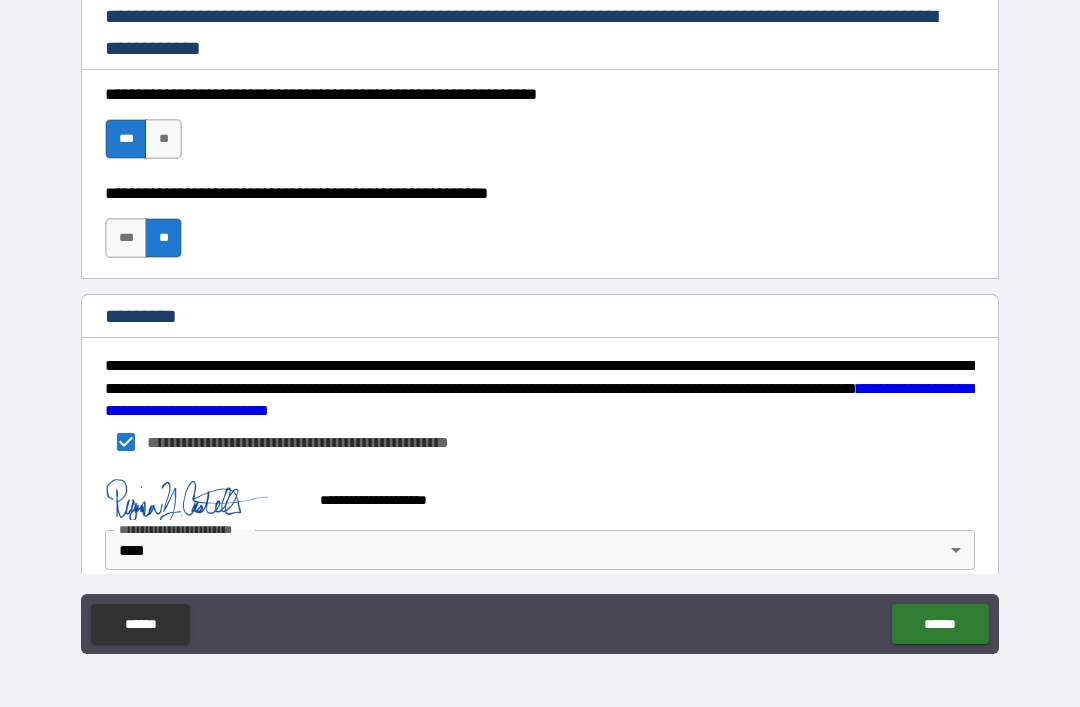 click at bounding box center (205, 491) 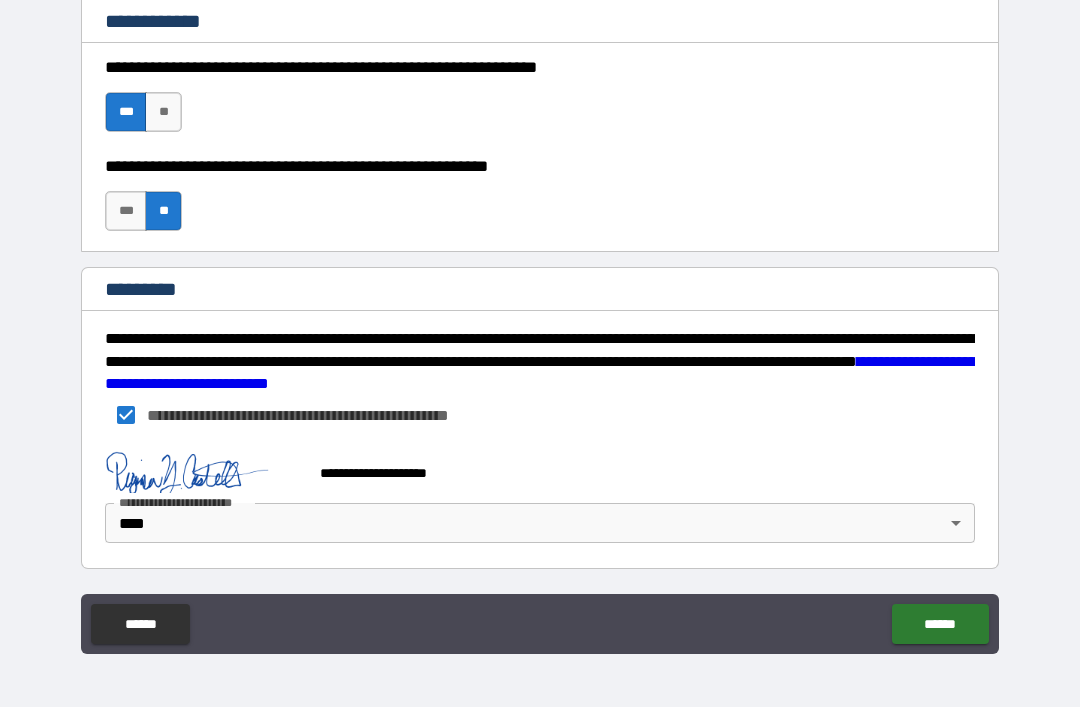 scroll, scrollTop: 3360, scrollLeft: 0, axis: vertical 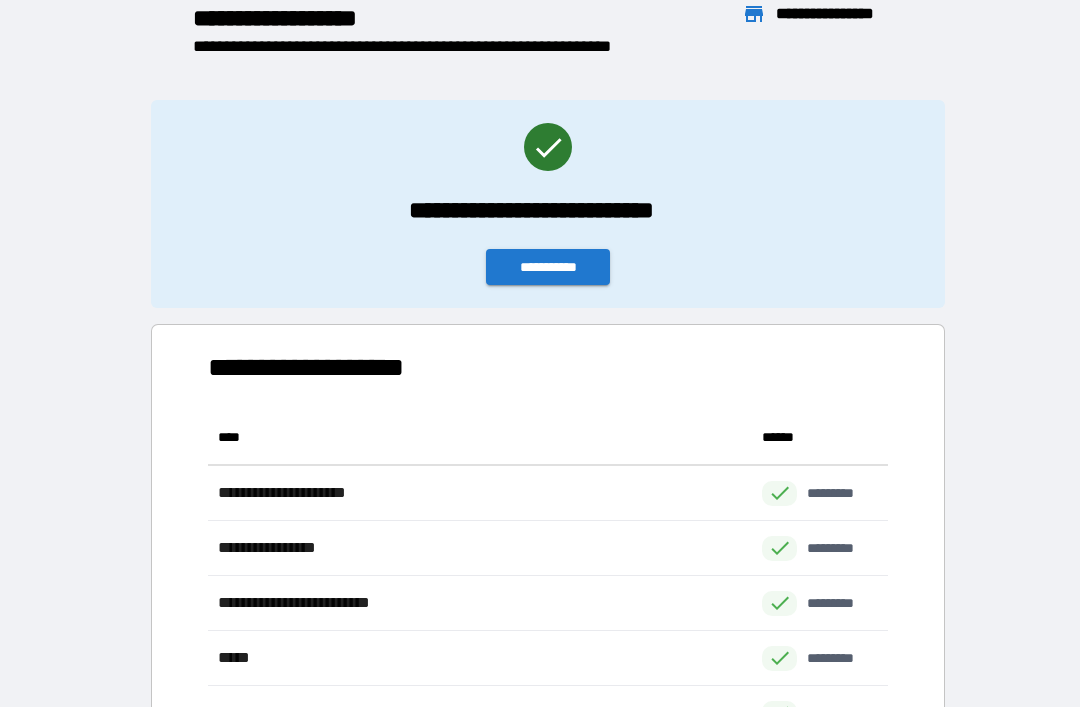 click on "**********" at bounding box center (548, 267) 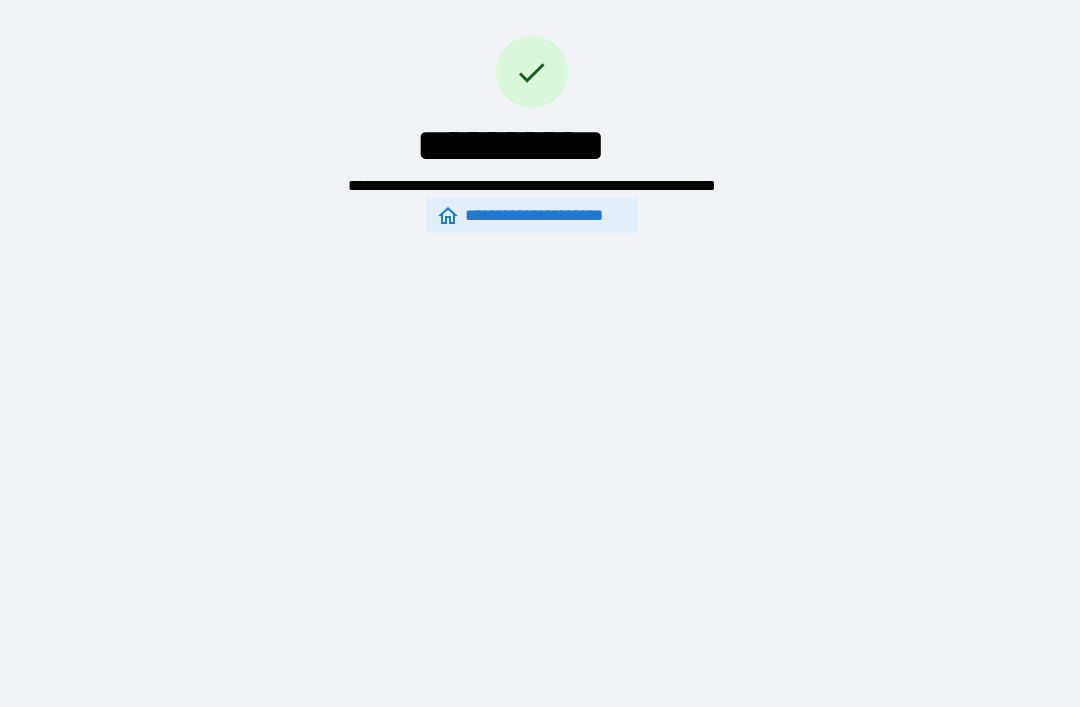 click on "**********" at bounding box center (532, 215) 